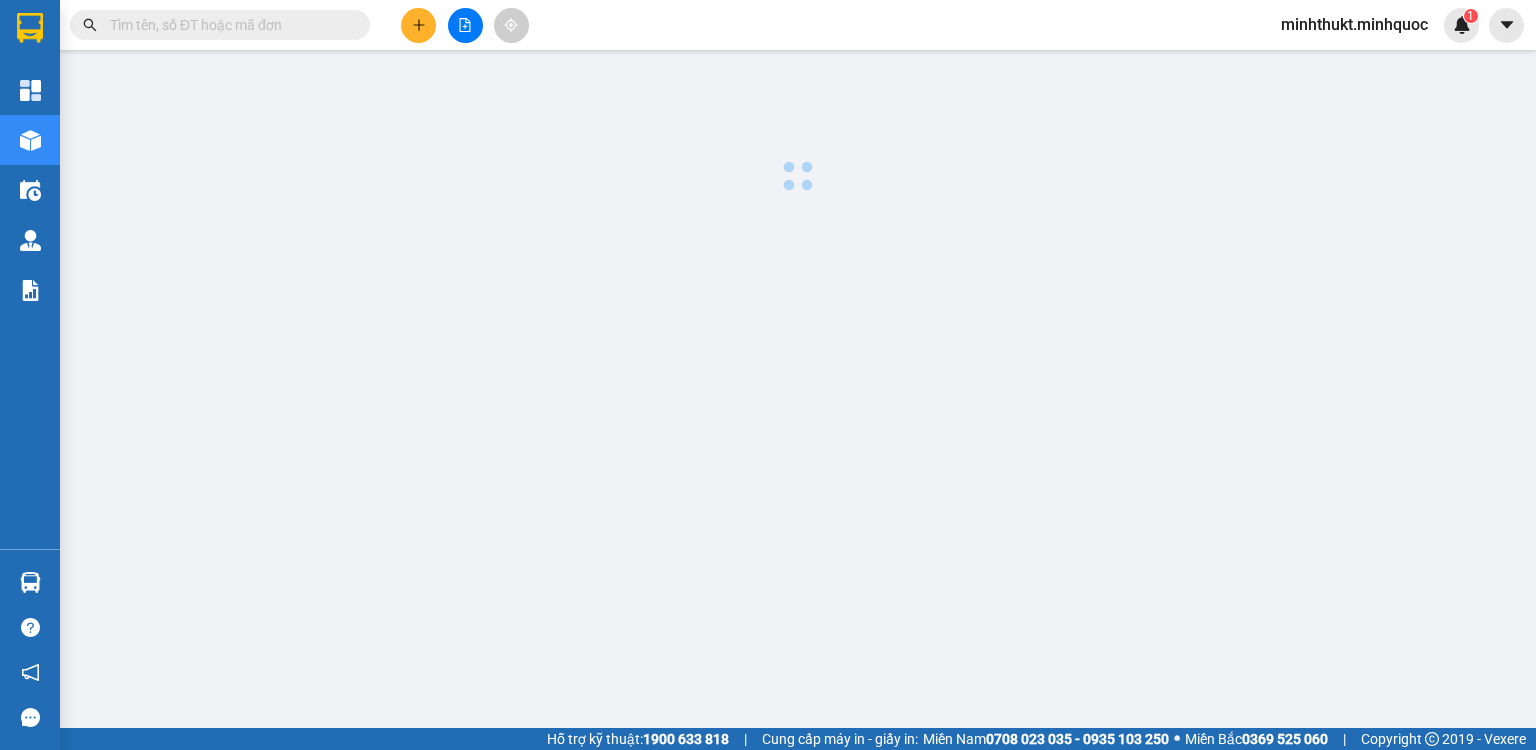 scroll, scrollTop: 0, scrollLeft: 0, axis: both 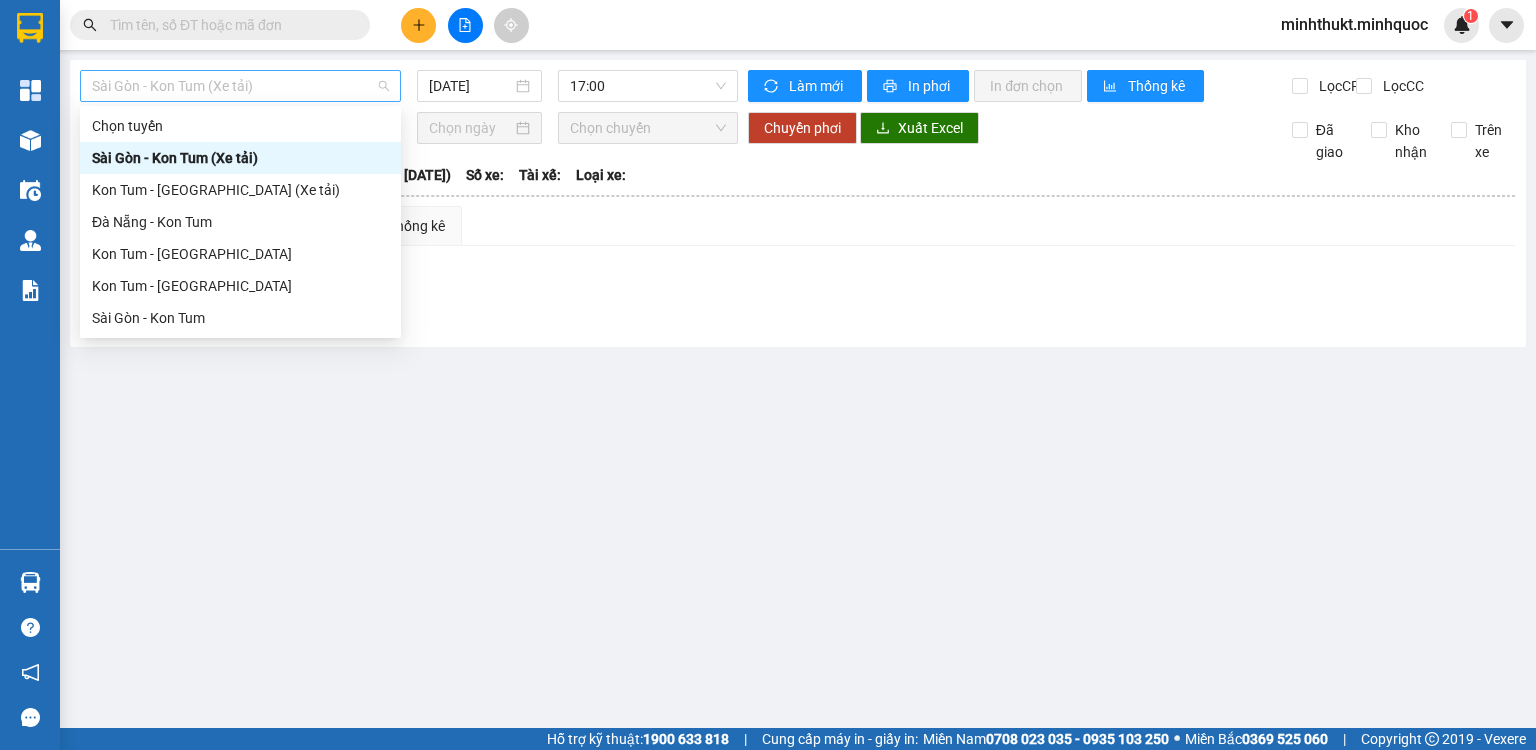 click on "Sài Gòn - Kon Tum (Xe tải)" at bounding box center (240, 86) 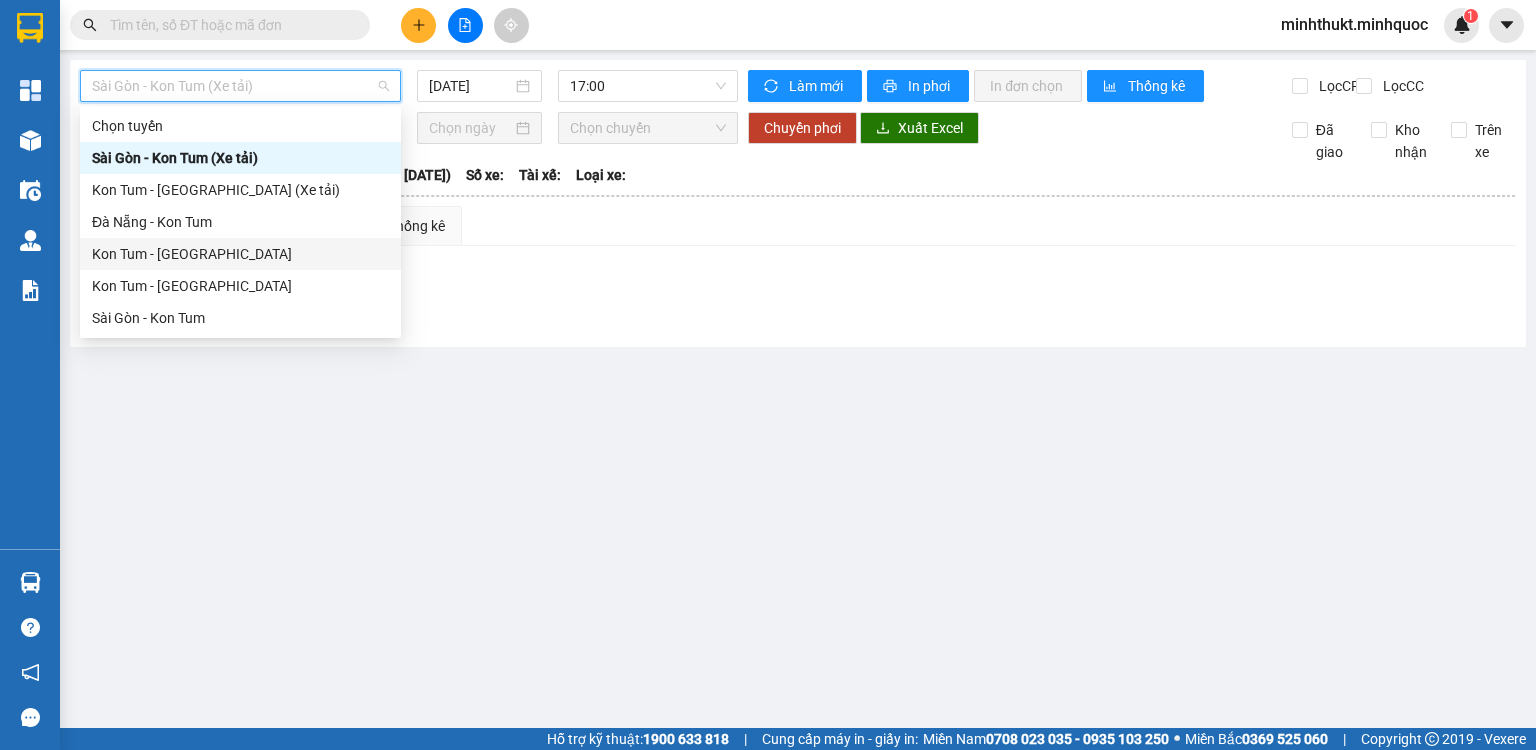 click on "Kon Tum - [GEOGRAPHIC_DATA]" at bounding box center (240, 254) 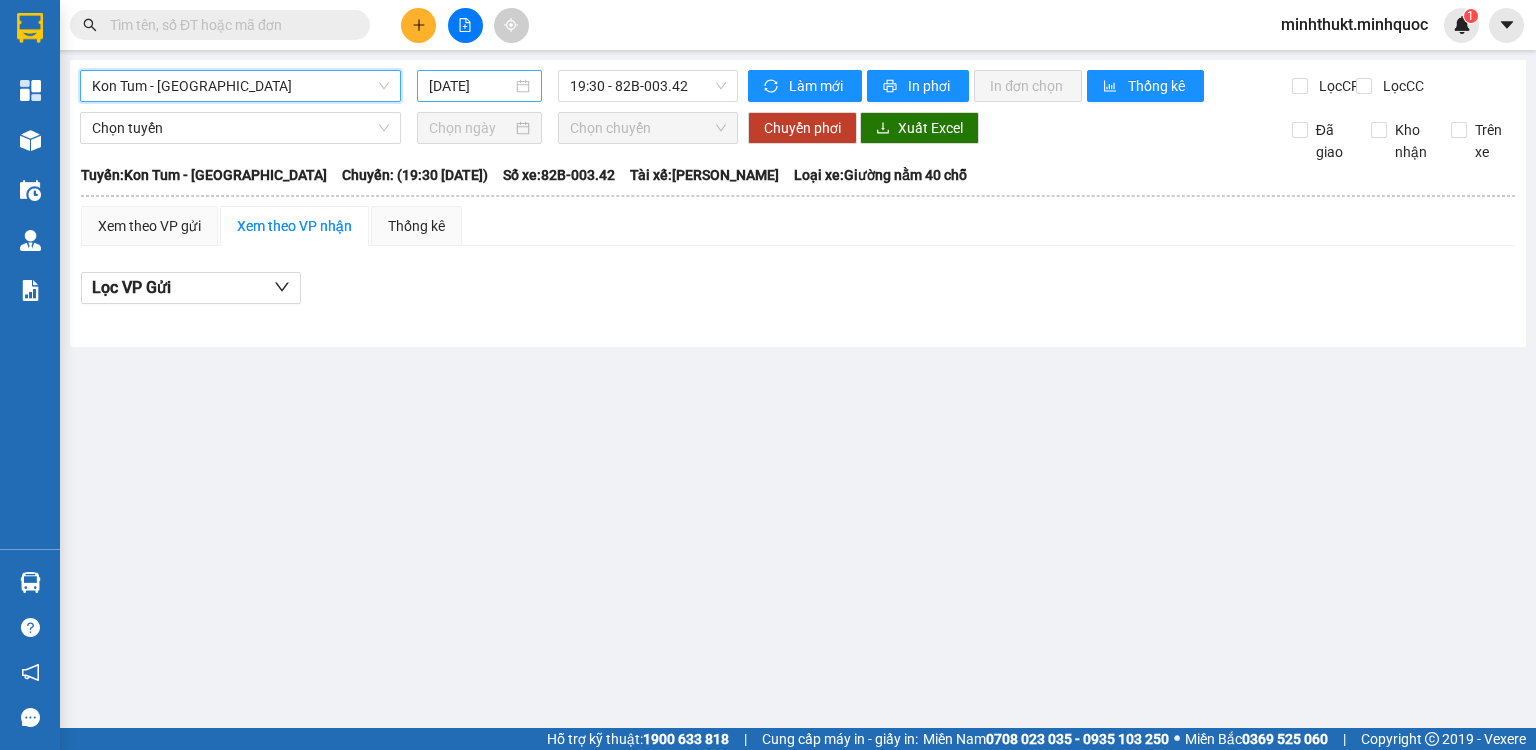 click on "[DATE]" at bounding box center [470, 86] 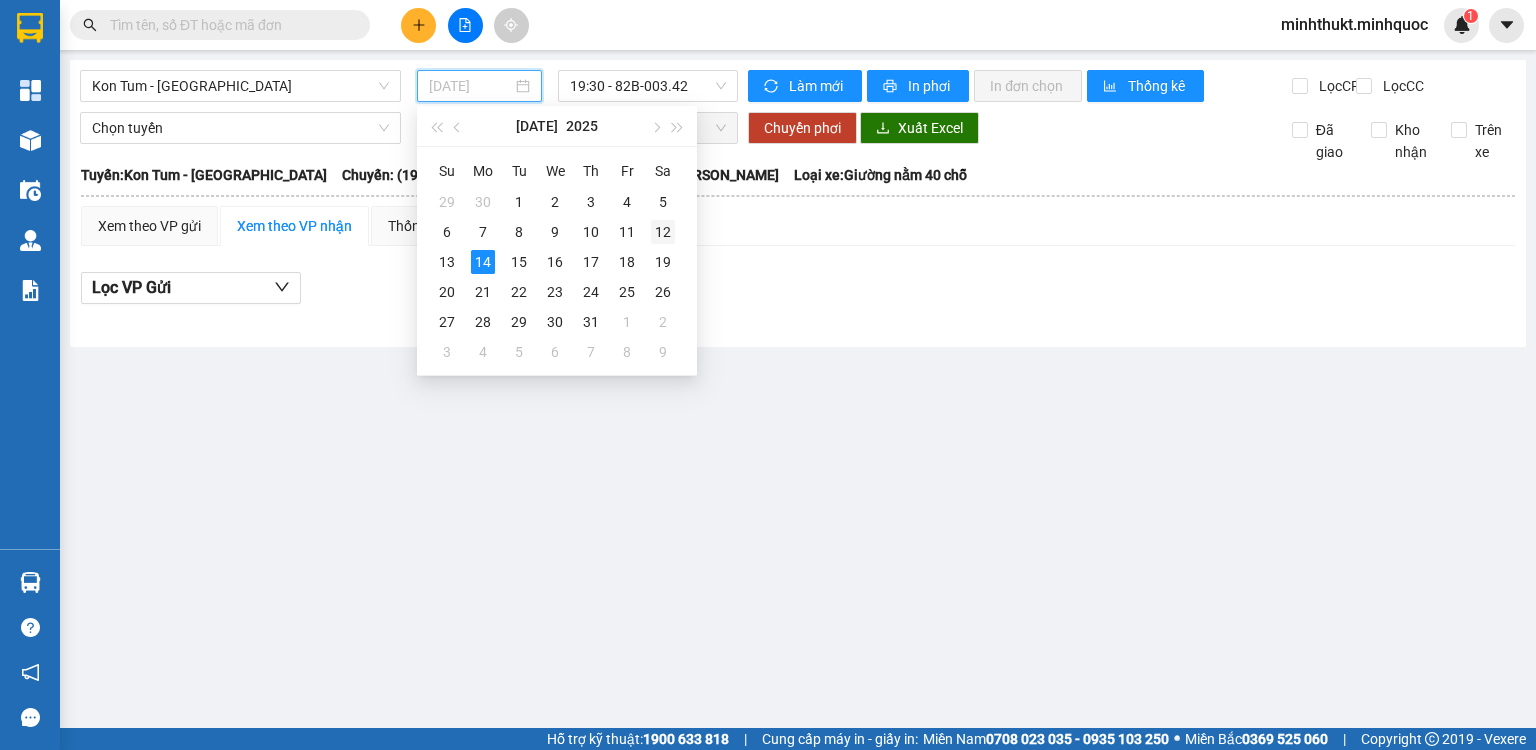 click on "12" at bounding box center (663, 232) 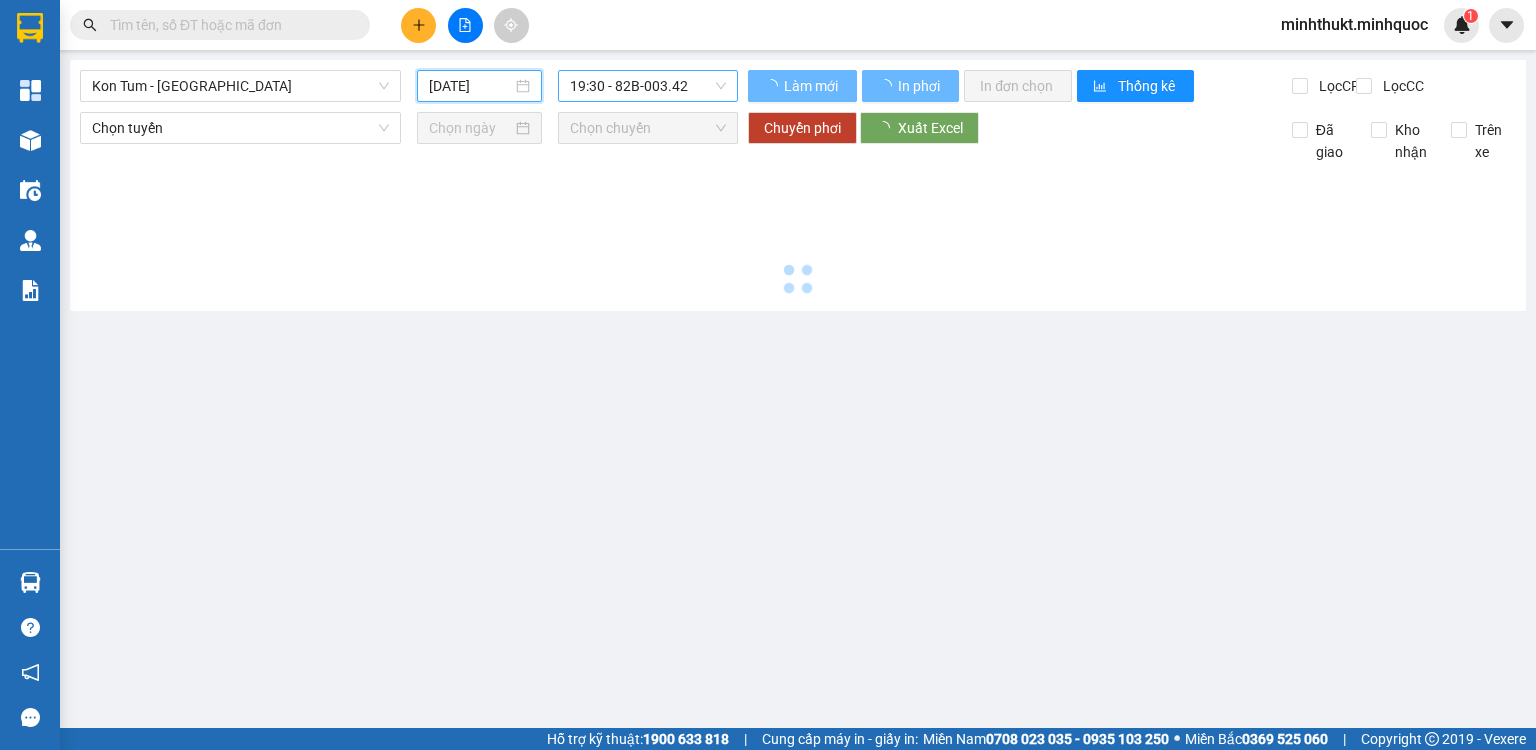 type on "[DATE]" 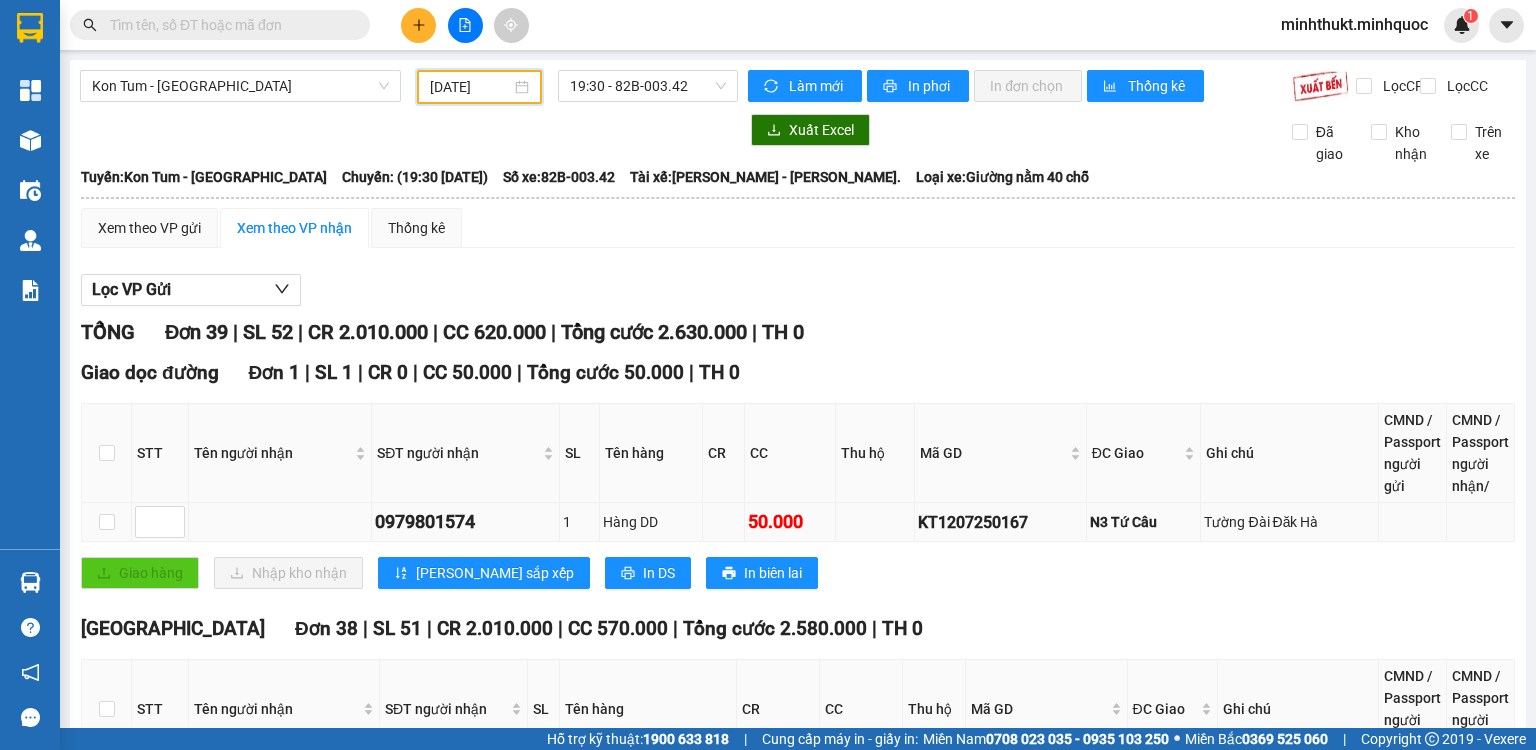 click on "KT1207250167" at bounding box center [1000, 522] 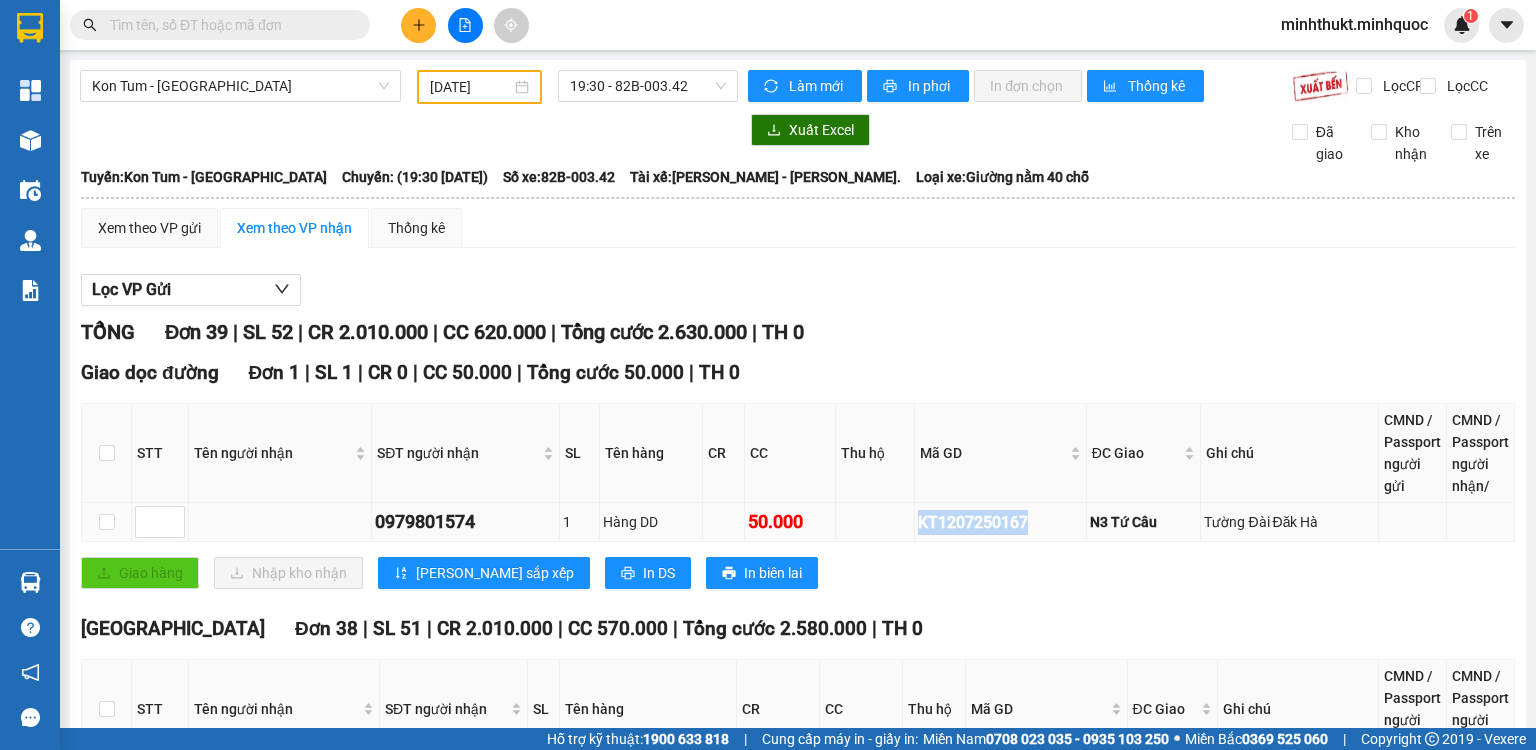click on "KT1207250167" at bounding box center [1000, 522] 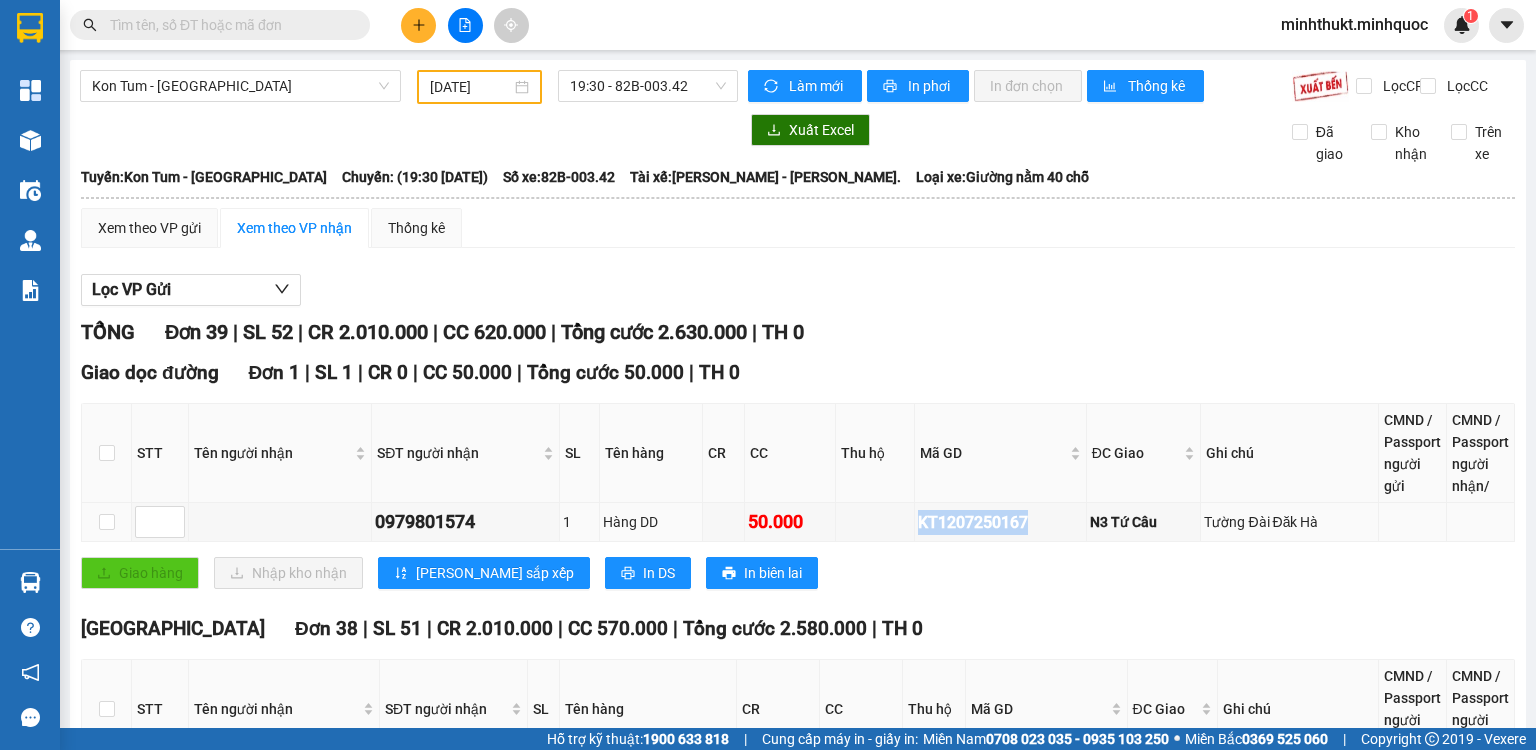 copy on "KT1207250167" 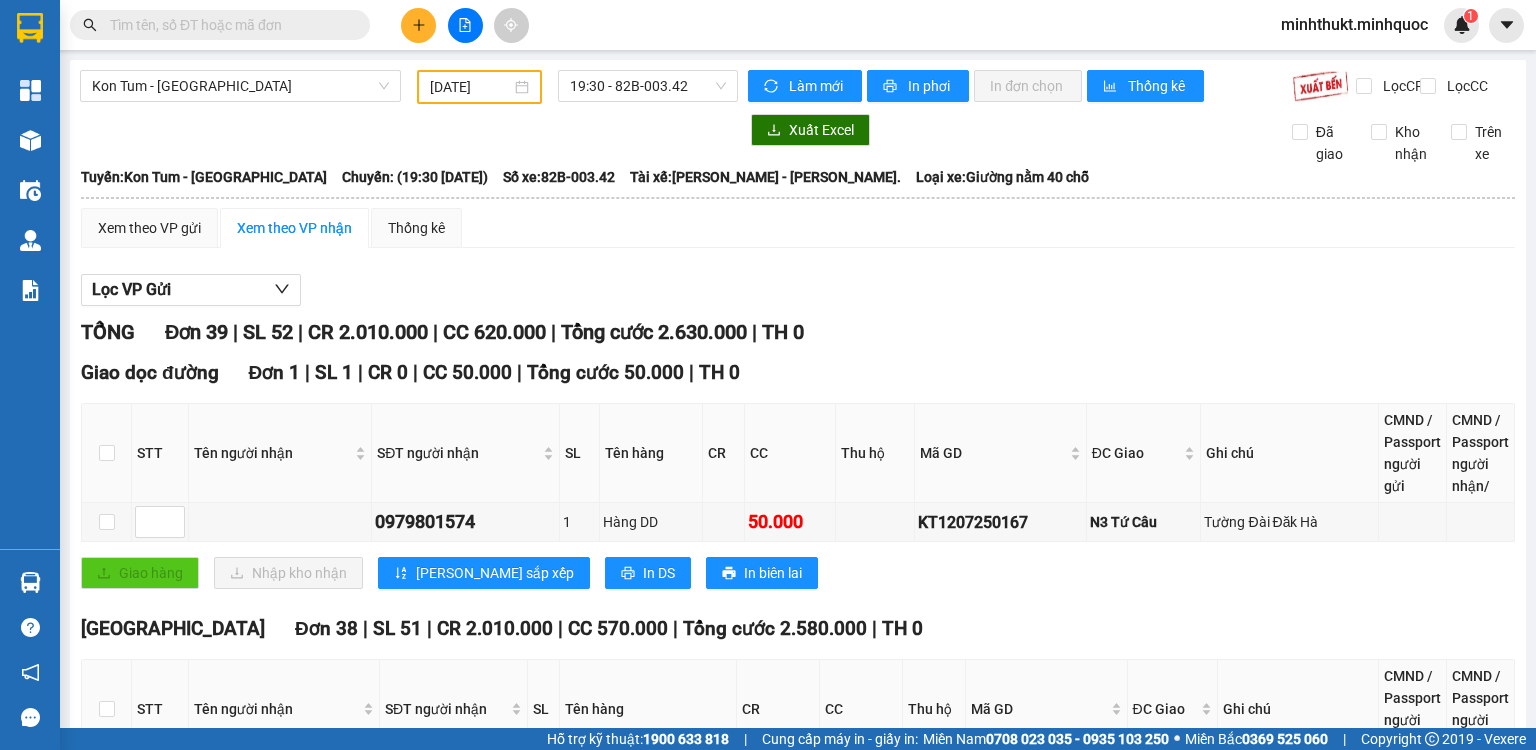 click at bounding box center [228, 25] 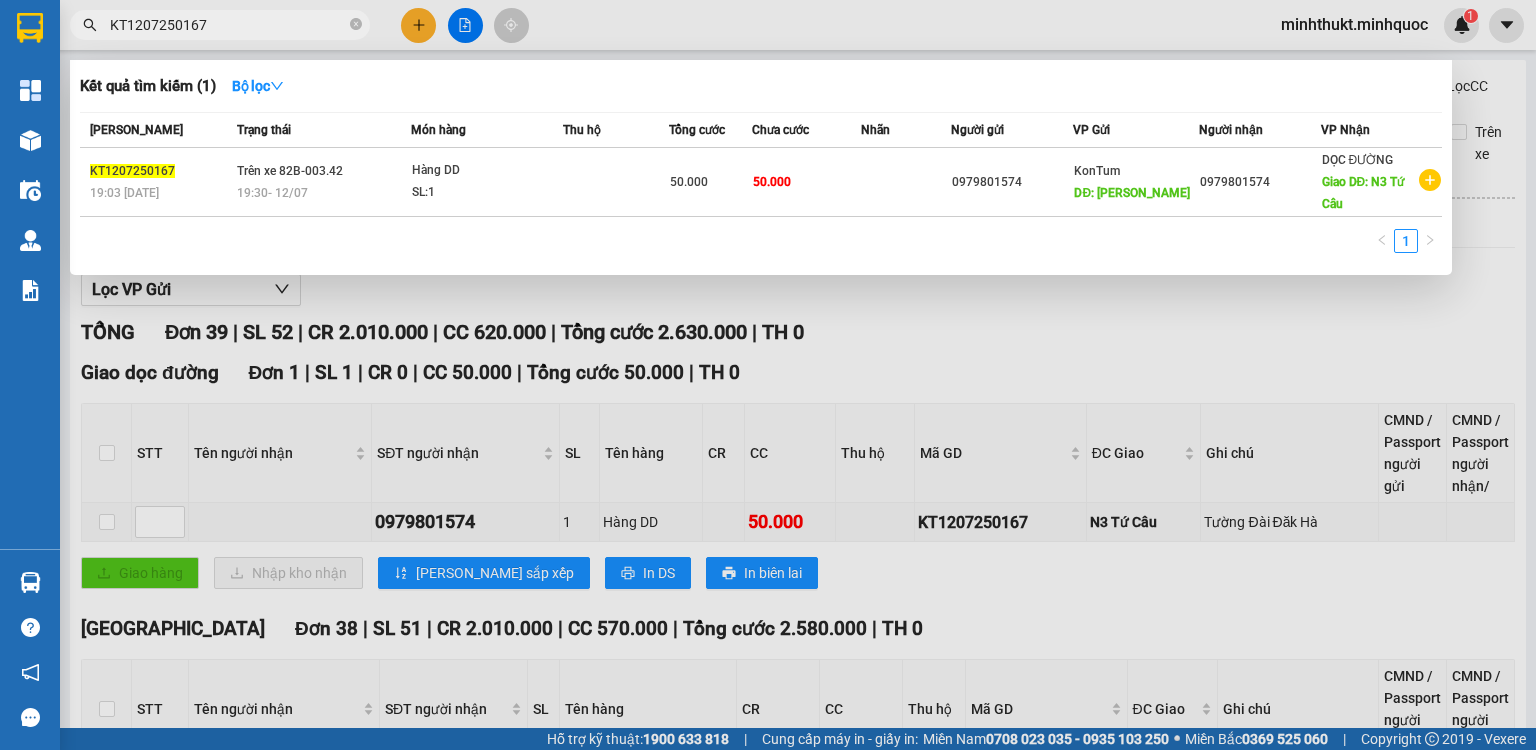 type on "KT1207250167" 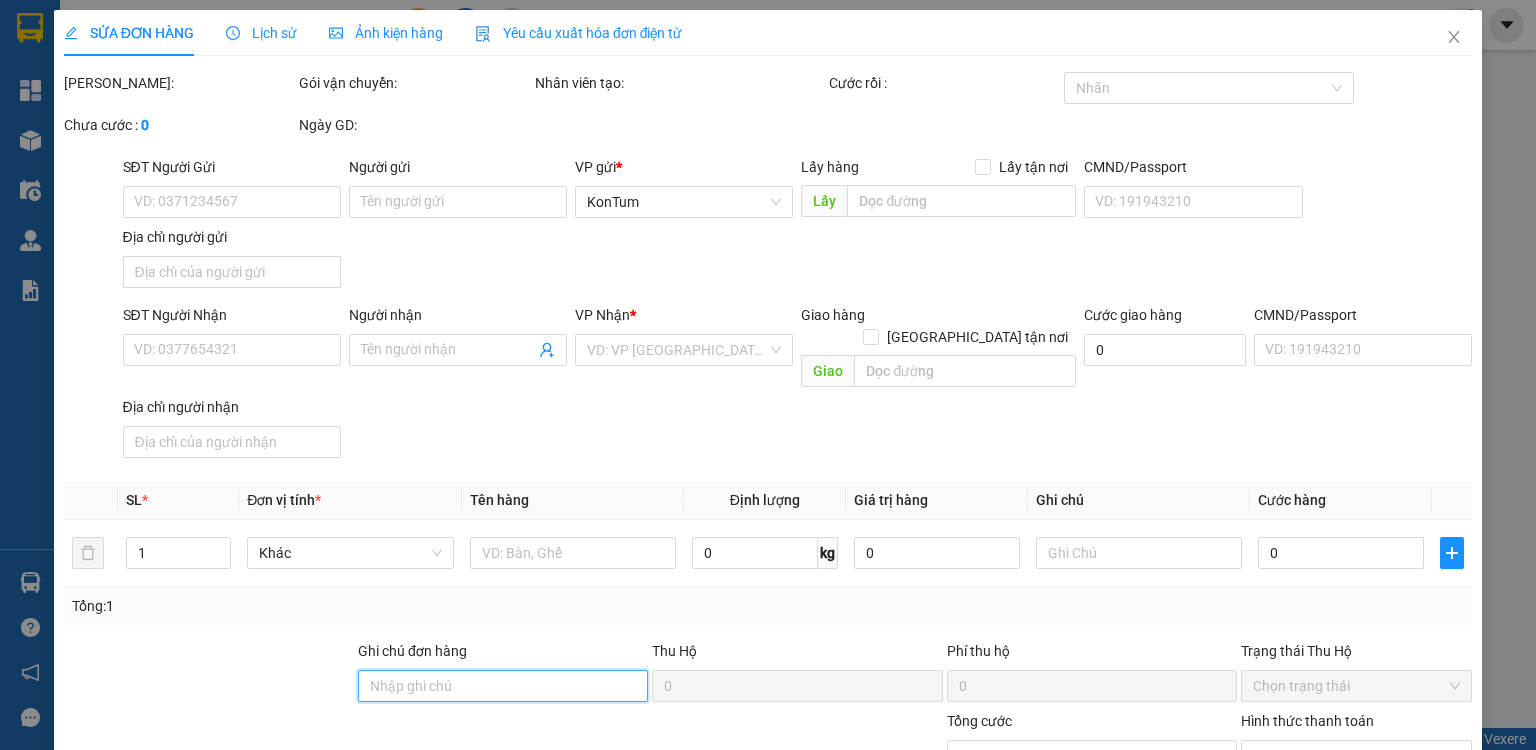 click on "Ghi chú đơn hàng" at bounding box center [503, 686] 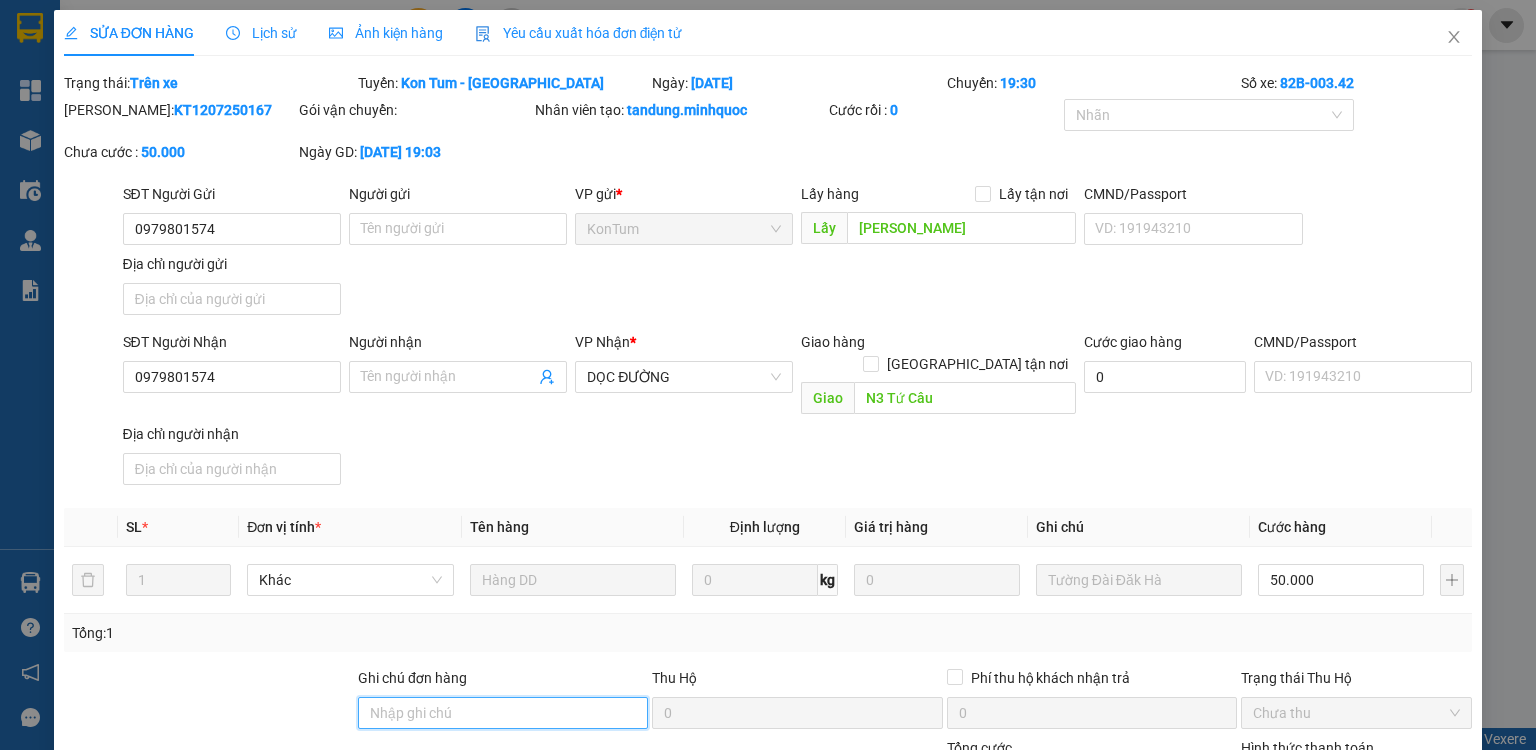 type on "0979801574" 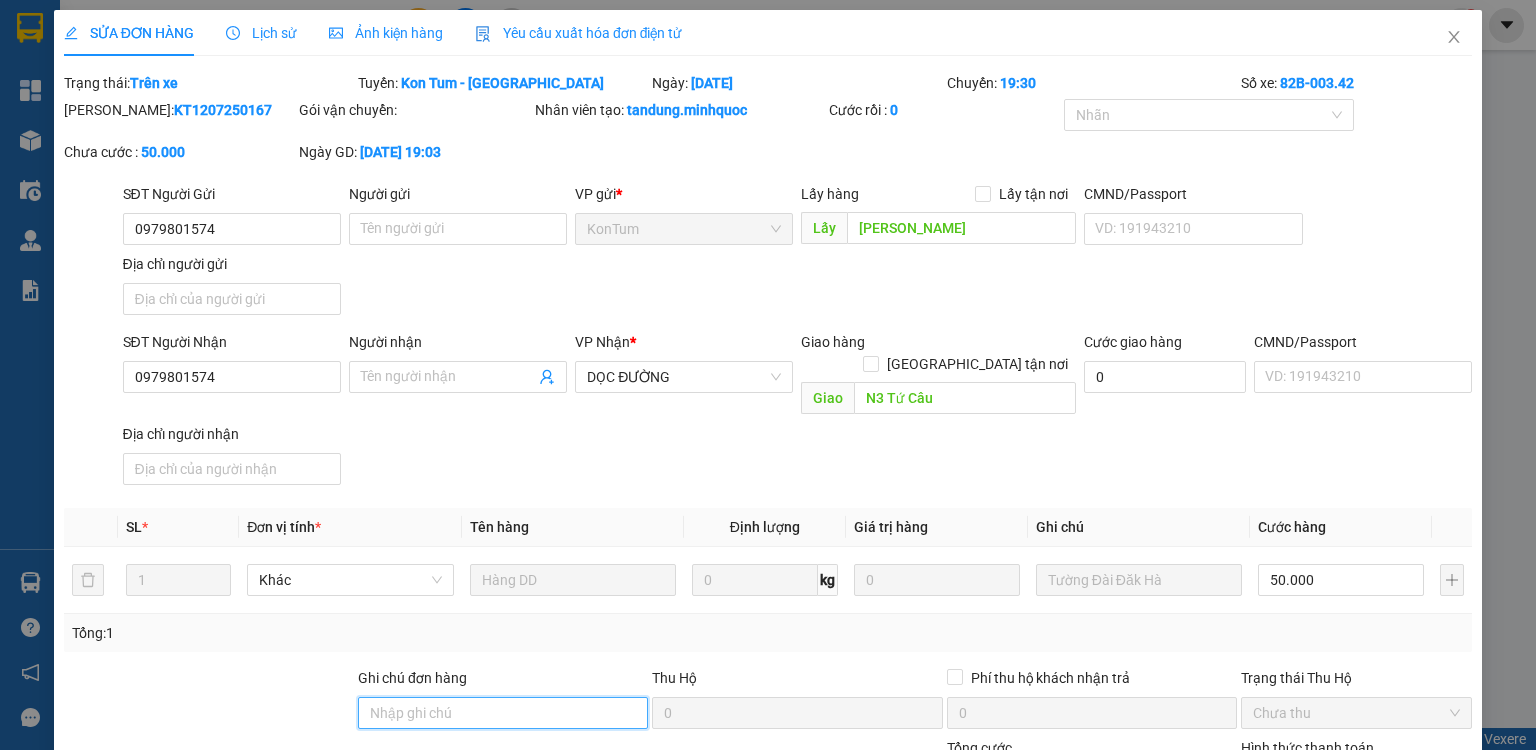 type on "[PERSON_NAME]" 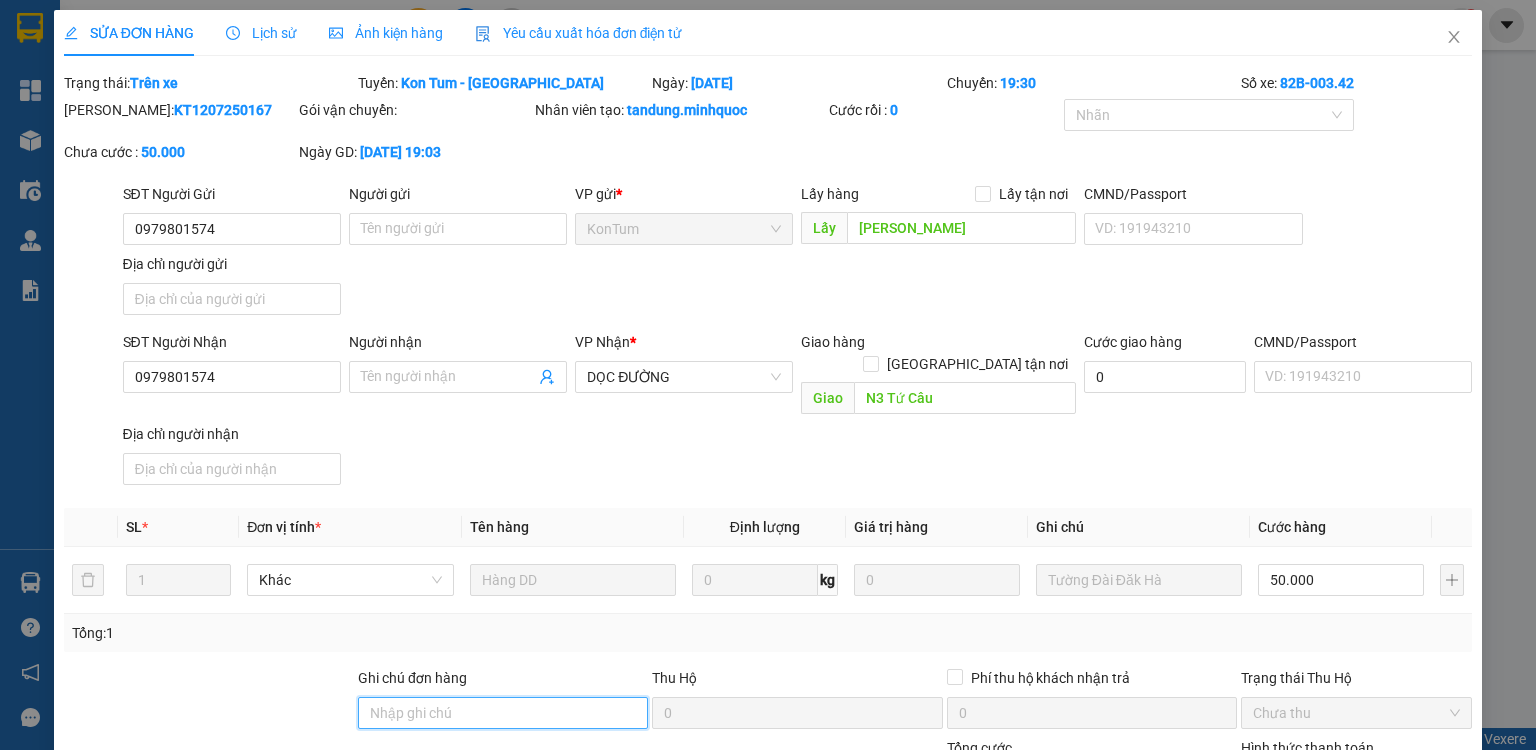 type on "N3 Tứ Câu" 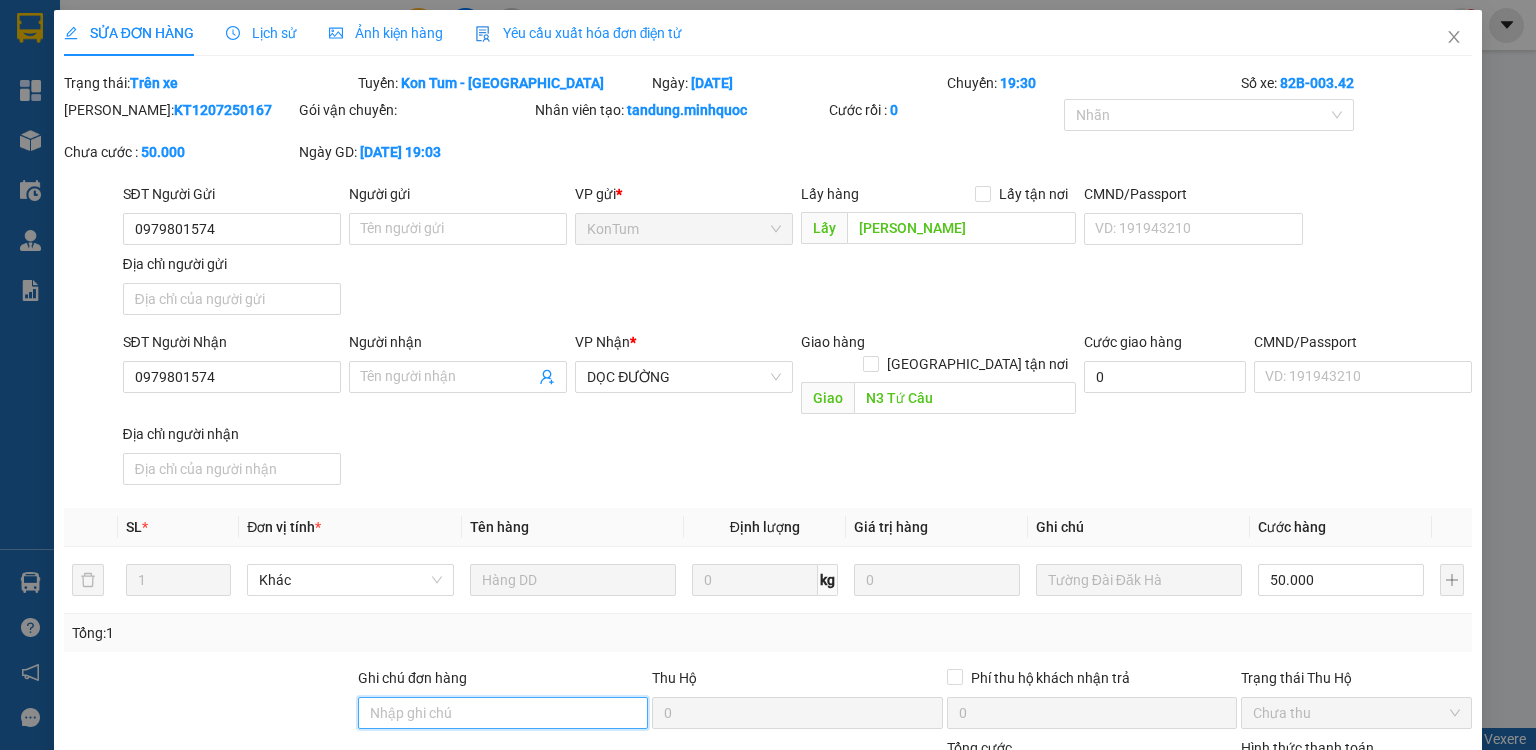 type on "n" 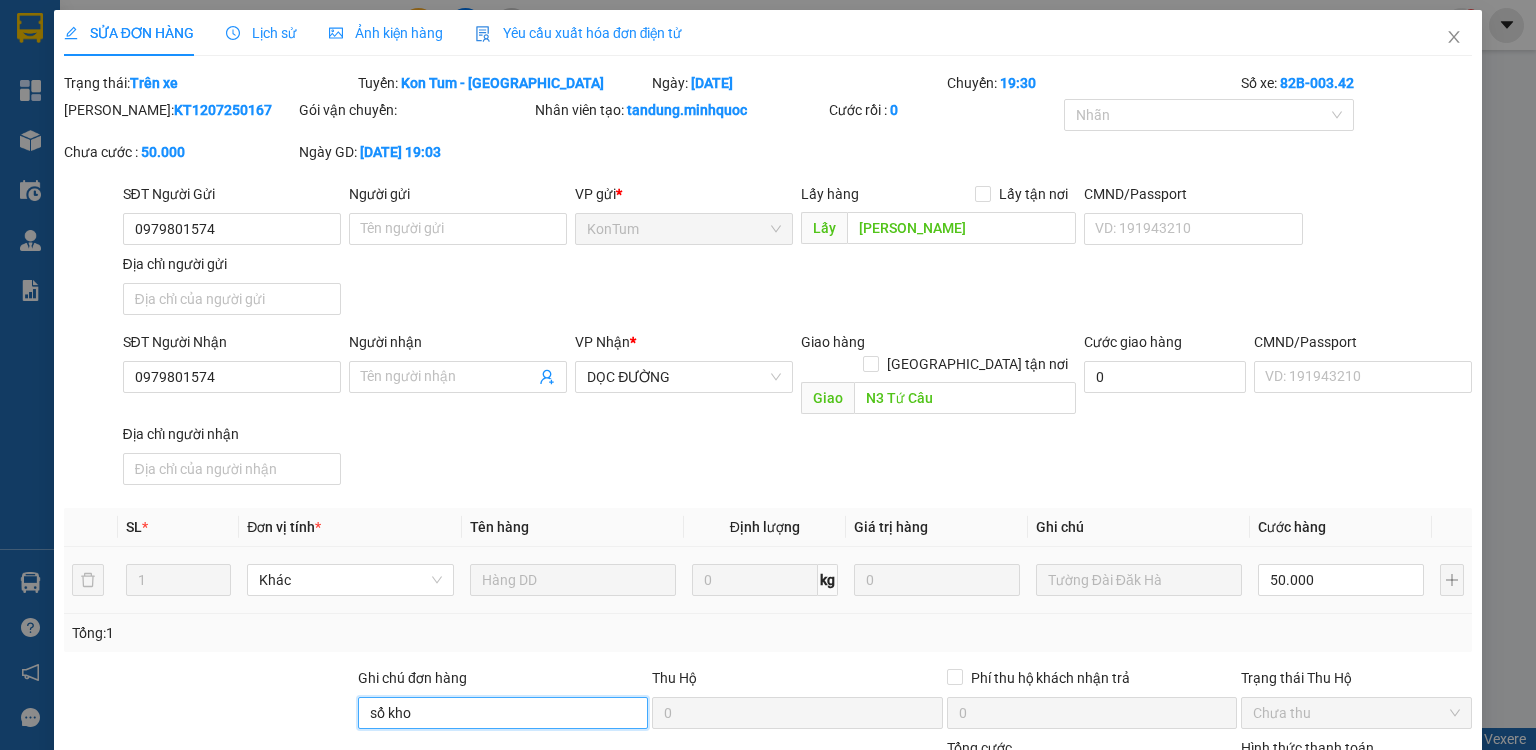 scroll, scrollTop: 160, scrollLeft: 0, axis: vertical 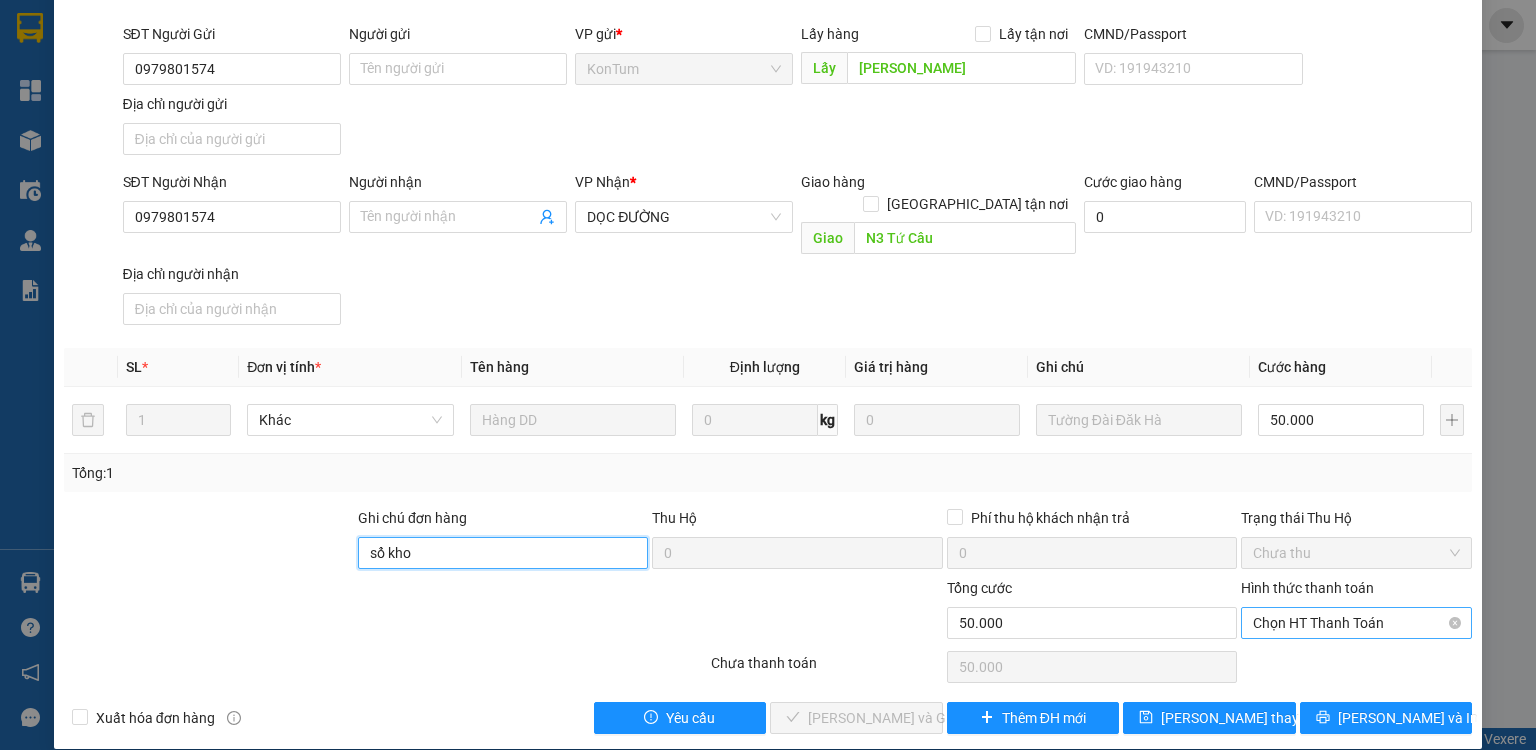 click on "Chọn HT Thanh Toán" at bounding box center [1356, 623] 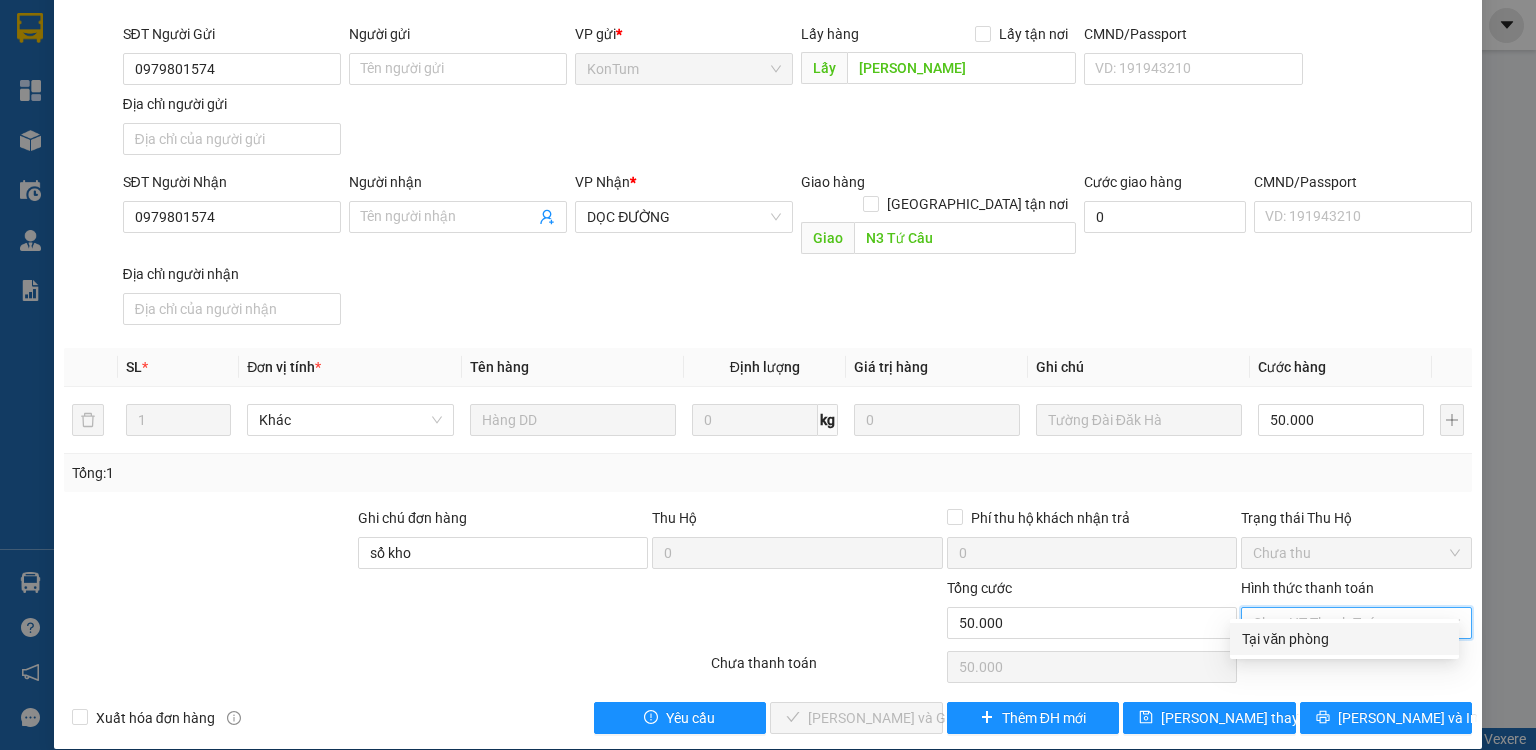 click on "Tại văn phòng" at bounding box center [1344, 639] 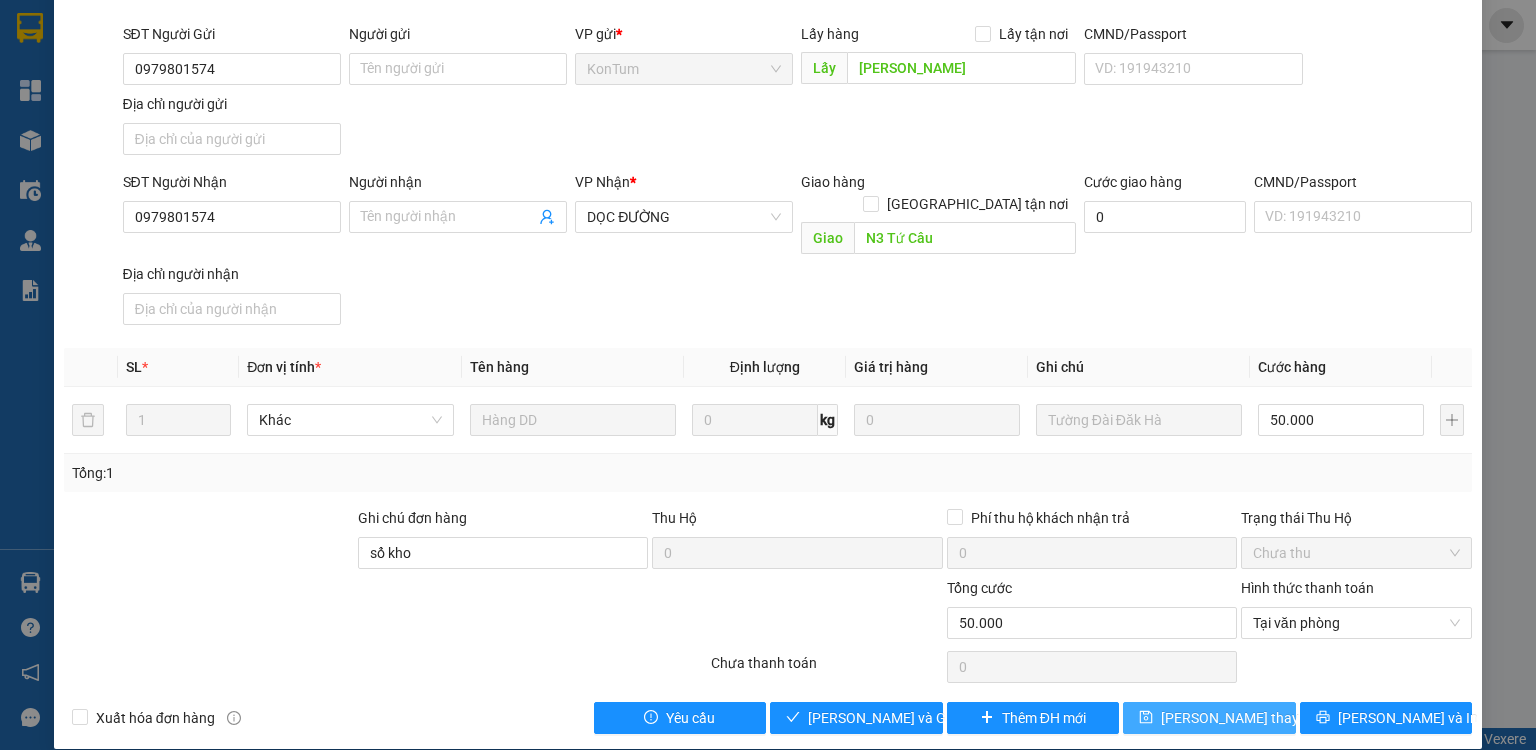 click on "[PERSON_NAME] thay đổi" at bounding box center [1241, 718] 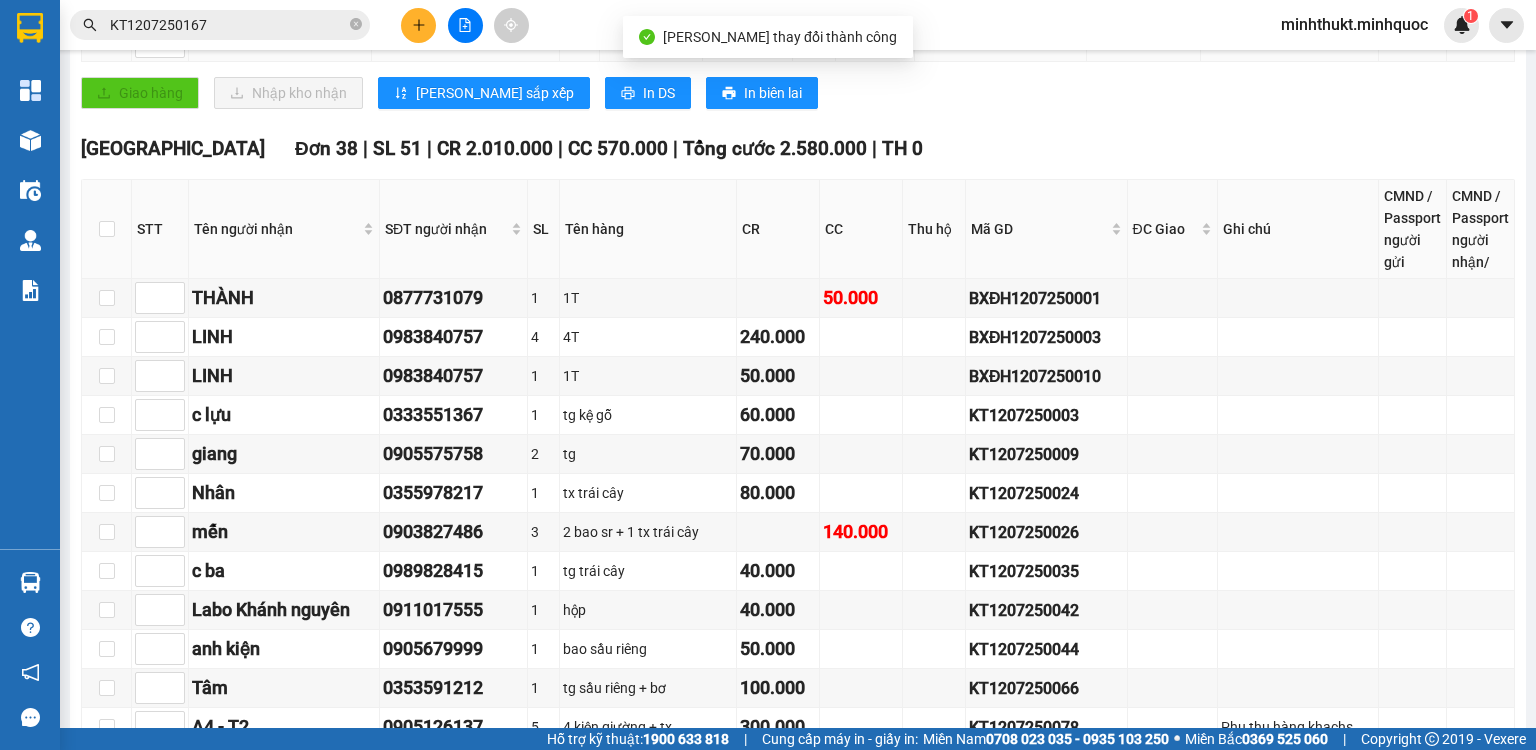 scroll, scrollTop: 560, scrollLeft: 0, axis: vertical 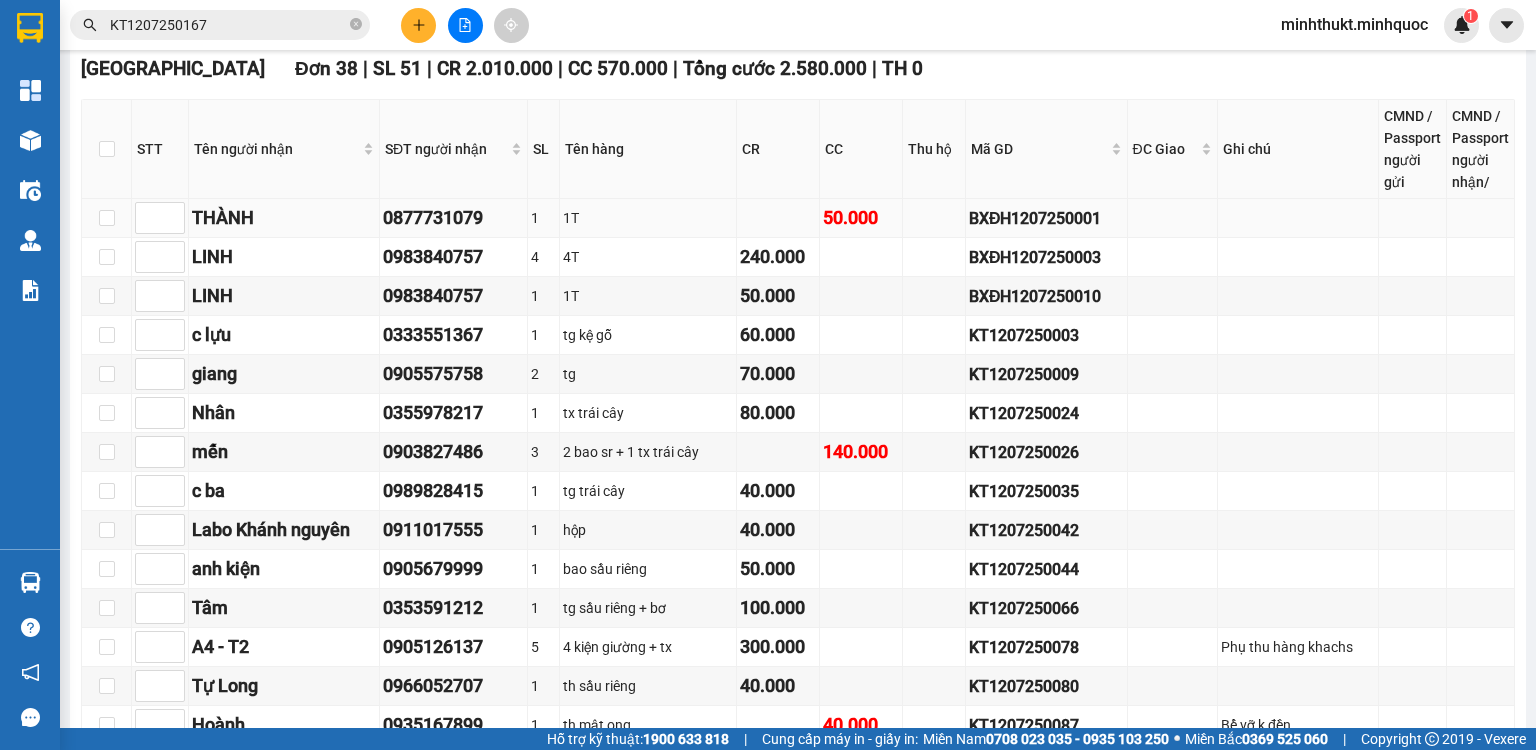 click on "BXĐH1207250001" at bounding box center (1047, 218) 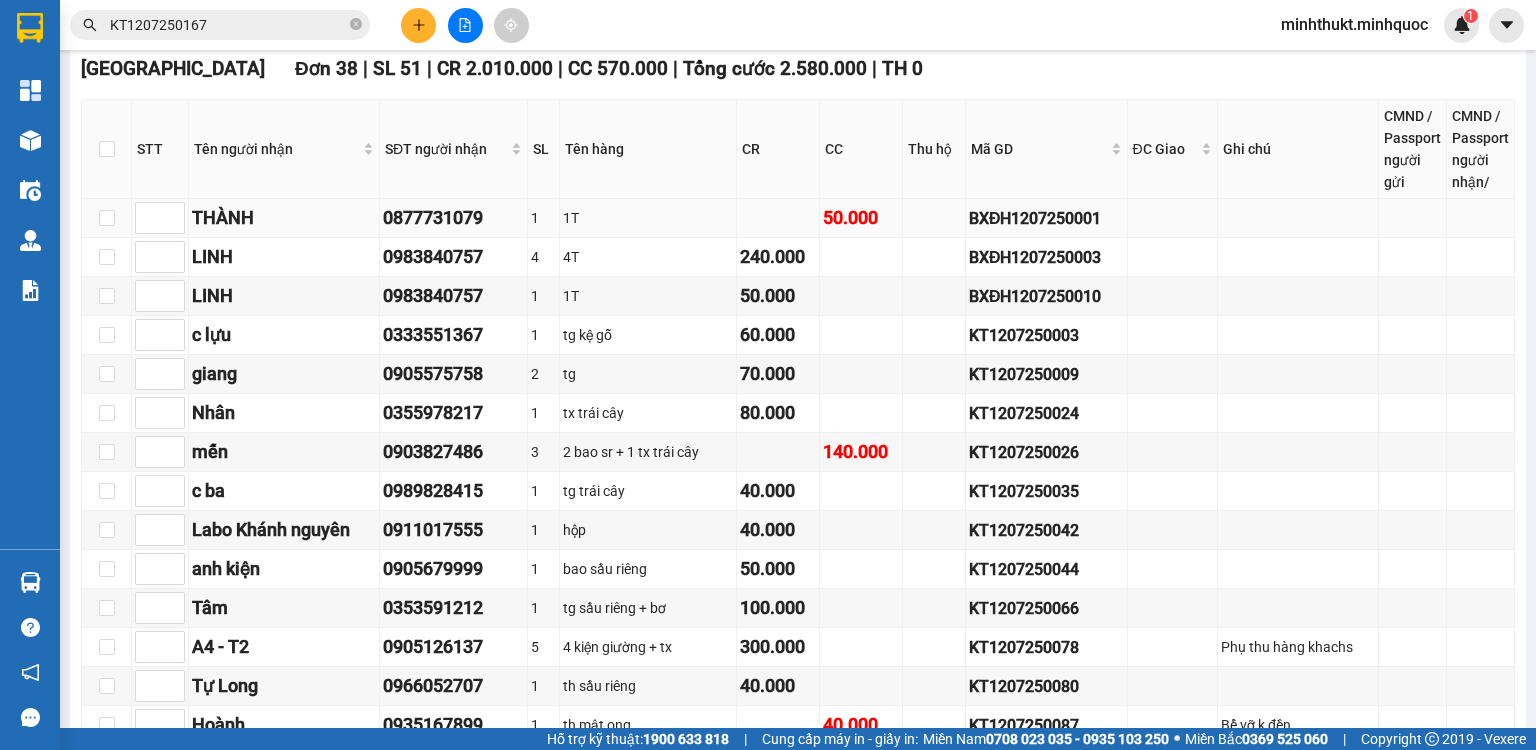 click on "BXĐH1207250001" at bounding box center (1046, 218) 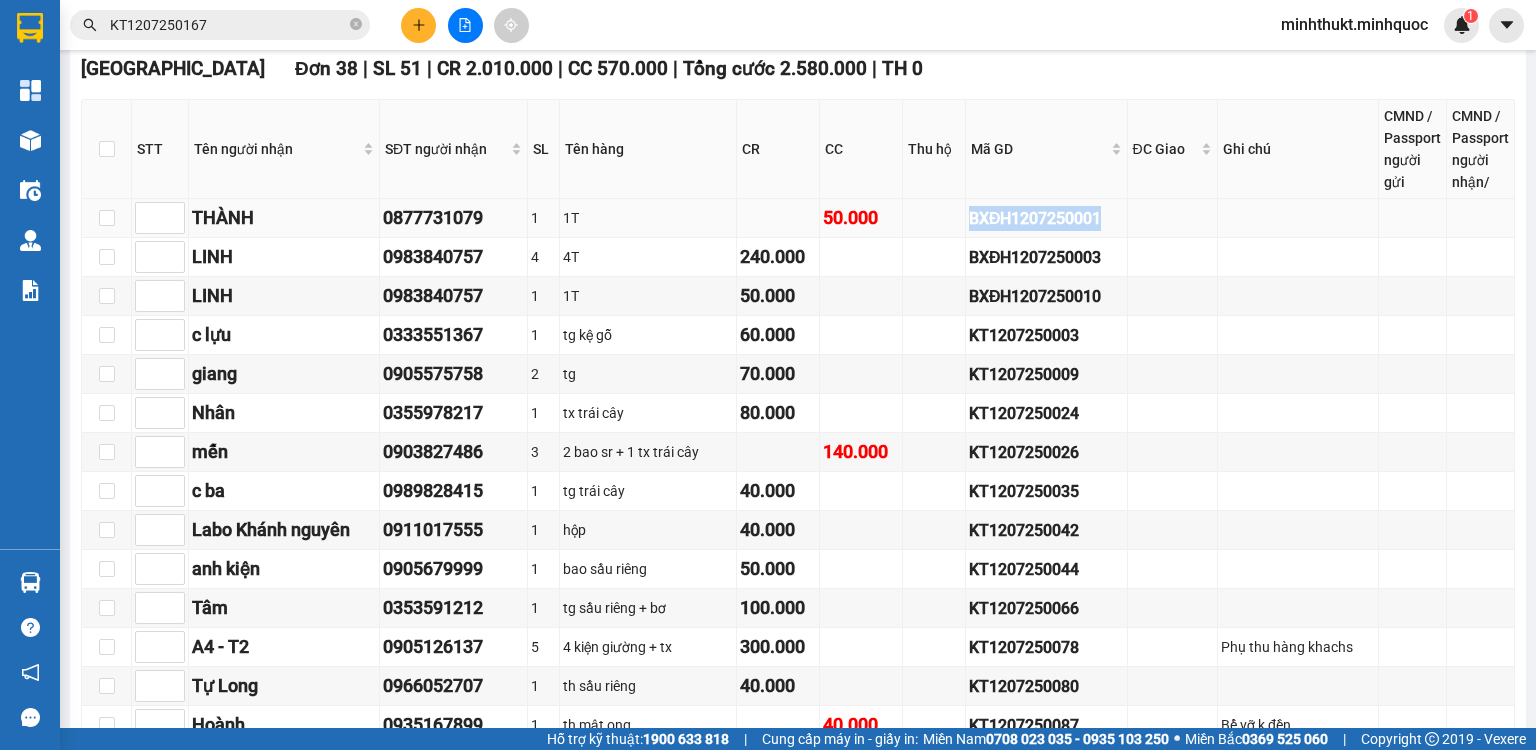 click on "BXĐH1207250001" at bounding box center (1046, 218) 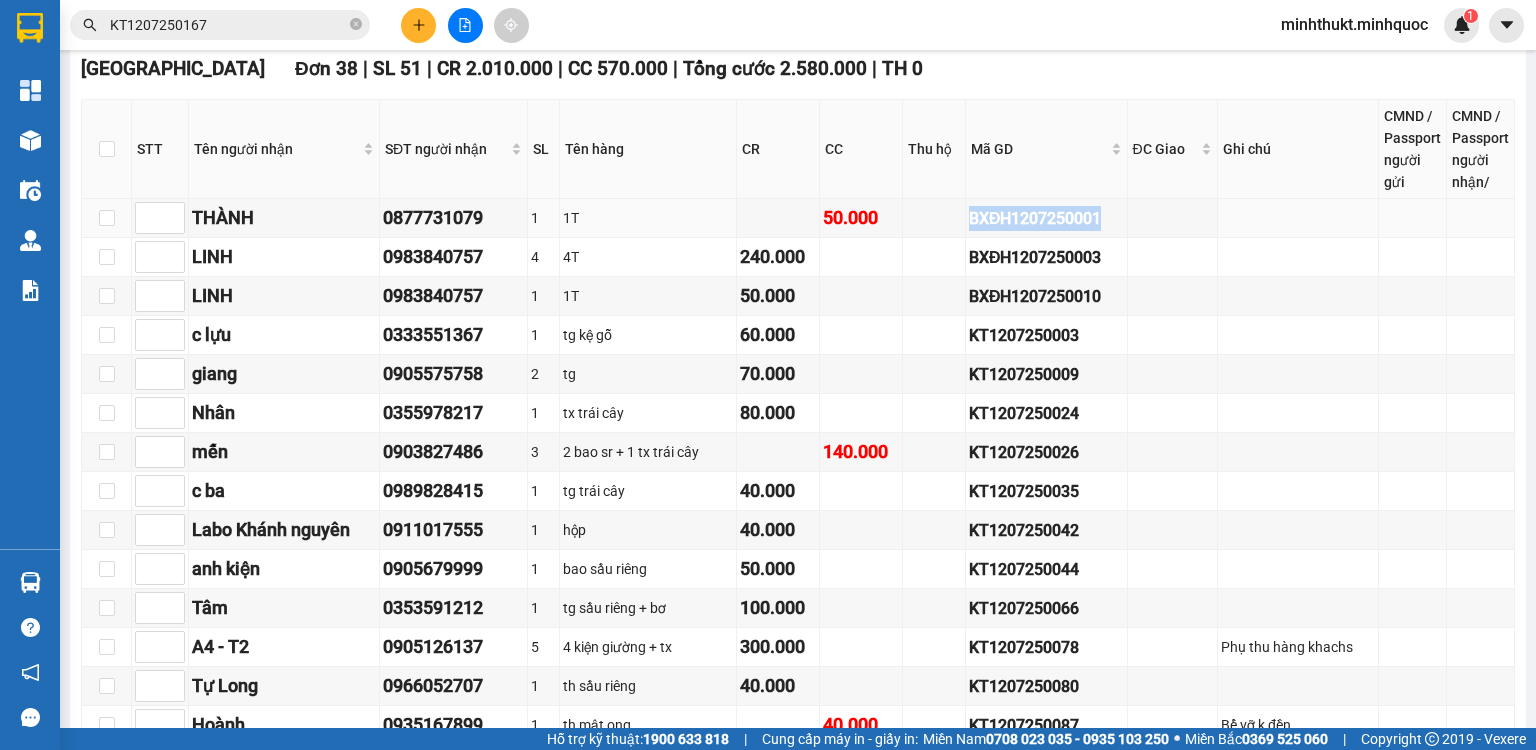 copy on "BXĐH1207250001" 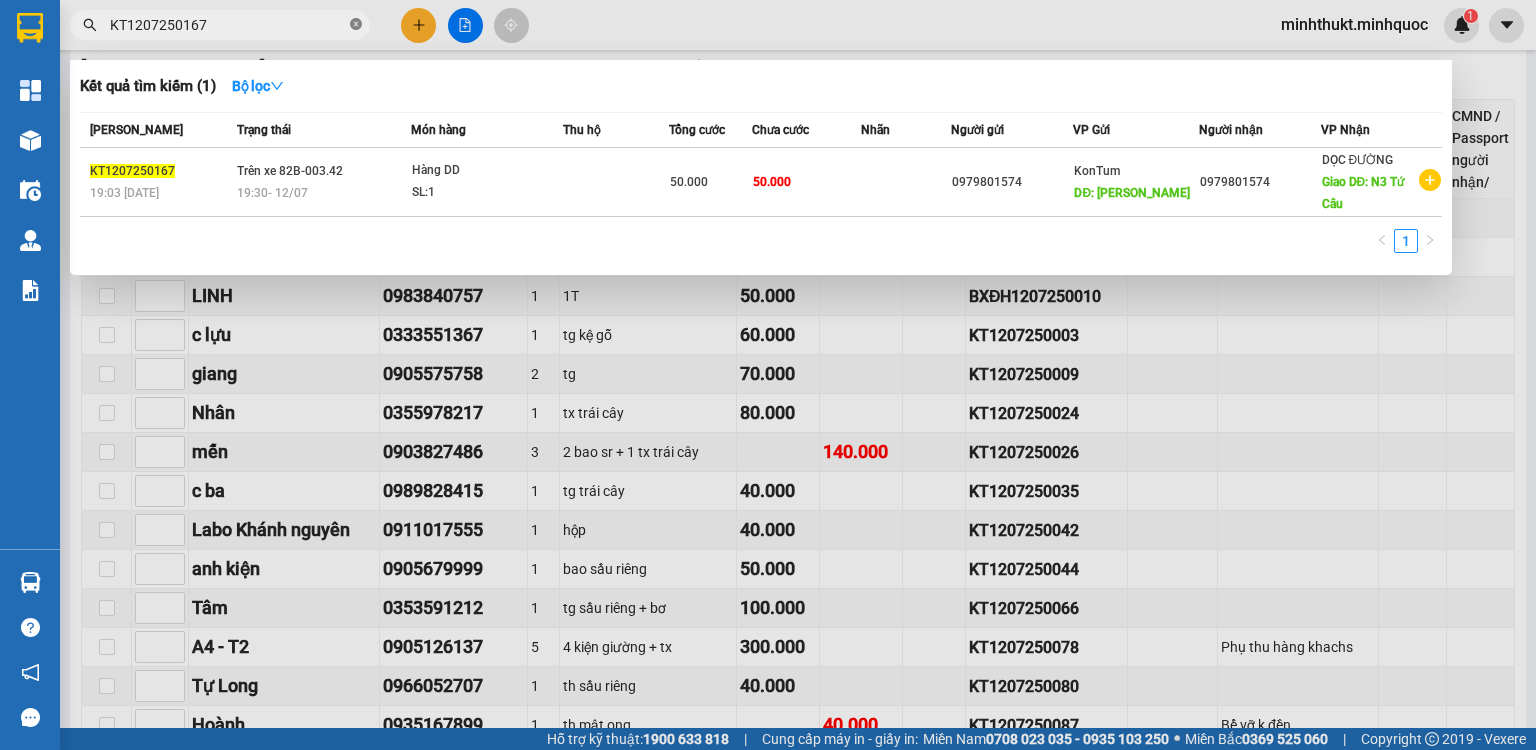 click 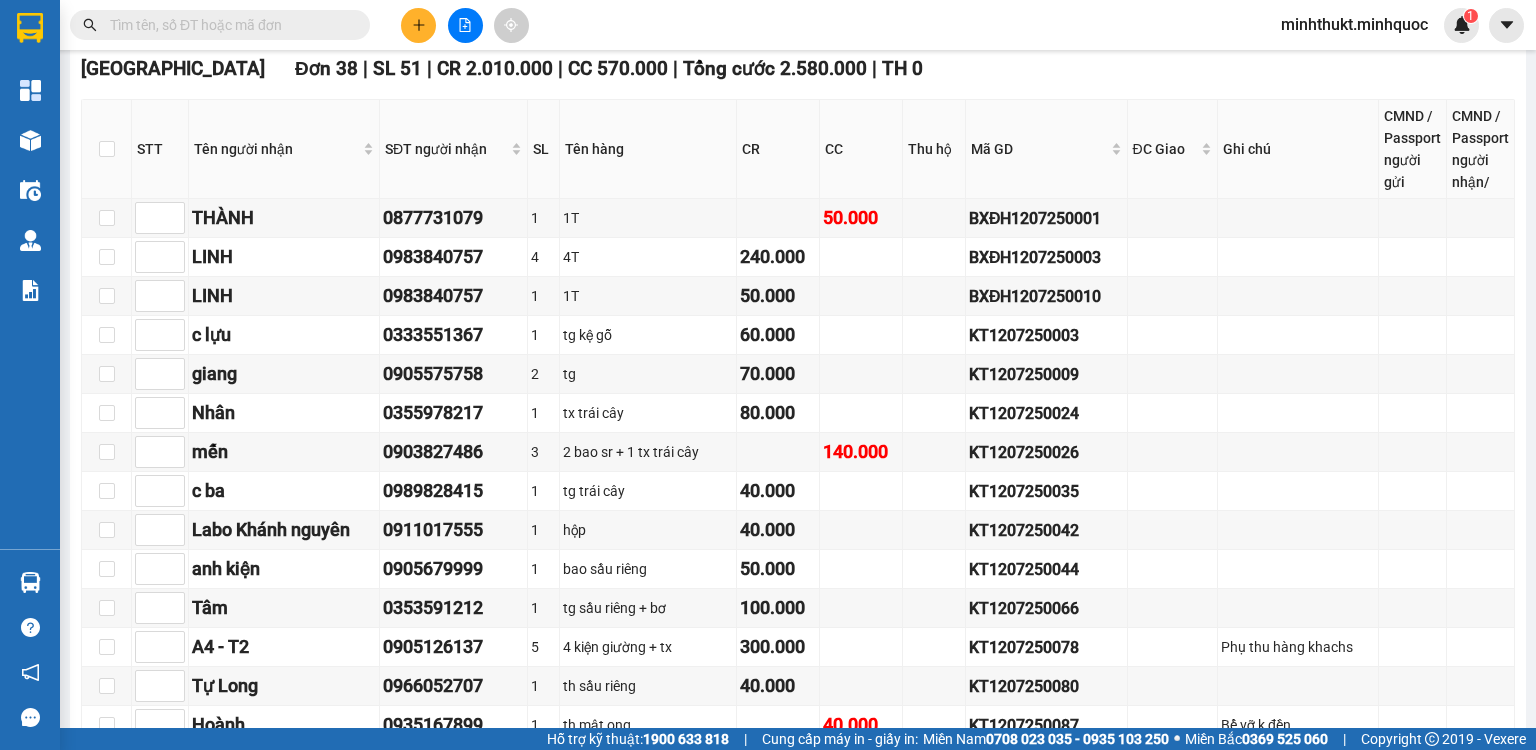 paste on "BXĐH1207250001" 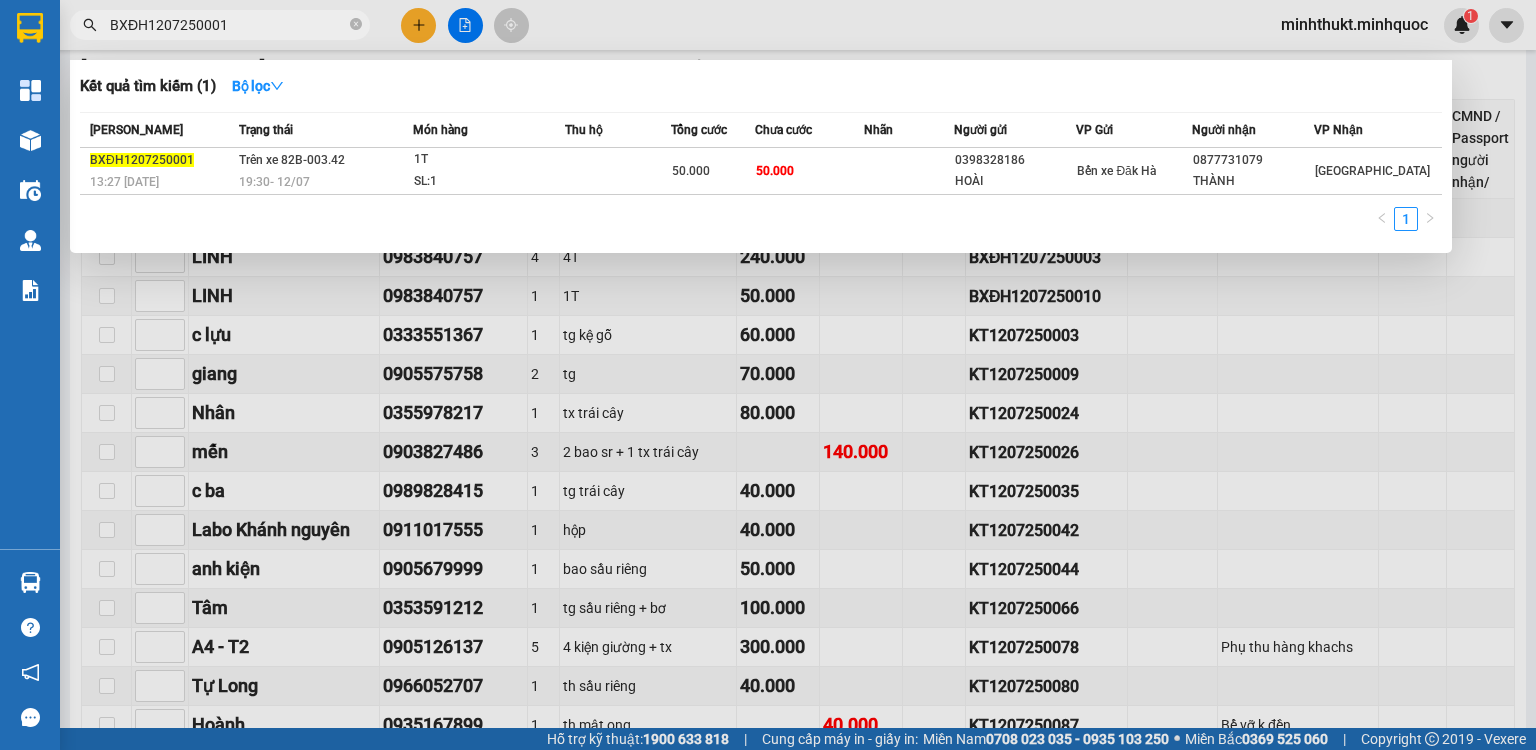 type on "BXĐH1207250001" 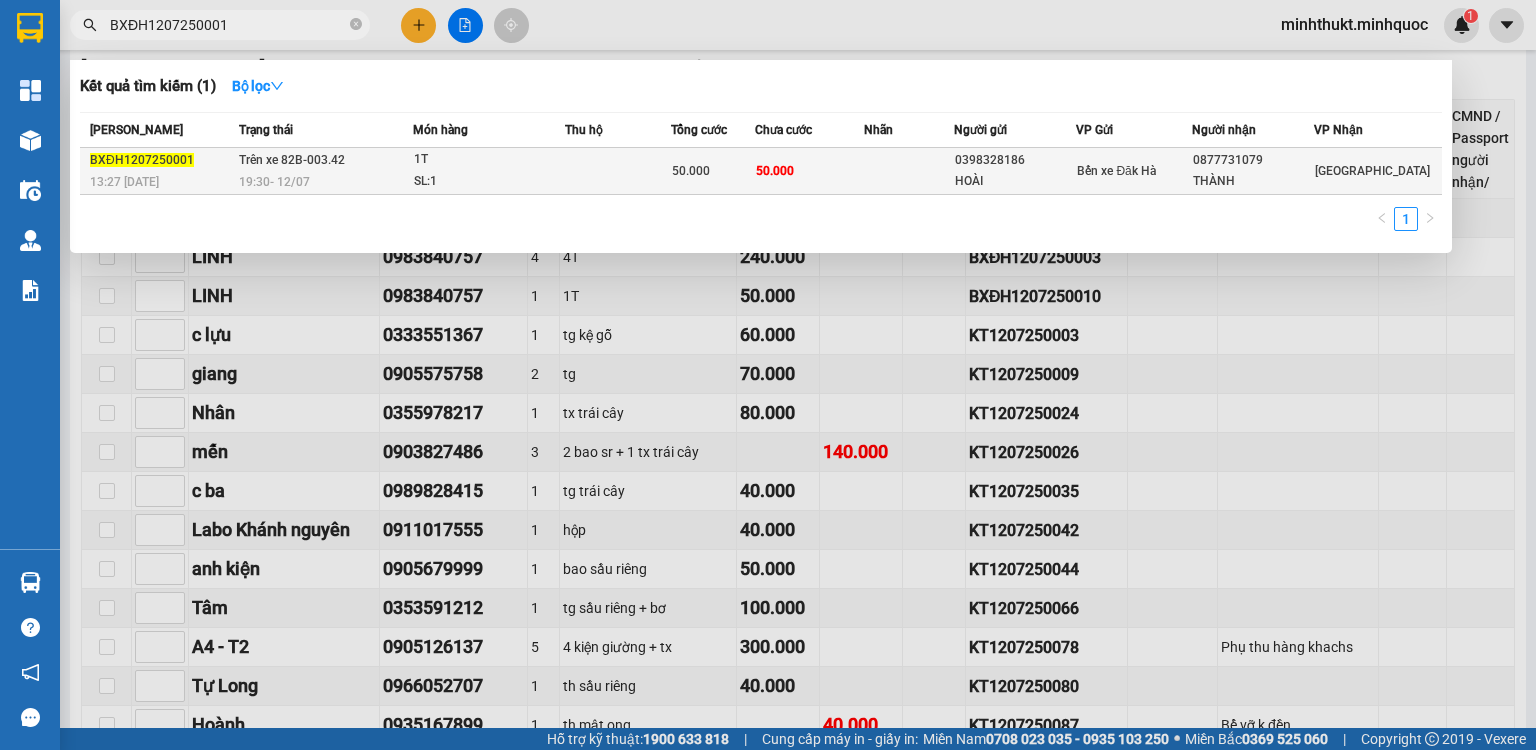 click at bounding box center [618, 171] 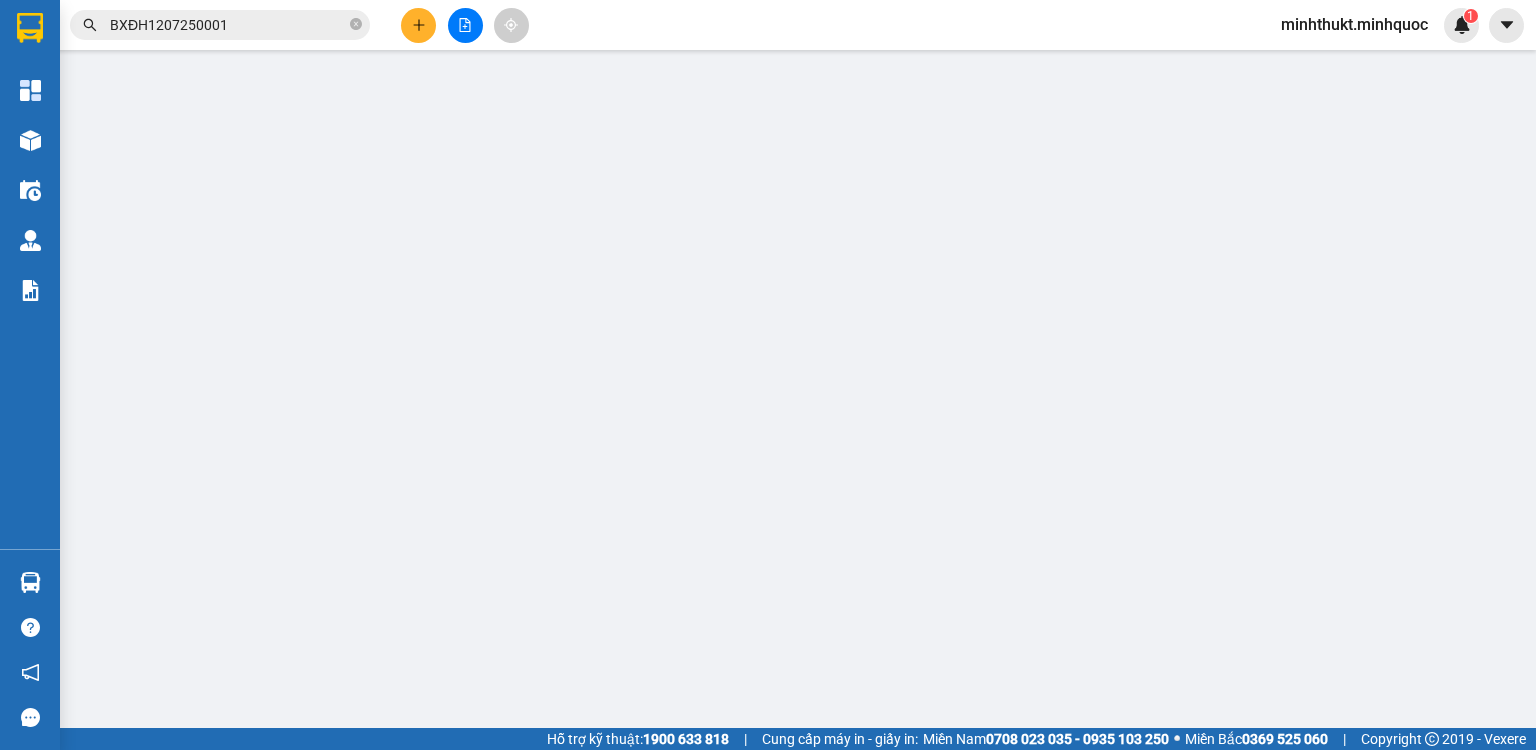 scroll, scrollTop: 0, scrollLeft: 0, axis: both 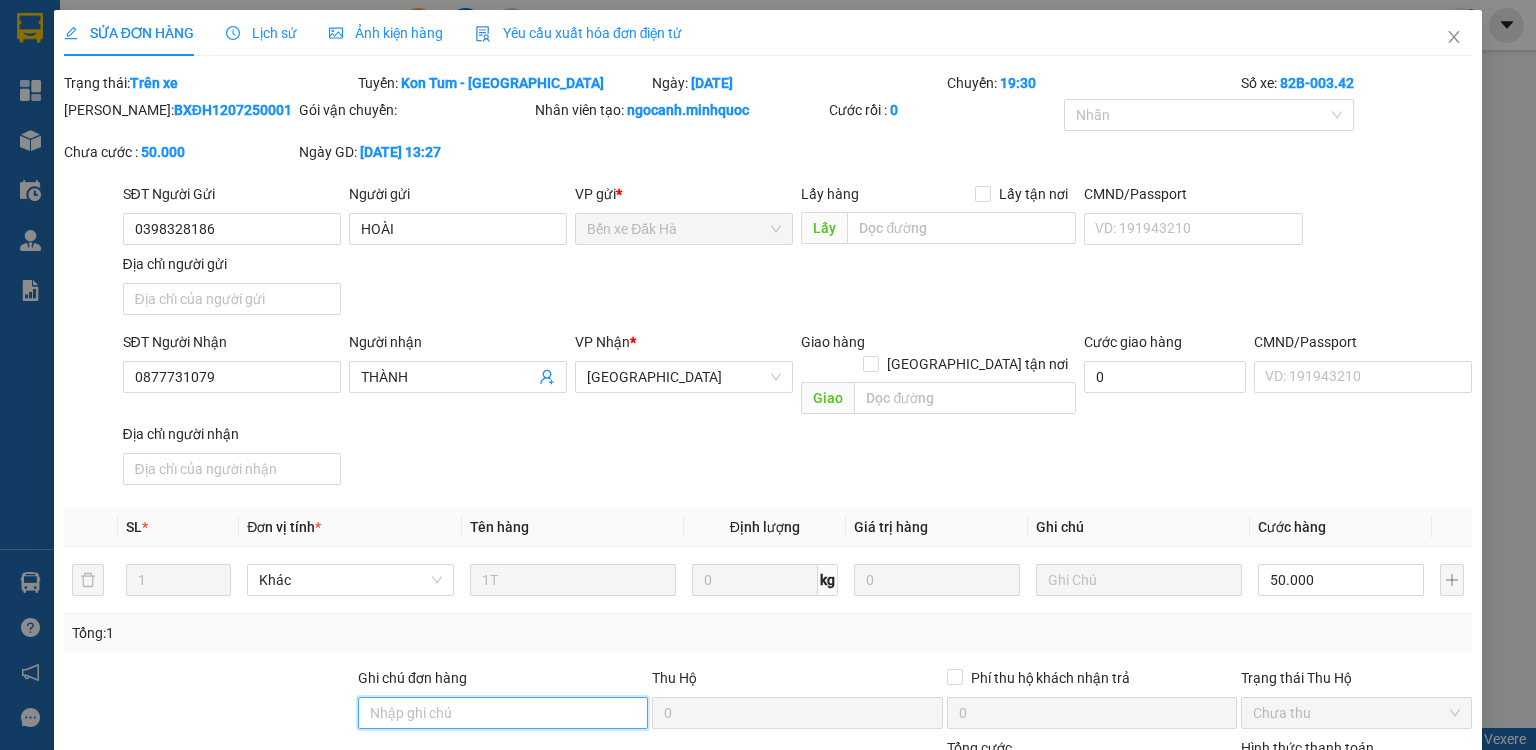 click on "Ghi chú đơn hàng" at bounding box center [503, 713] 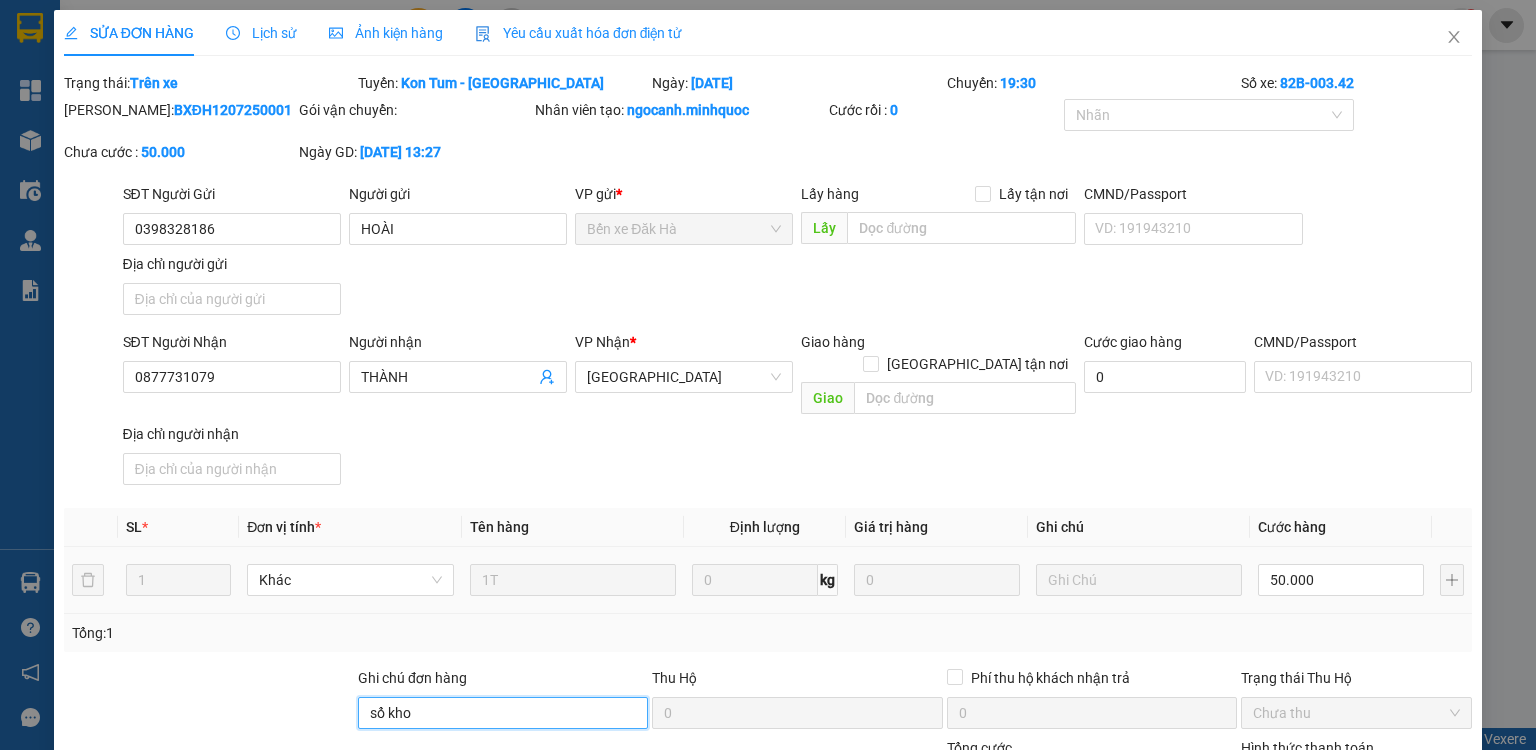 scroll, scrollTop: 160, scrollLeft: 0, axis: vertical 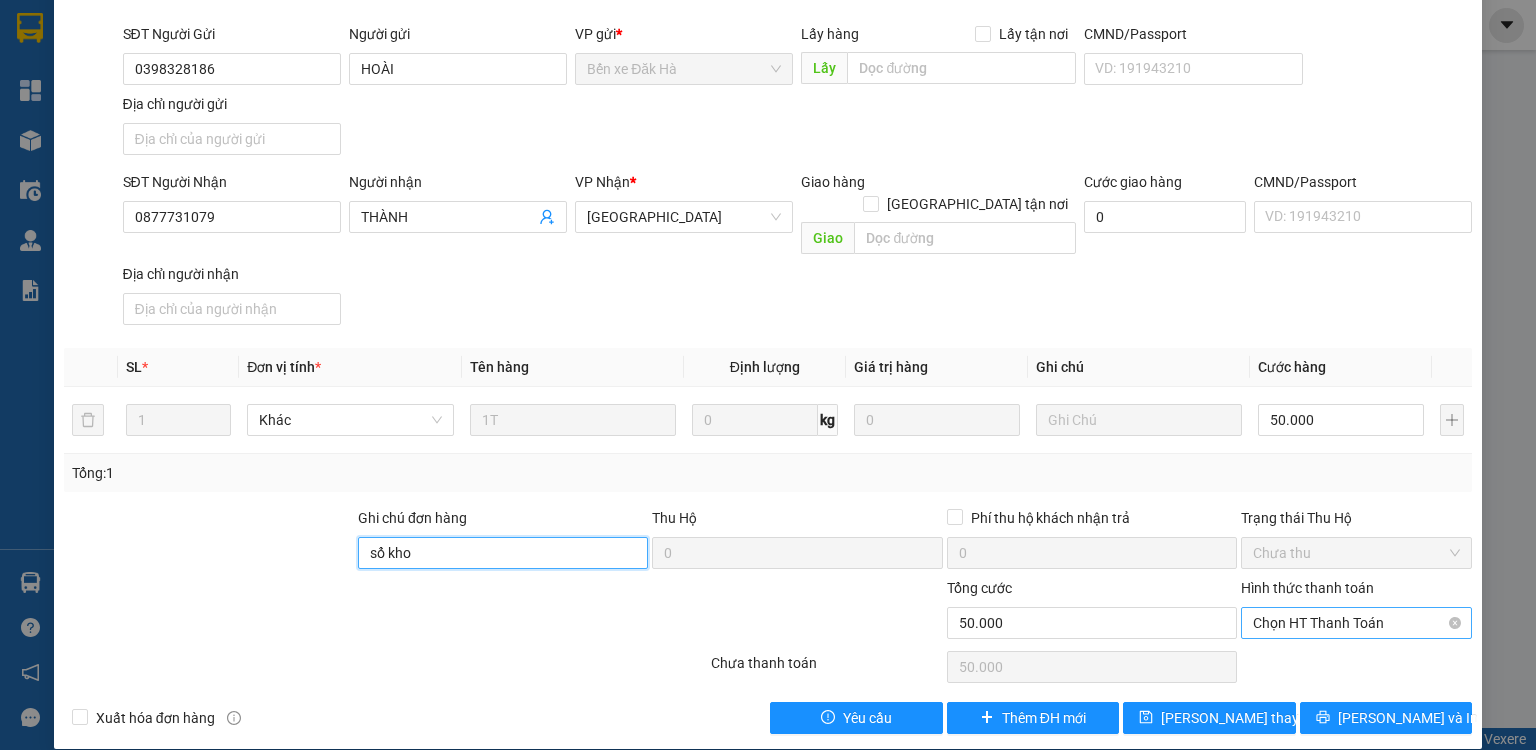 click on "Chọn HT Thanh Toán" at bounding box center (1356, 623) 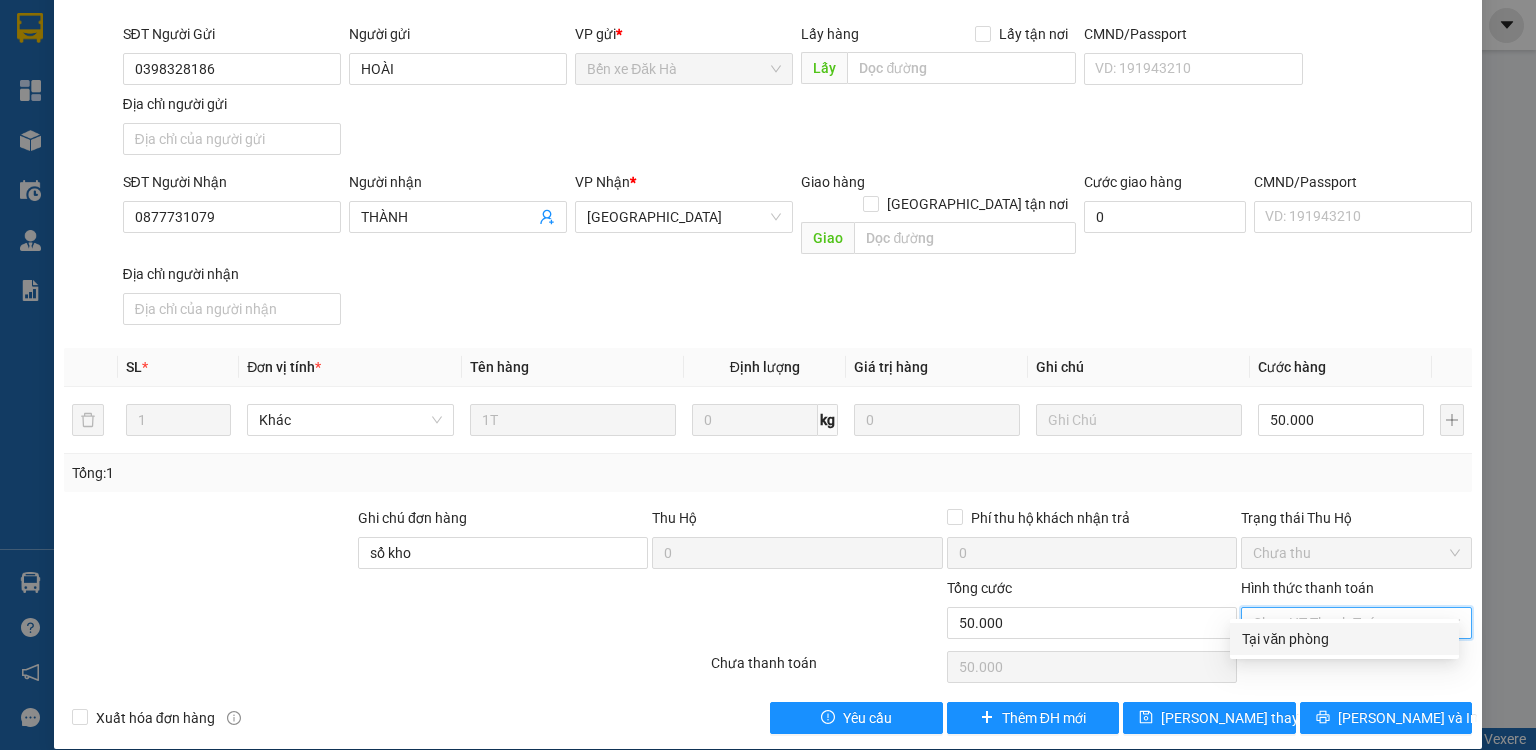 click on "Tại văn phòng" at bounding box center [1344, 639] 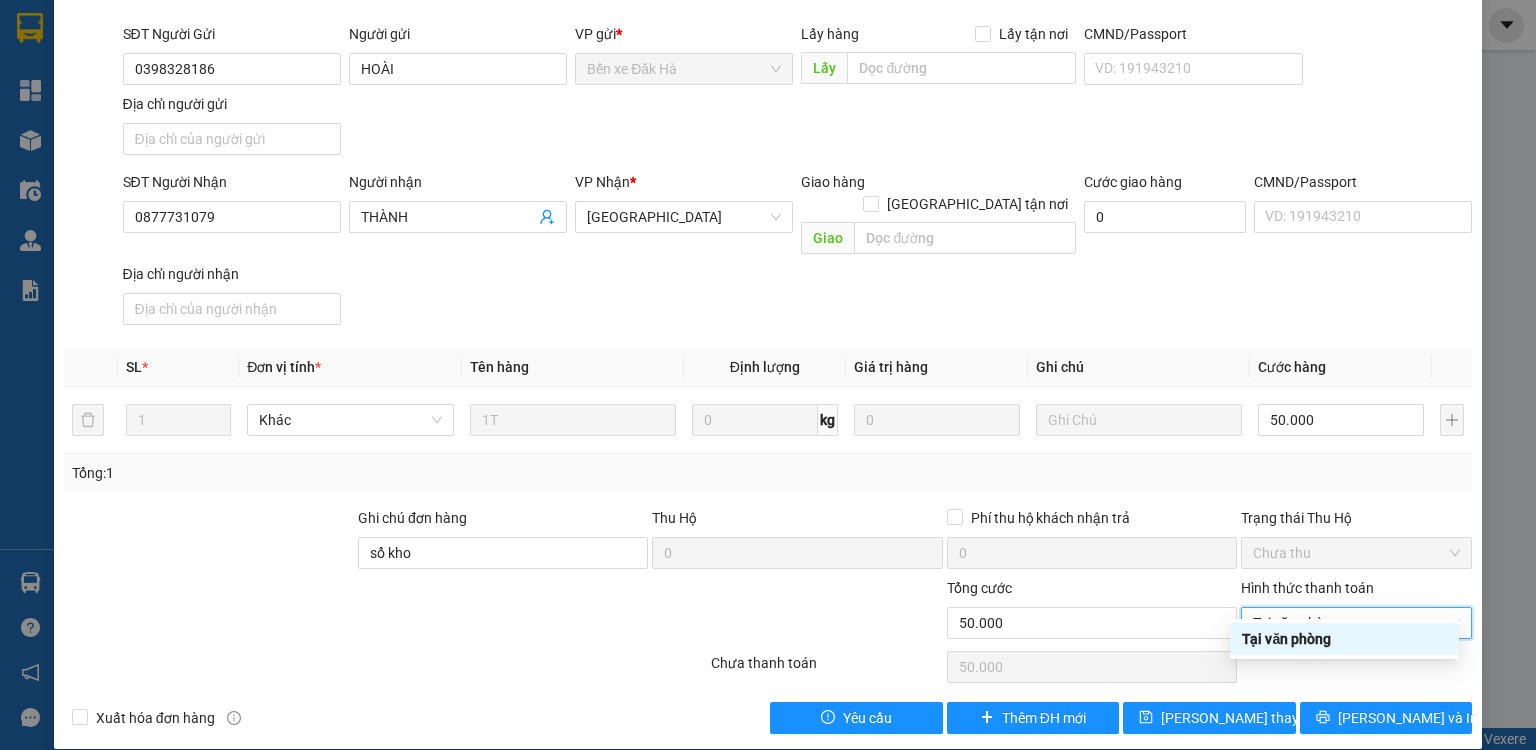 type on "0" 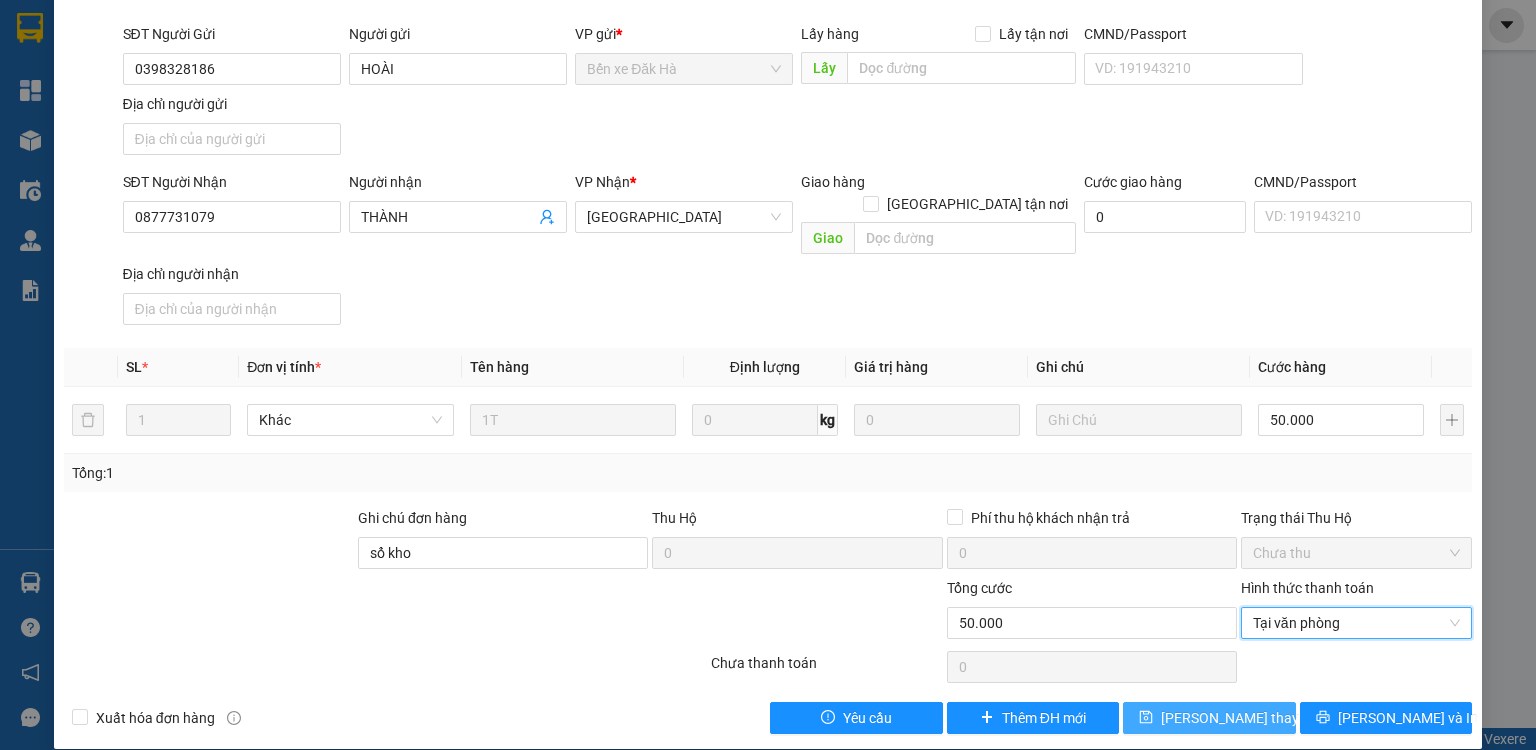 click on "[PERSON_NAME] thay đổi" at bounding box center (1241, 718) 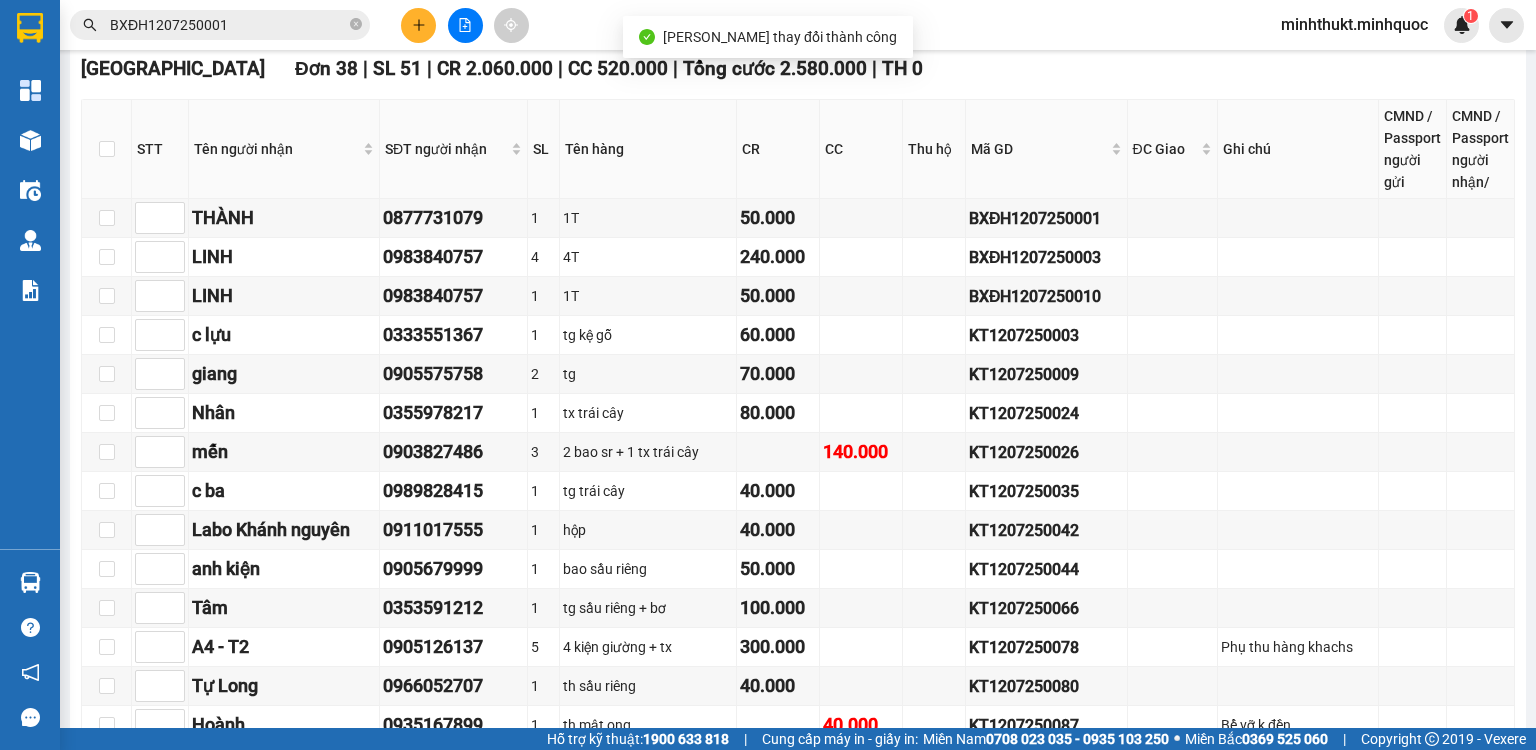 scroll, scrollTop: 640, scrollLeft: 0, axis: vertical 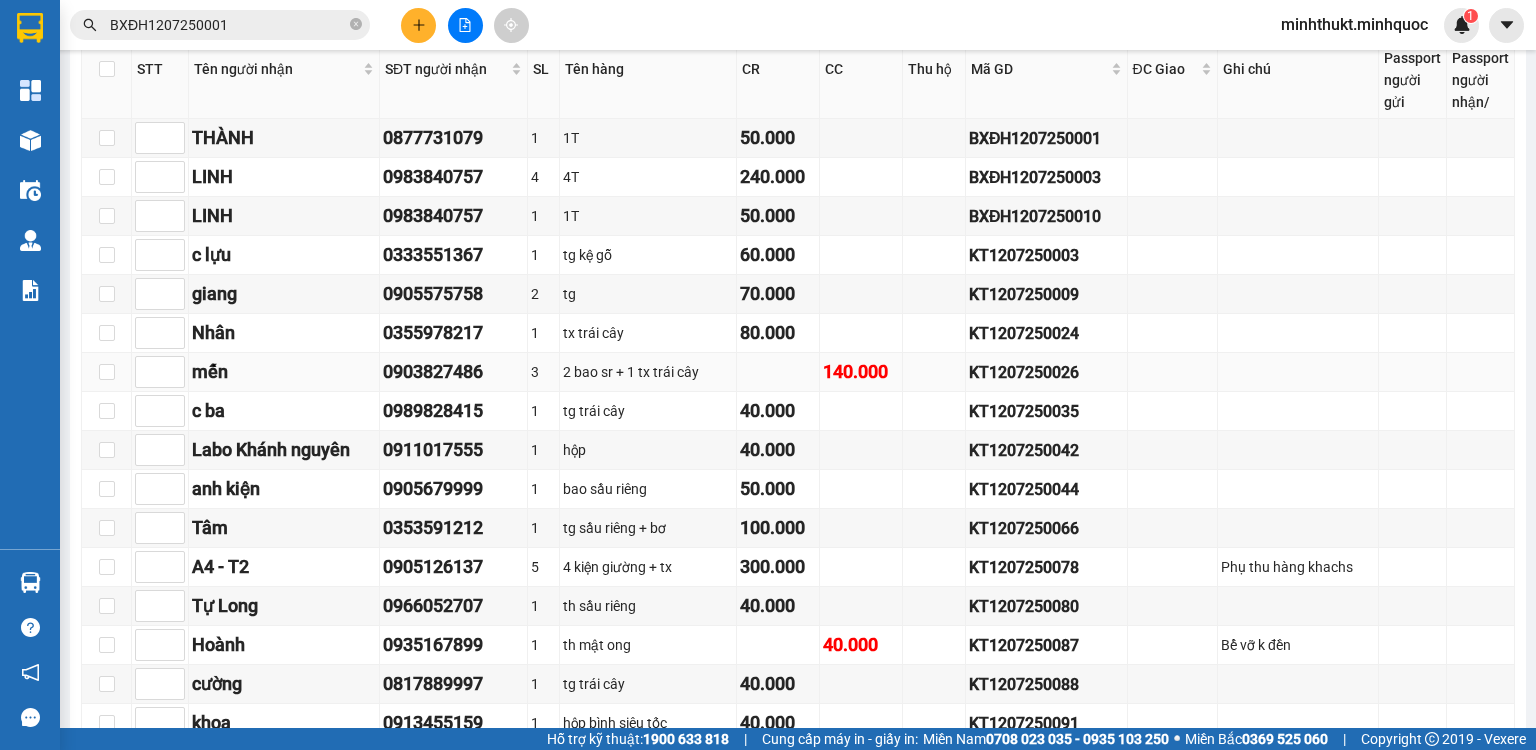 click on "KT1207250026" at bounding box center (1046, 372) 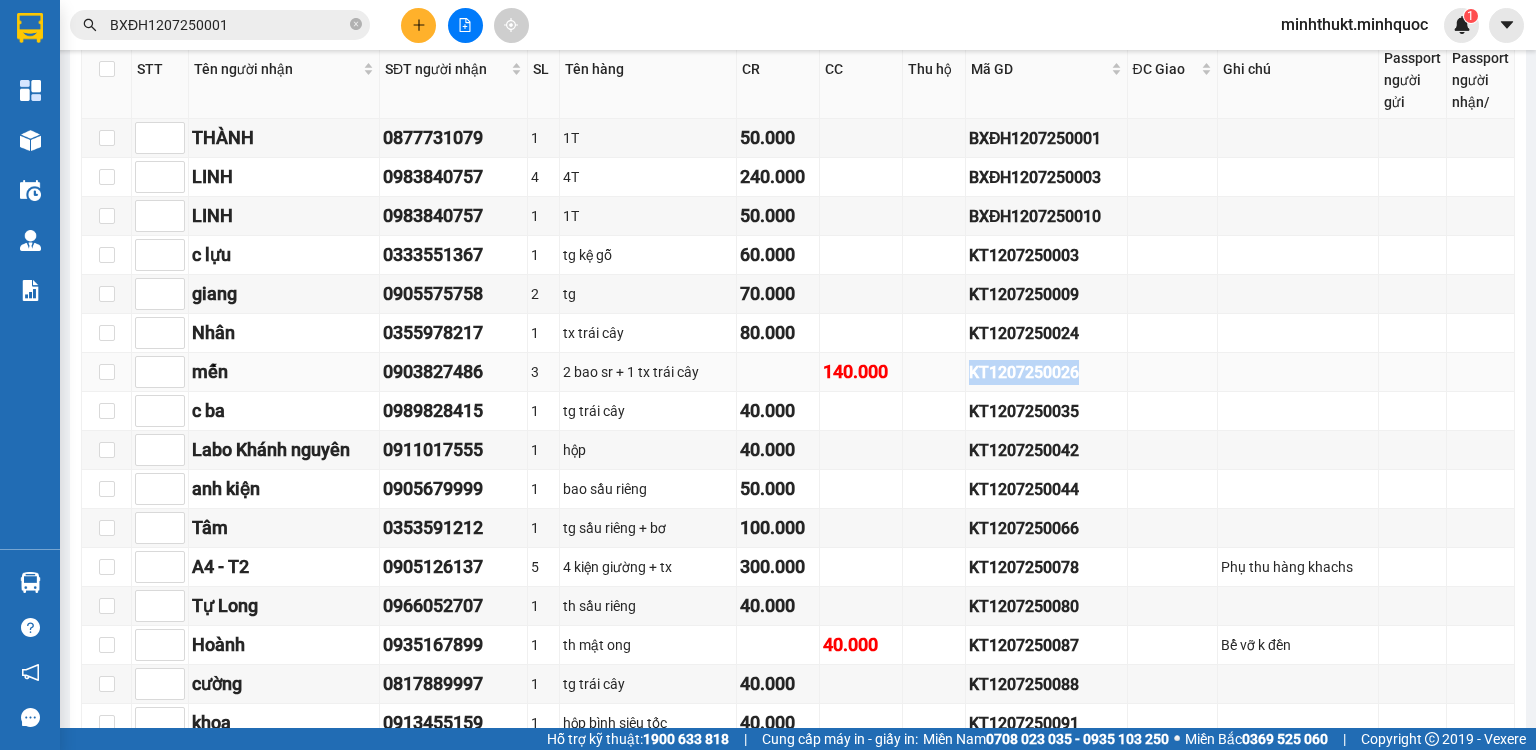 click on "KT1207250026" at bounding box center (1046, 372) 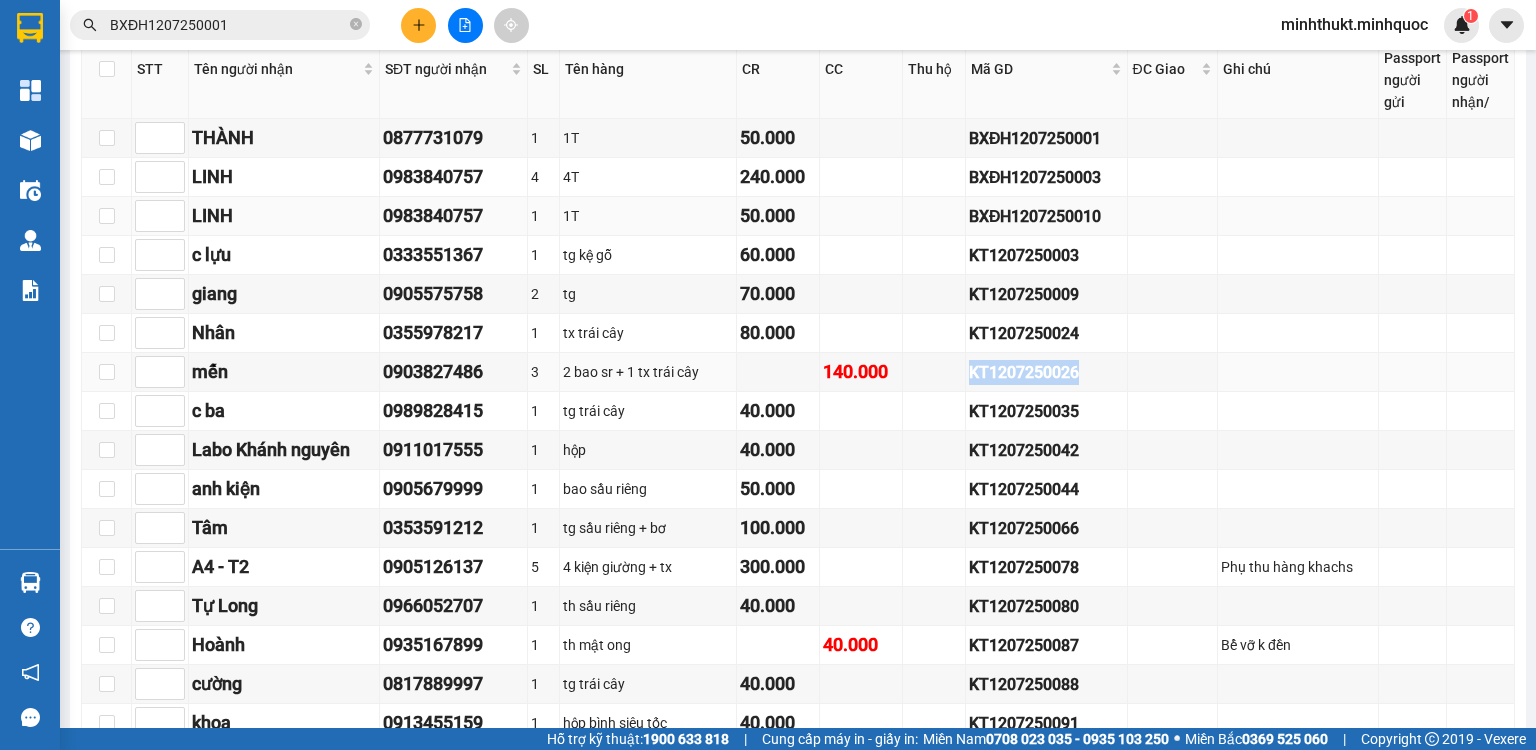 copy on "KT1207250026" 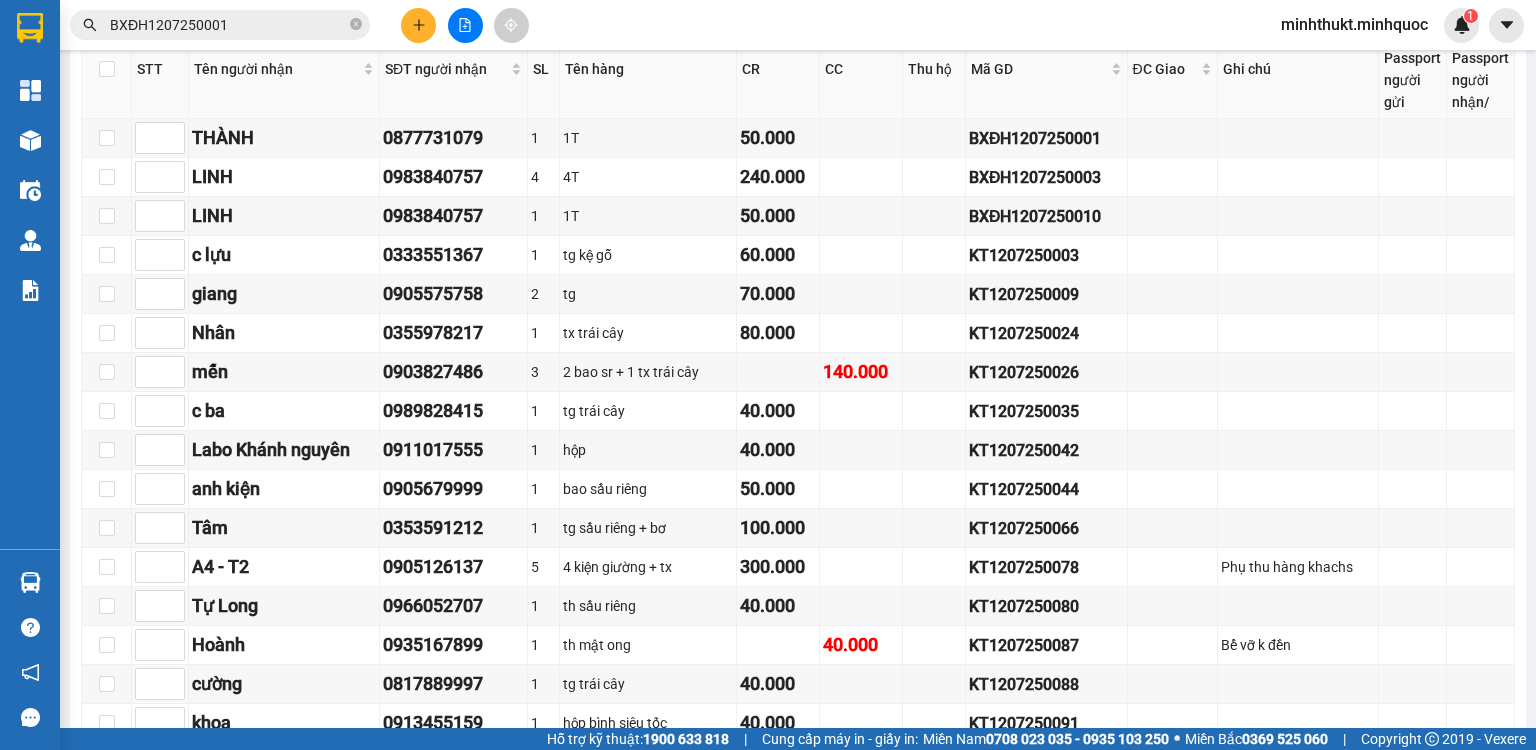 click 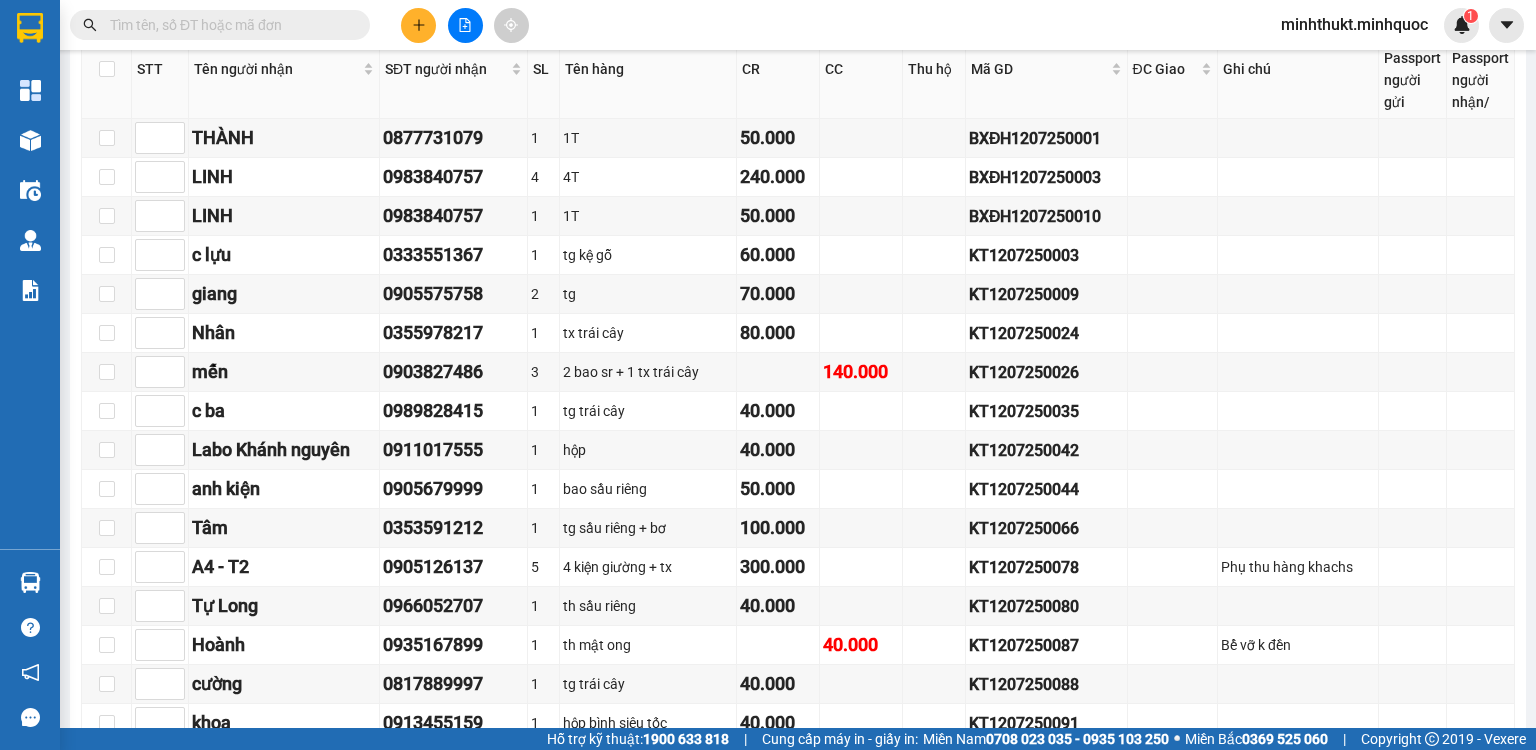 paste on "KT1207250026" 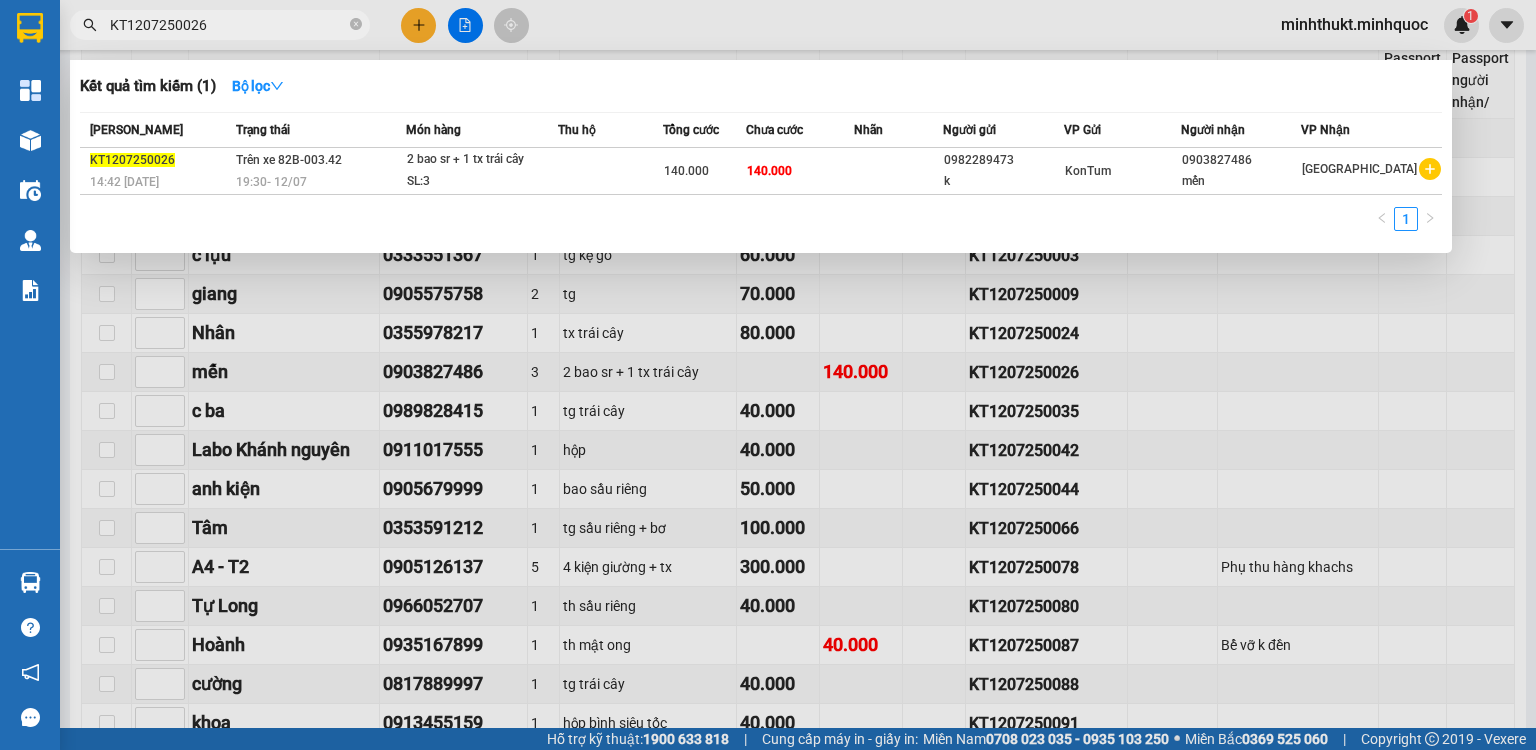 type on "KT1207250026" 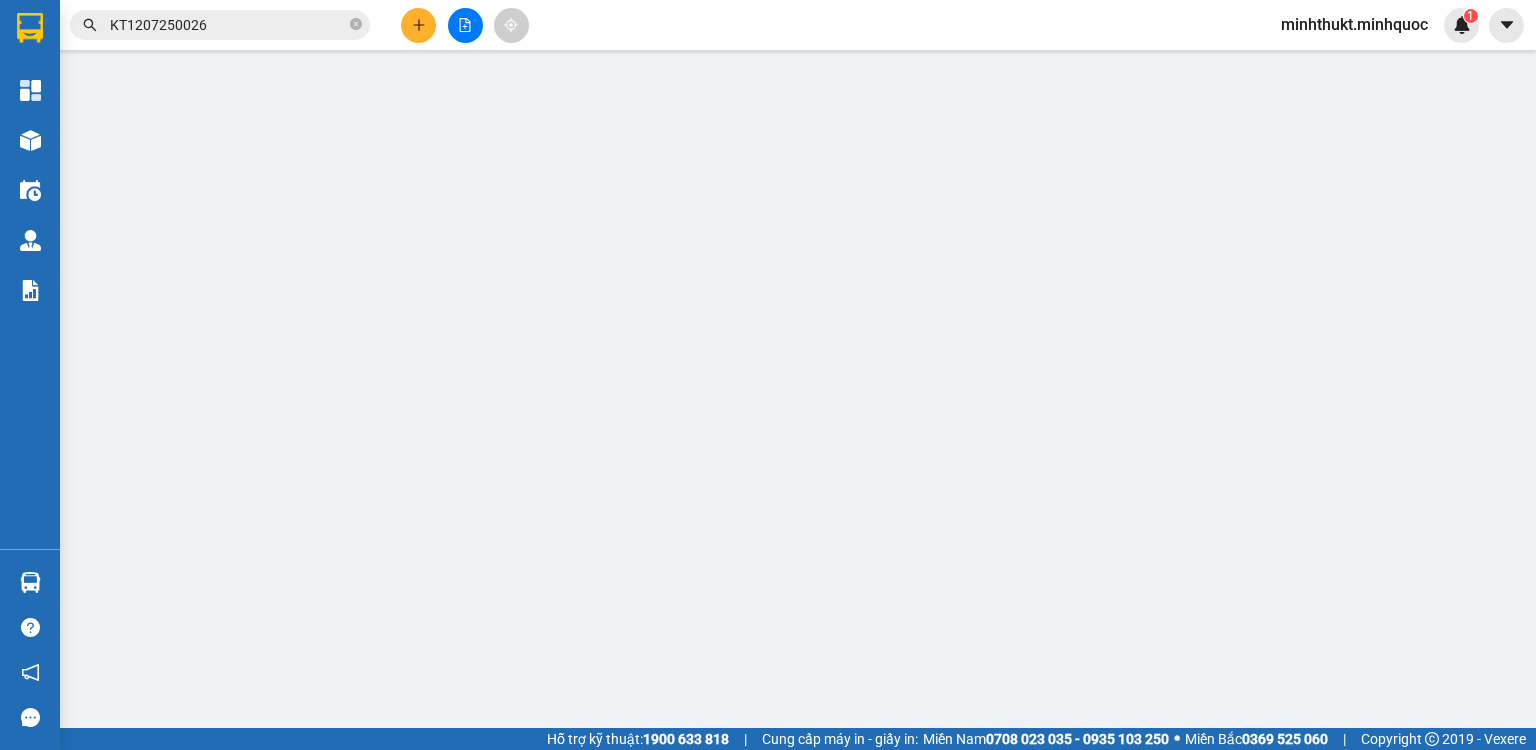 scroll, scrollTop: 0, scrollLeft: 0, axis: both 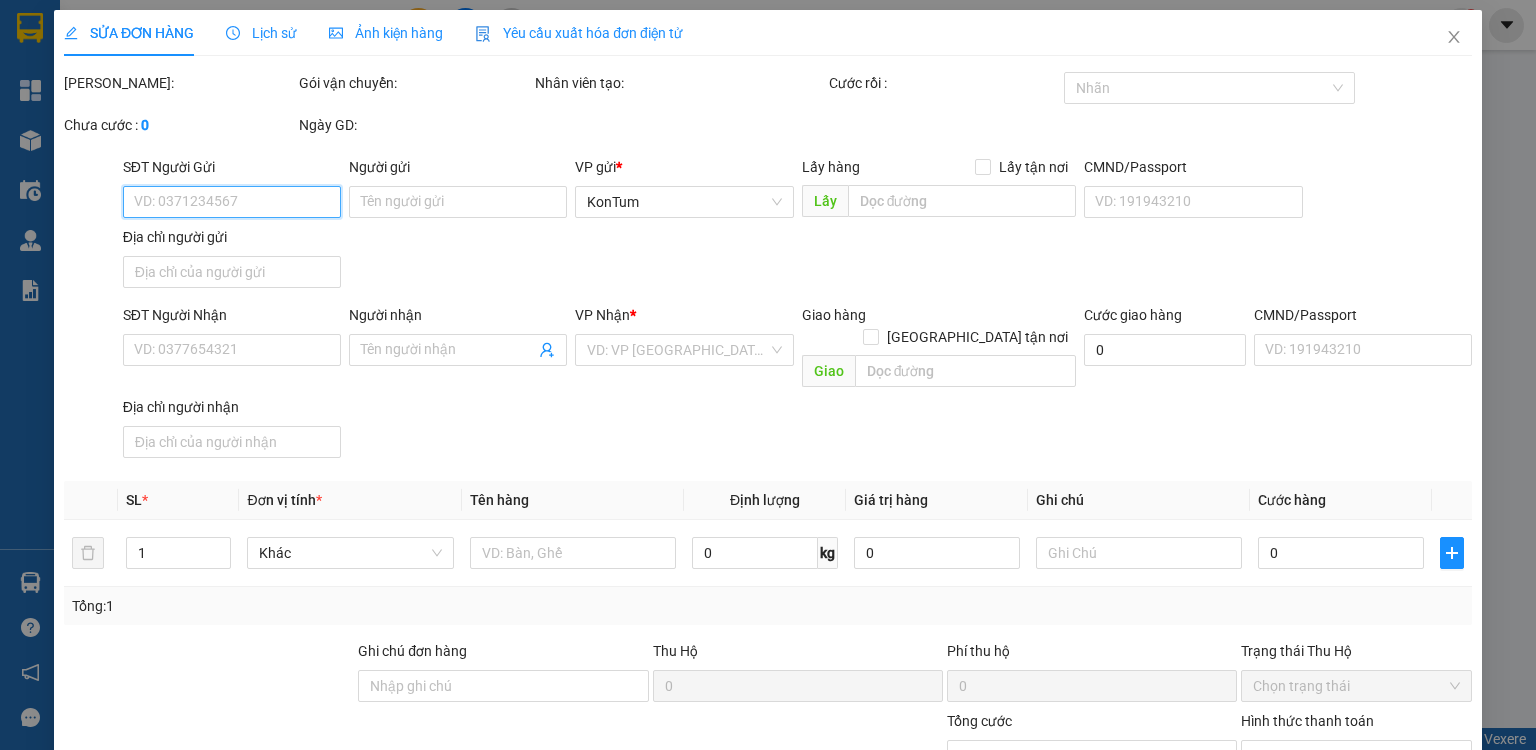 type on "0982289473" 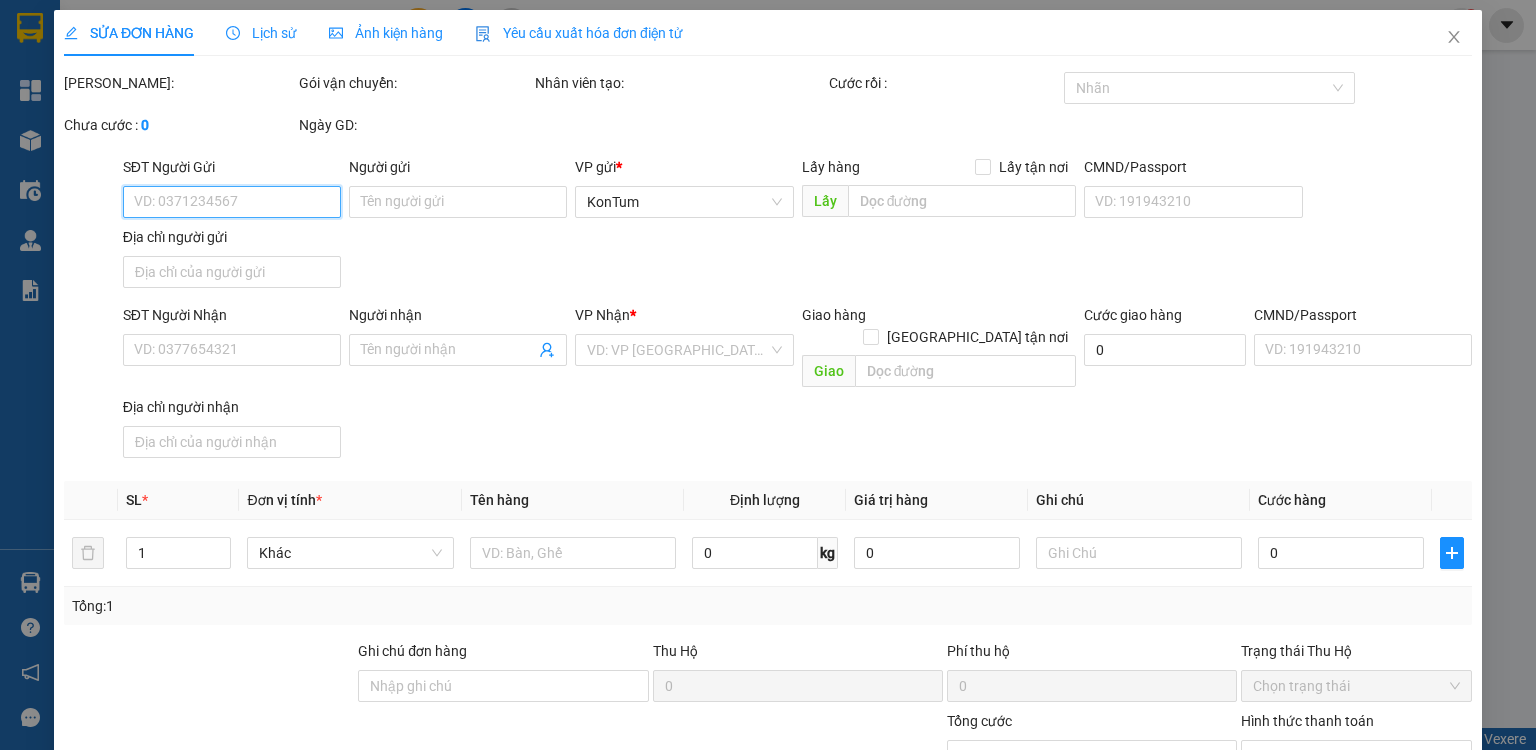 type on "140.000" 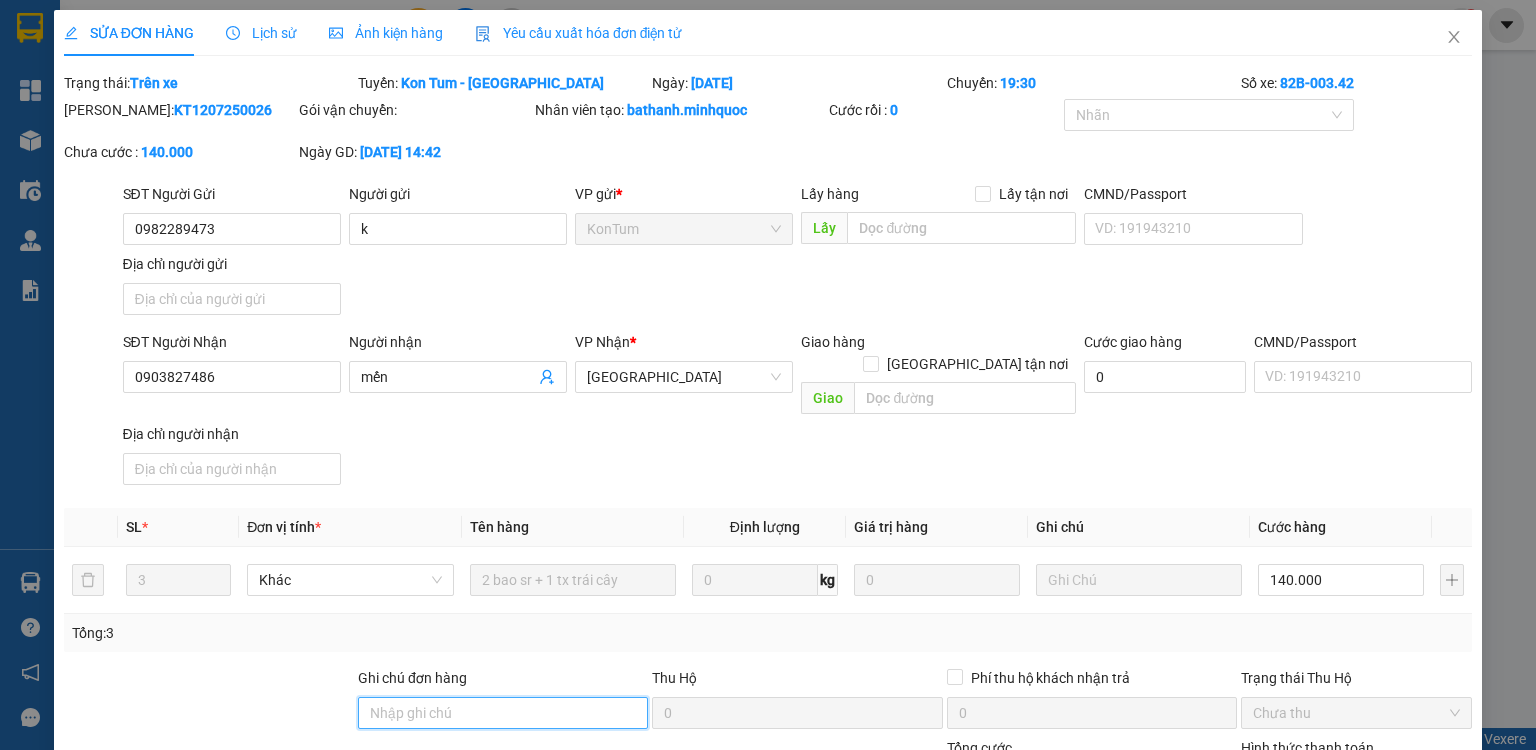 click on "Ghi chú đơn hàng" at bounding box center [503, 713] 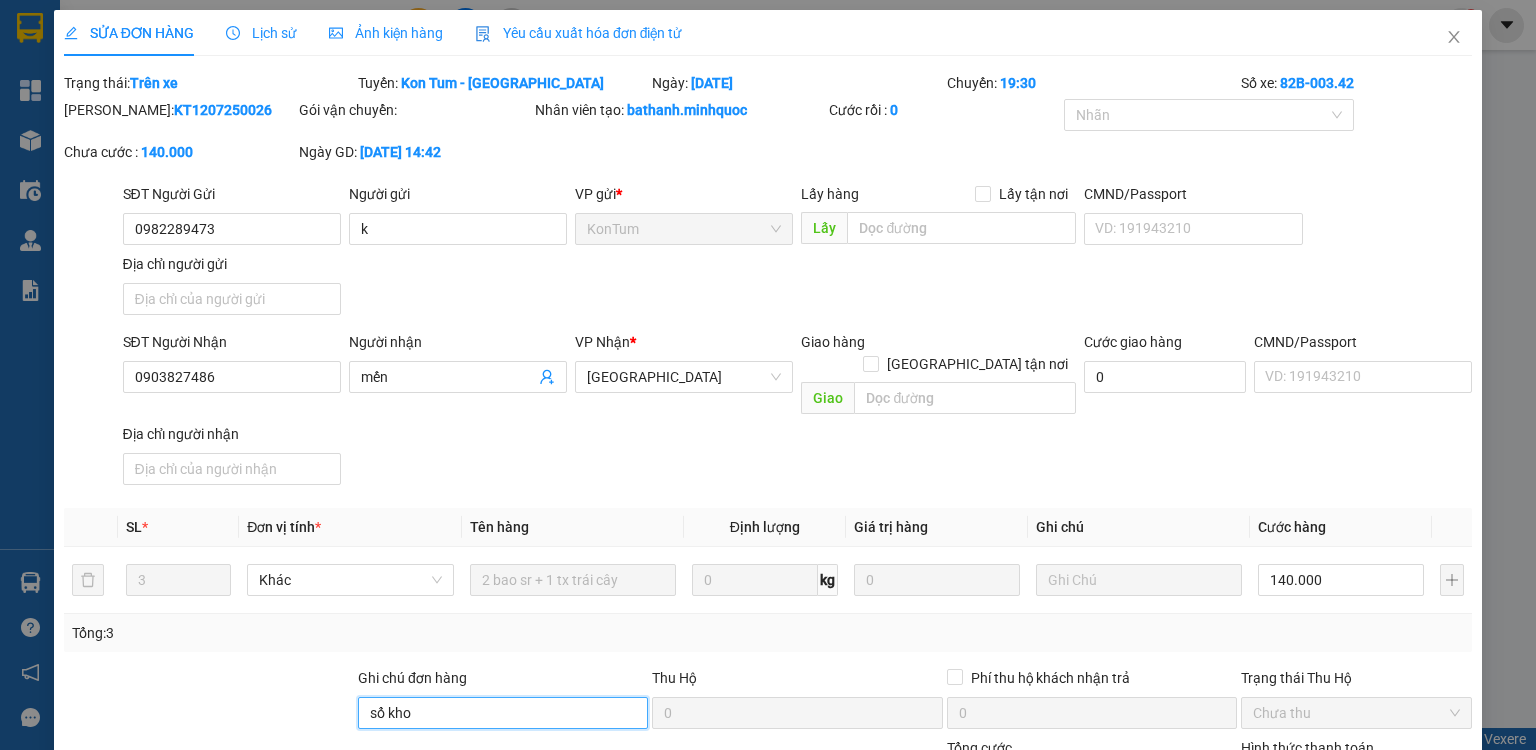 scroll, scrollTop: 160, scrollLeft: 0, axis: vertical 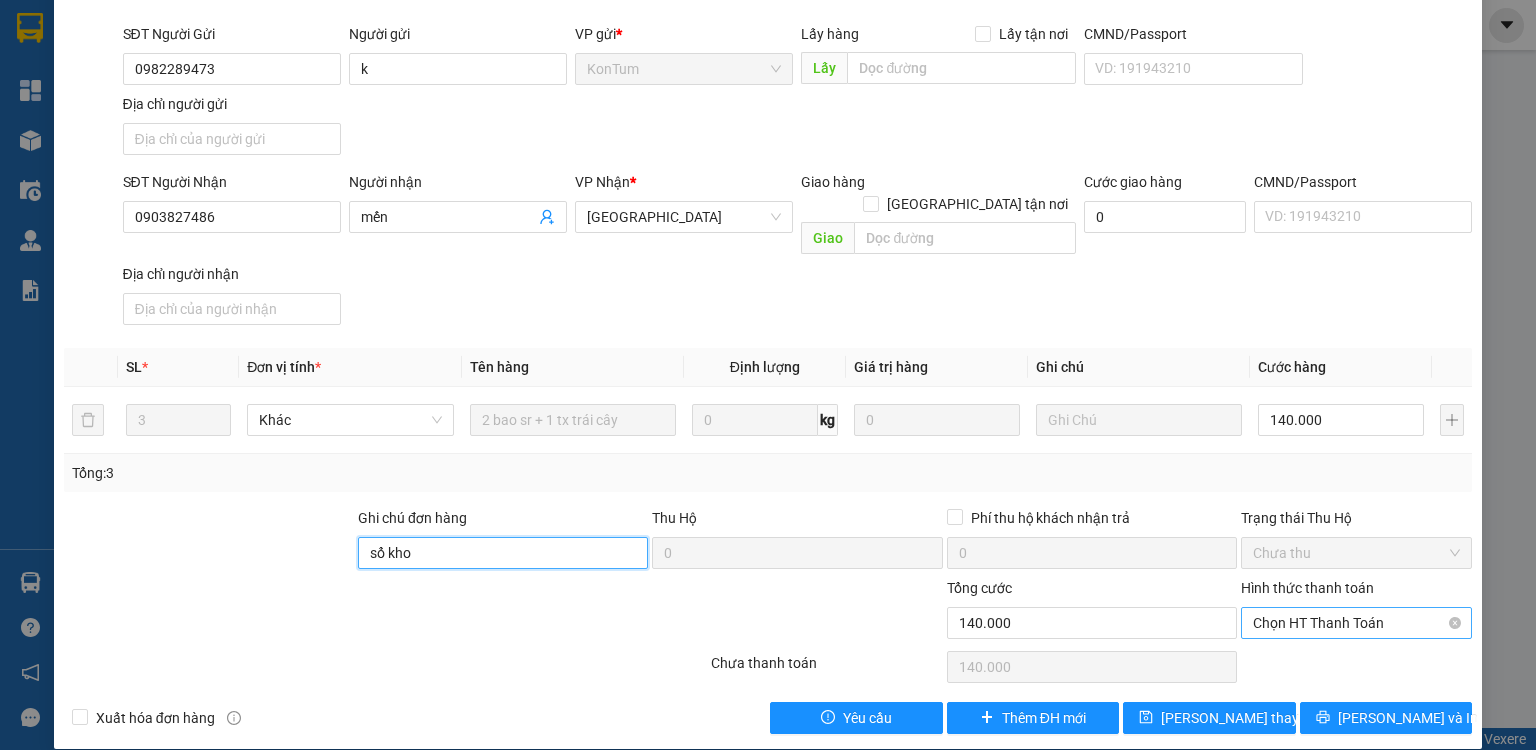 click on "Chọn HT Thanh Toán" at bounding box center (1356, 623) 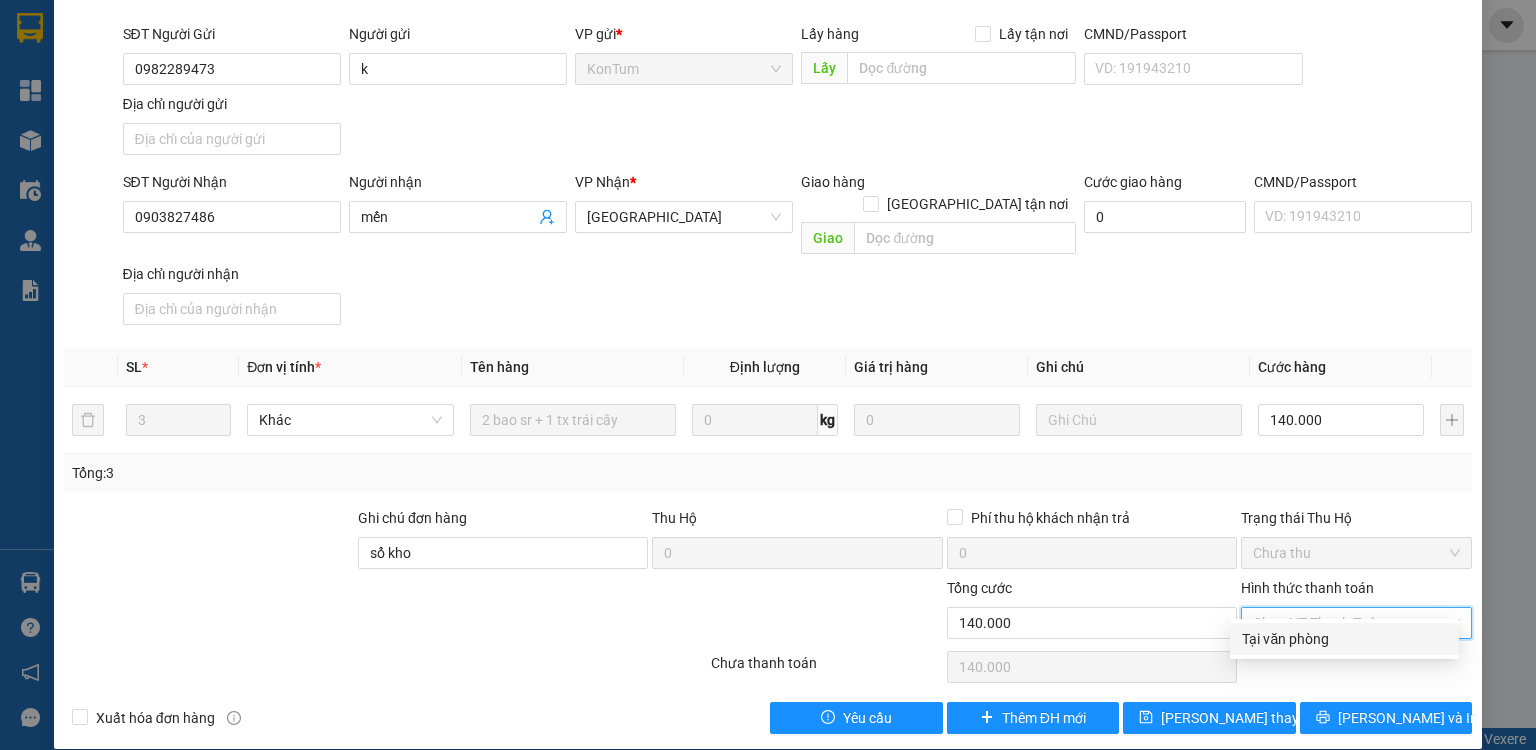 click on "Tại văn phòng" at bounding box center (1344, 639) 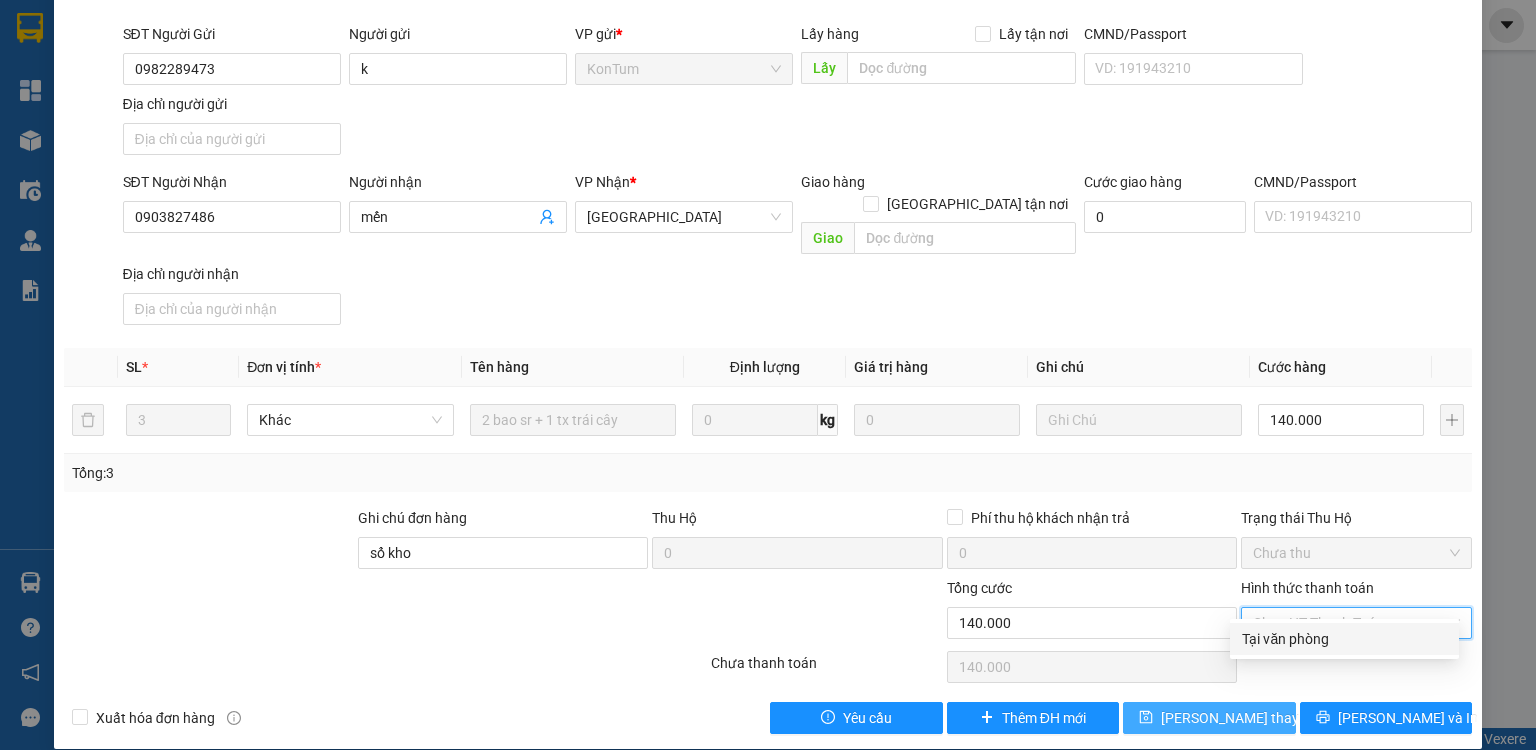 type on "0" 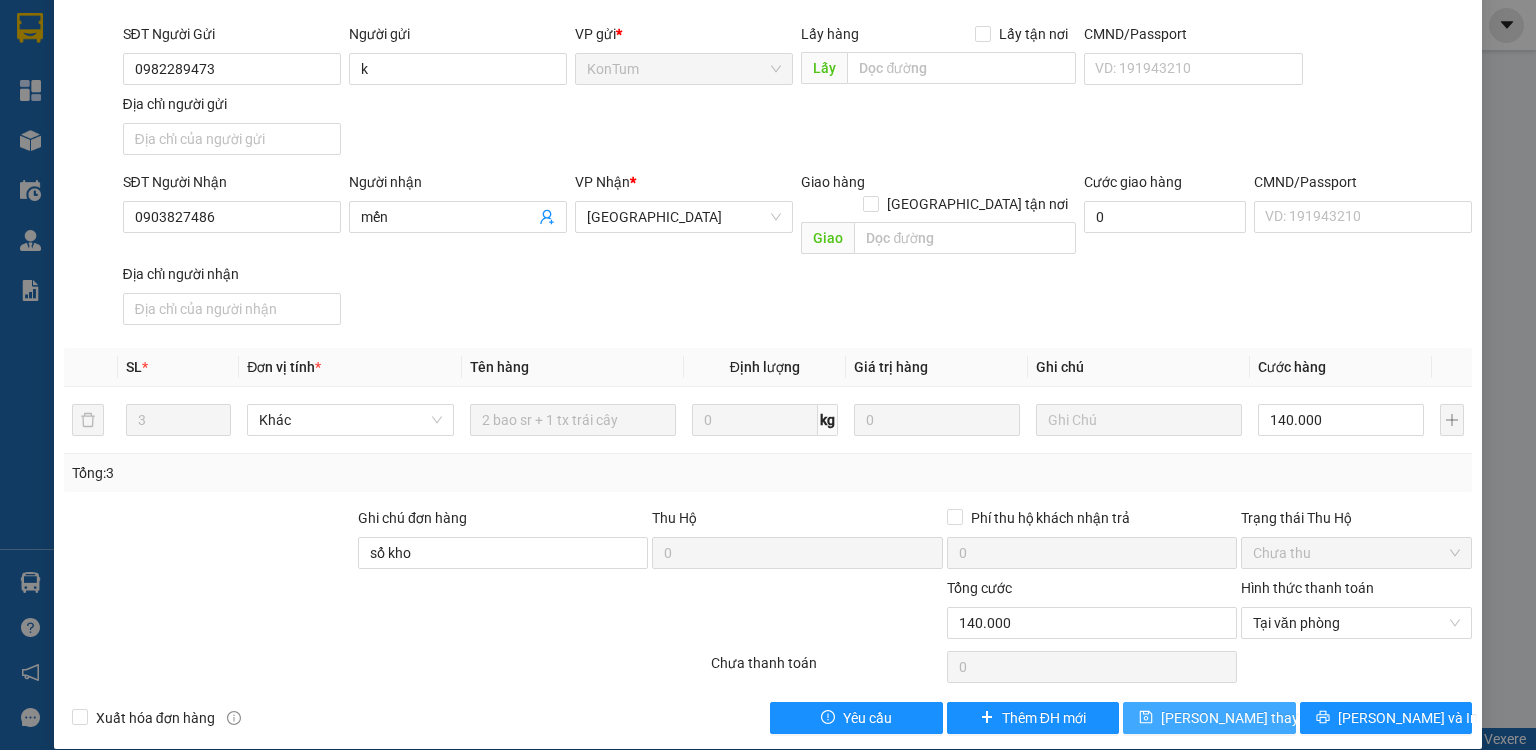click on "[PERSON_NAME] thay đổi" at bounding box center (1241, 718) 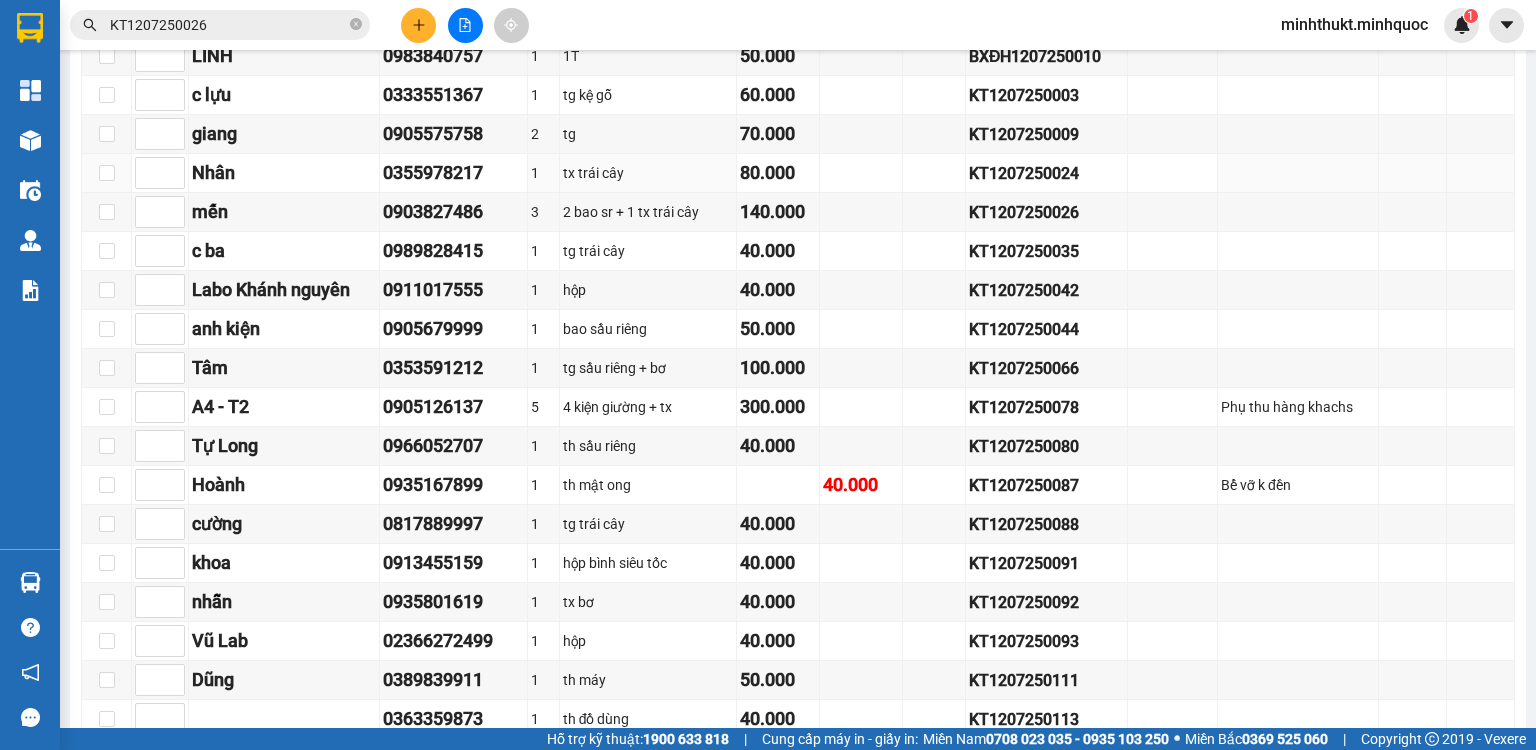 scroll, scrollTop: 1200, scrollLeft: 0, axis: vertical 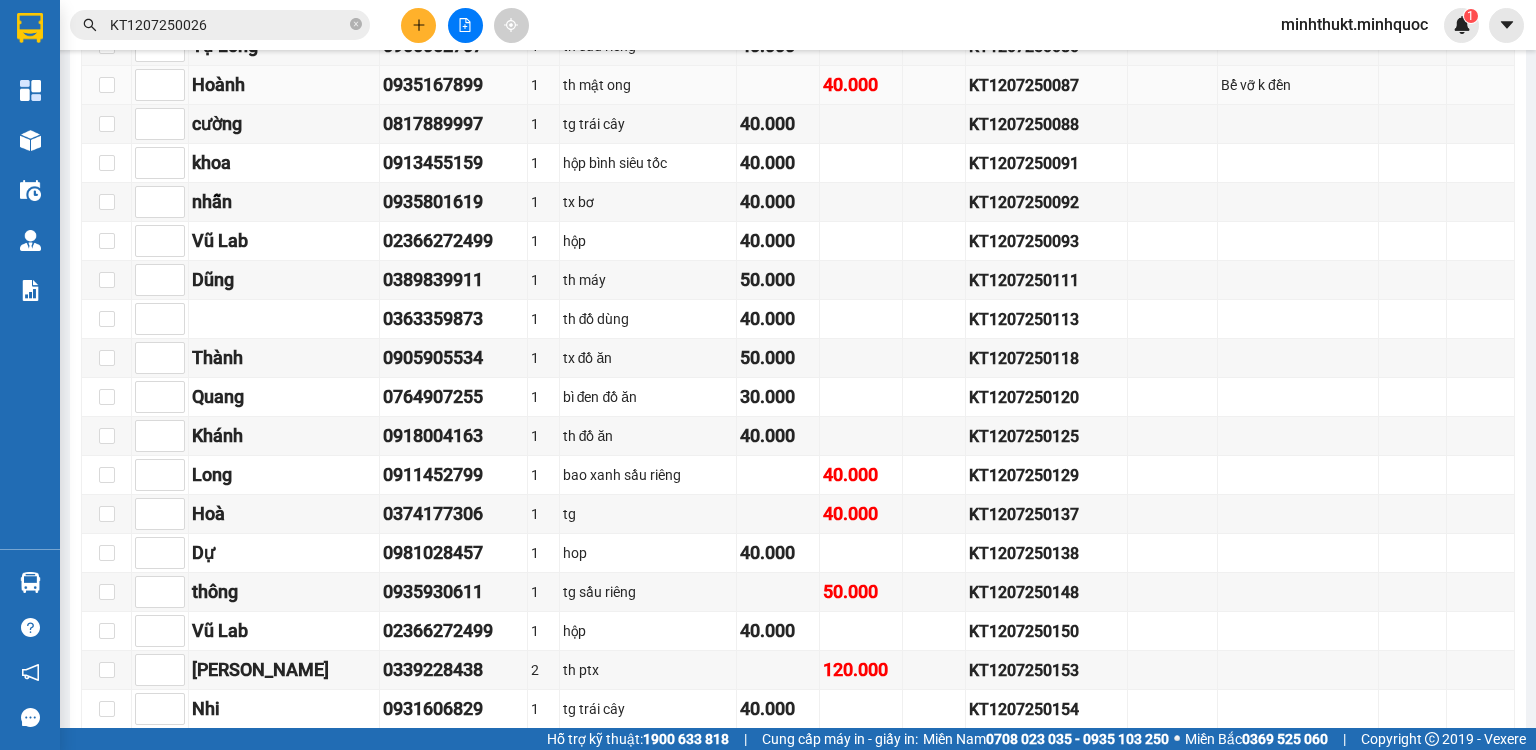 click on "KT1207250087" at bounding box center [1046, 85] 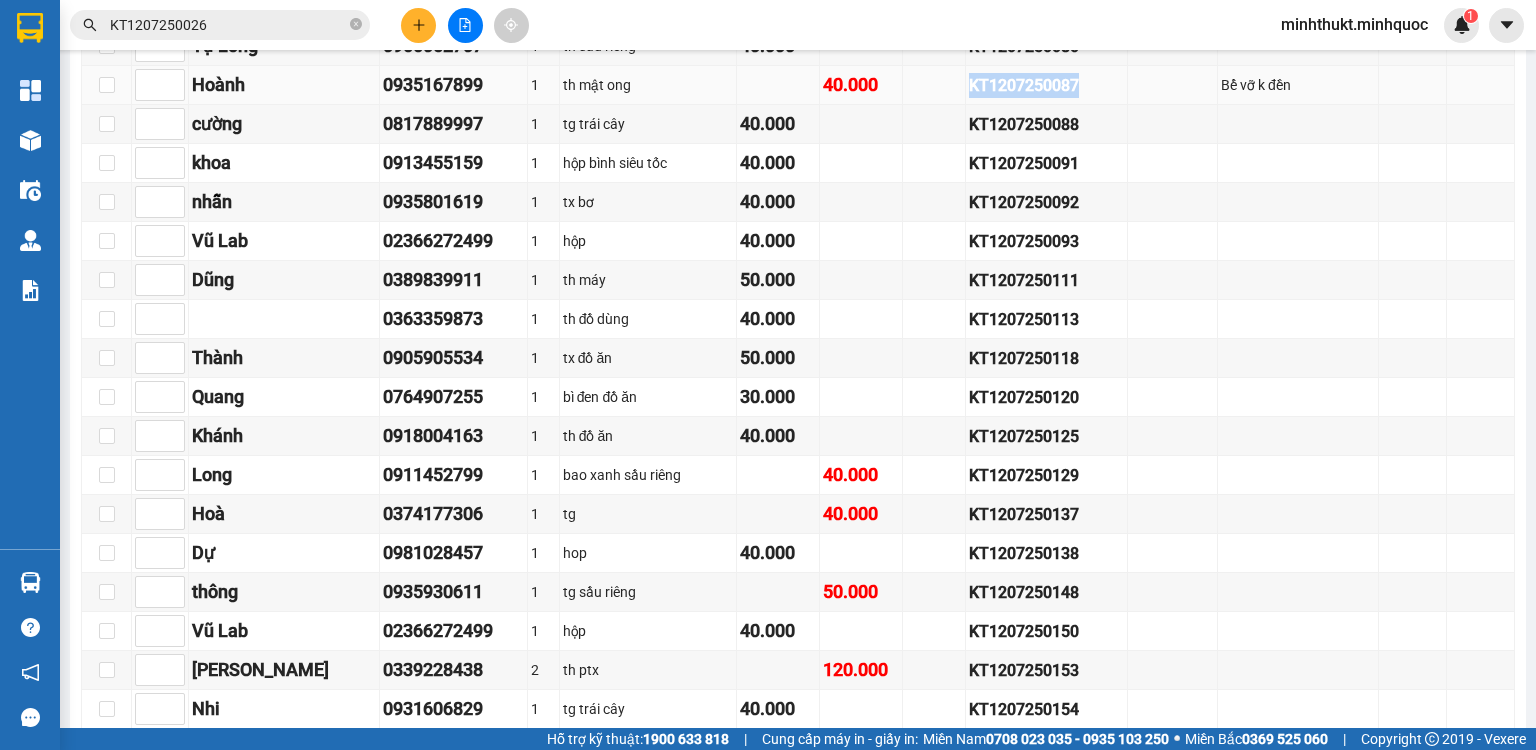 click on "KT1207250087" at bounding box center [1046, 85] 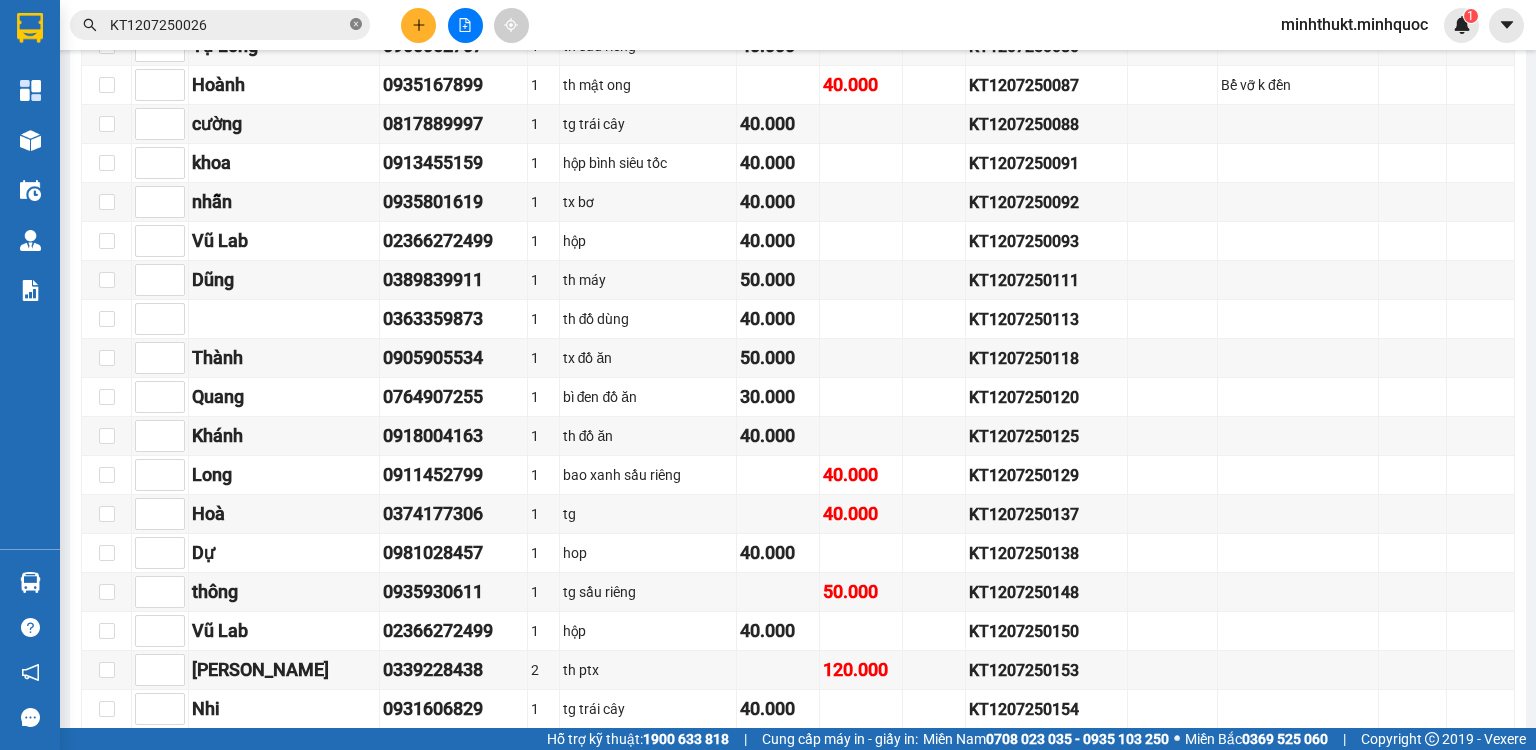 click 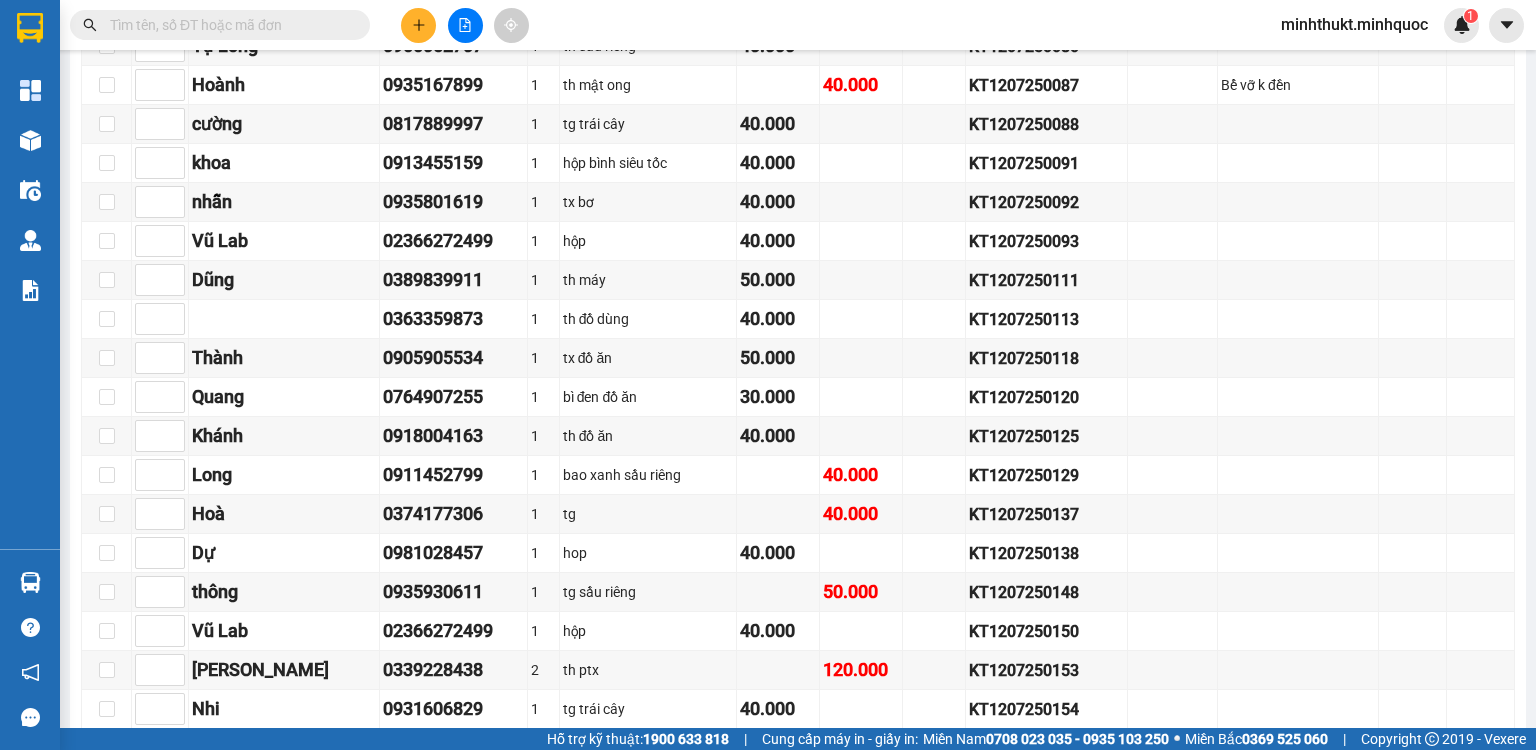 paste on "KT1207250026" 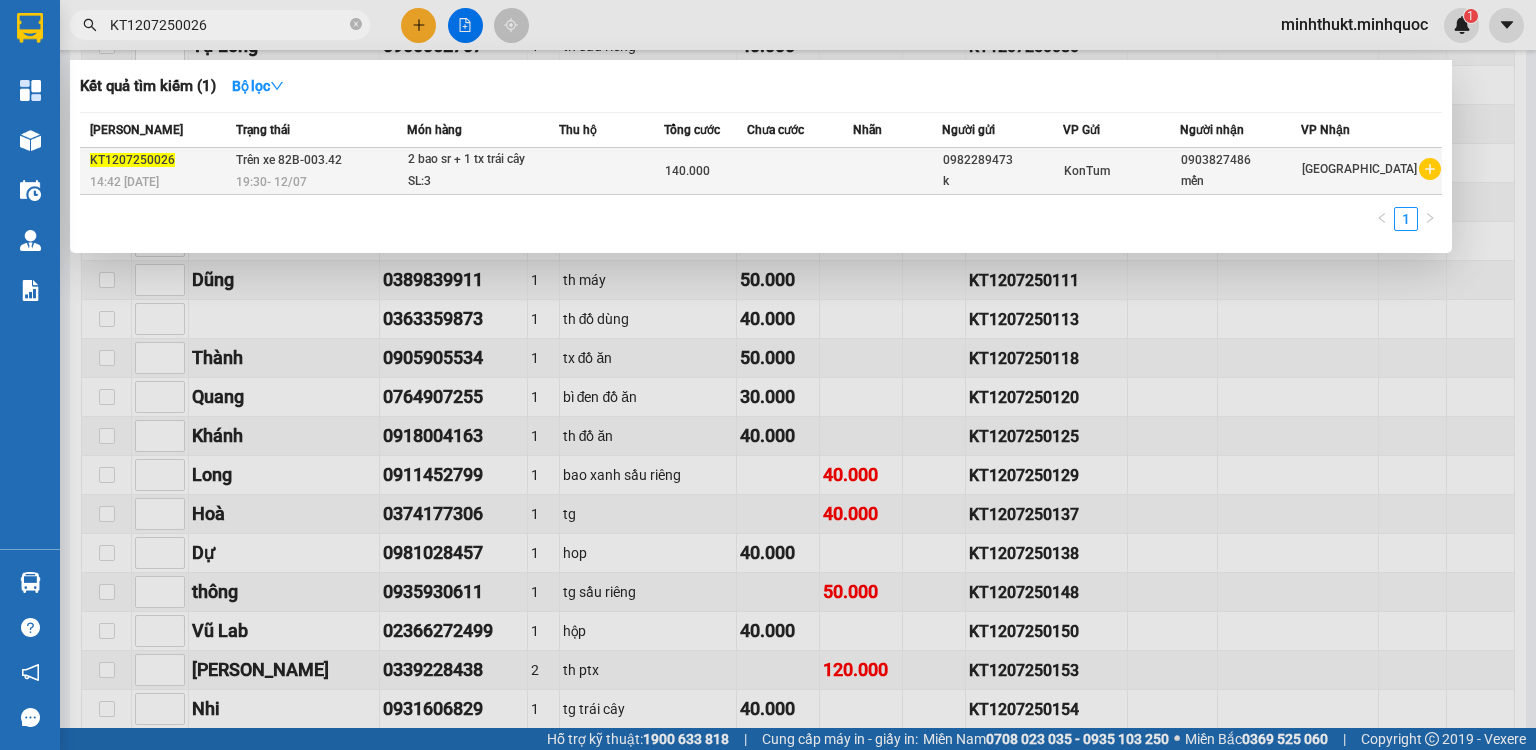 type on "KT1207250026" 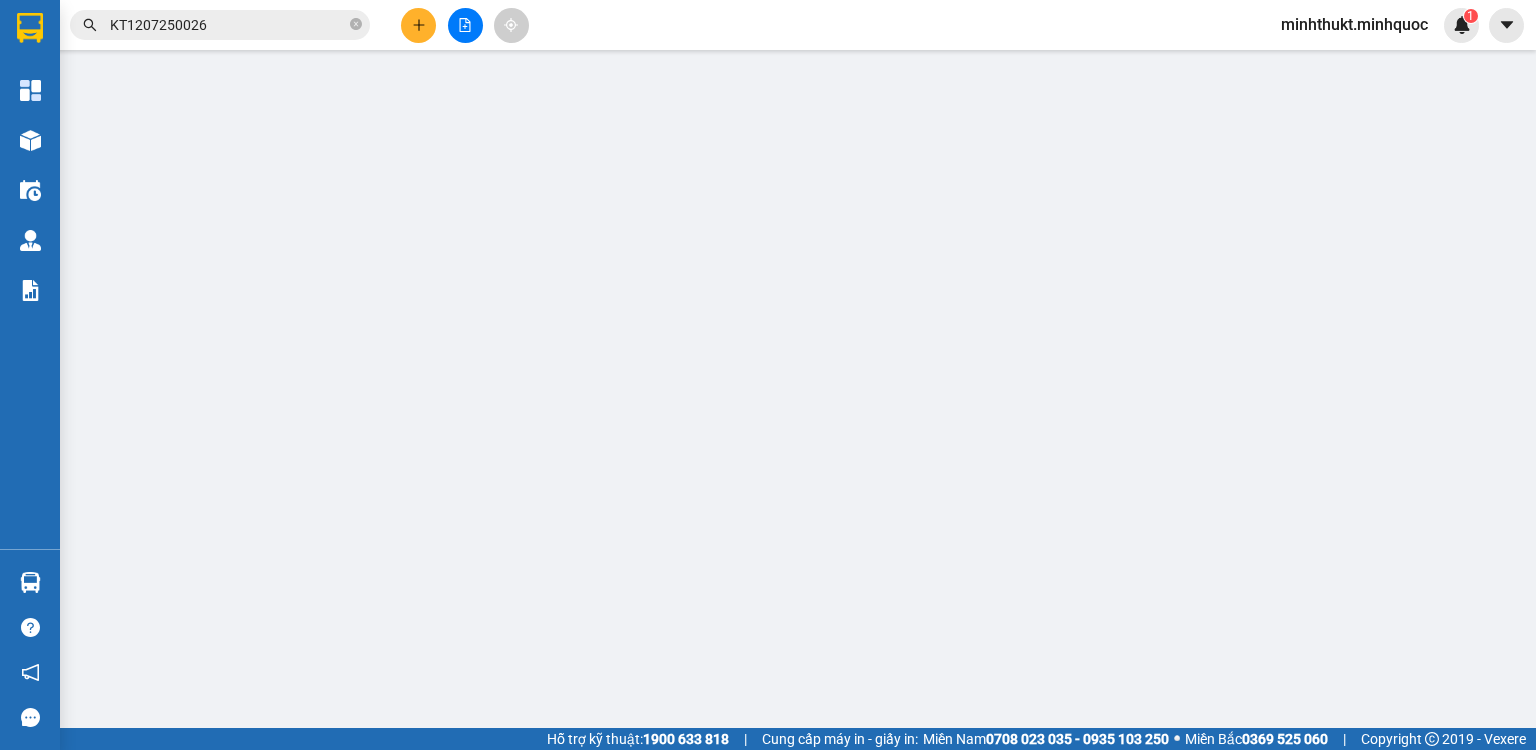 scroll, scrollTop: 0, scrollLeft: 0, axis: both 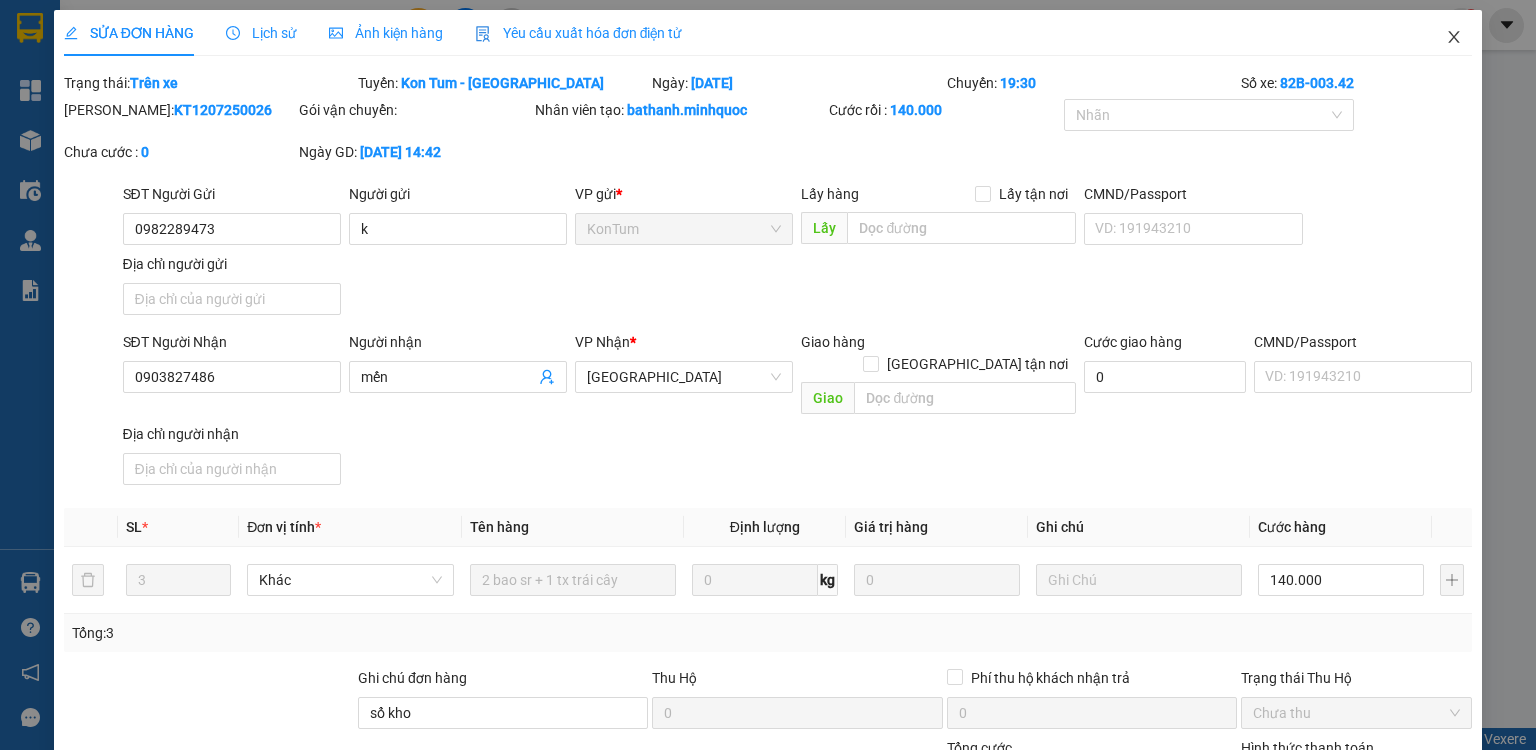 click 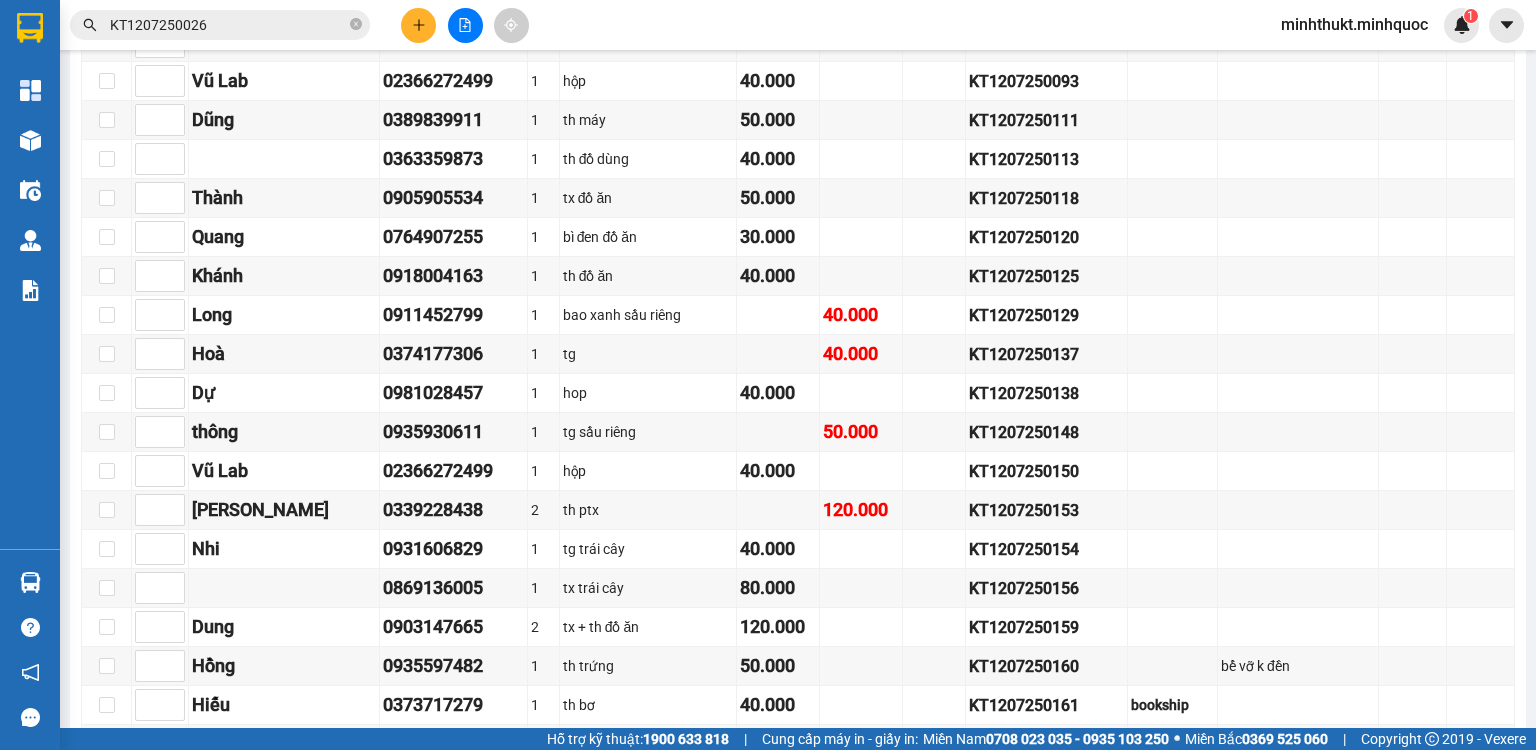 scroll, scrollTop: 1440, scrollLeft: 0, axis: vertical 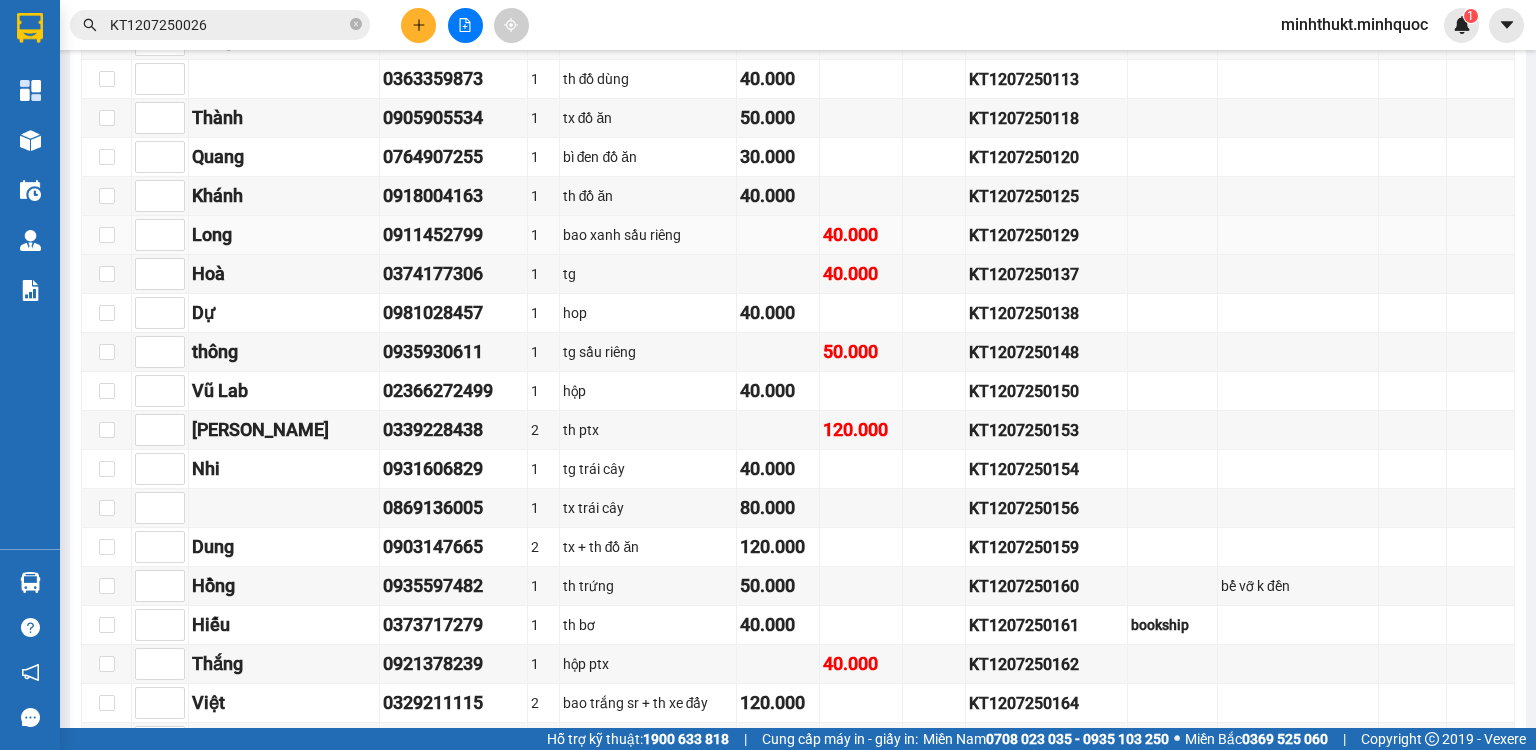 click on "KT1207250129" at bounding box center [1046, 235] 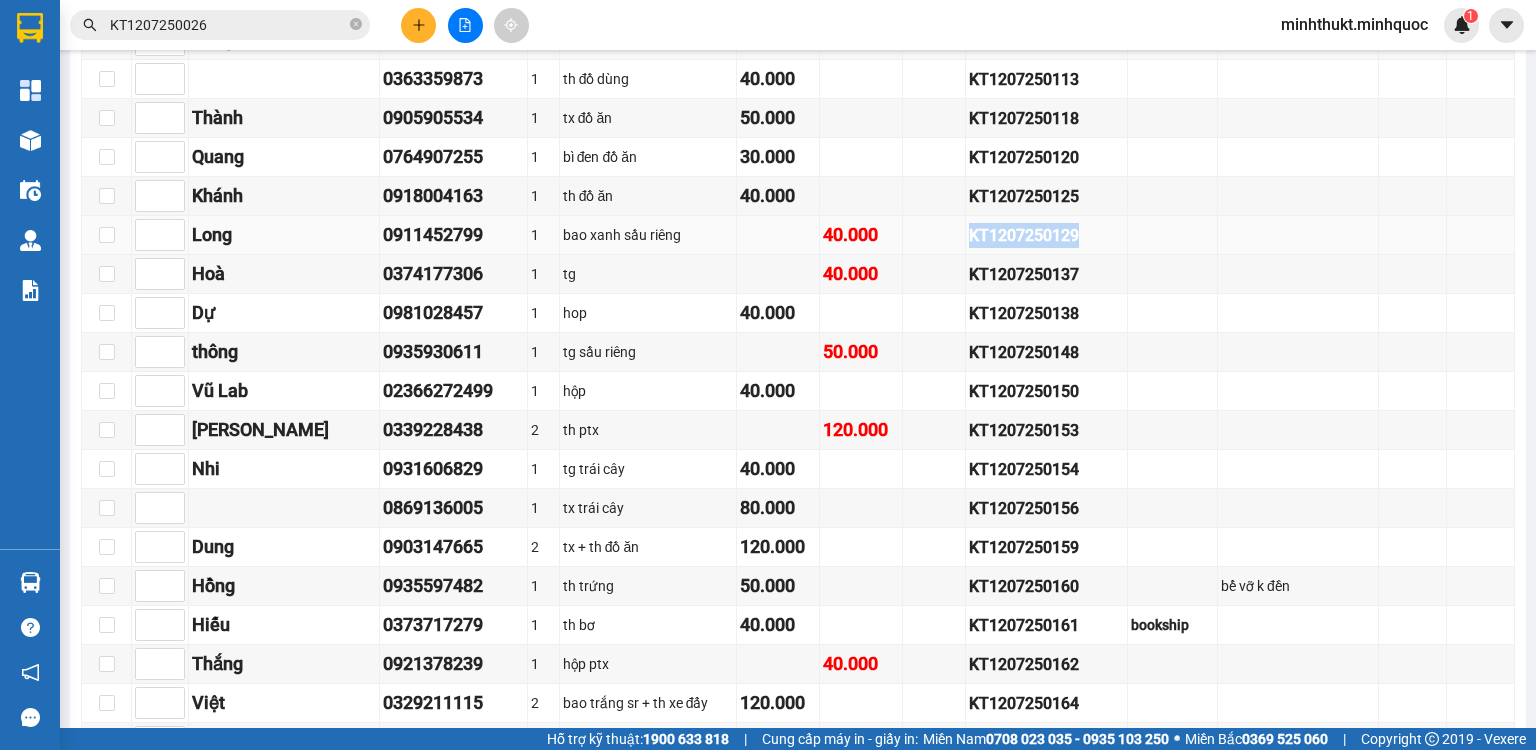click on "KT1207250129" at bounding box center (1046, 235) 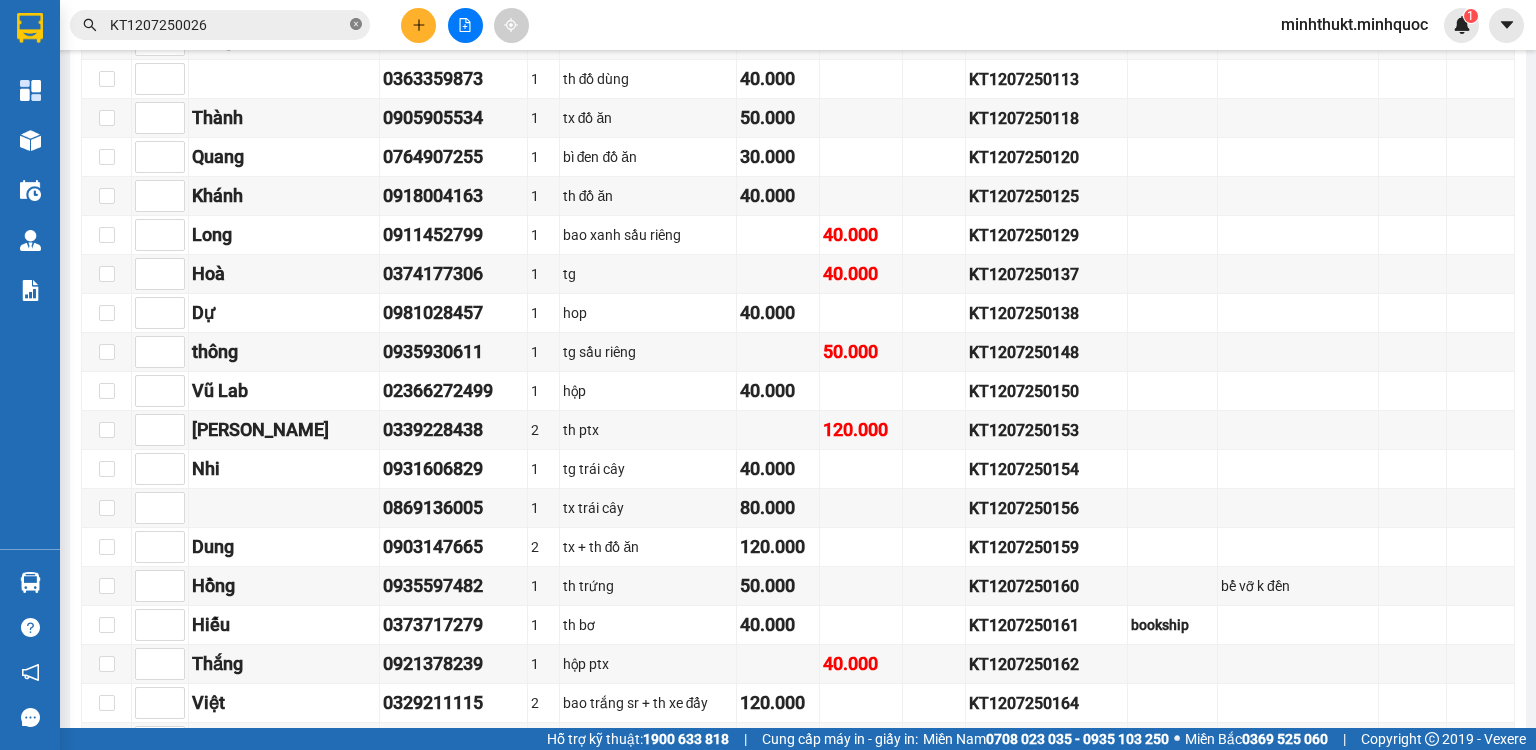 click 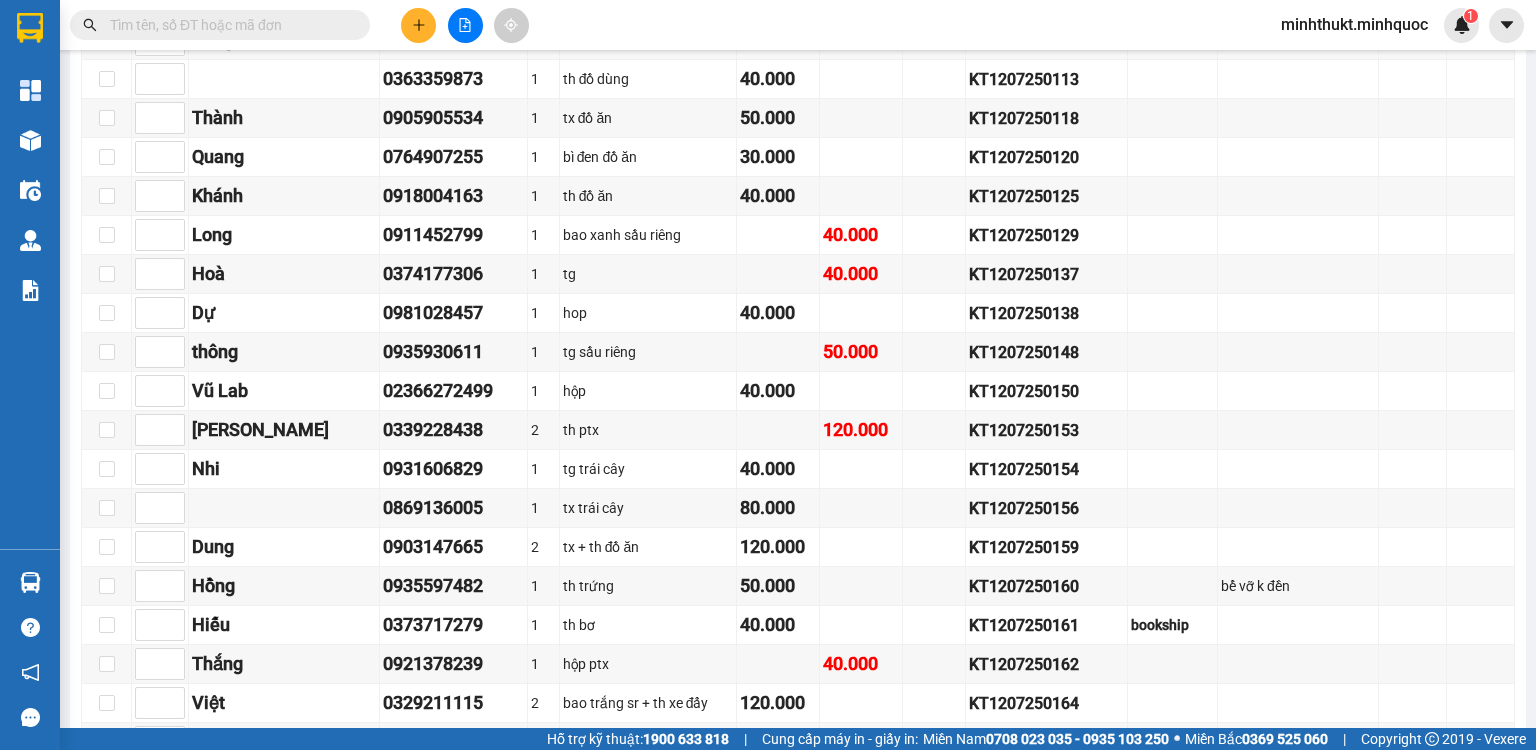 paste on "KT1207250129" 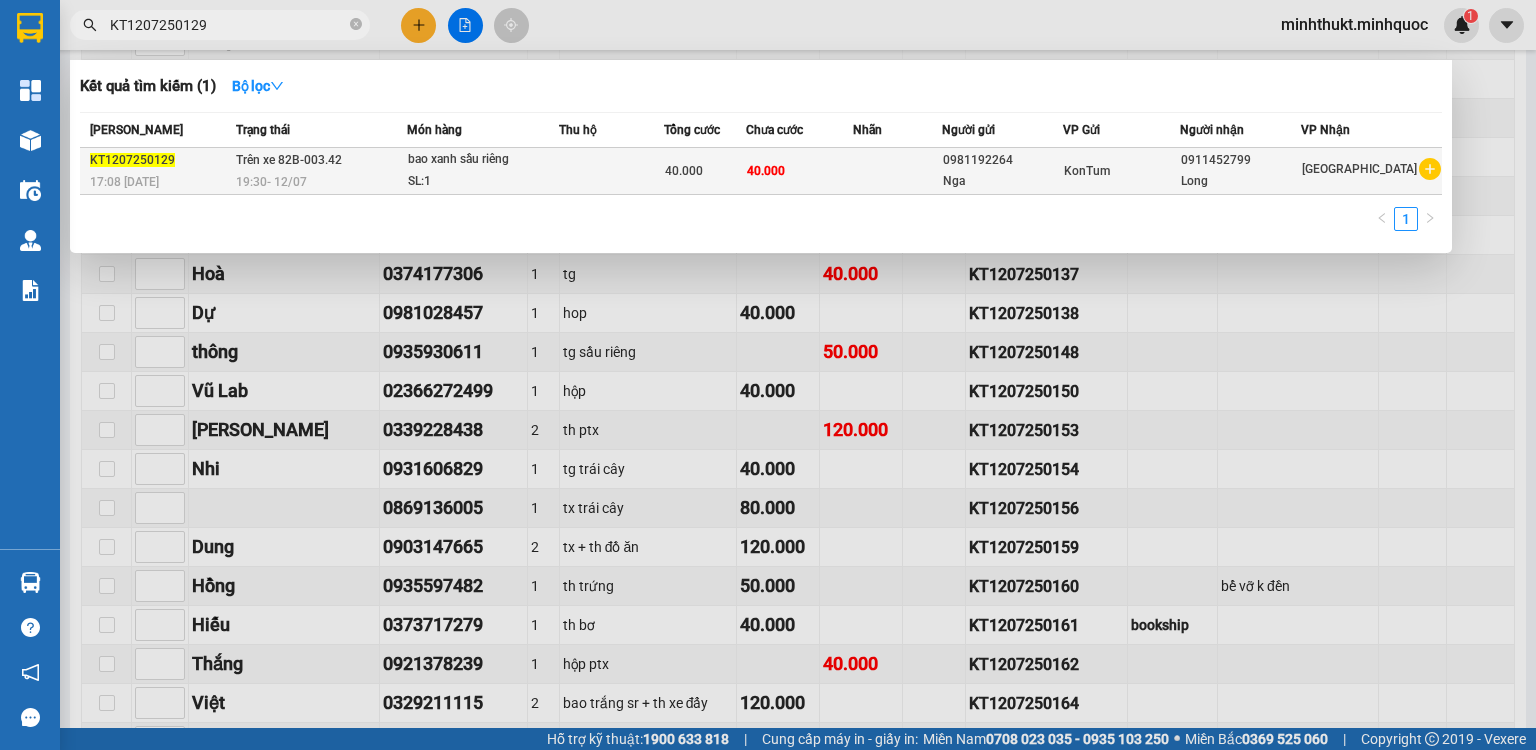 type on "KT1207250129" 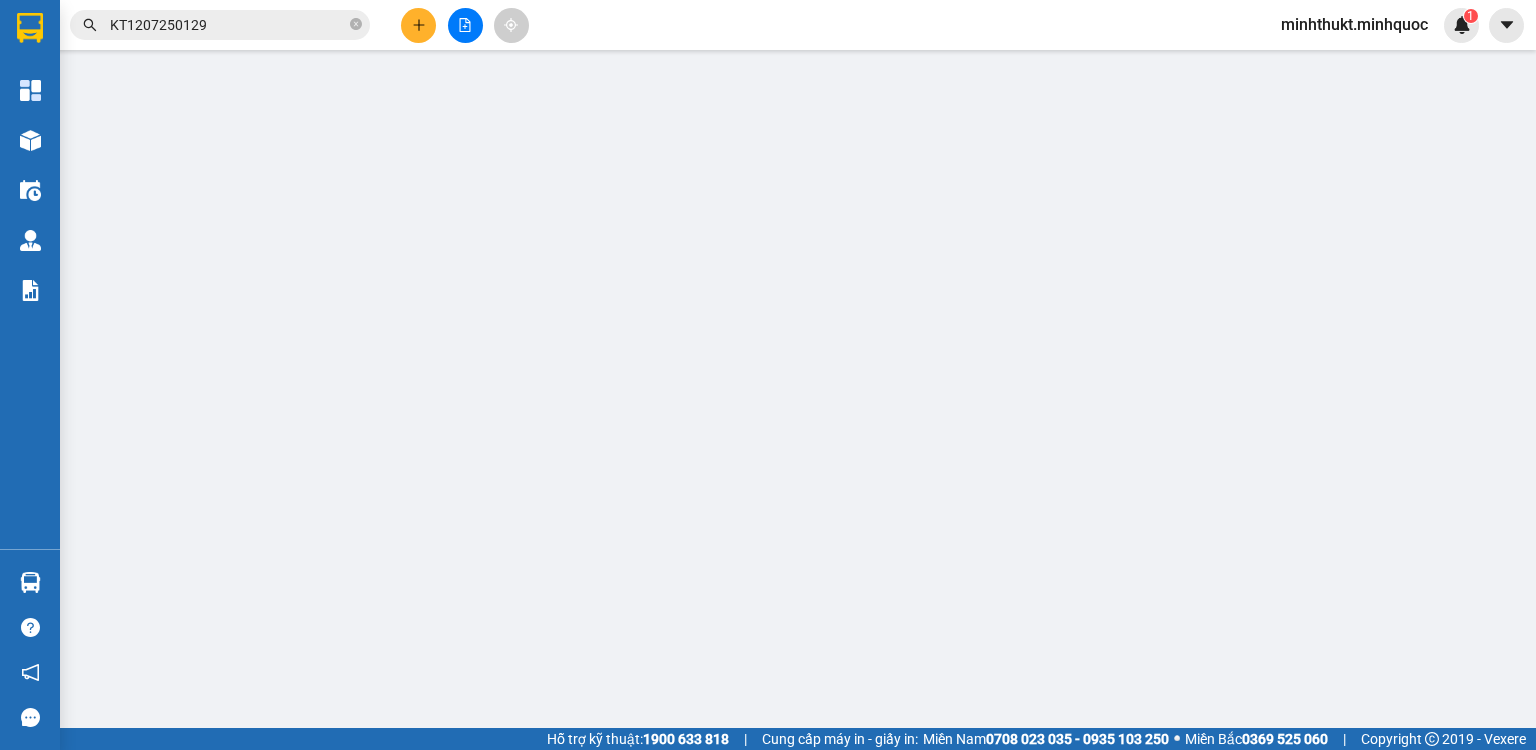scroll, scrollTop: 0, scrollLeft: 0, axis: both 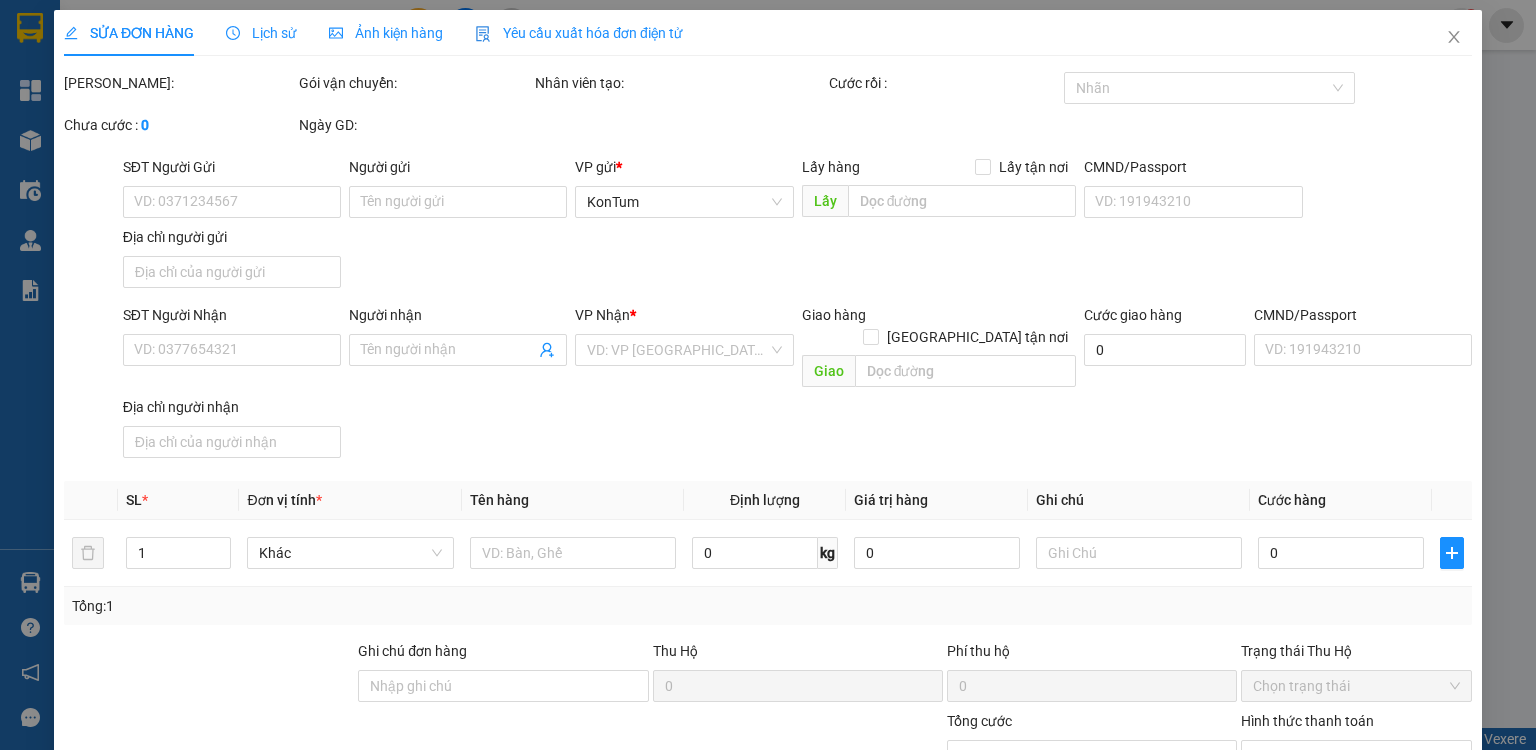 type on "0981192264" 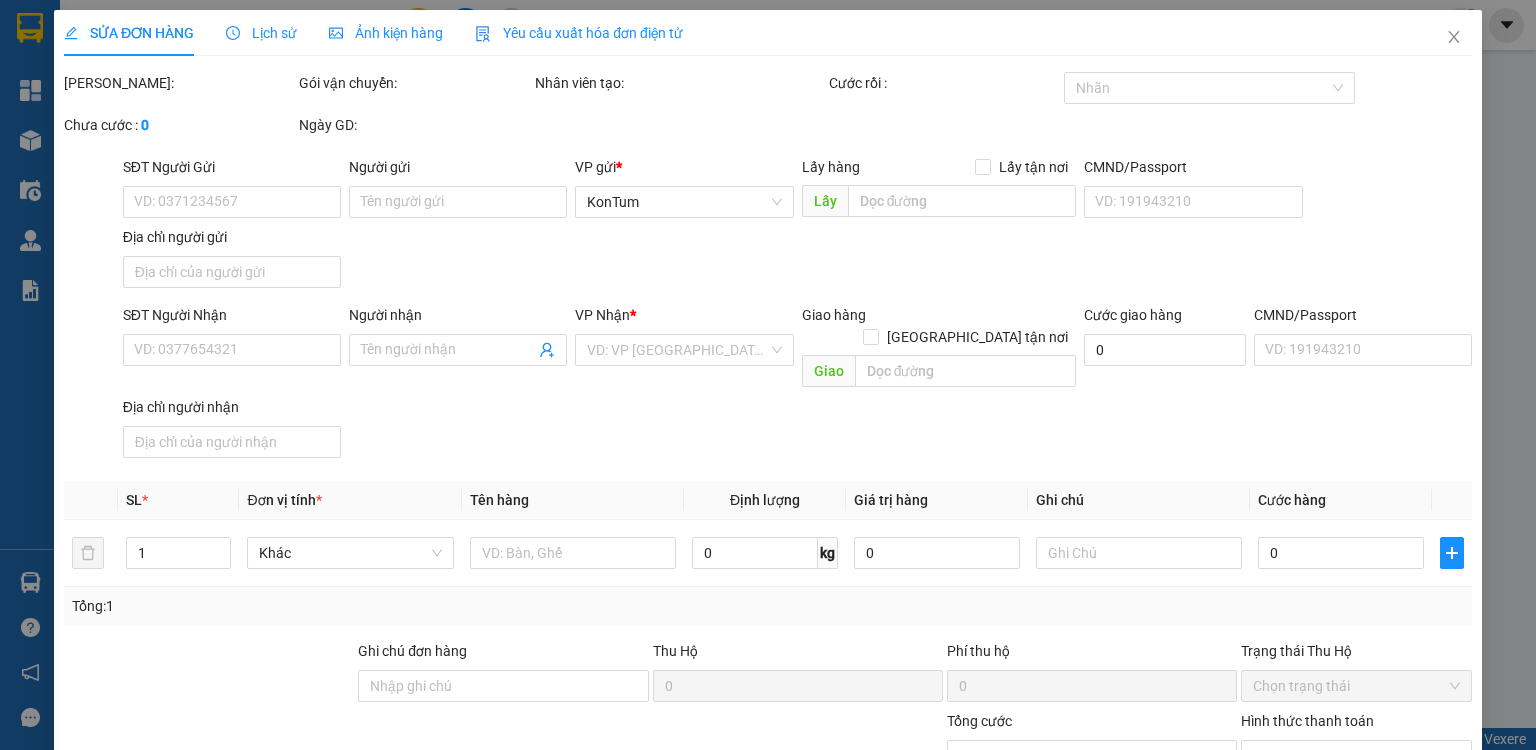 type on "40.000" 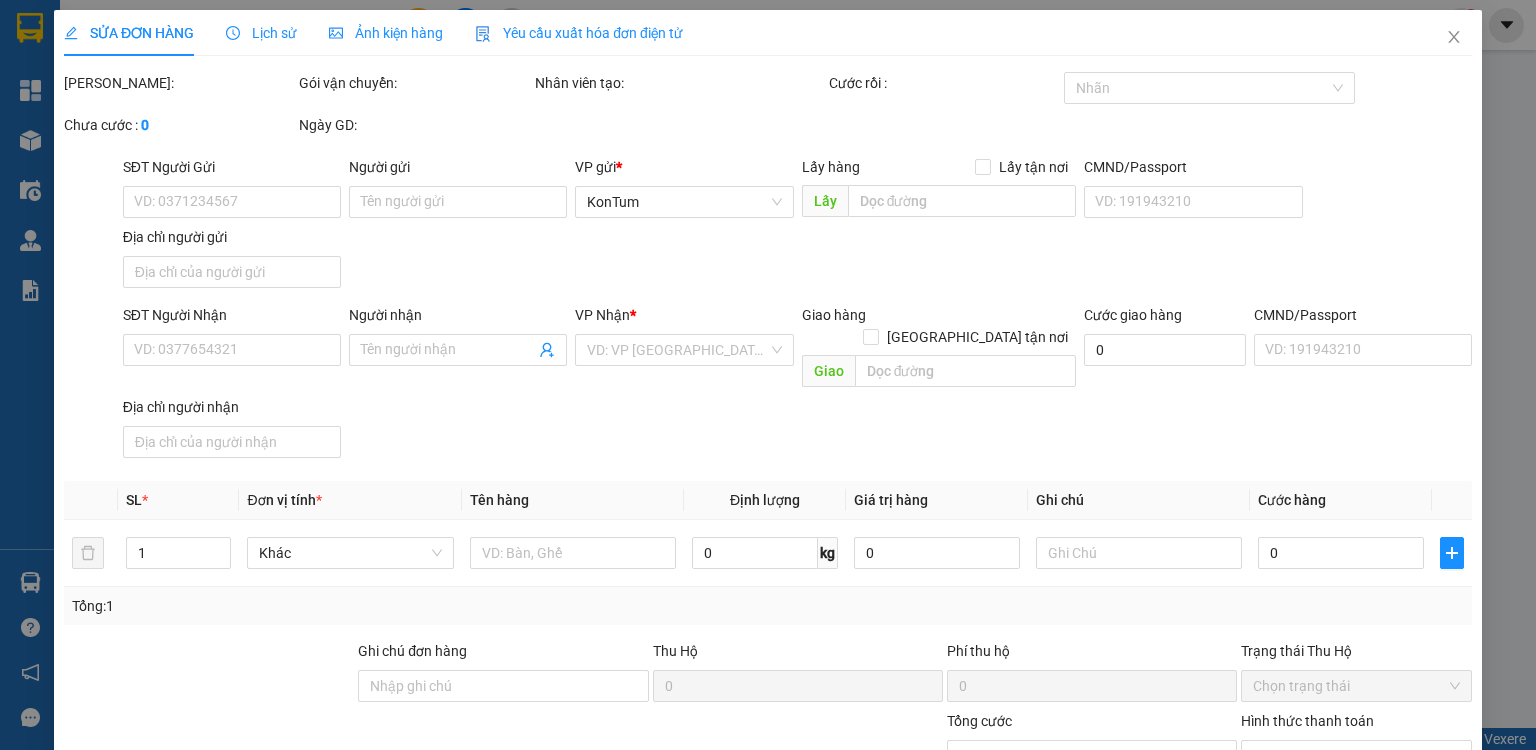 type on "40.000" 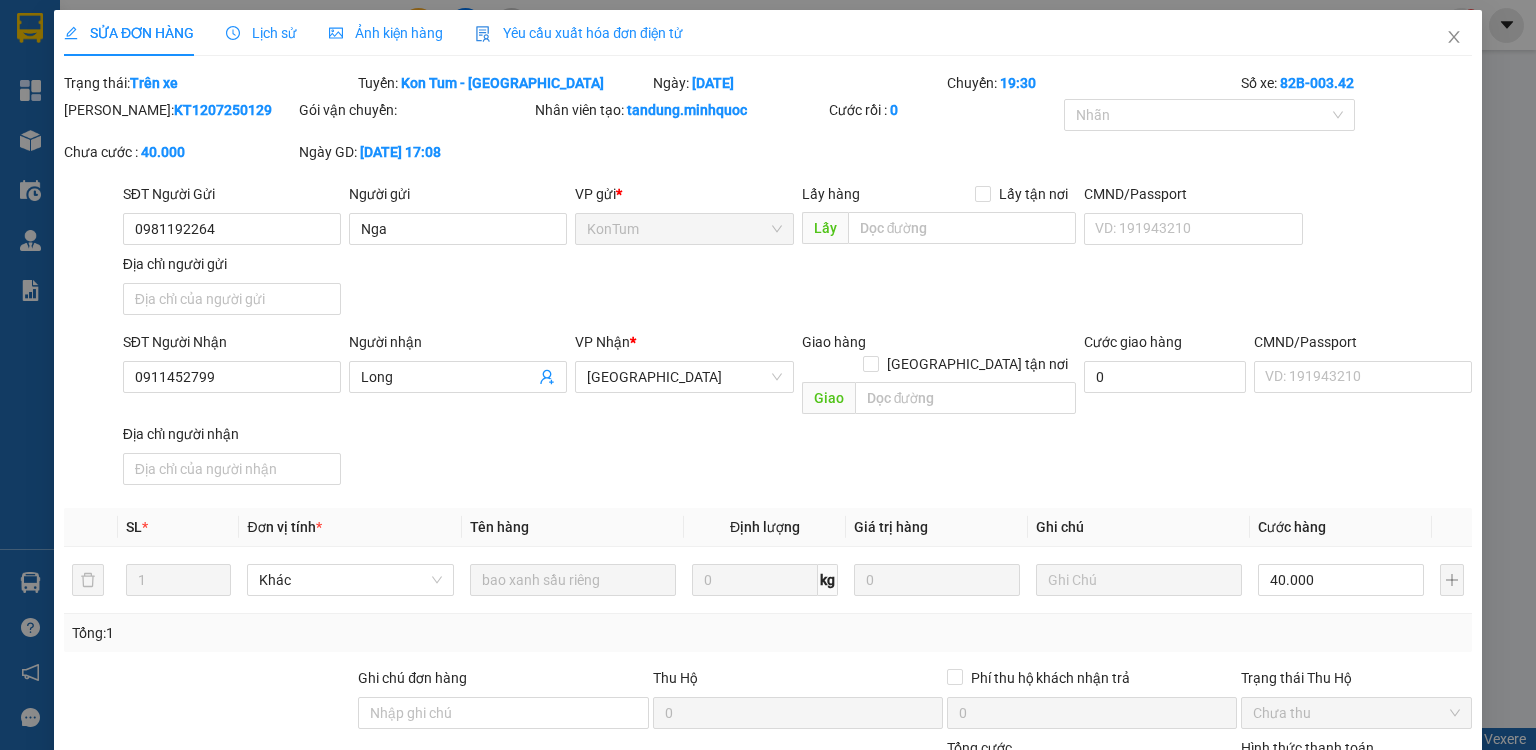 click on "Ghi chú đơn hàng" at bounding box center (503, 682) 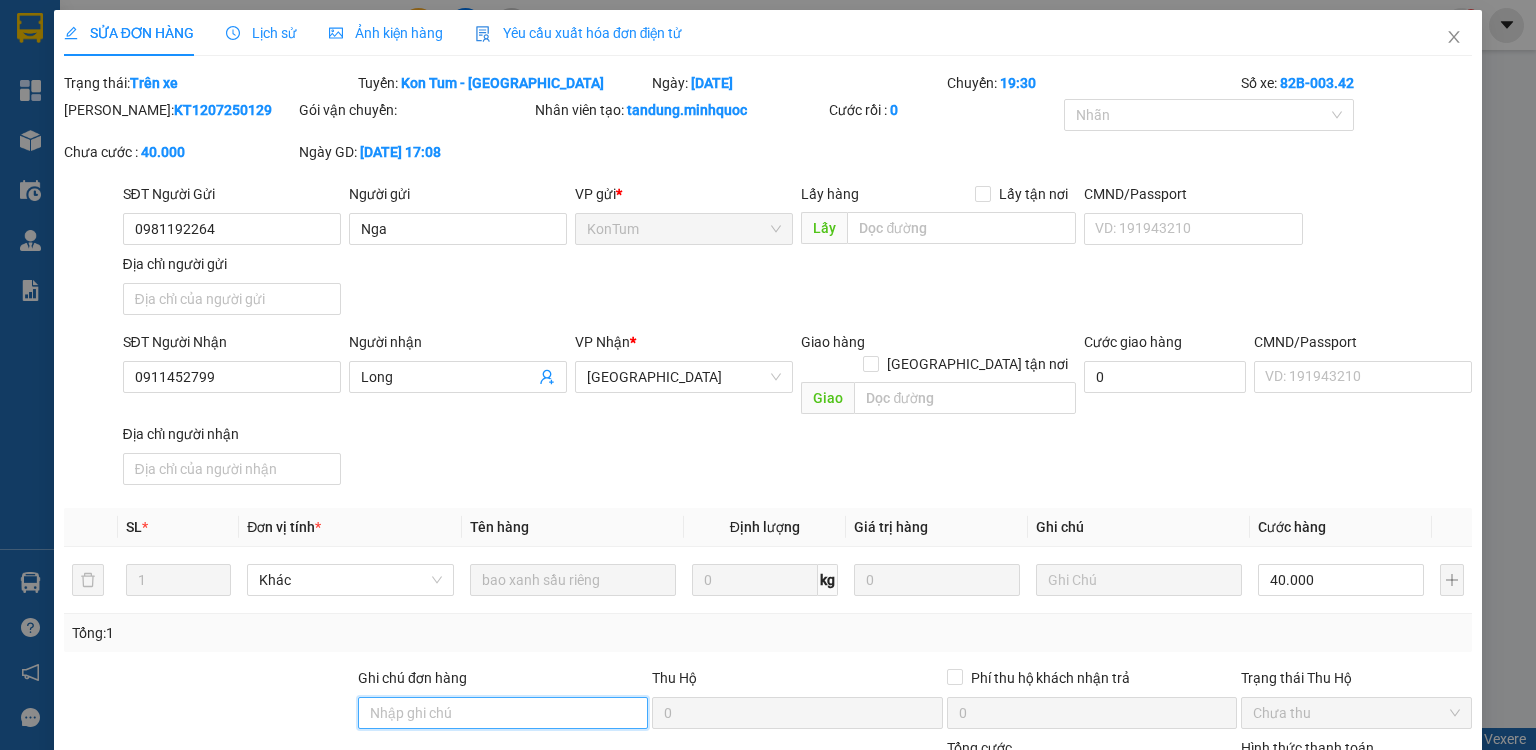 click on "Ghi chú đơn hàng" at bounding box center (503, 713) 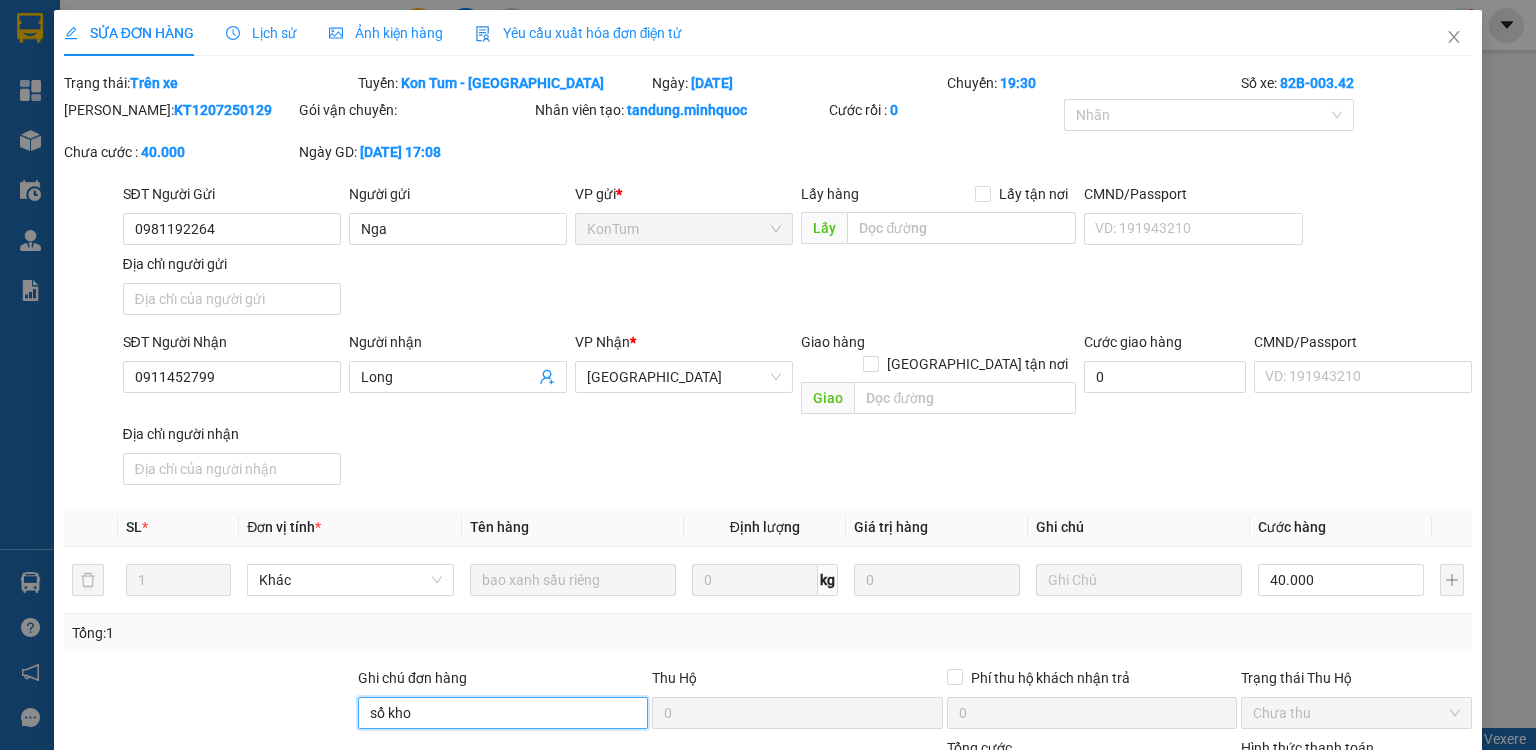 scroll, scrollTop: 160, scrollLeft: 0, axis: vertical 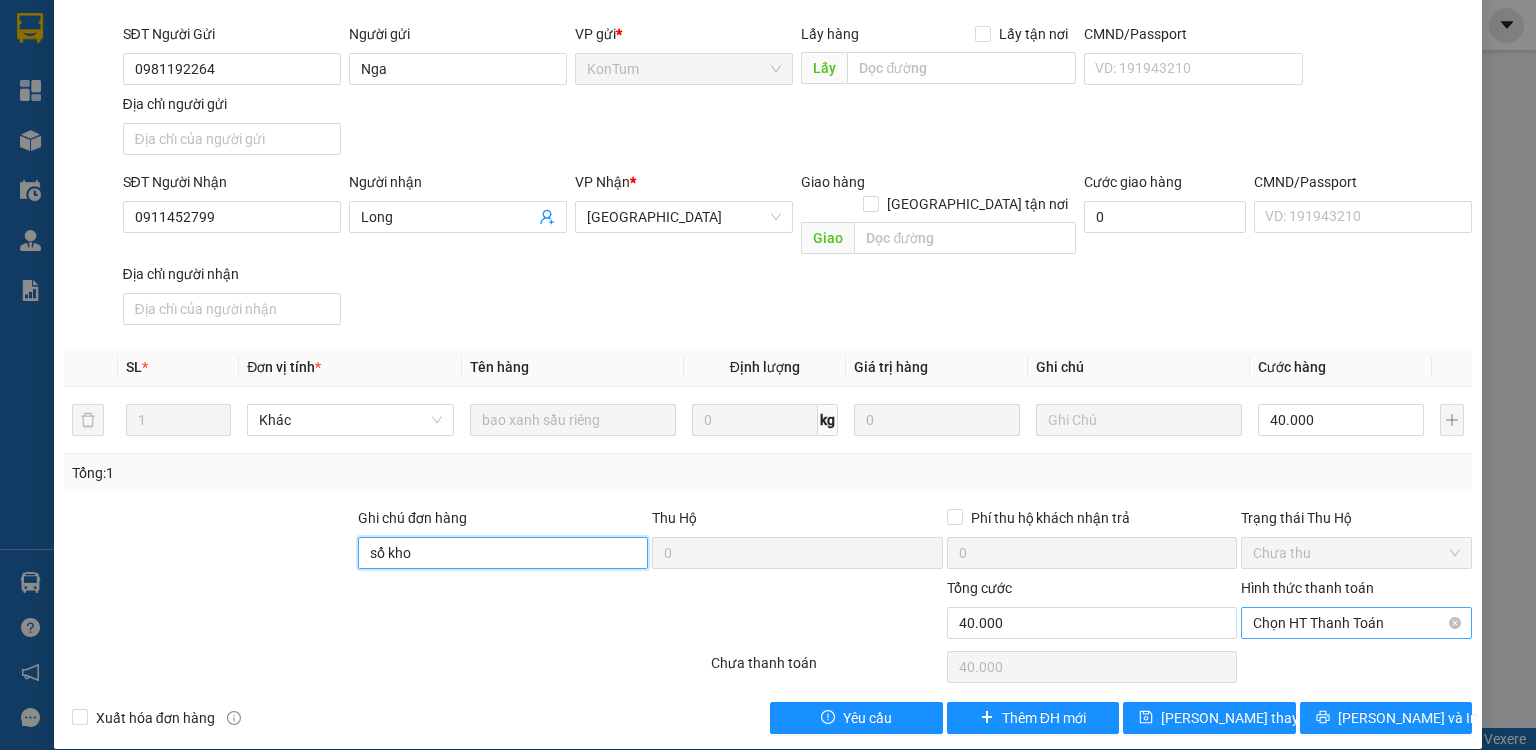 click on "Chọn HT Thanh Toán" at bounding box center (1356, 623) 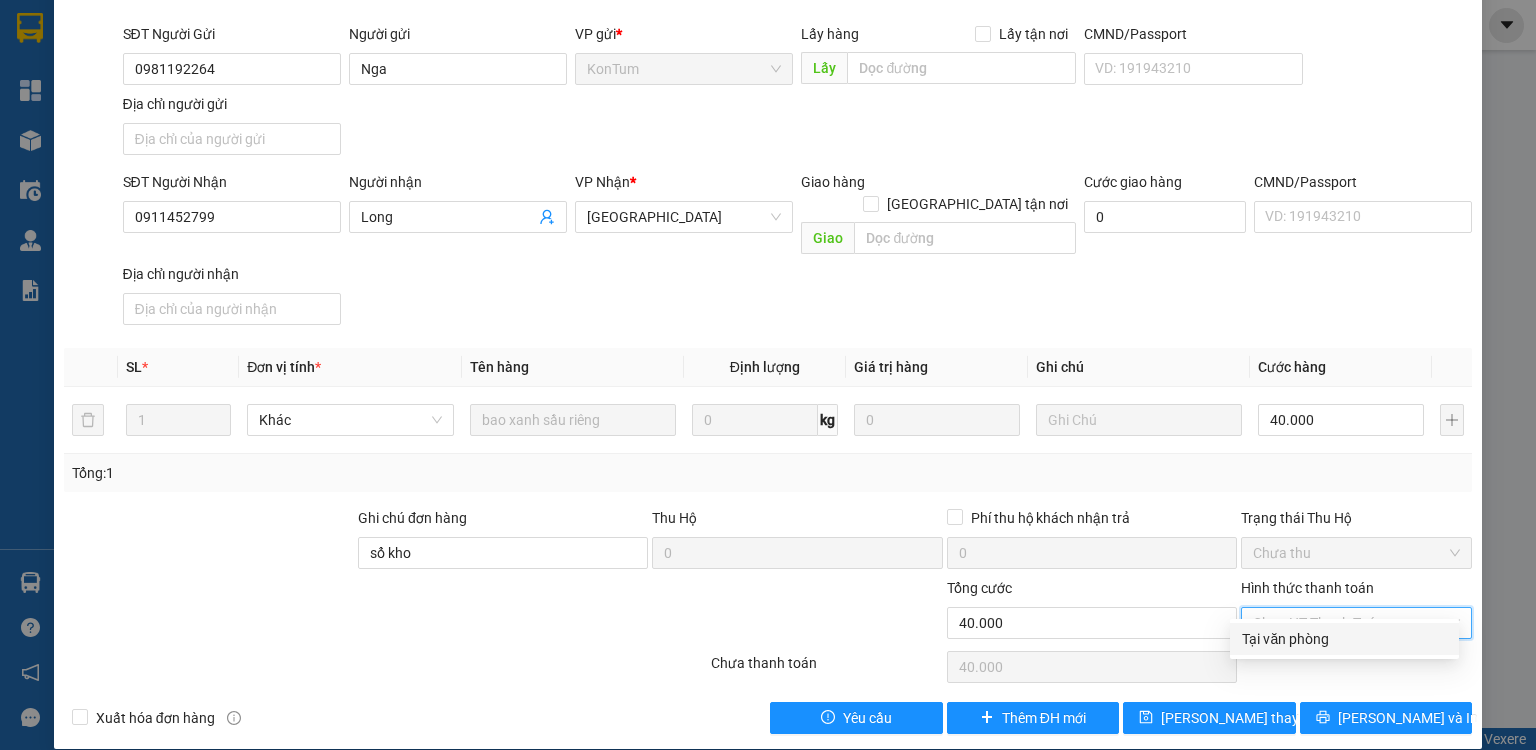 click on "Tại văn phòng" at bounding box center [1344, 639] 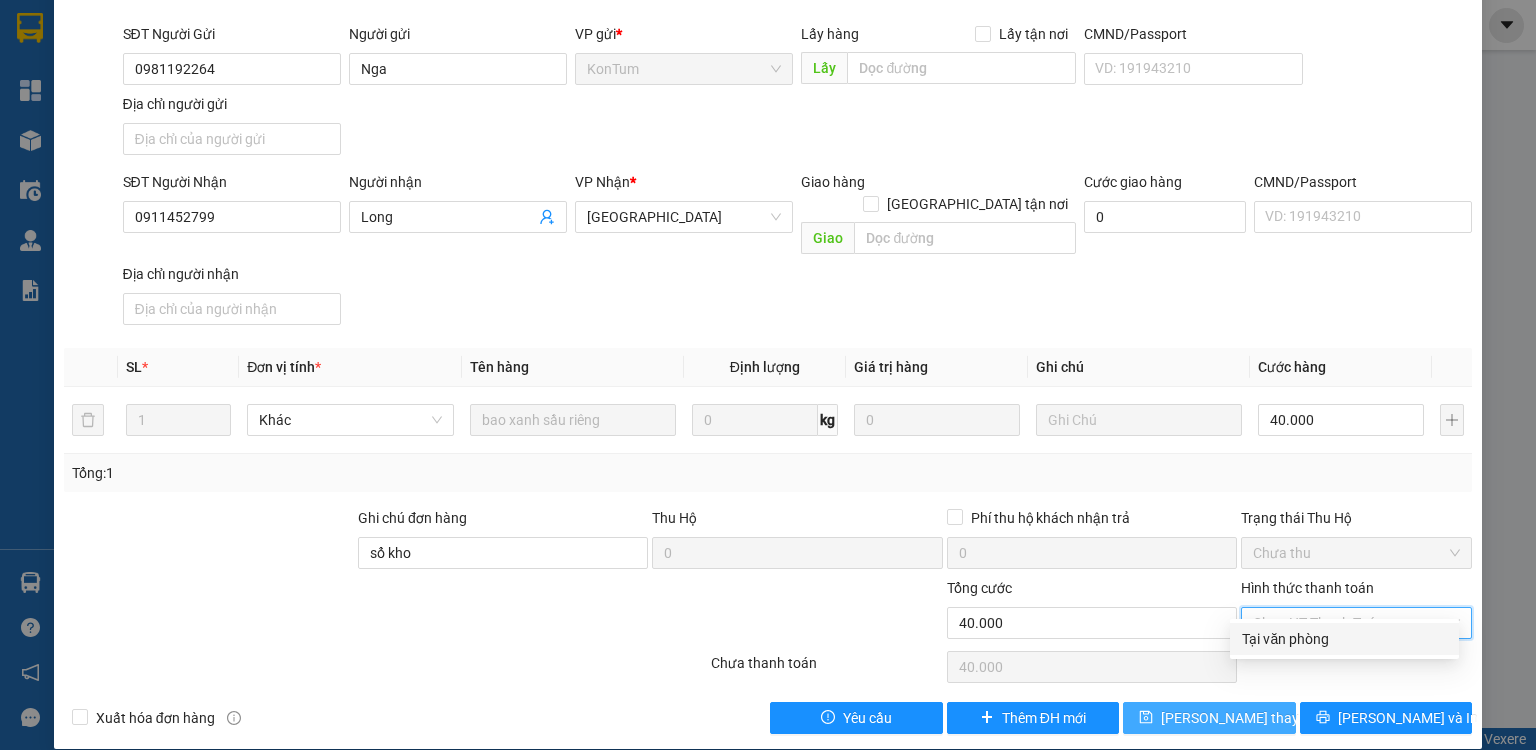 type on "0" 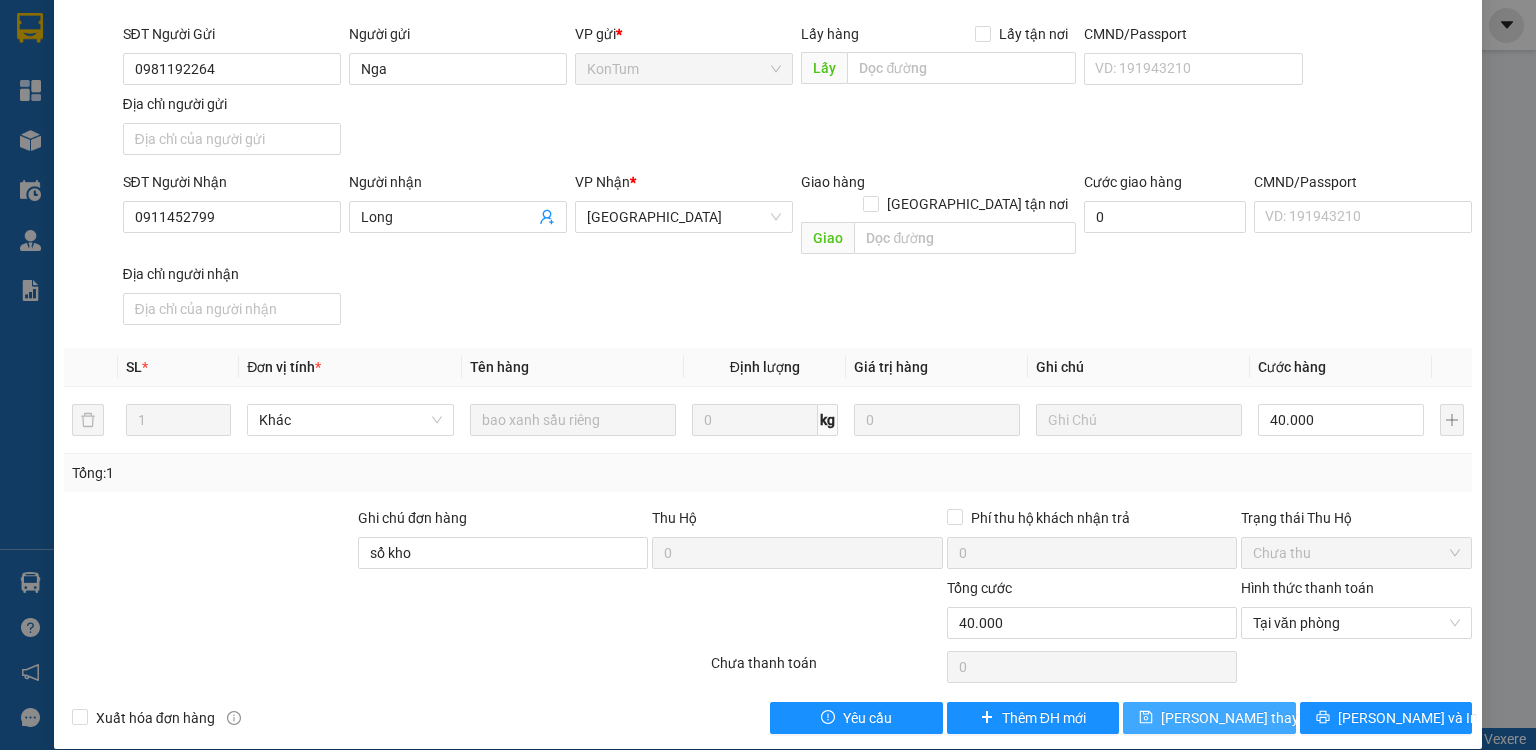 click on "[PERSON_NAME] thay đổi" at bounding box center [1241, 718] 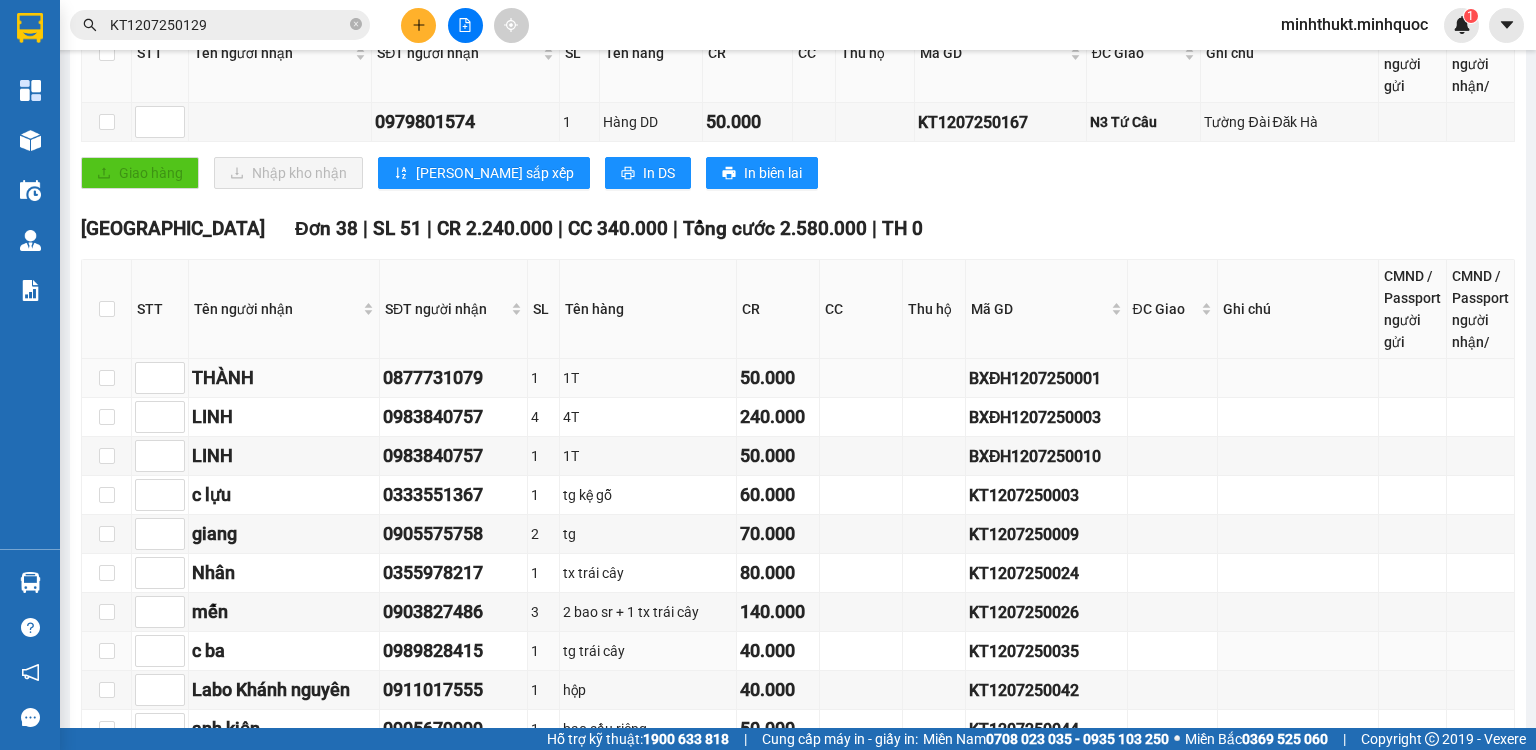 scroll, scrollTop: 800, scrollLeft: 0, axis: vertical 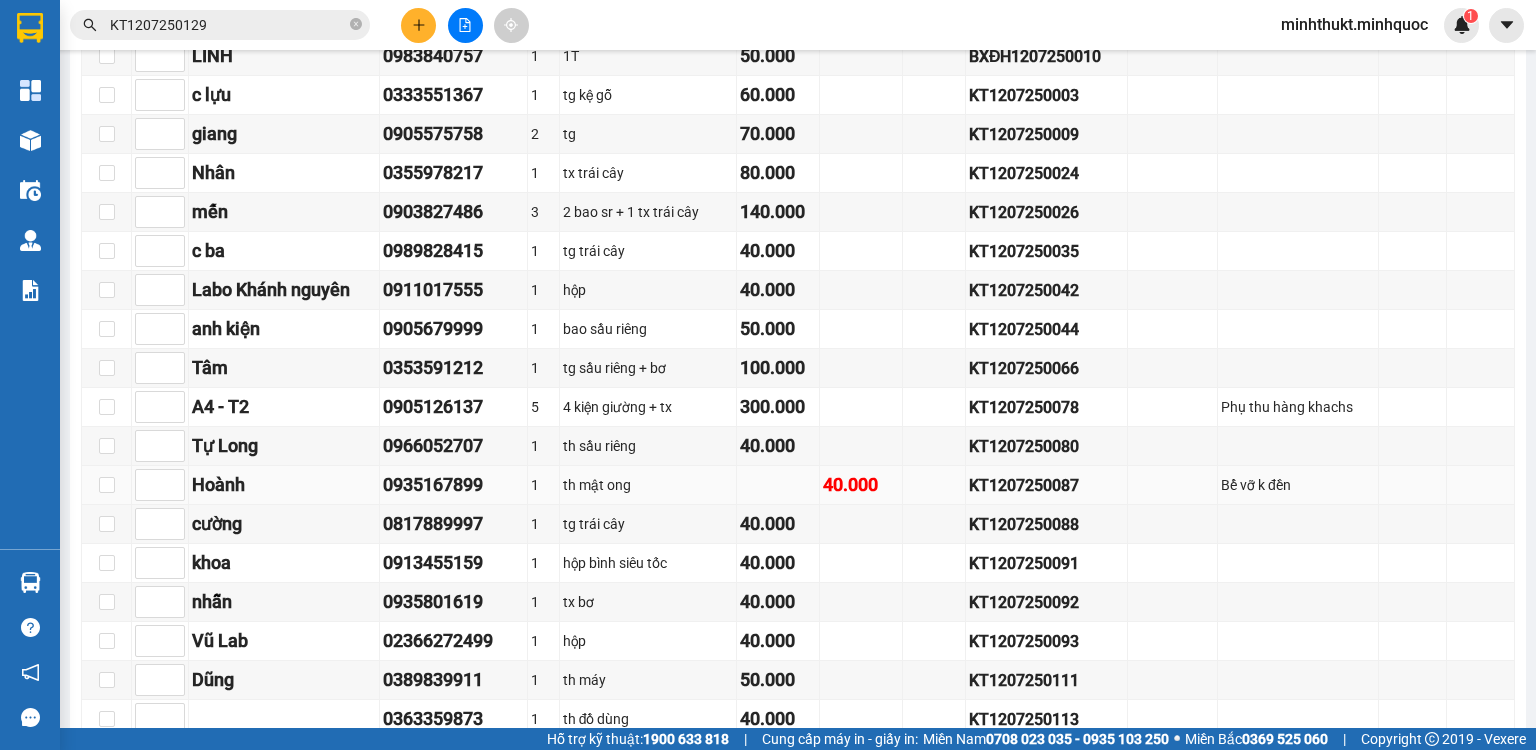 click on "KT1207250087" at bounding box center (1046, 485) 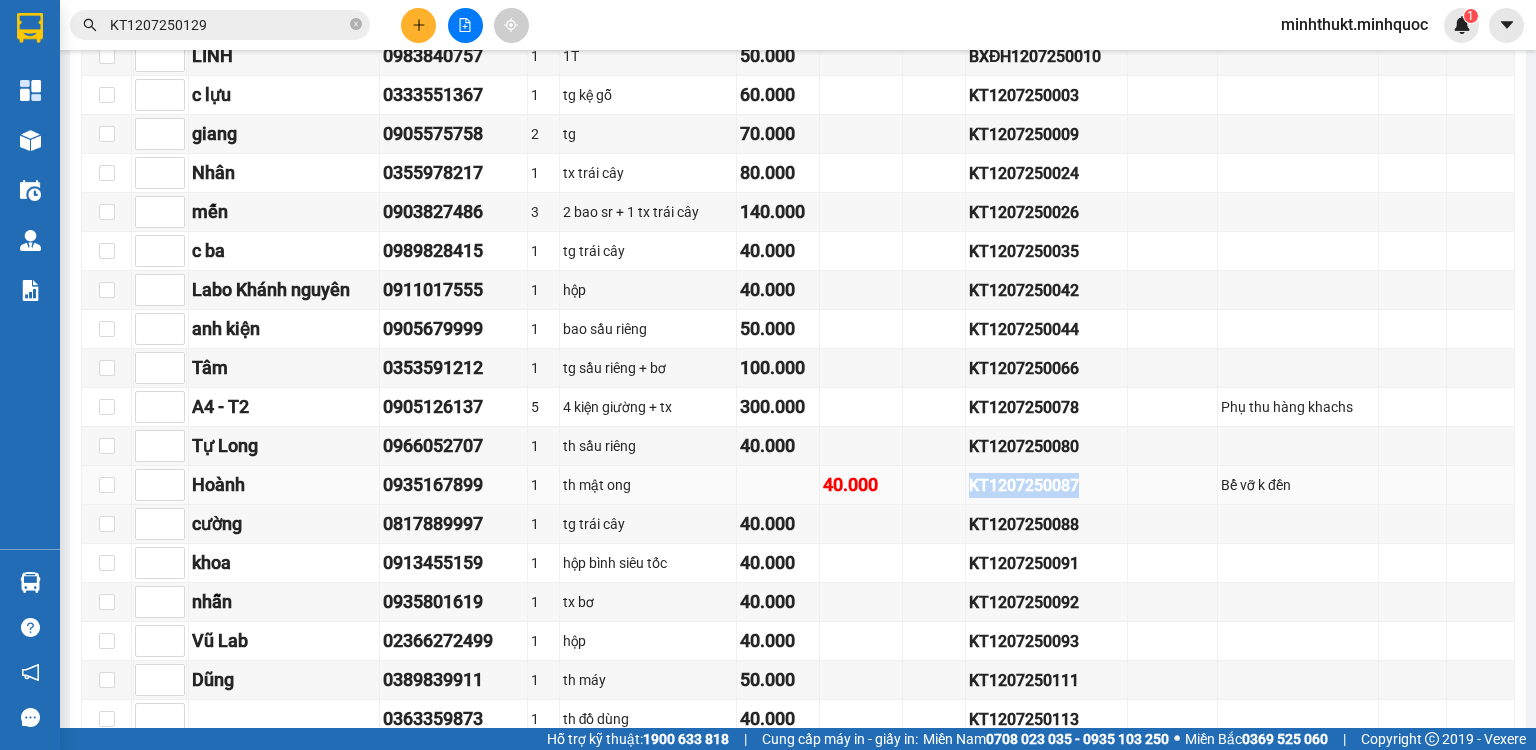 click on "KT1207250087" at bounding box center [1046, 485] 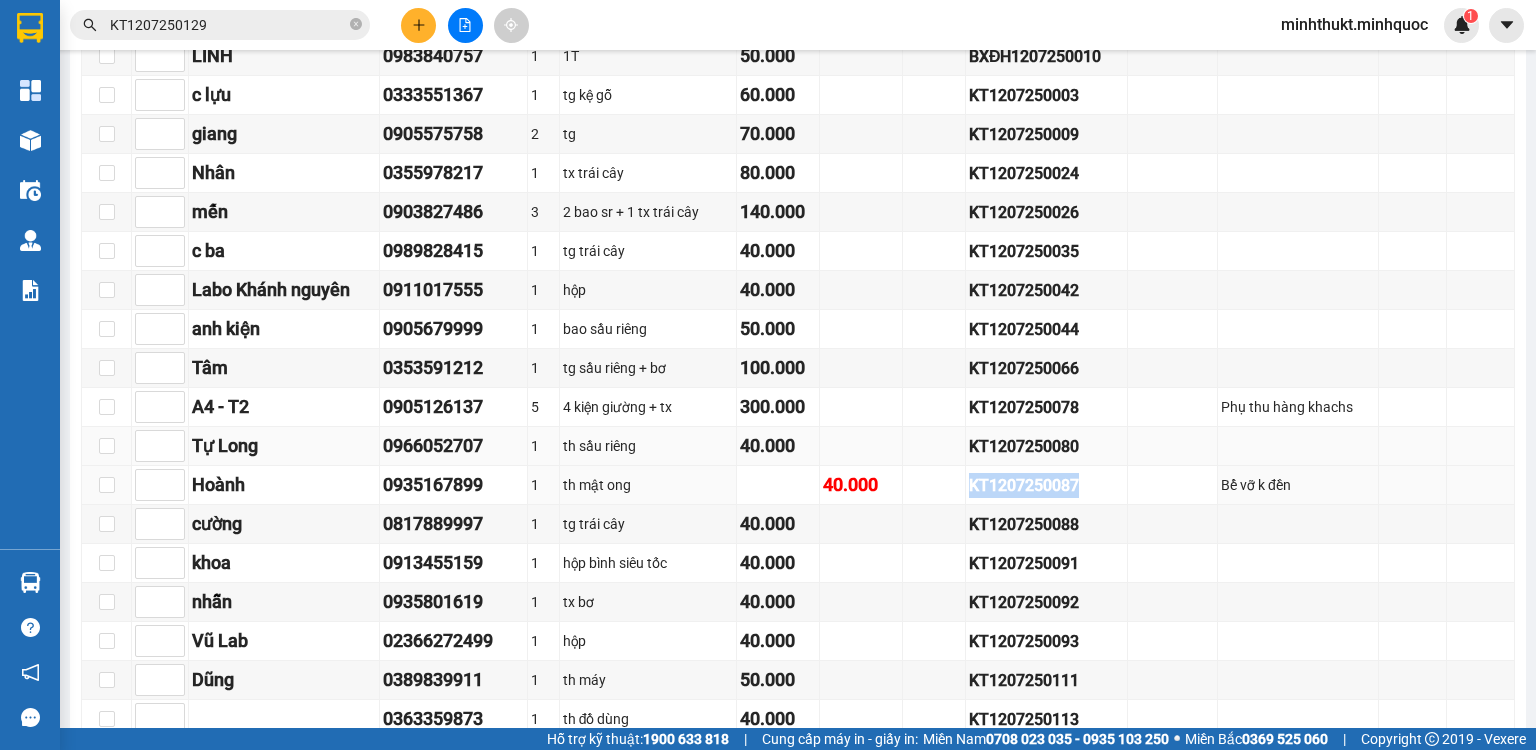 copy on "KT1207250087" 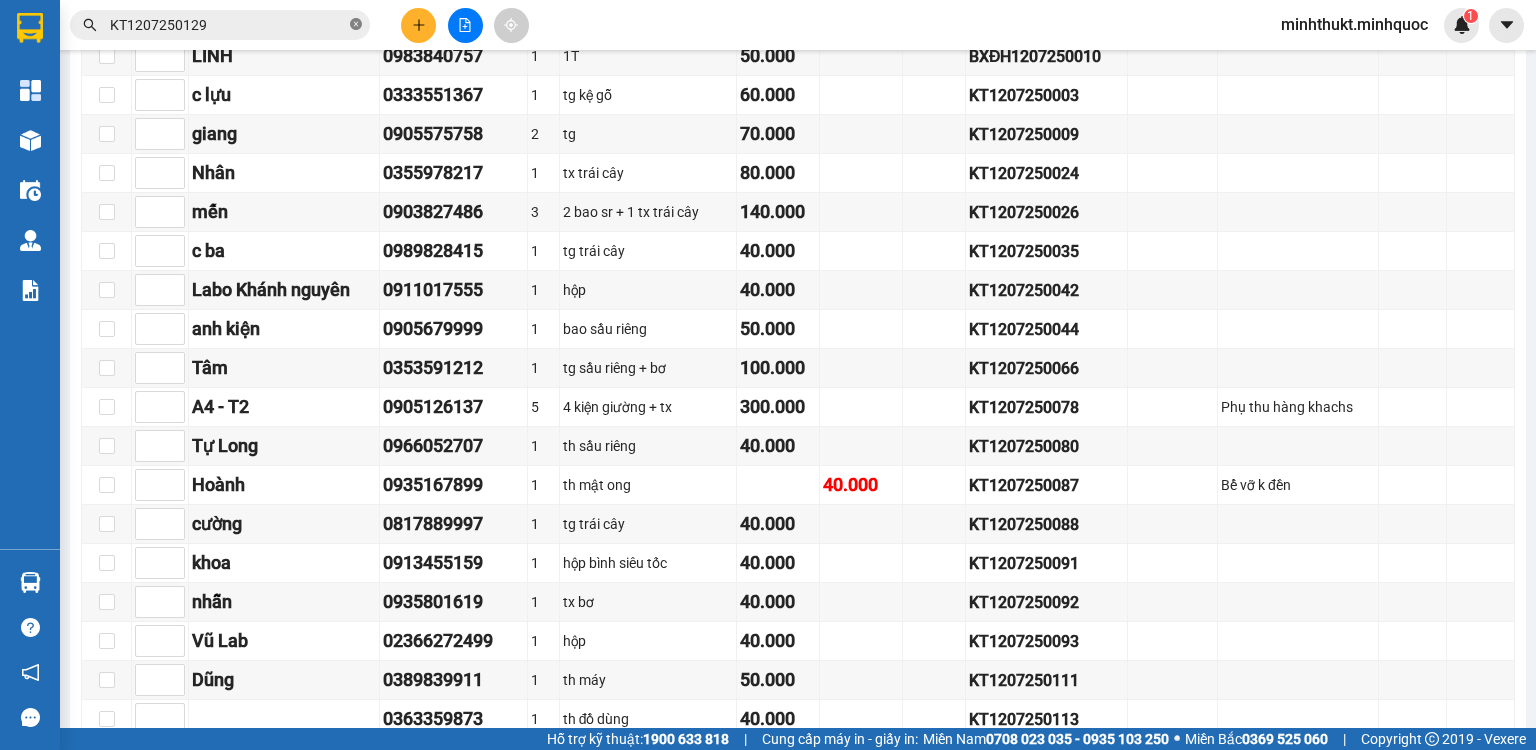 click 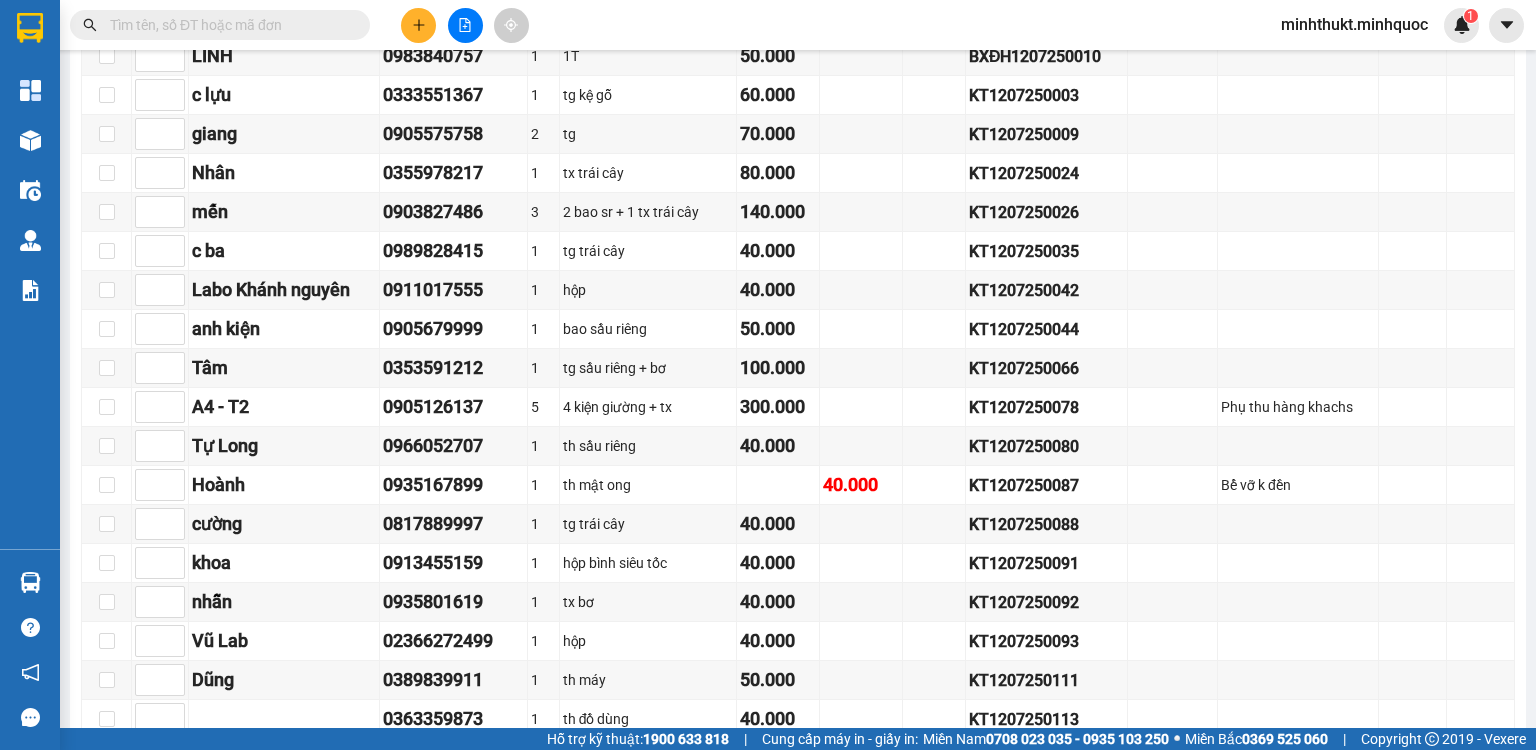paste on "KT1207250087" 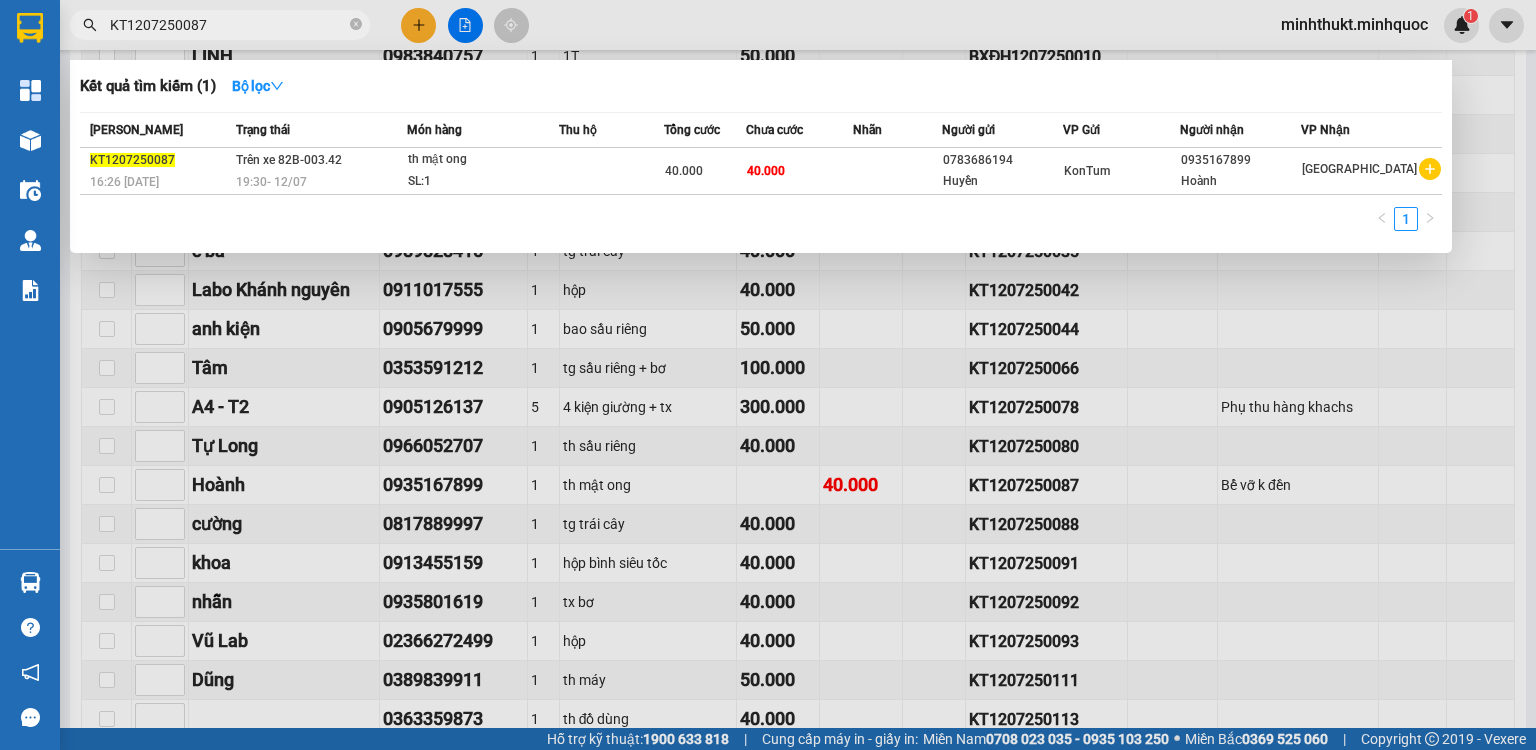 type on "KT1207250087" 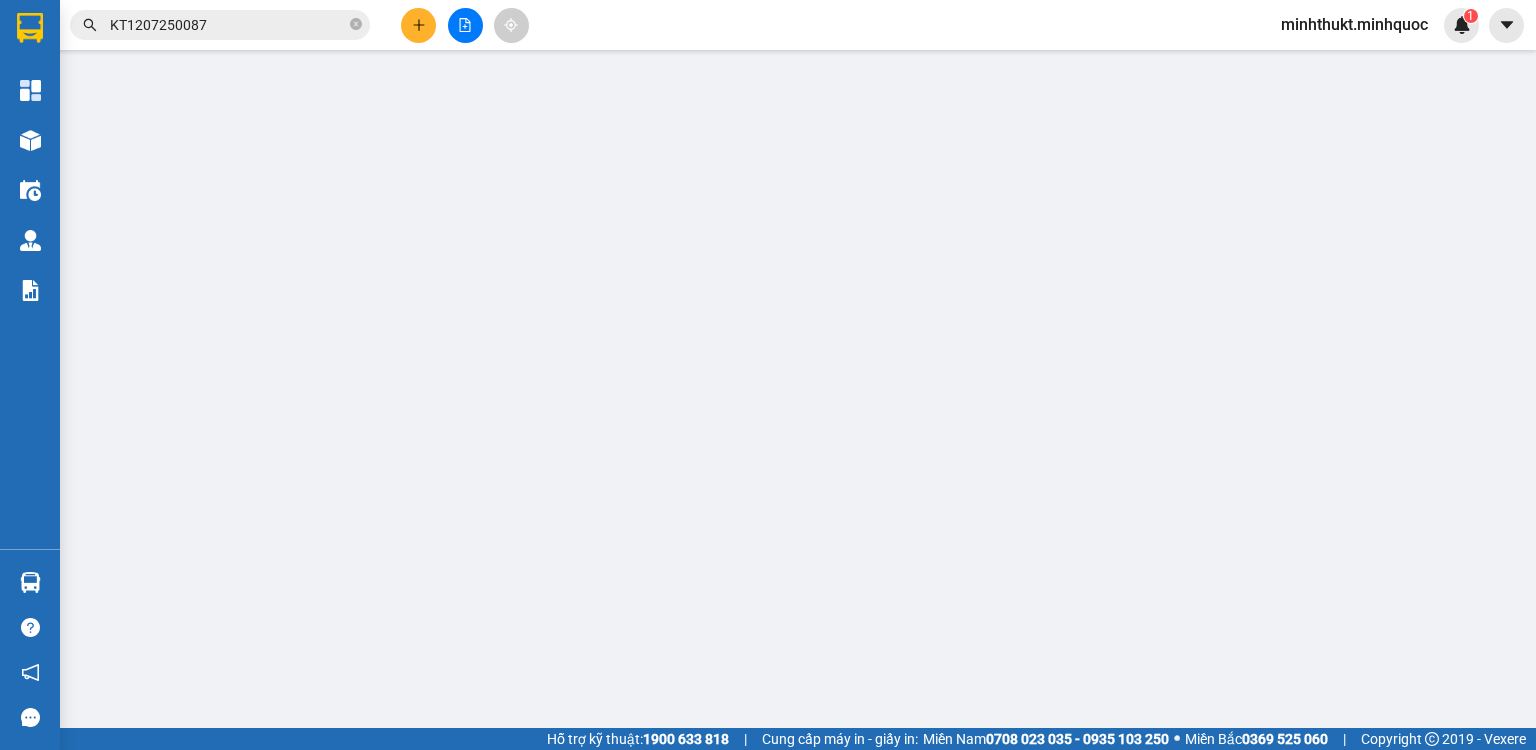 scroll, scrollTop: 0, scrollLeft: 0, axis: both 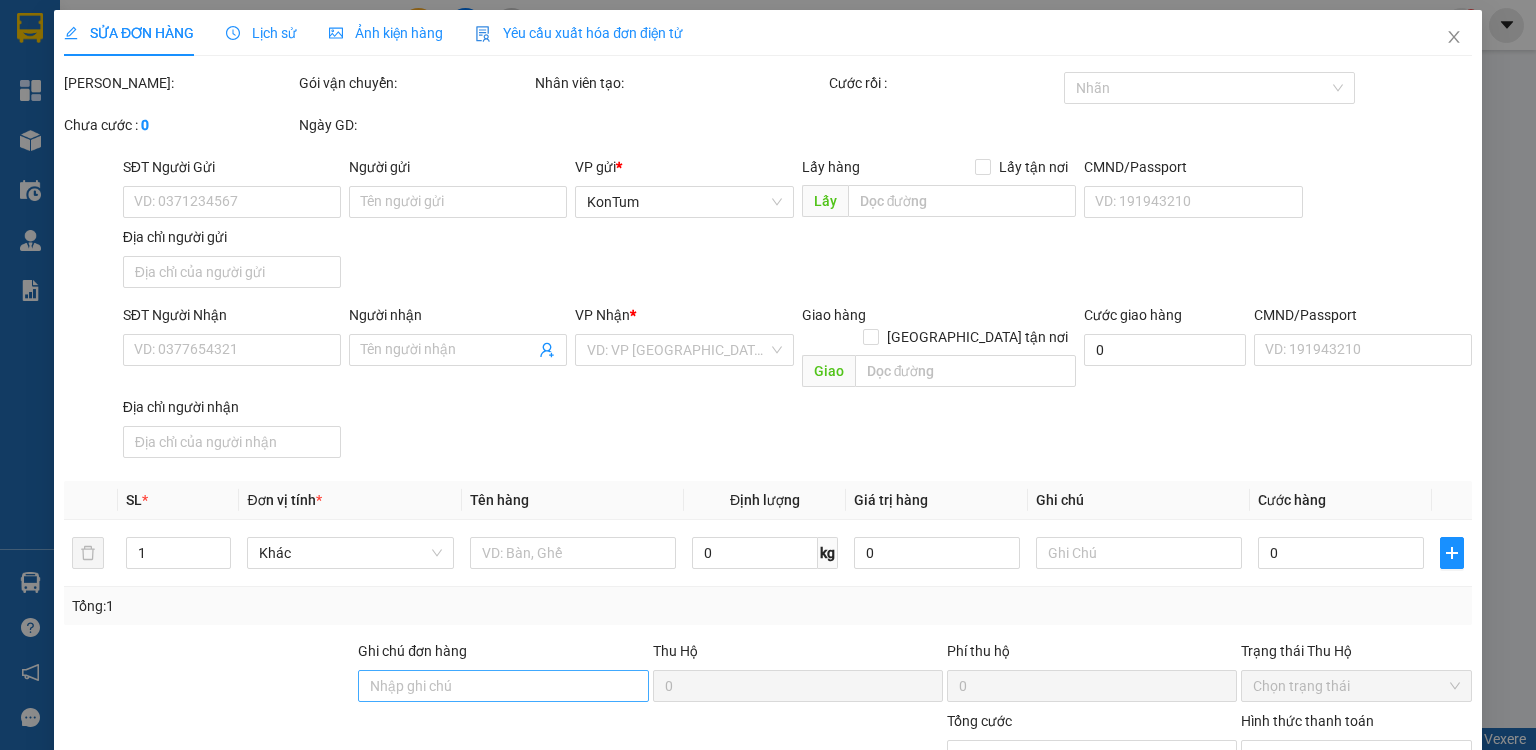 type on "0783686194" 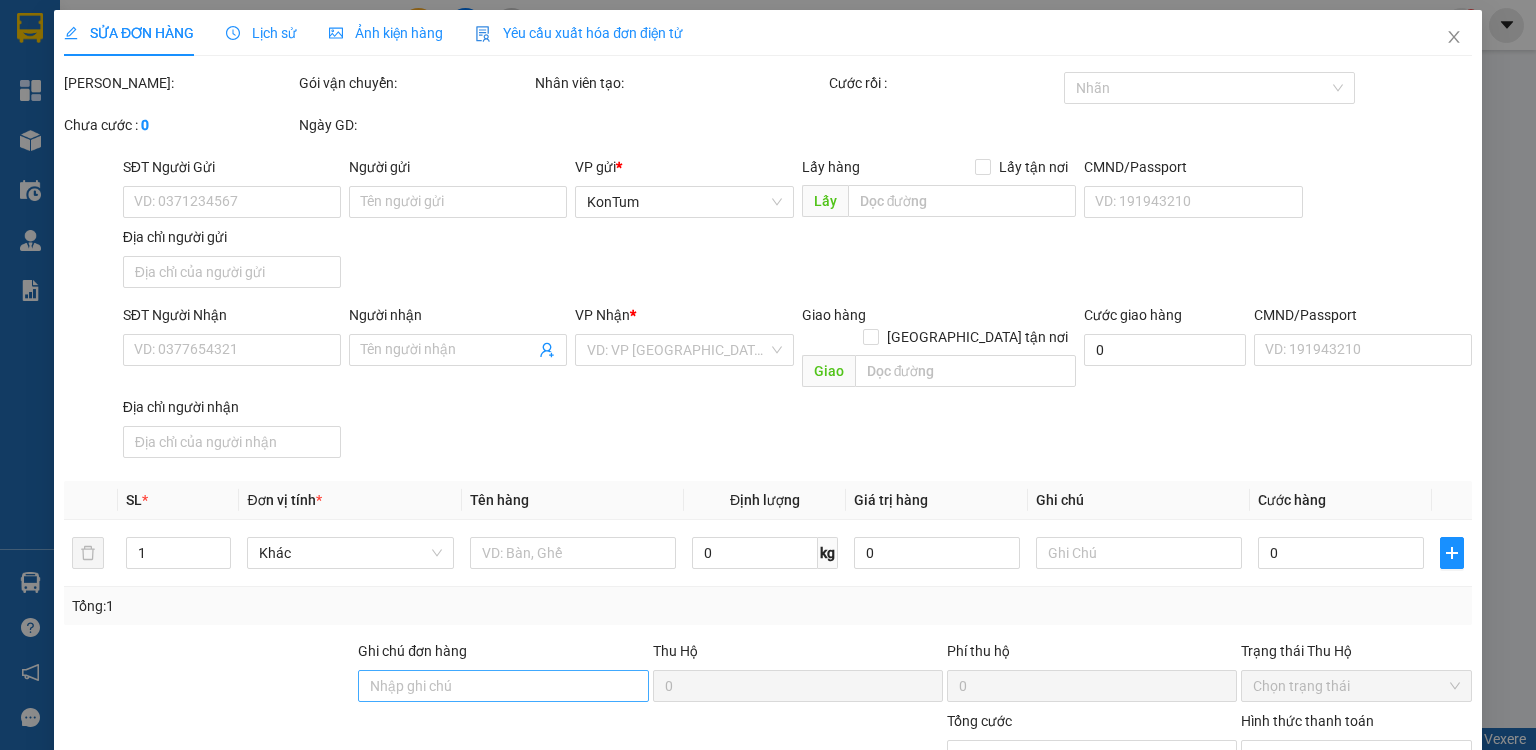 type on "Huyền" 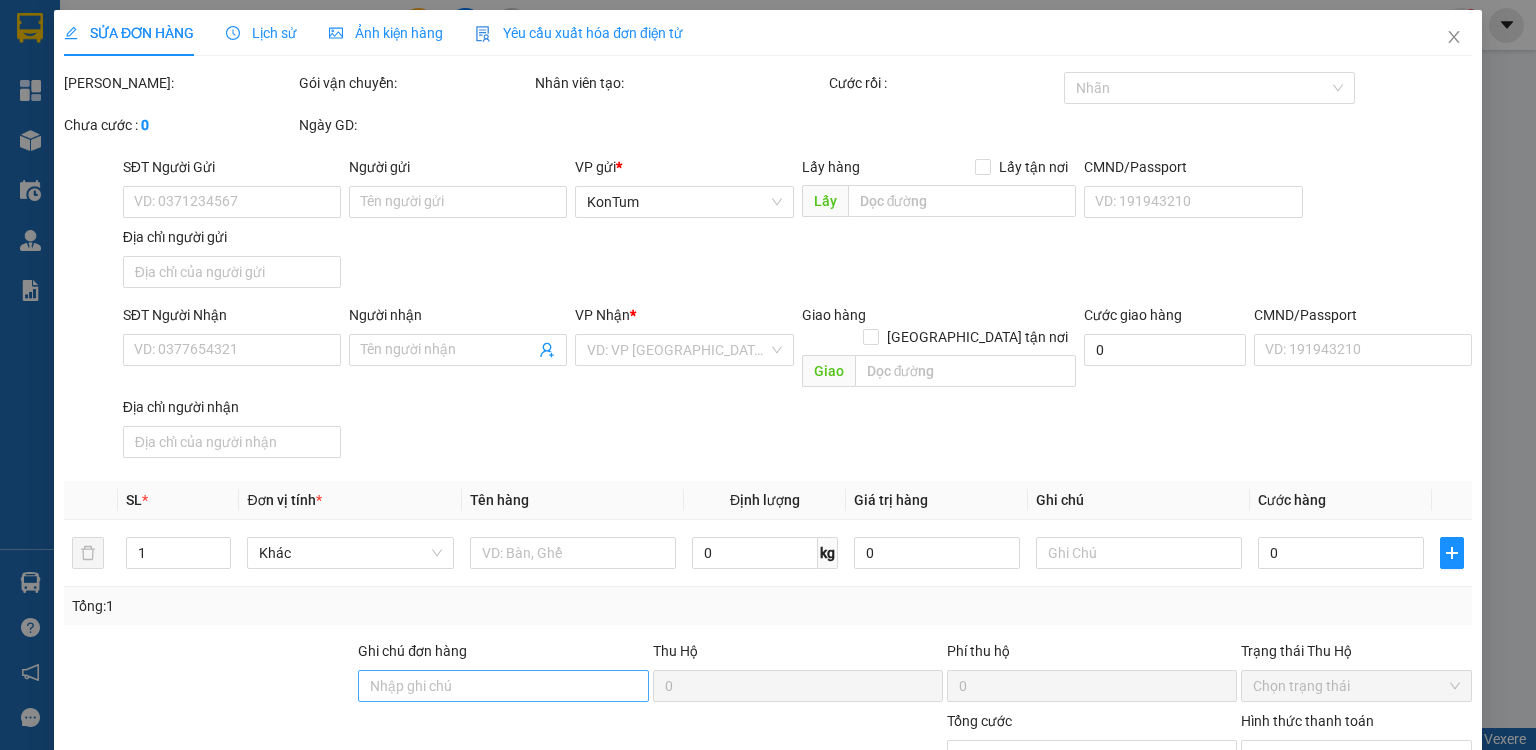 type on "0935167899" 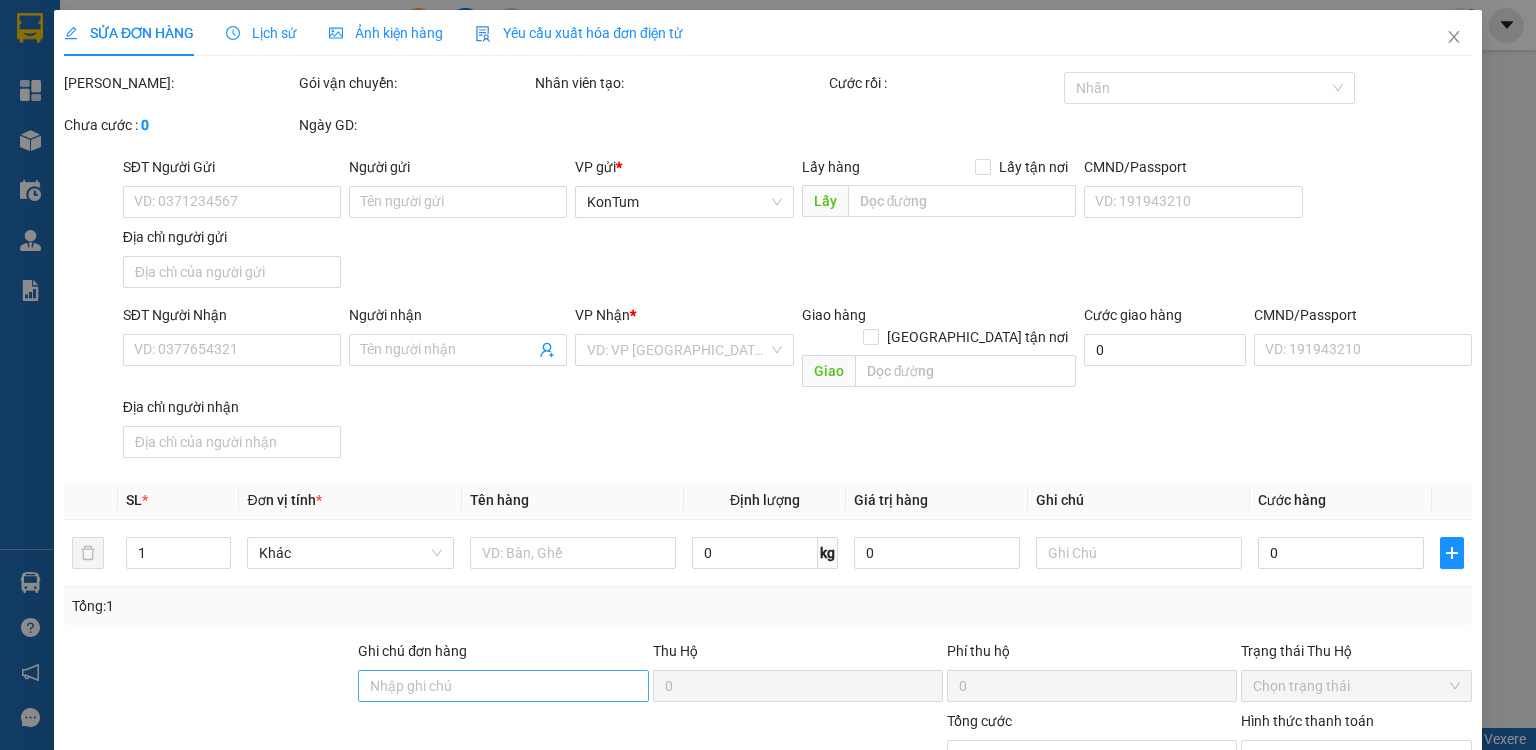 type on "40.000" 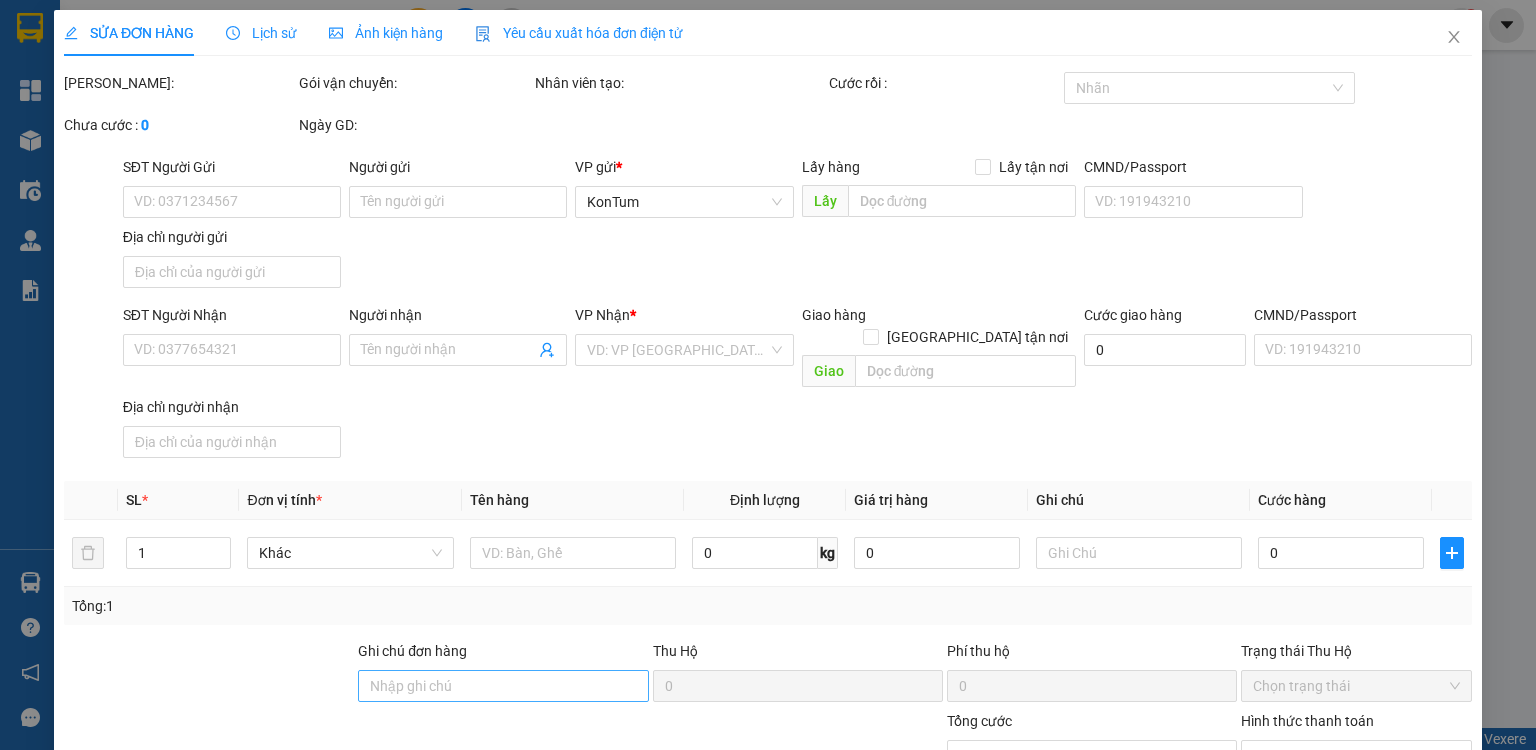 type on "40.000" 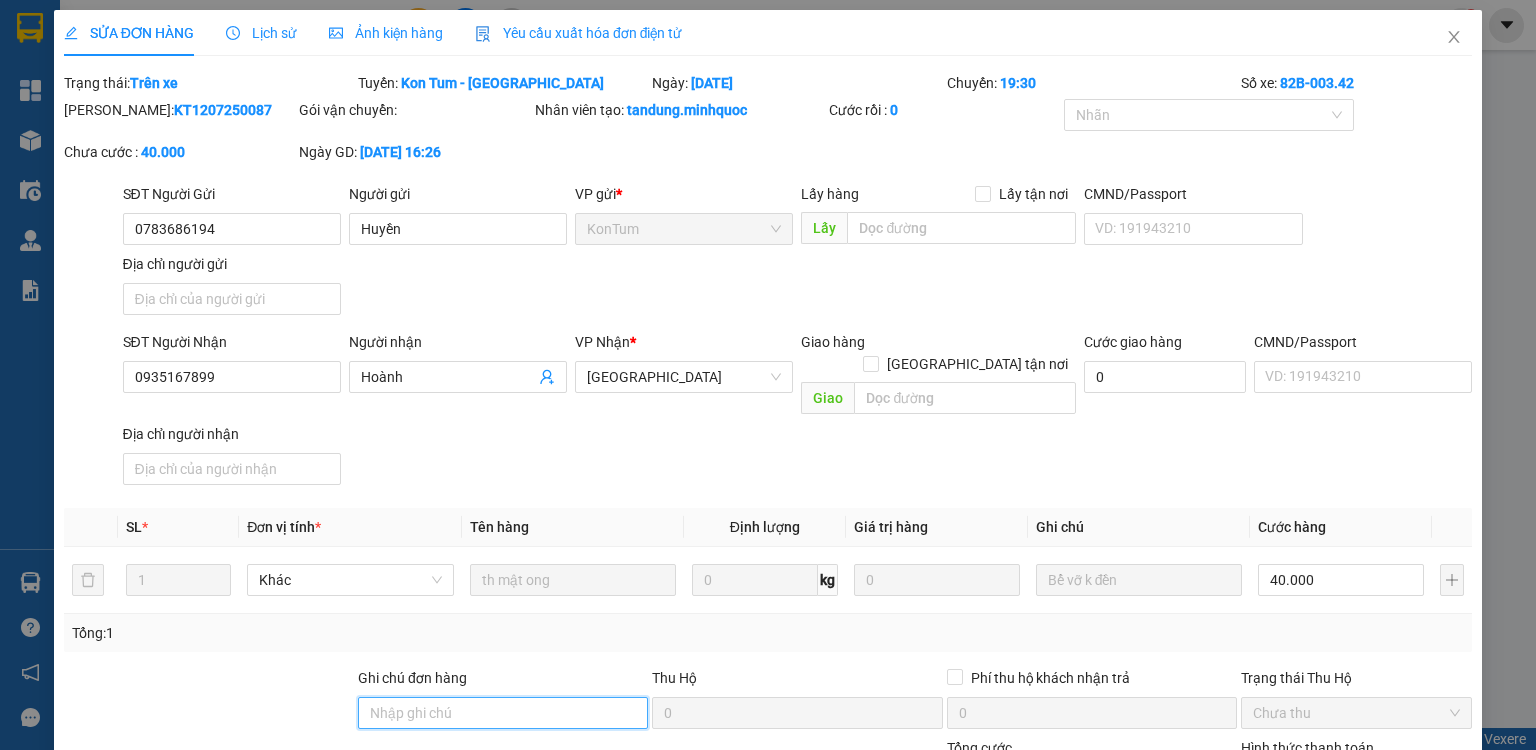click on "Ghi chú đơn hàng" at bounding box center [503, 713] 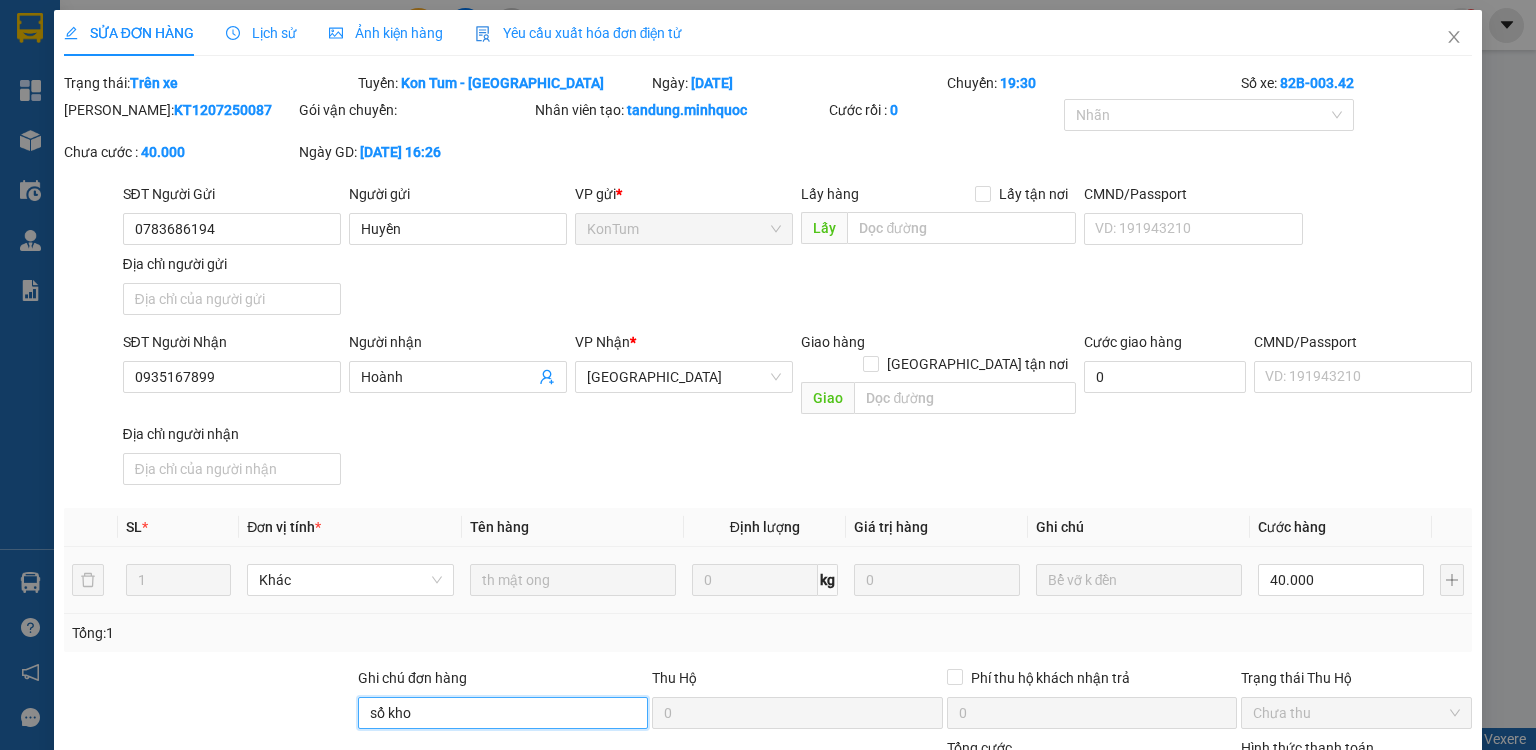scroll, scrollTop: 160, scrollLeft: 0, axis: vertical 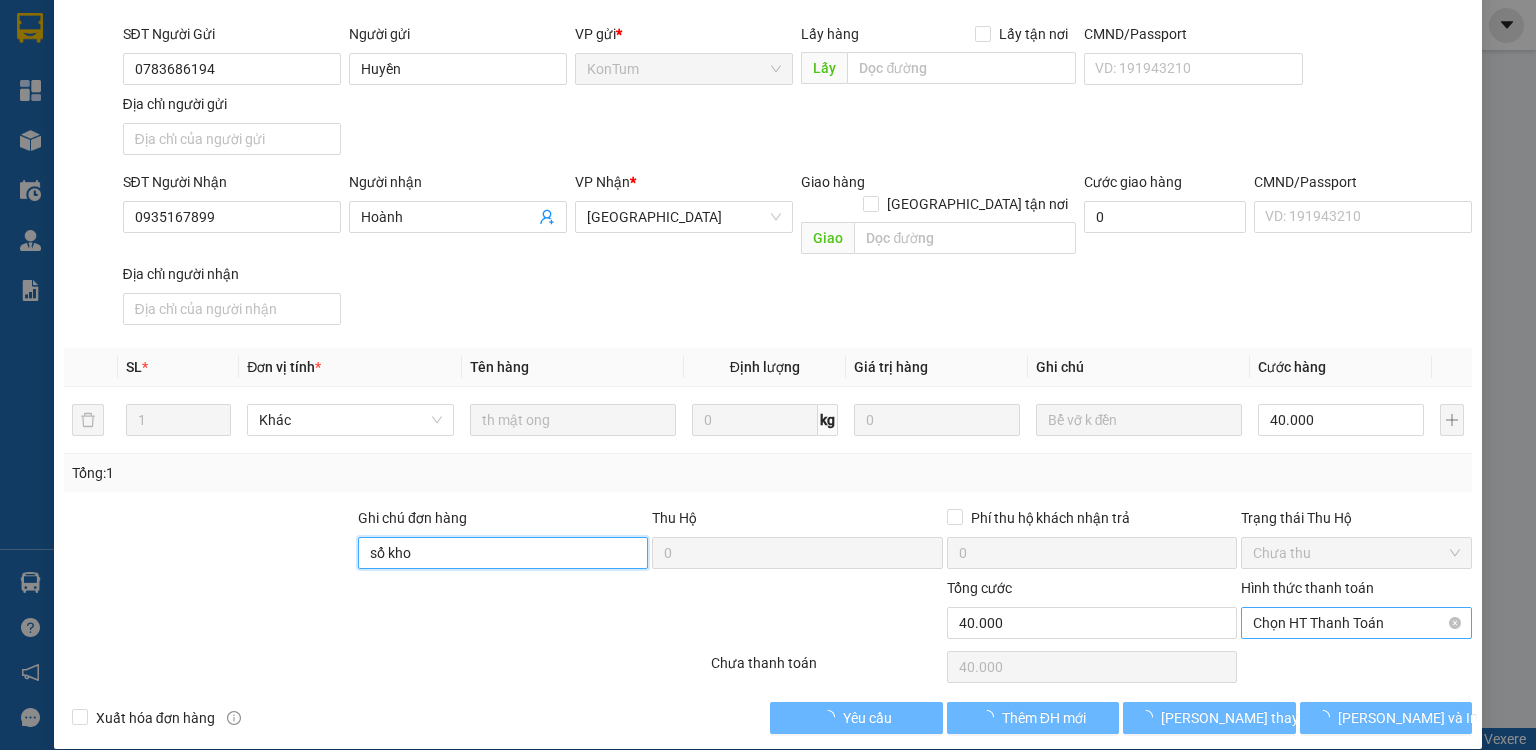 click on "Chọn HT Thanh Toán" at bounding box center [1356, 623] 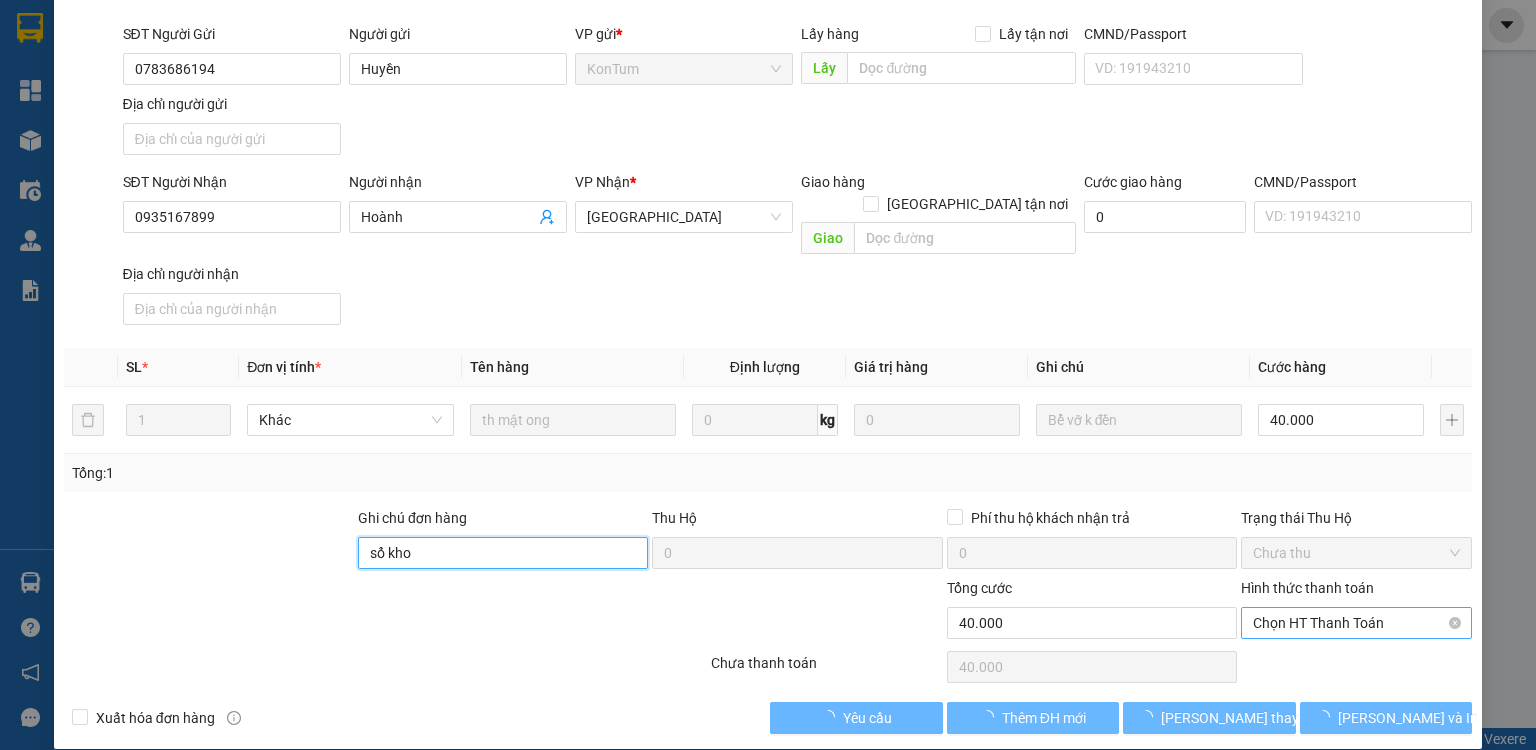 type on "sổ kho" 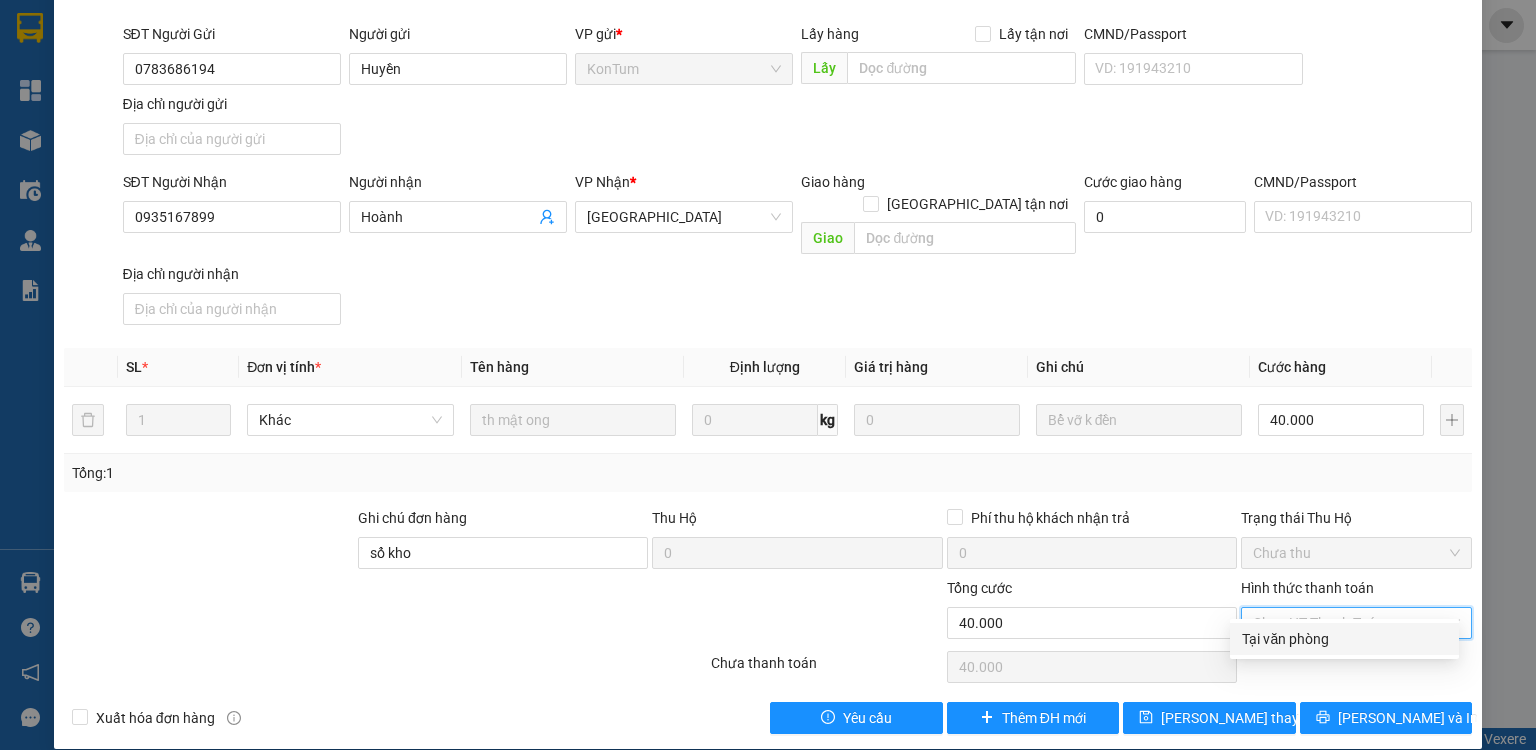 click on "Tại văn phòng" at bounding box center [1344, 639] 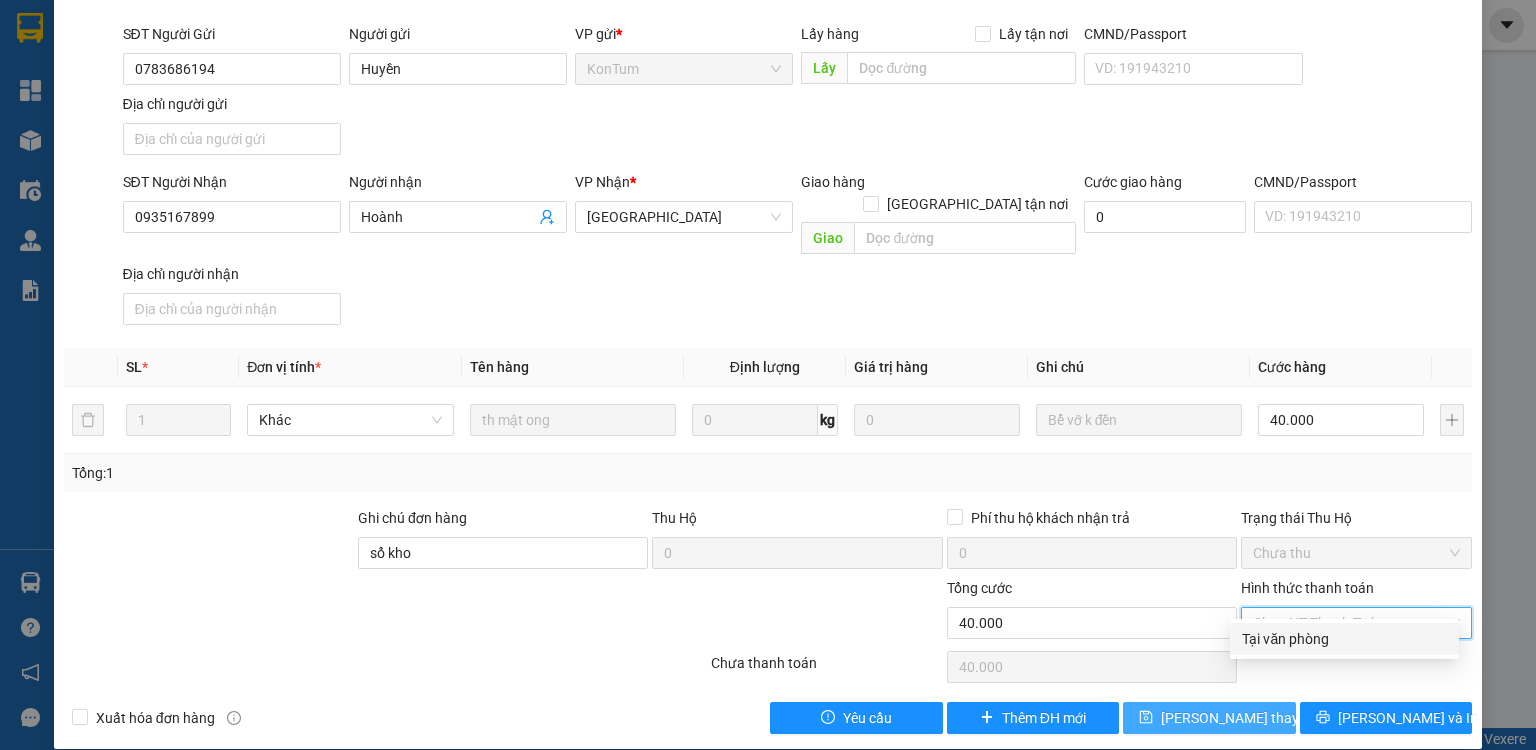 type on "0" 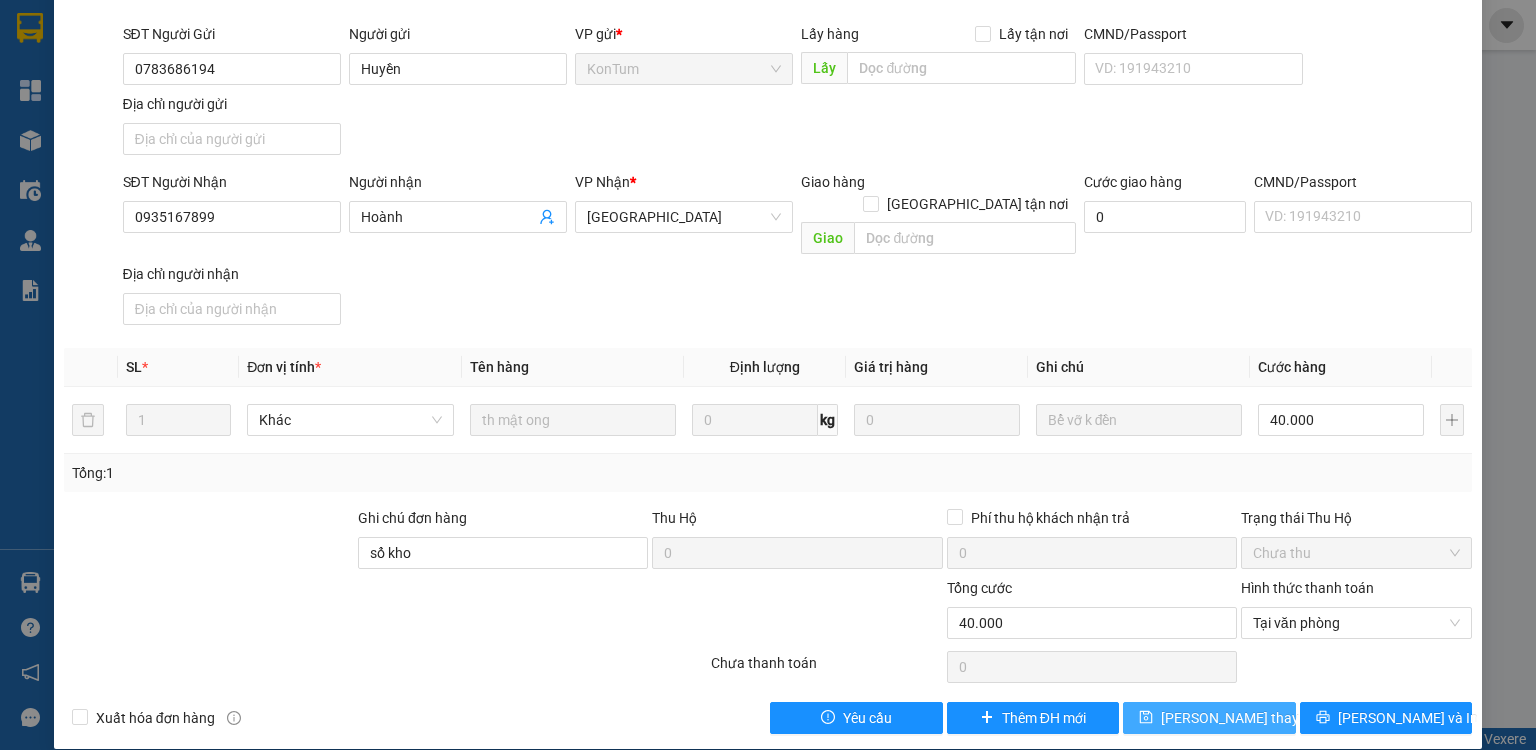 click on "[PERSON_NAME] thay đổi" at bounding box center (1241, 718) 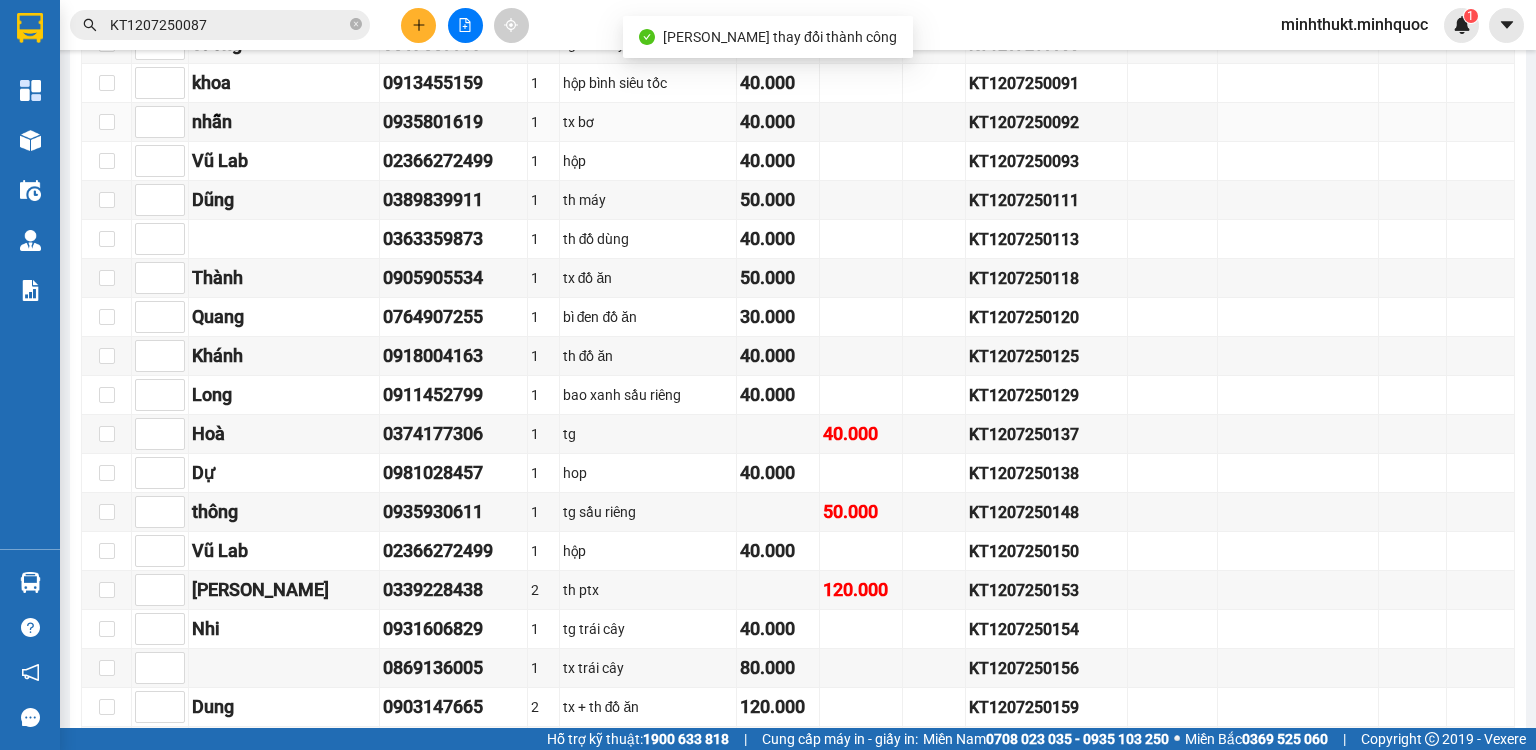 scroll, scrollTop: 1360, scrollLeft: 0, axis: vertical 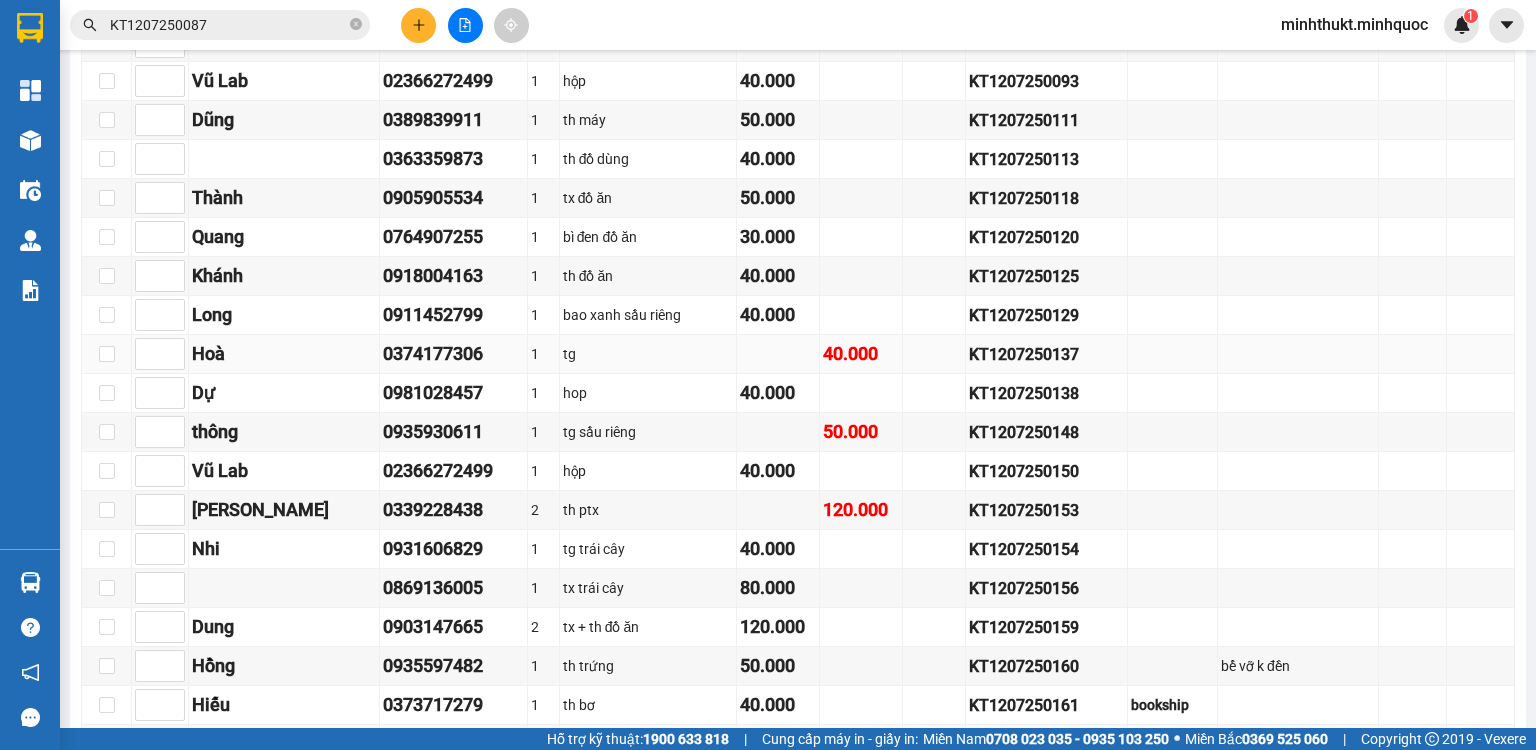 click on "KT1207250137" at bounding box center (1046, 354) 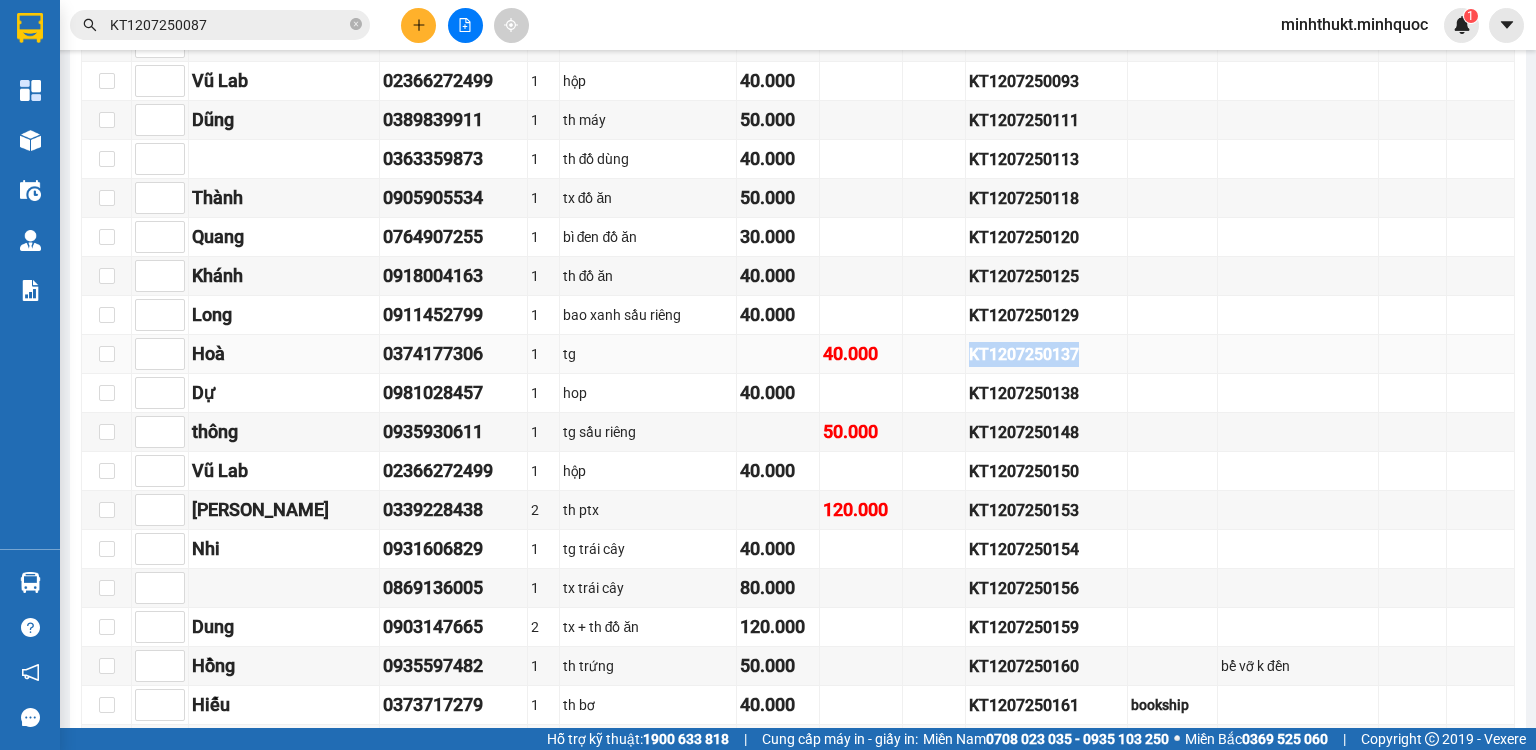 click on "KT1207250137" at bounding box center (1046, 354) 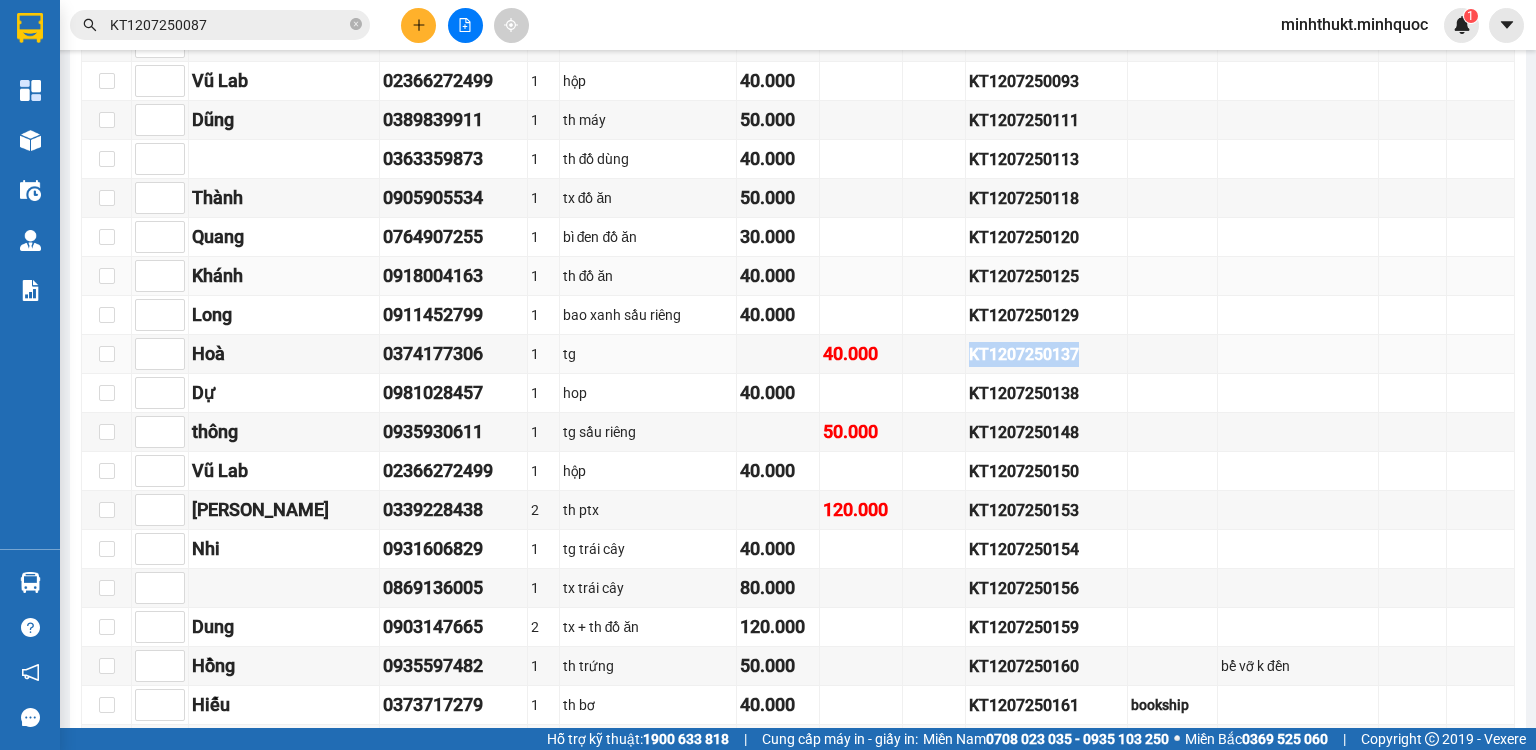 copy on "KT1207250137" 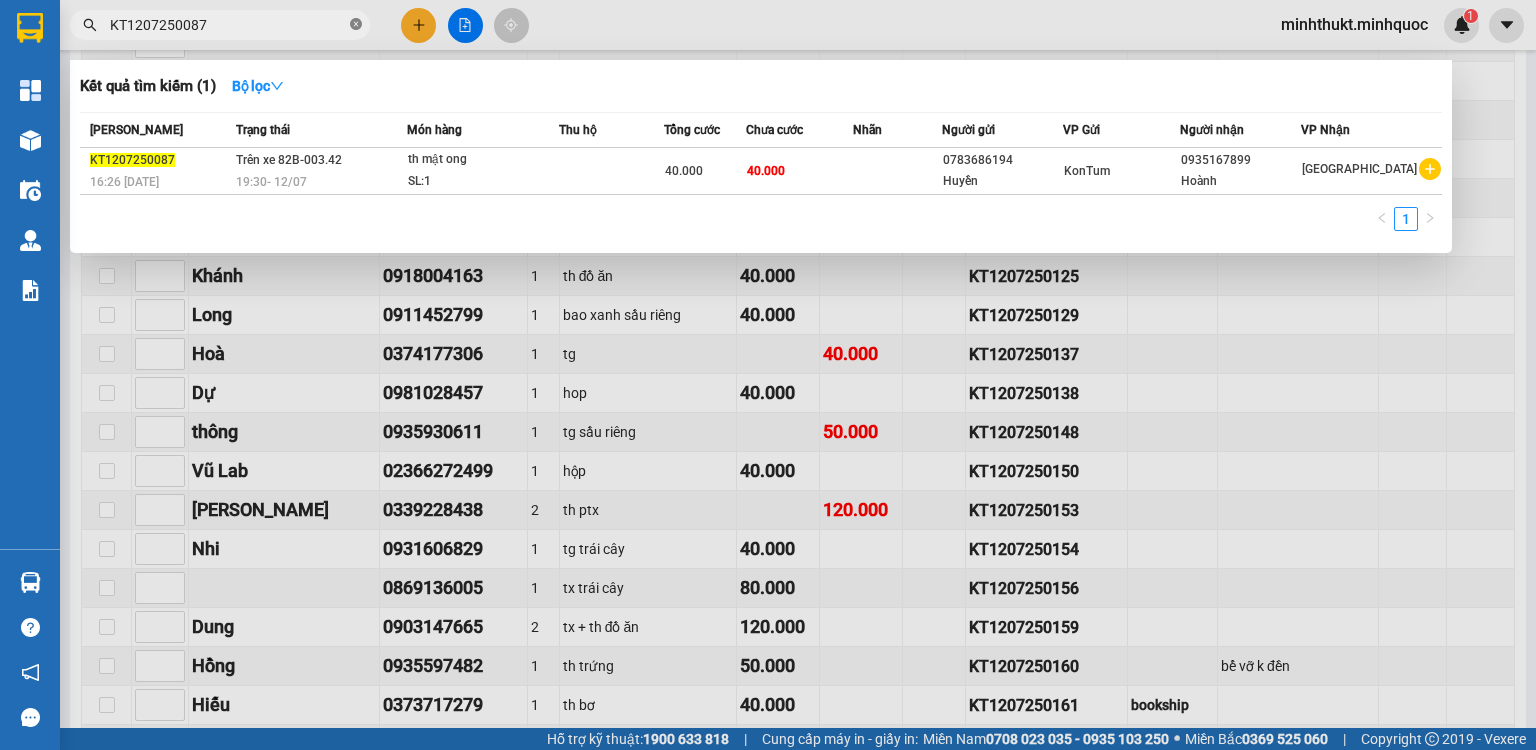click 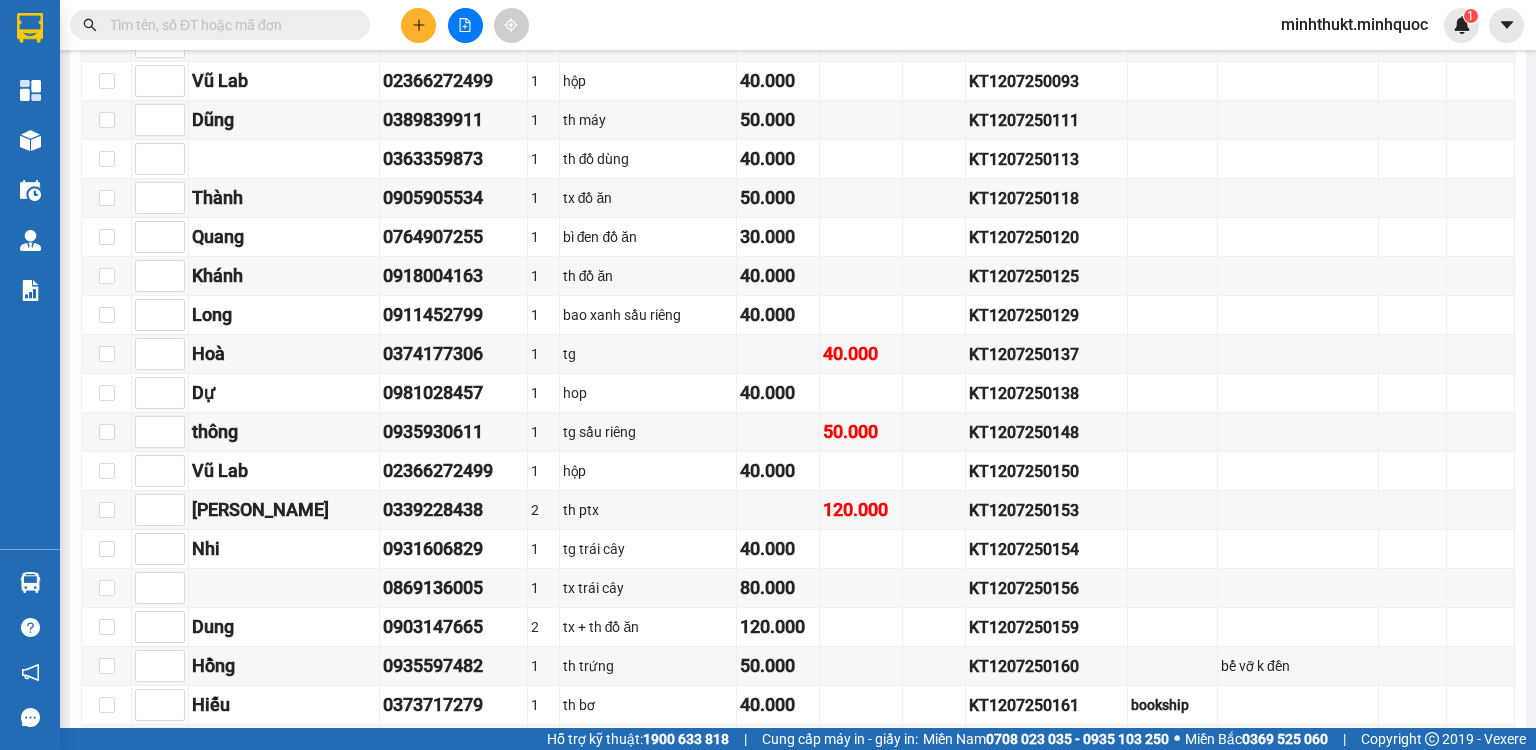 paste on "KT1207250137" 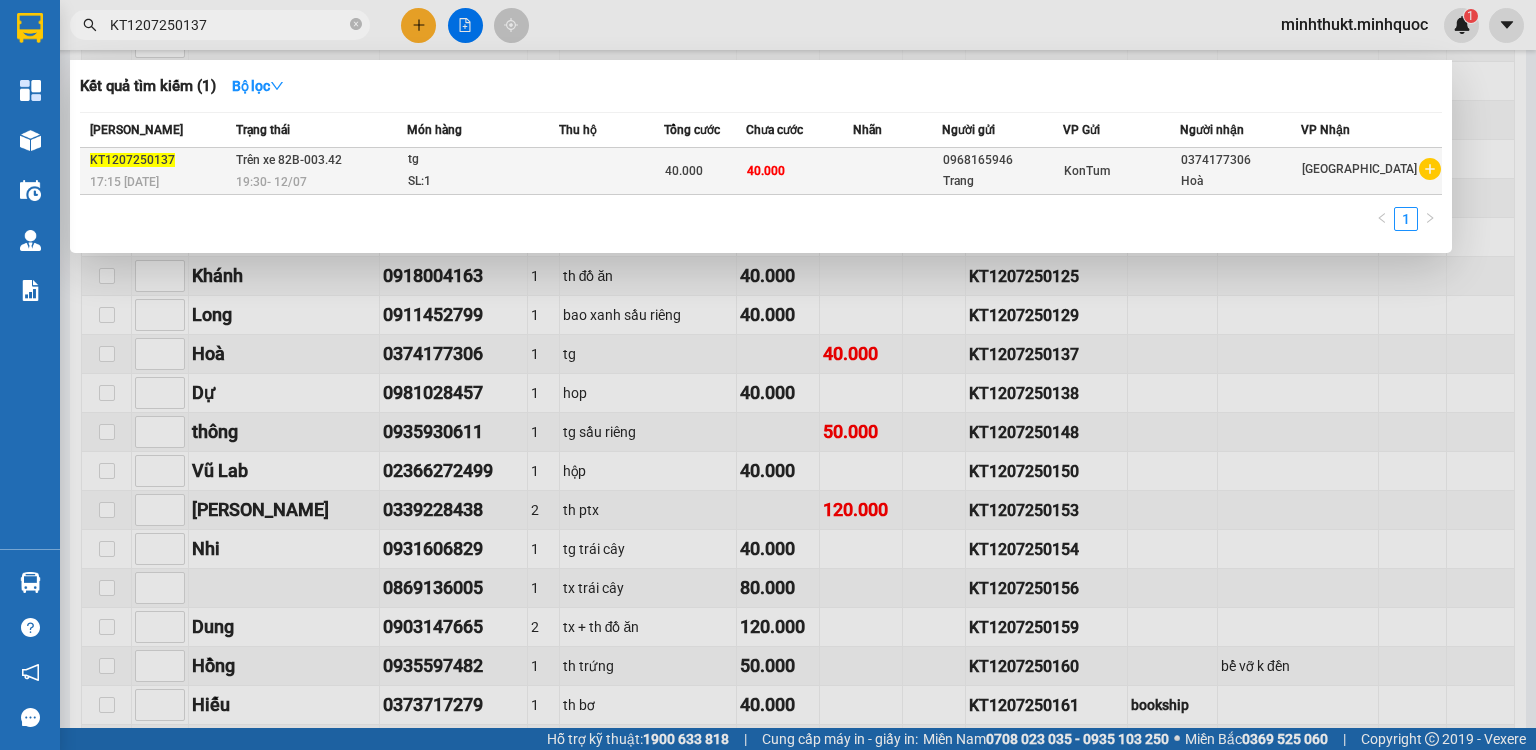 type on "KT1207250137" 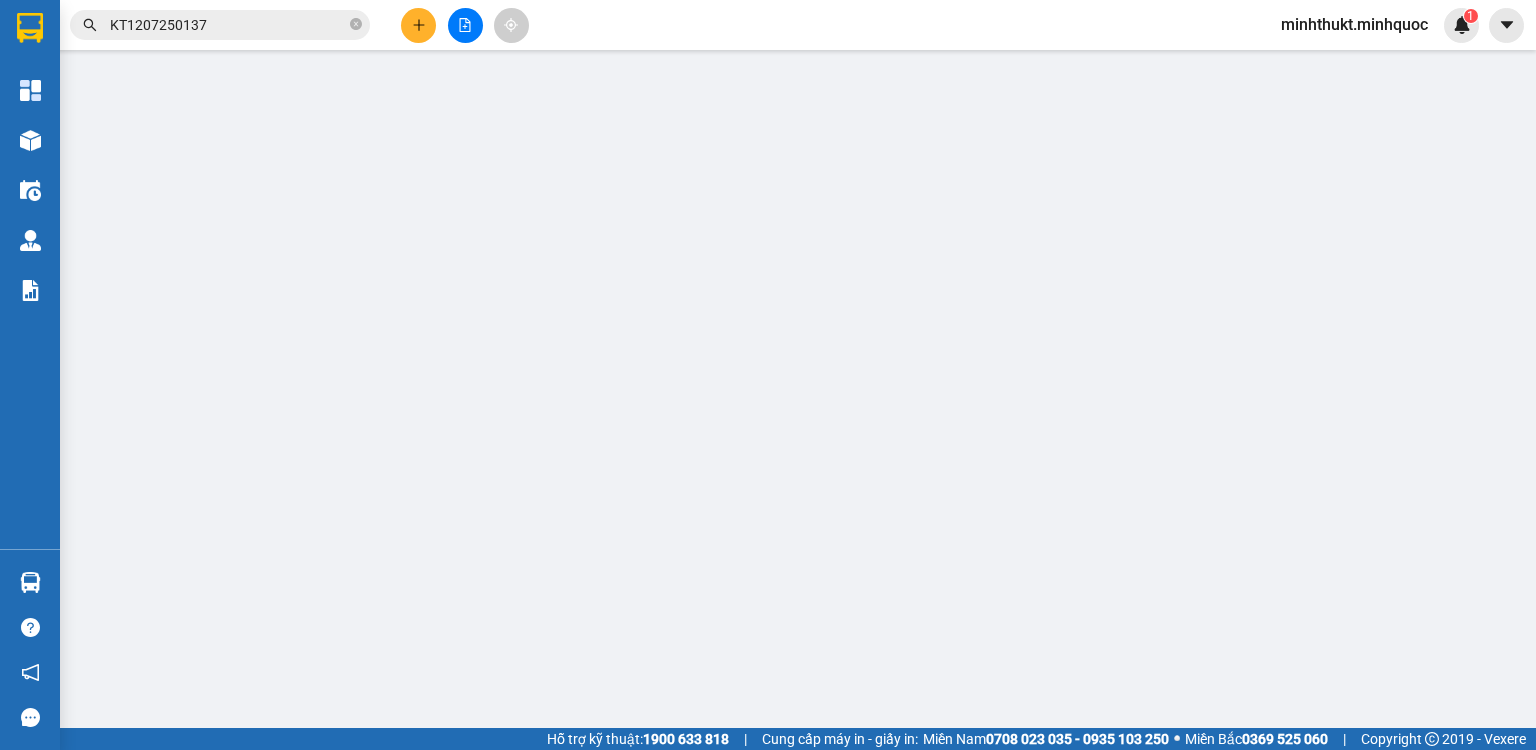 scroll, scrollTop: 0, scrollLeft: 0, axis: both 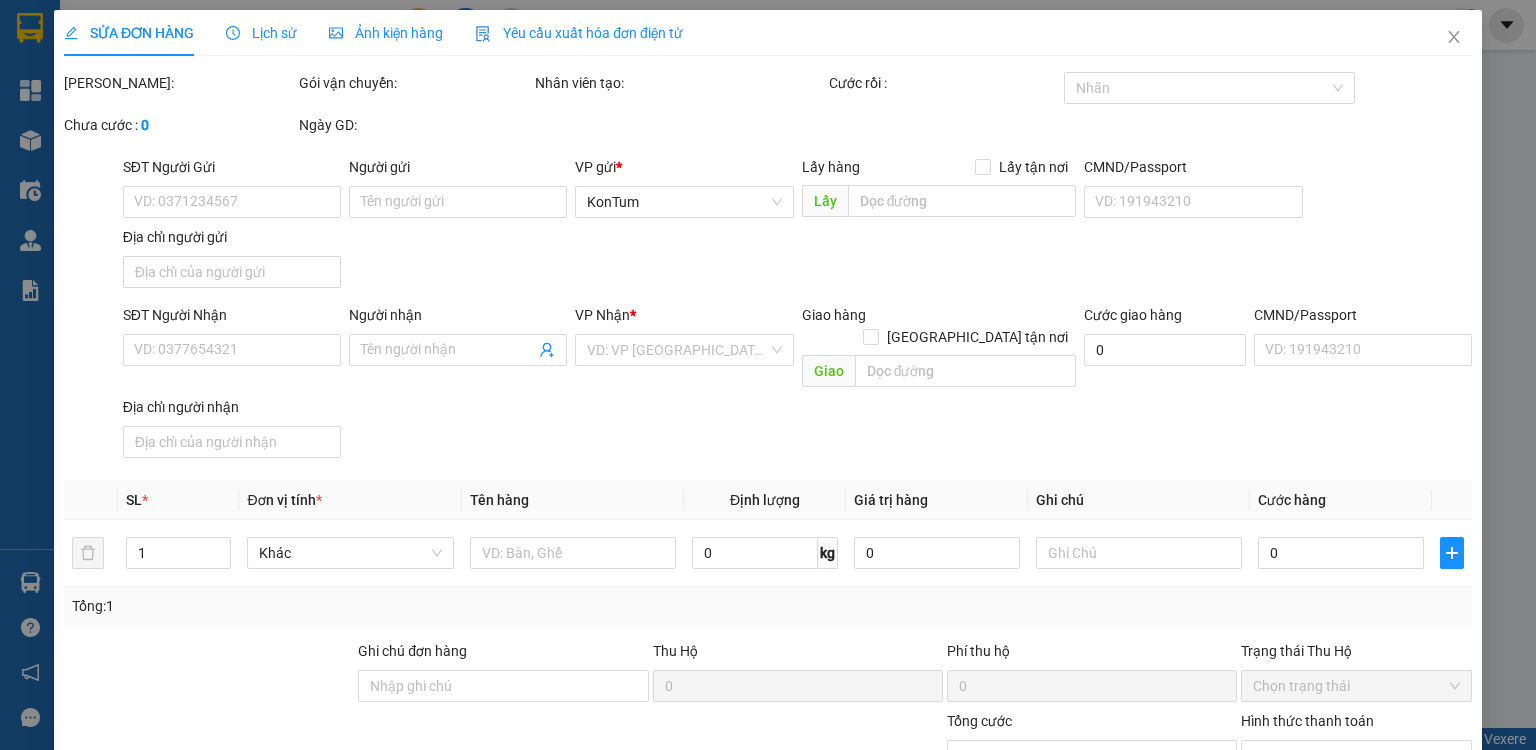 type on "0968165946" 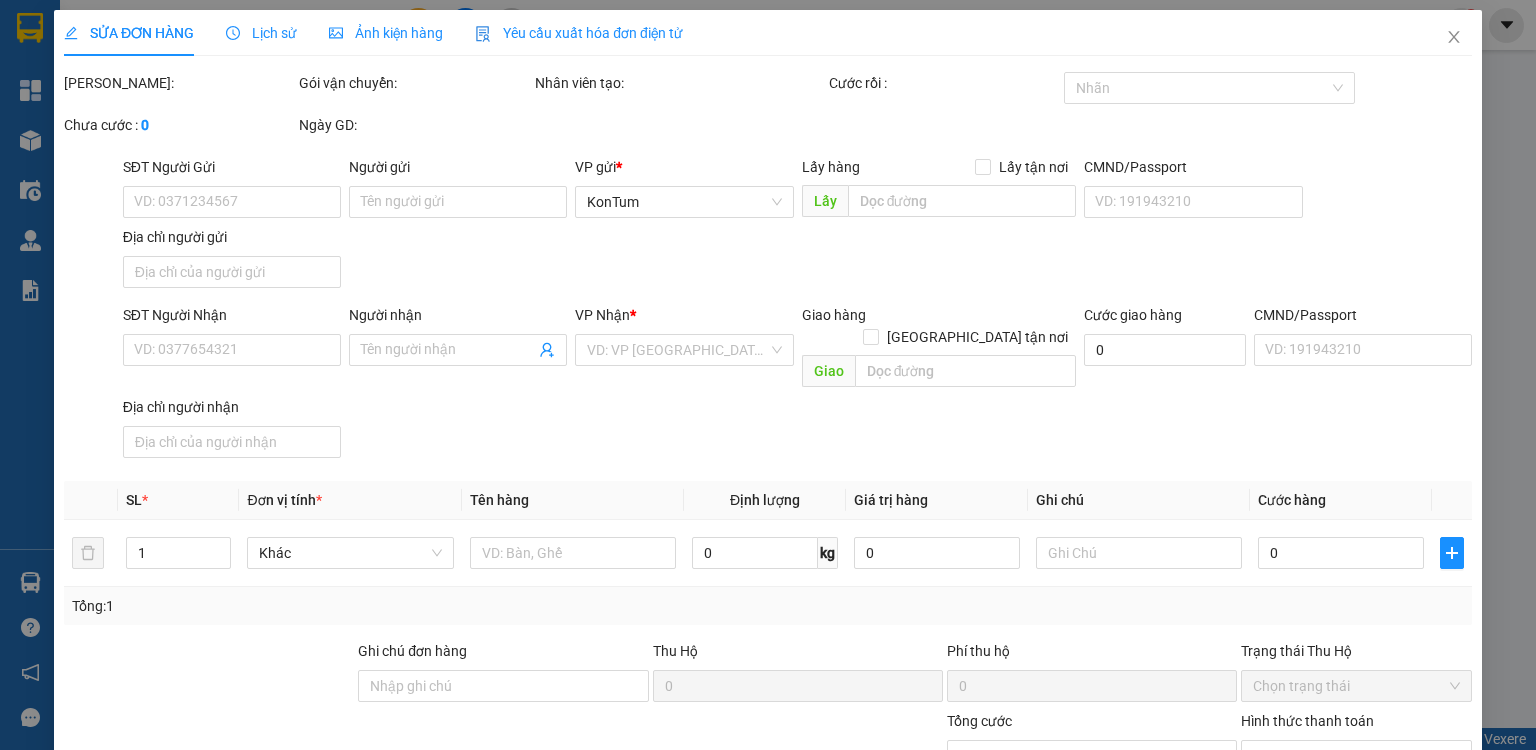 type on "Hoà" 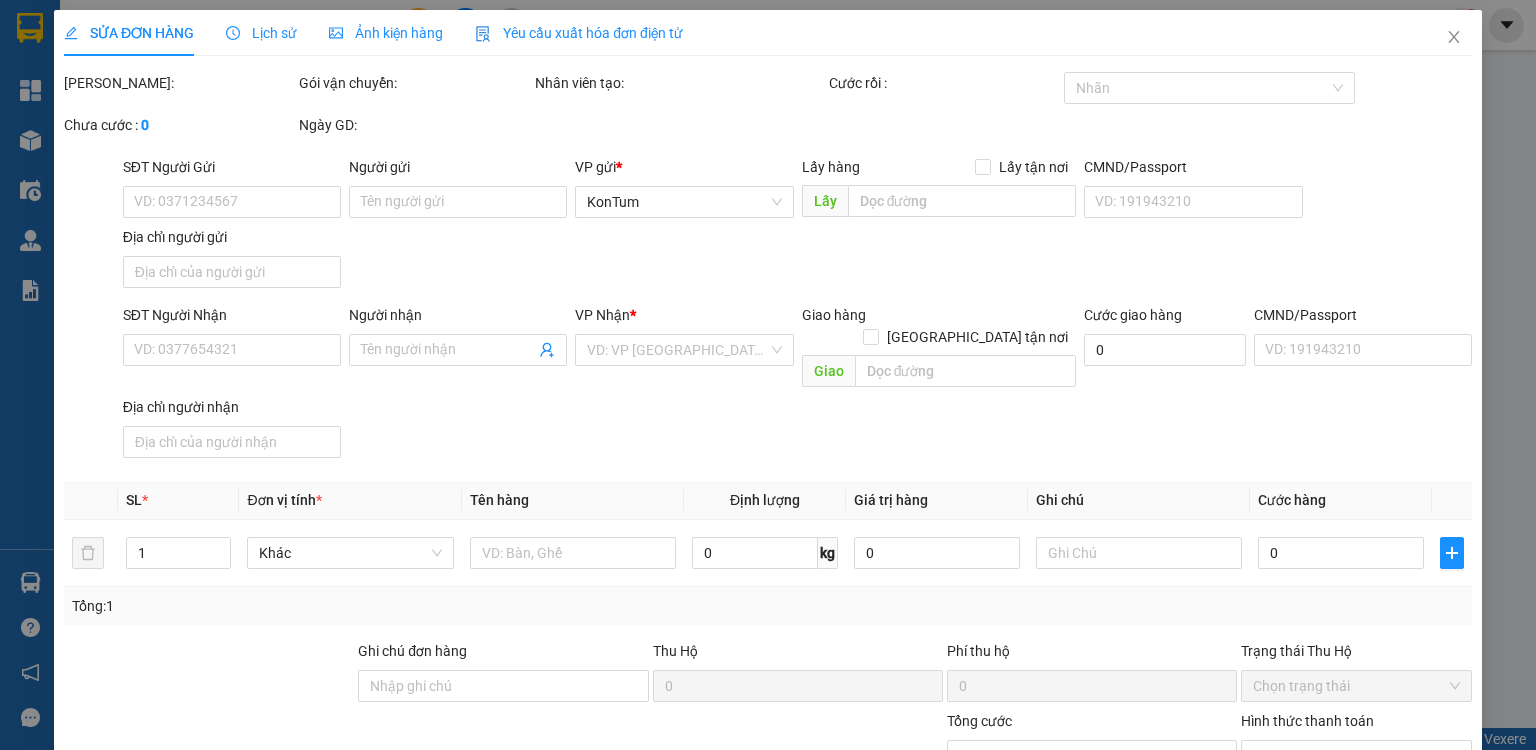 type on "40.000" 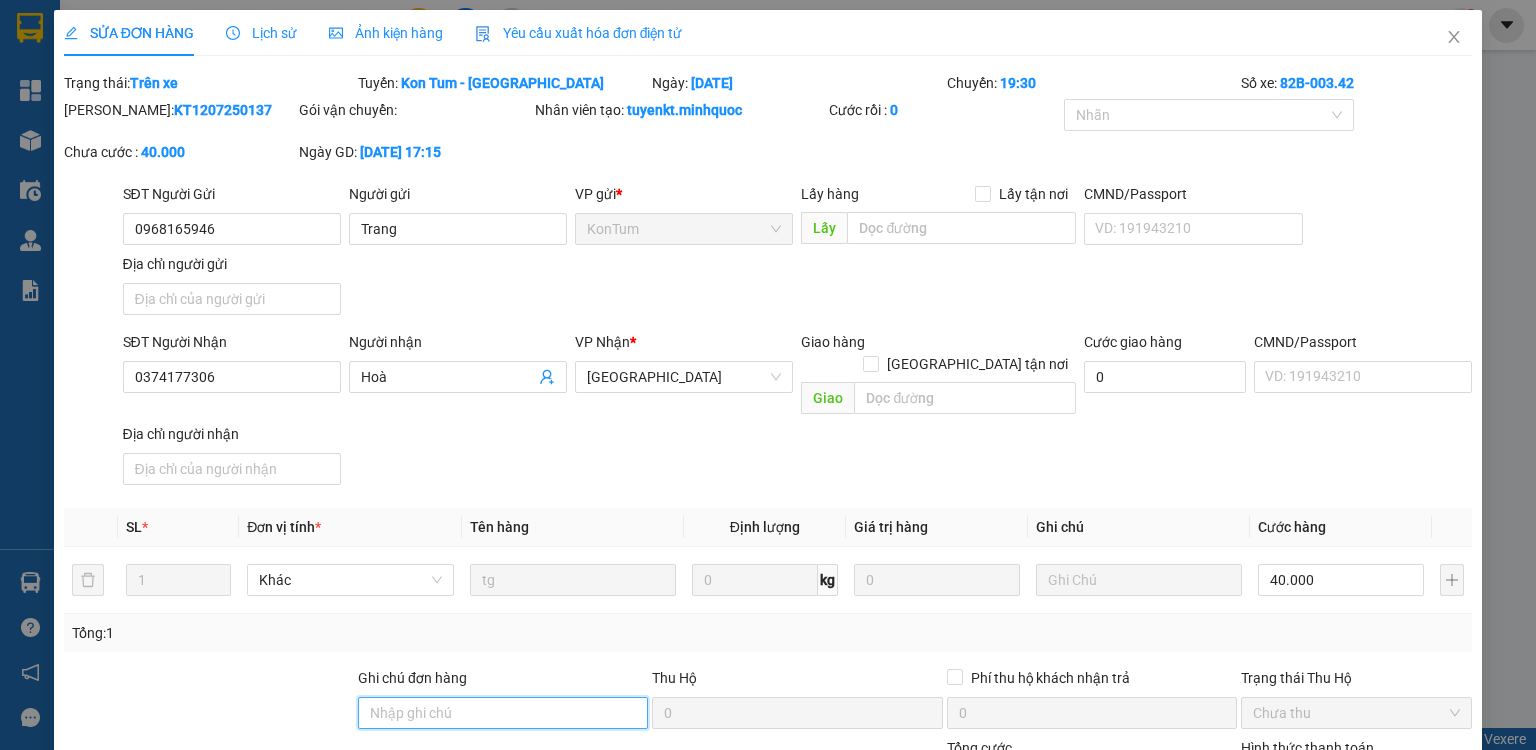 click on "Ghi chú đơn hàng" at bounding box center (503, 713) 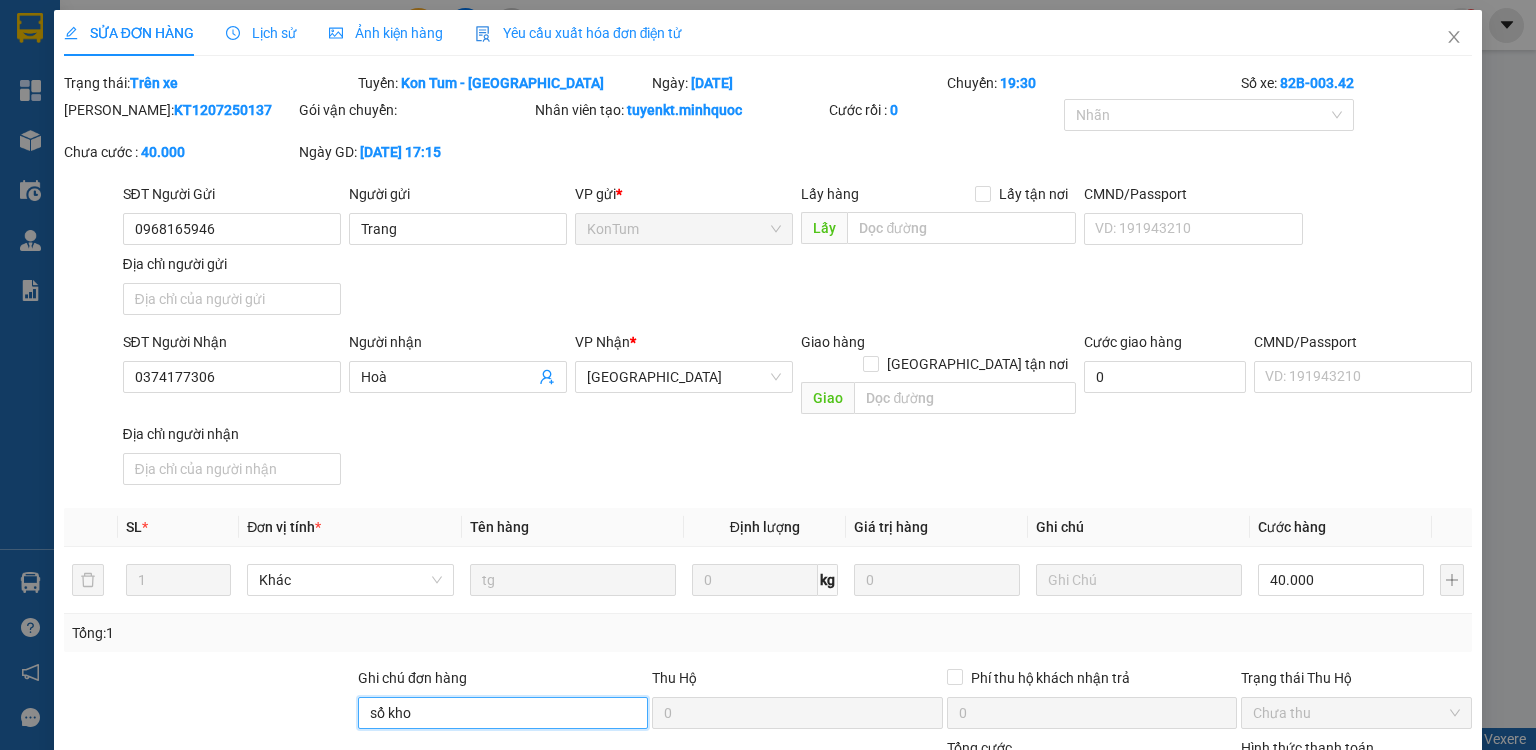 scroll, scrollTop: 160, scrollLeft: 0, axis: vertical 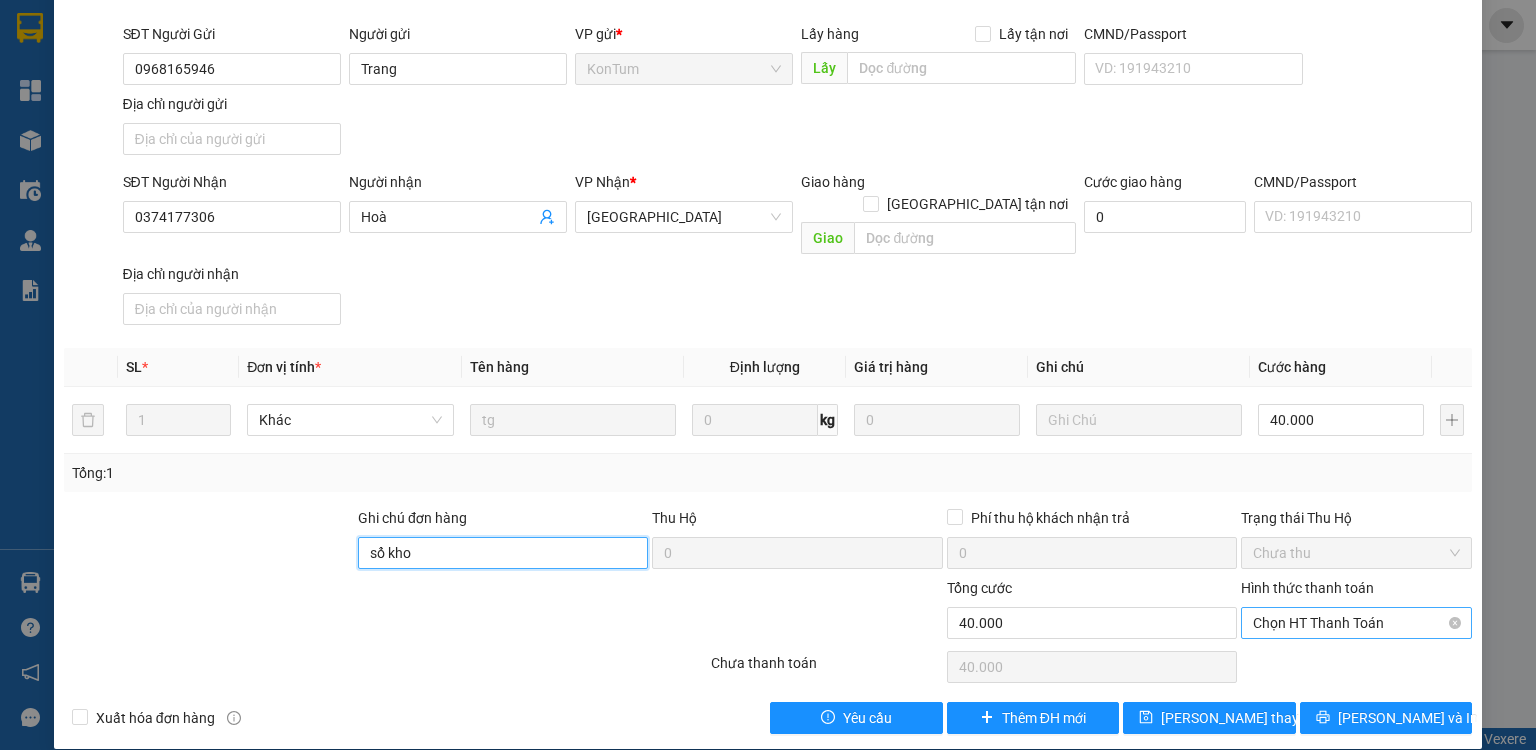 click on "Chọn HT Thanh Toán" at bounding box center (1356, 623) 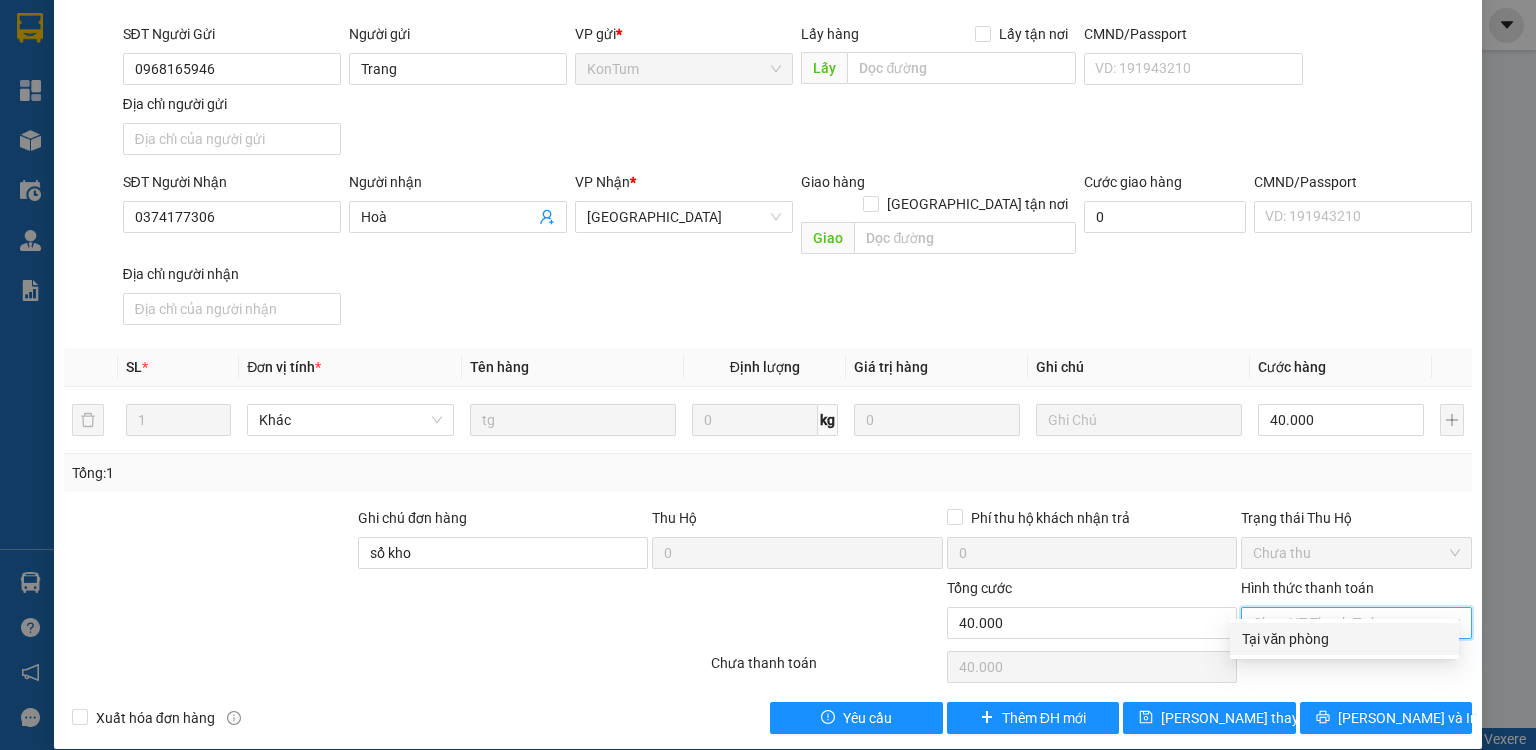 click on "Tại văn phòng" at bounding box center (1344, 639) 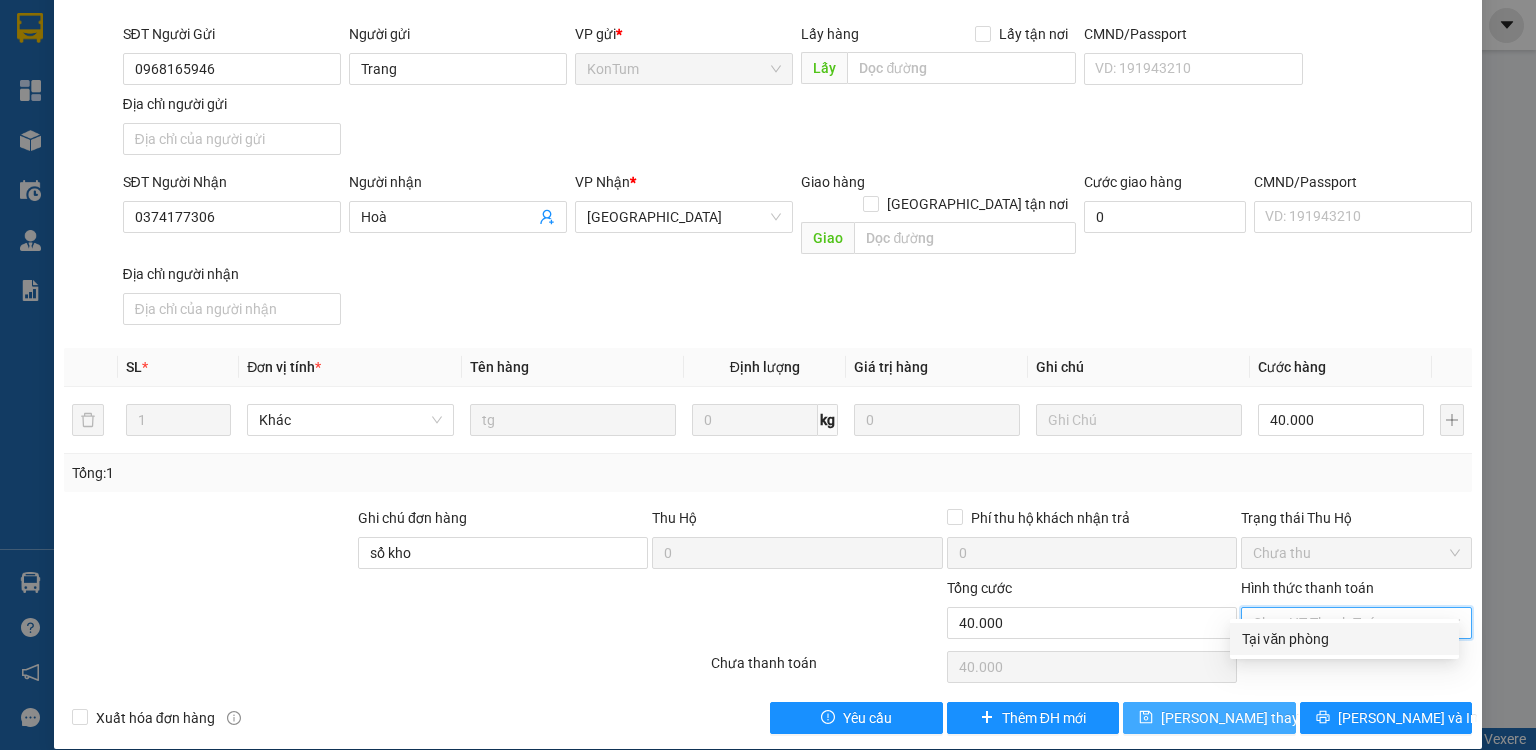 type on "0" 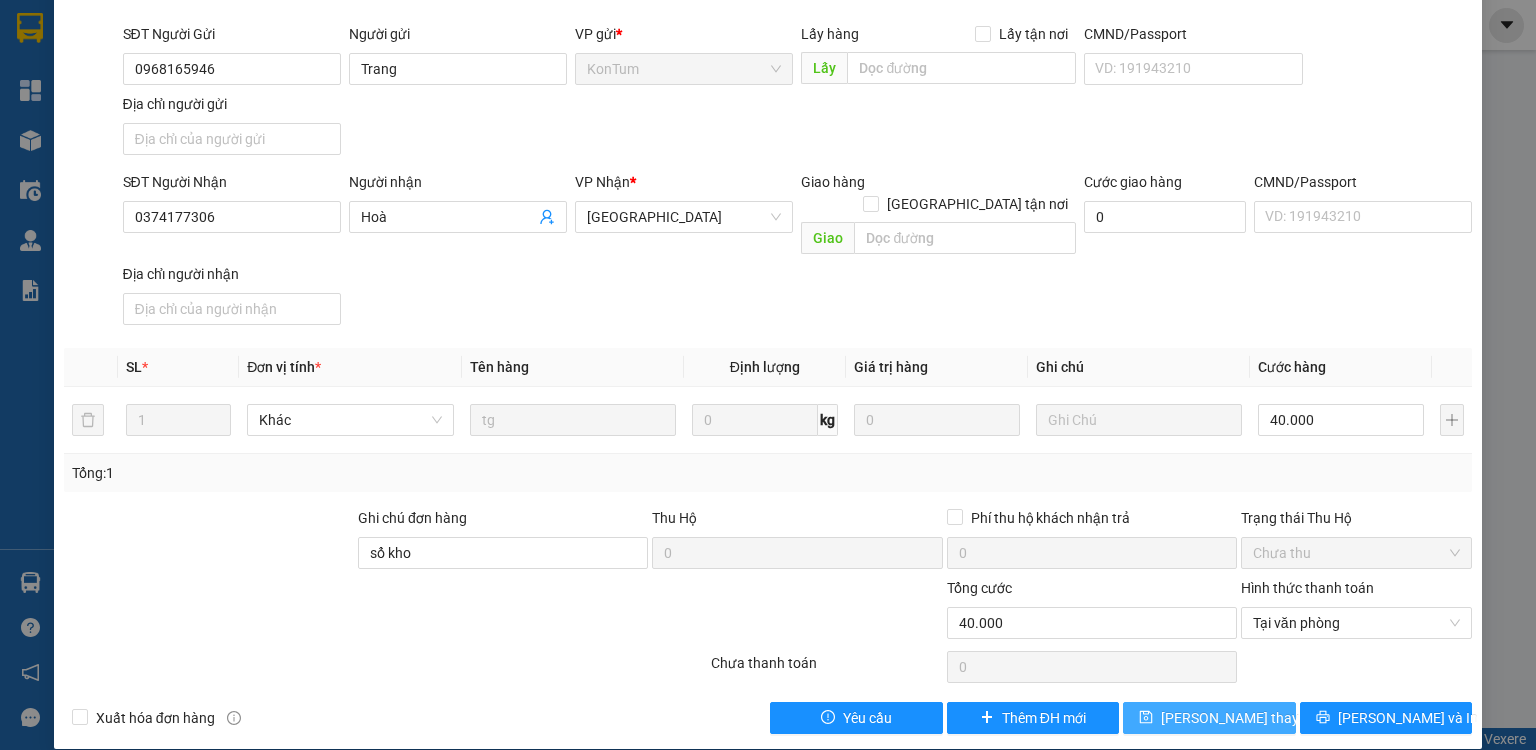 click on "[PERSON_NAME] thay đổi" at bounding box center (1241, 718) 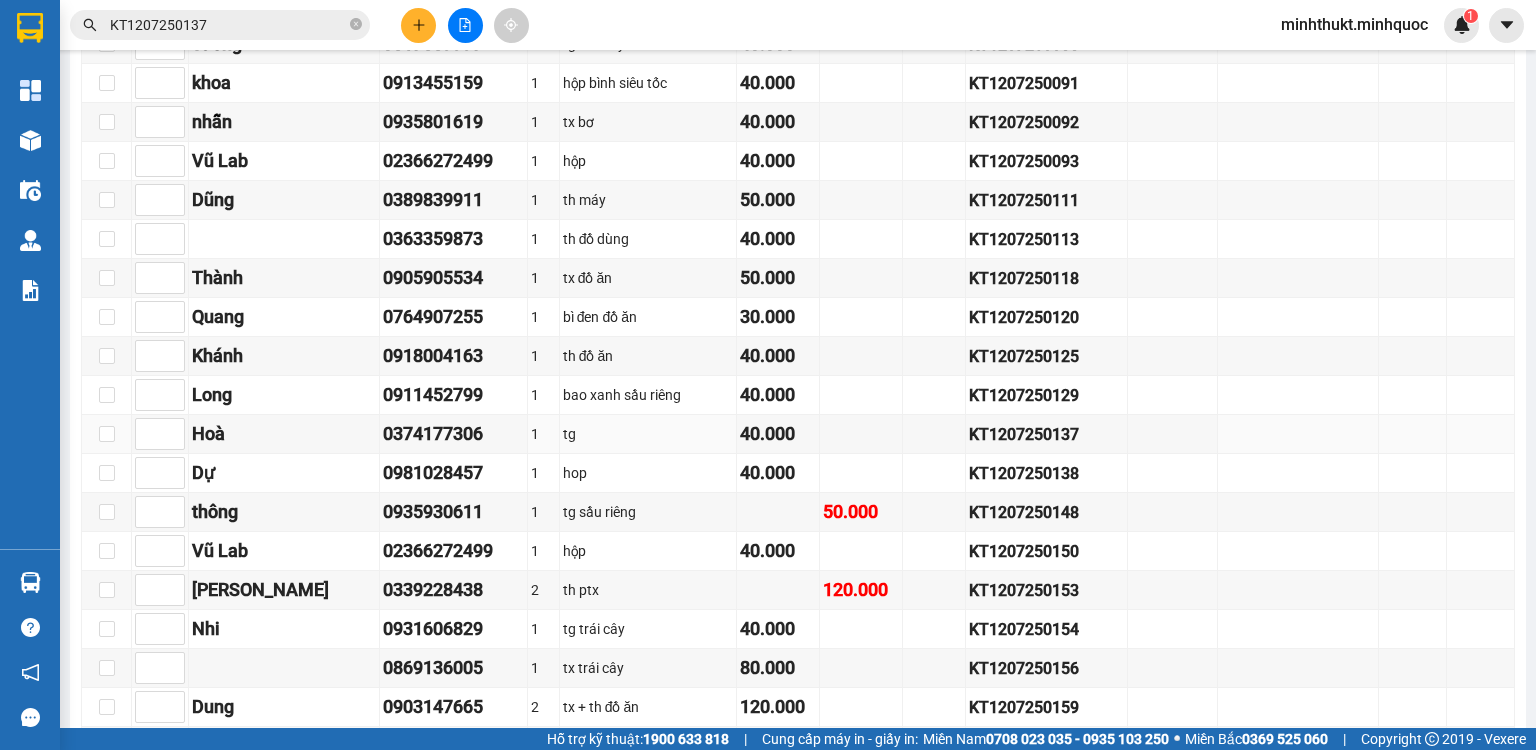 scroll, scrollTop: 1520, scrollLeft: 0, axis: vertical 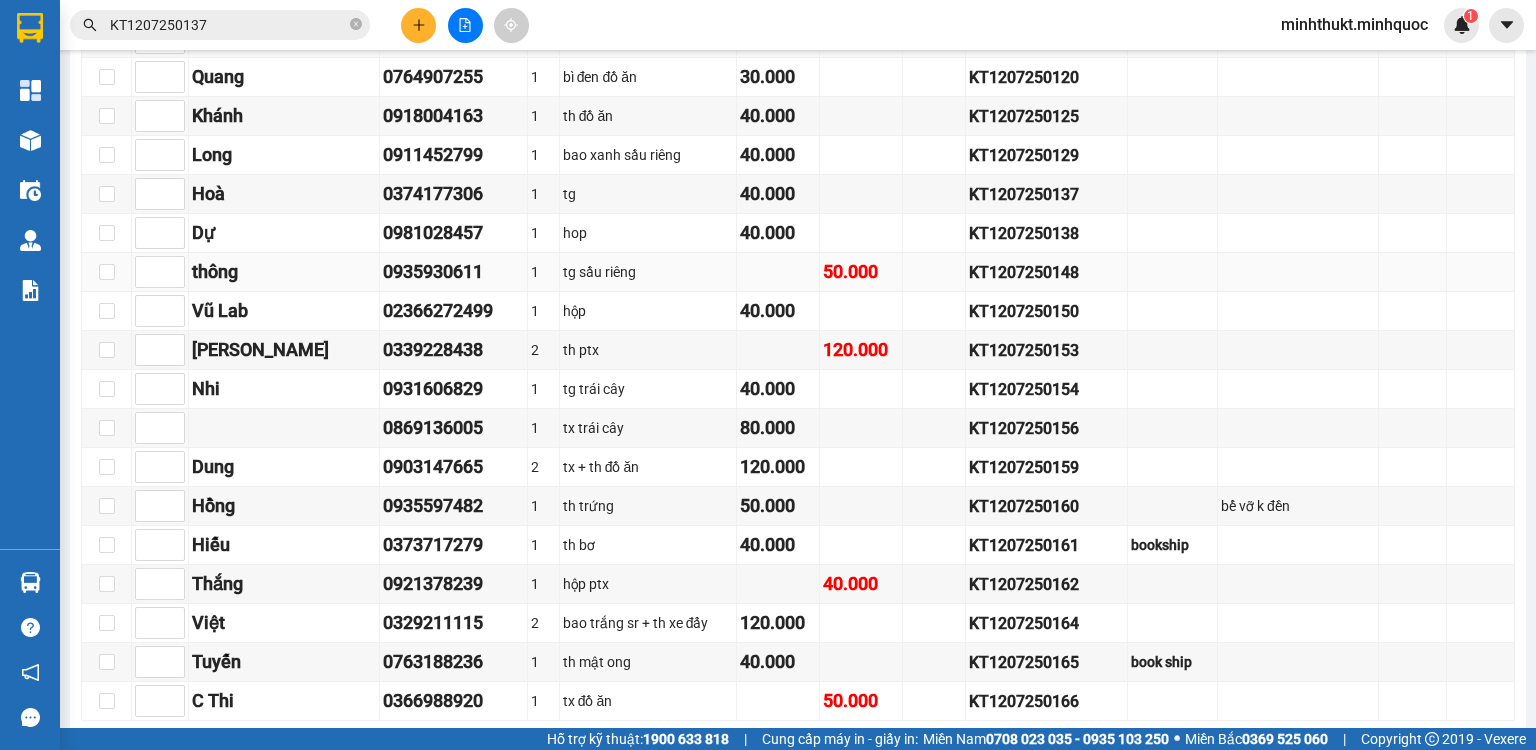 click on "KT1207250148" at bounding box center (1046, 272) 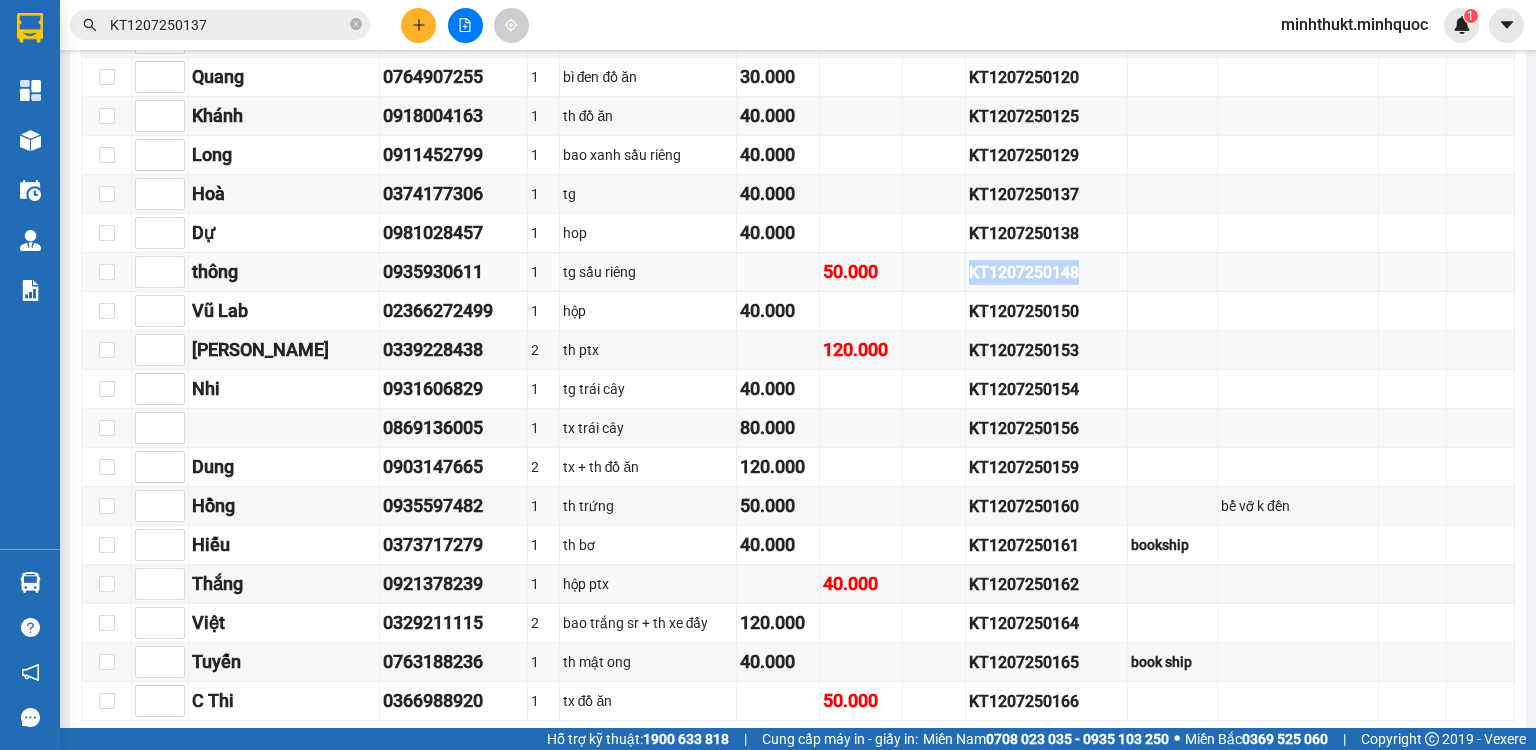 click on "KT1207250148" at bounding box center (1046, 272) 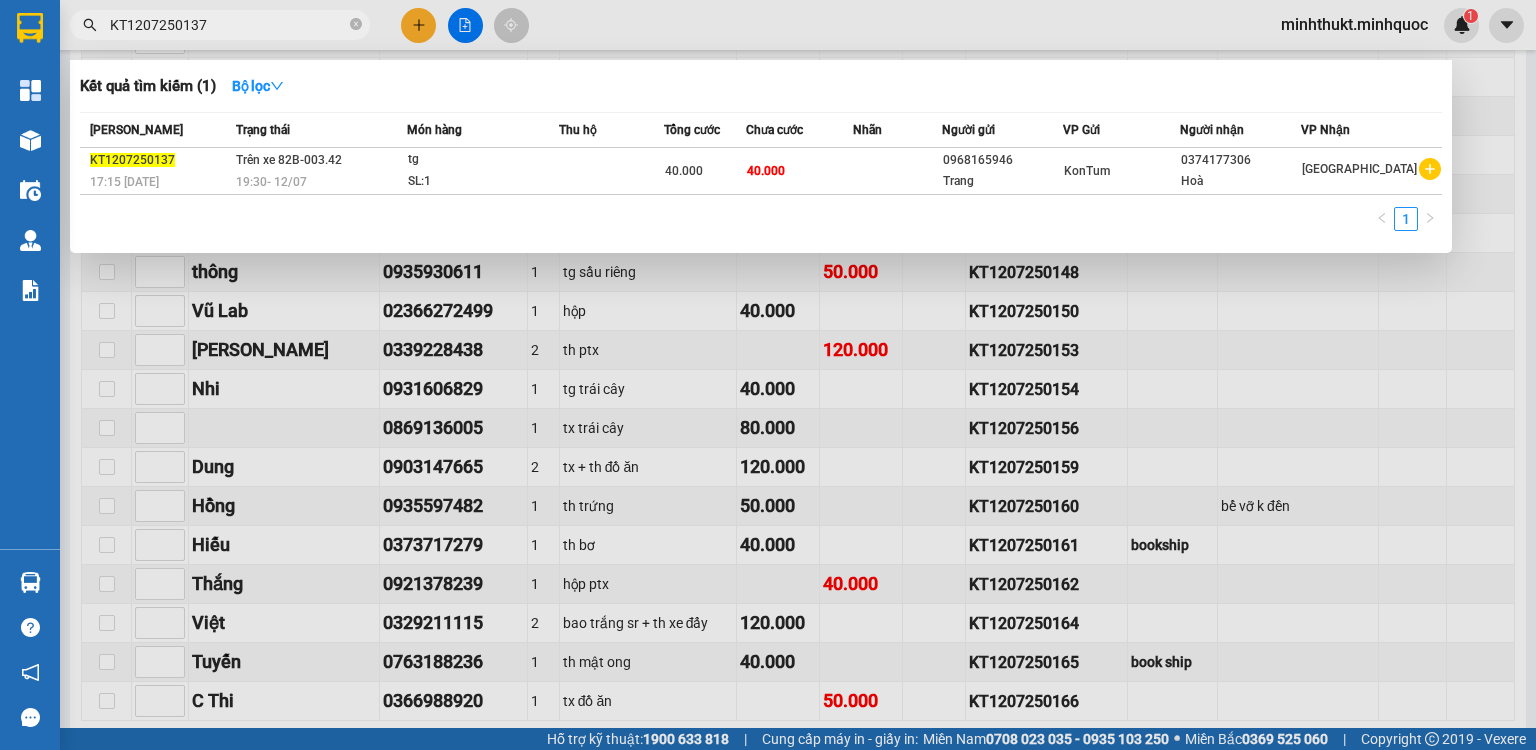 click on "KT1207250137" at bounding box center [220, 25] 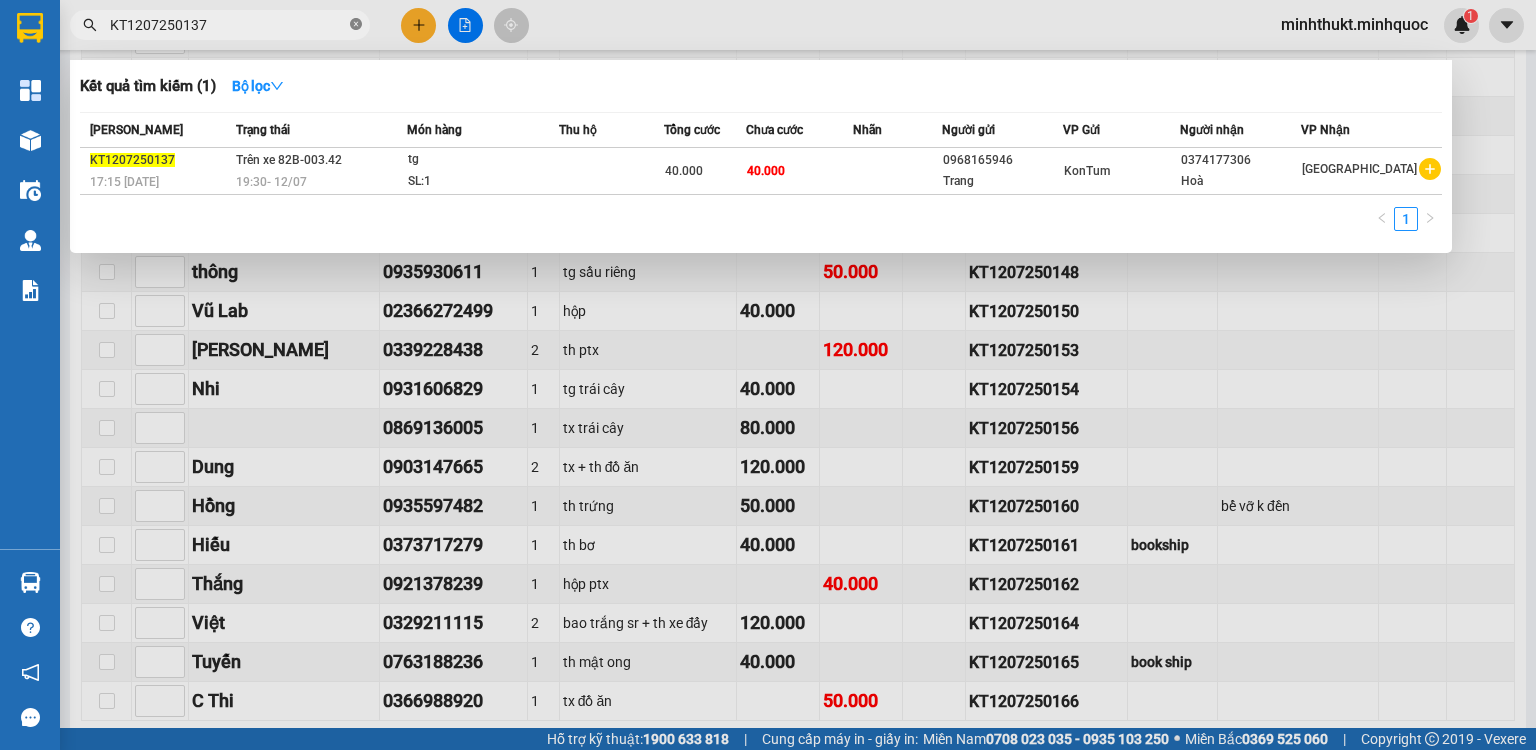click 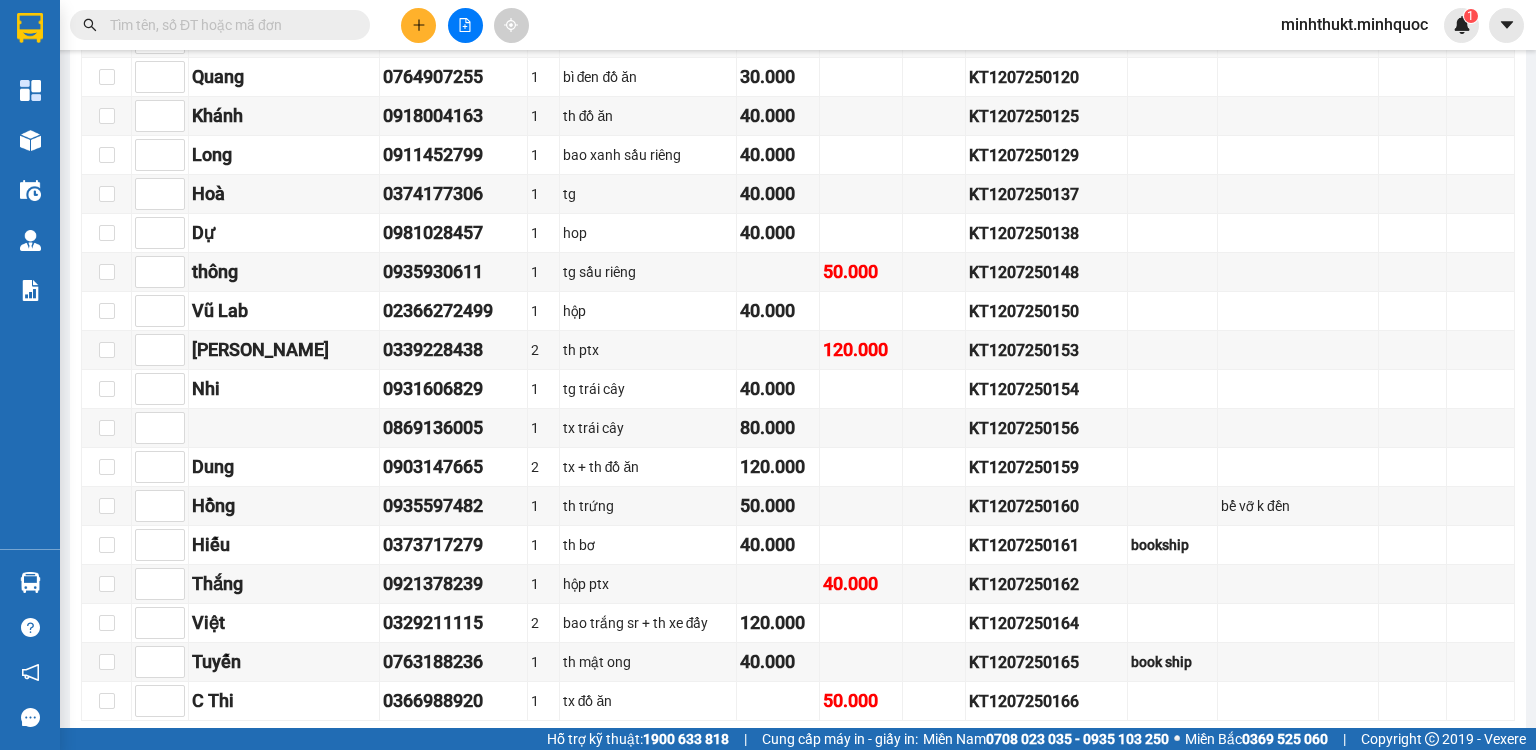 paste on "KT1207250148" 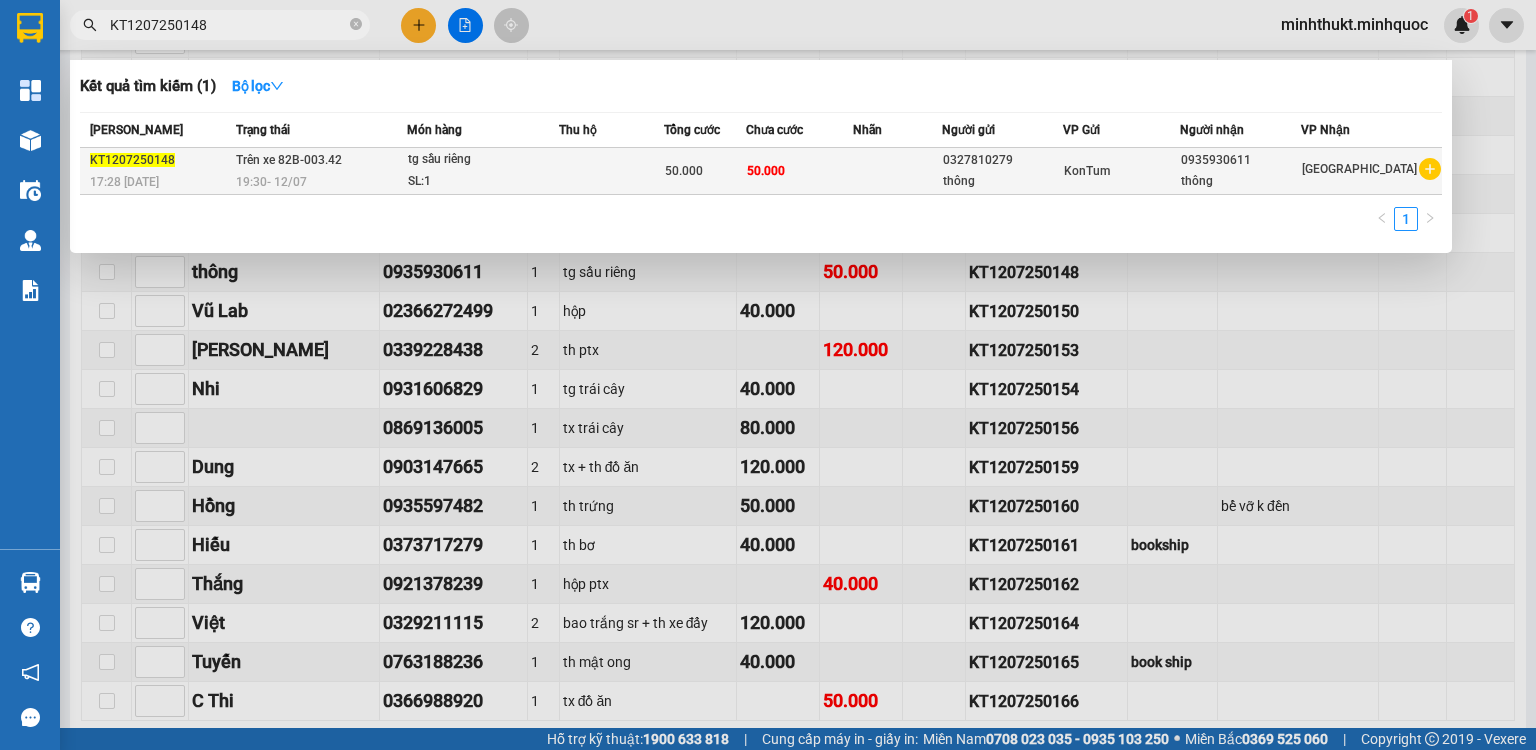 type on "KT1207250148" 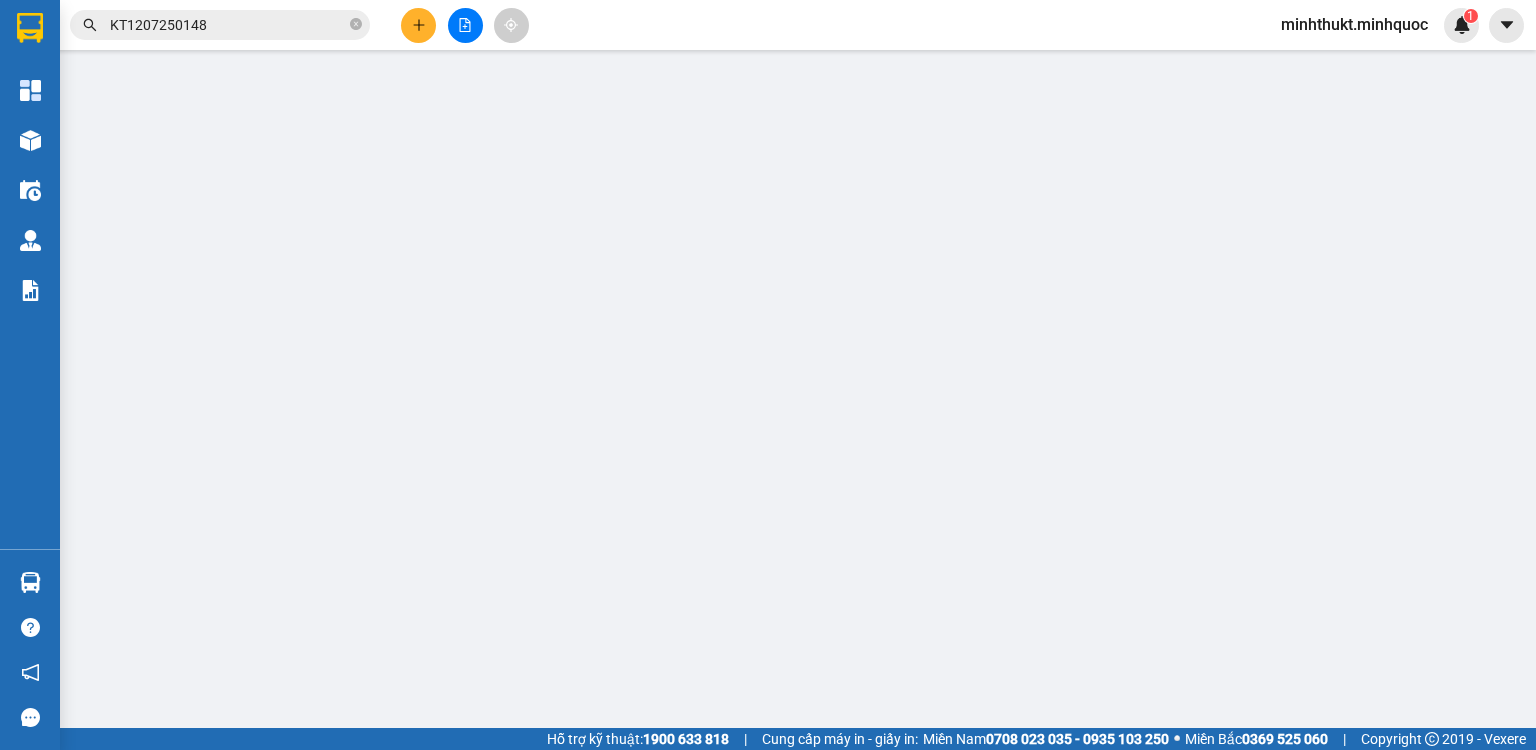 scroll, scrollTop: 0, scrollLeft: 0, axis: both 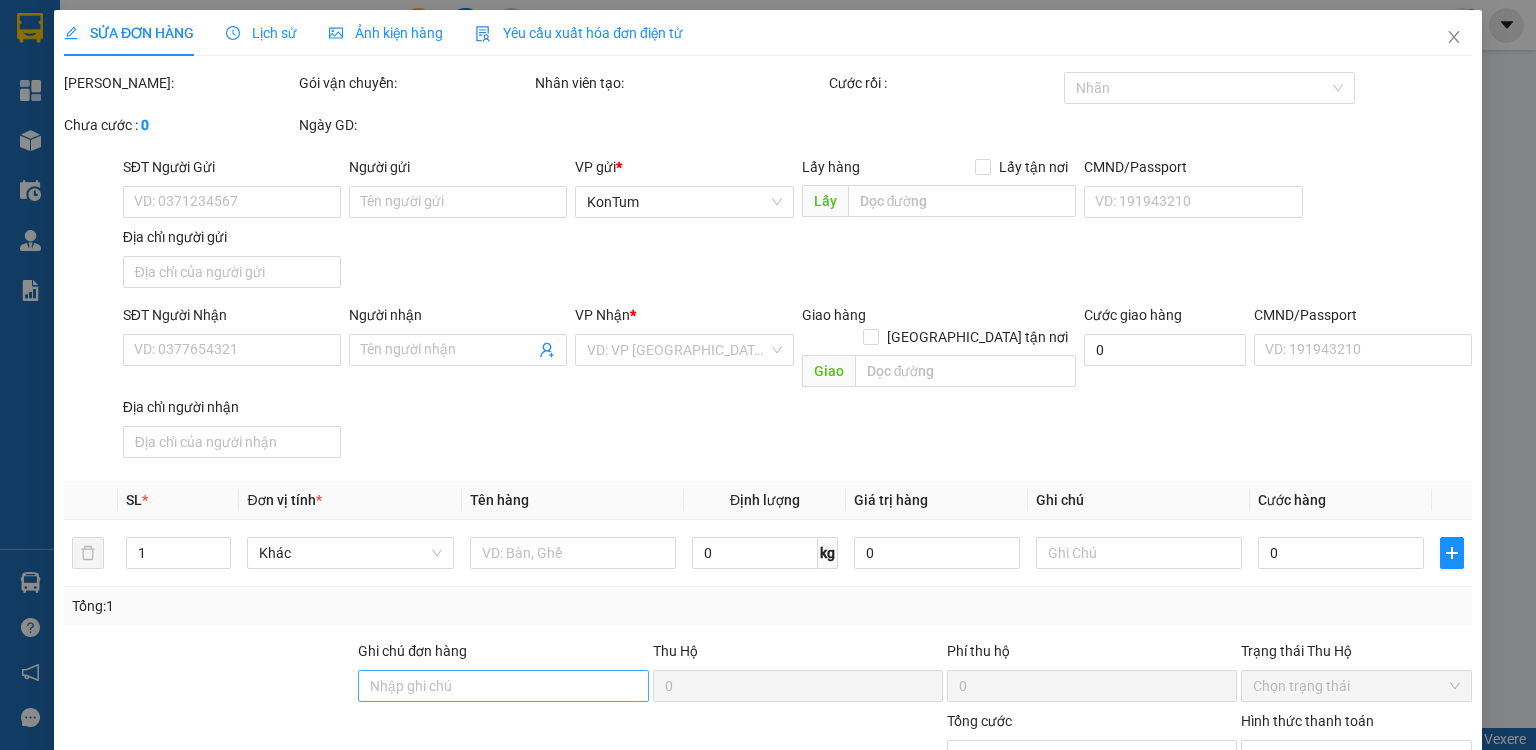type on "0327810279" 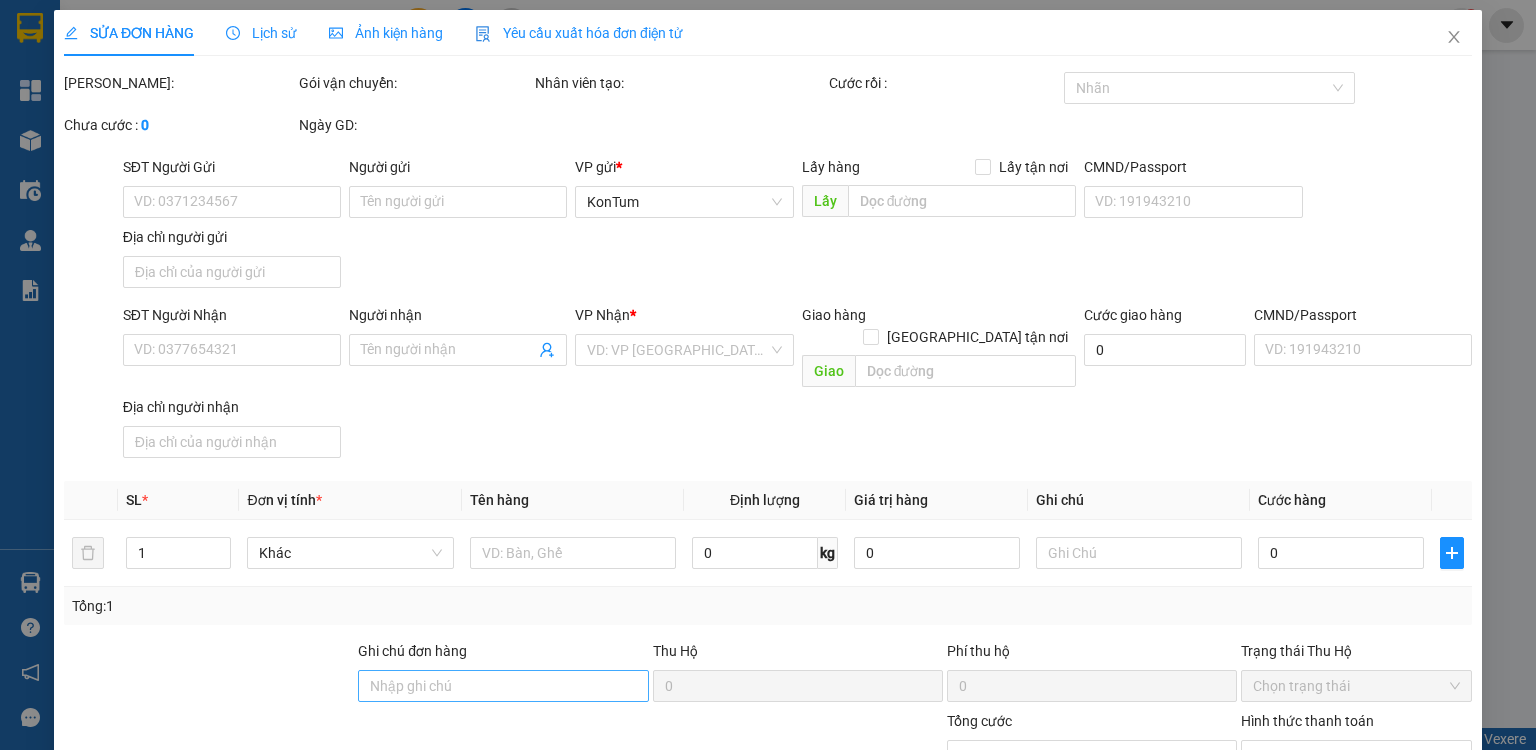 type on "thông" 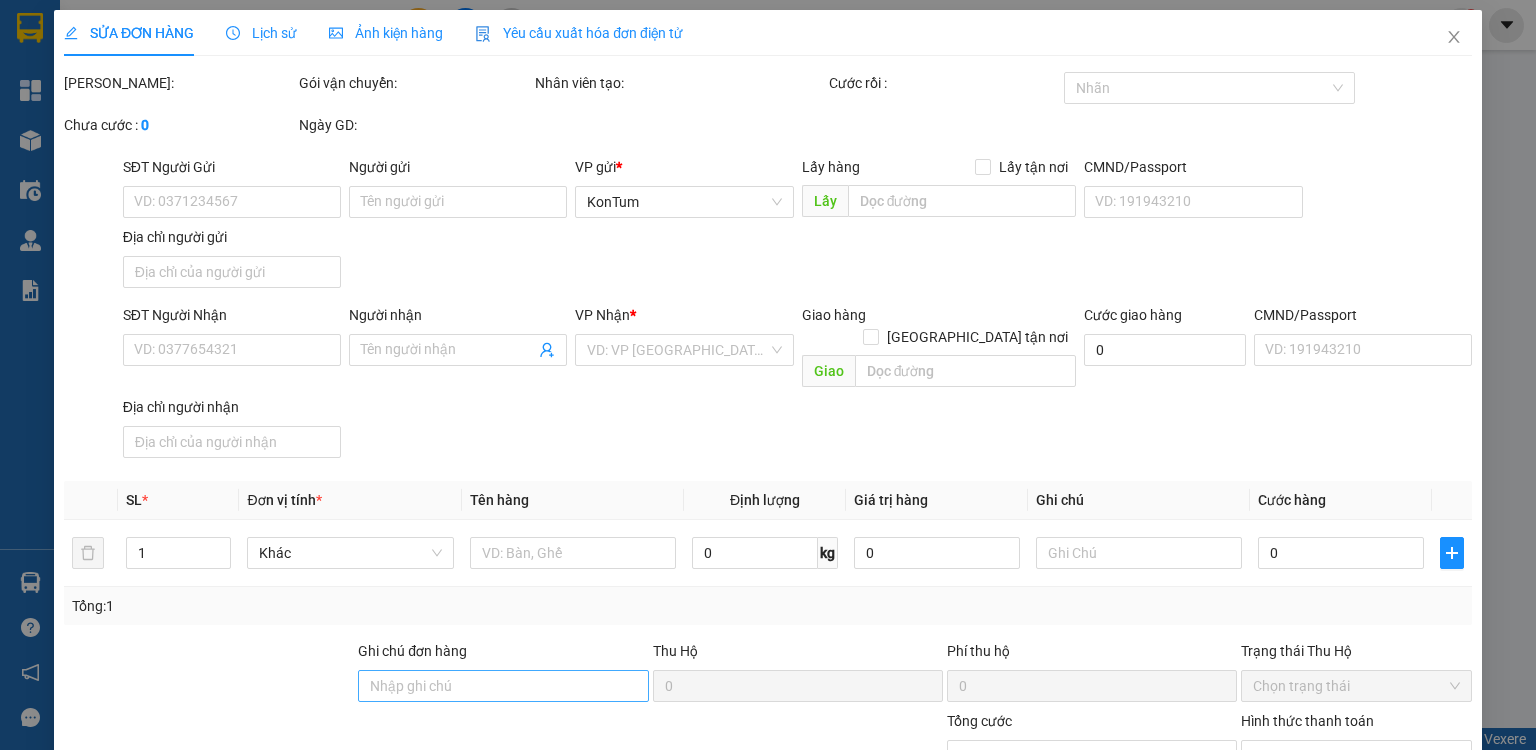 type on "50.000" 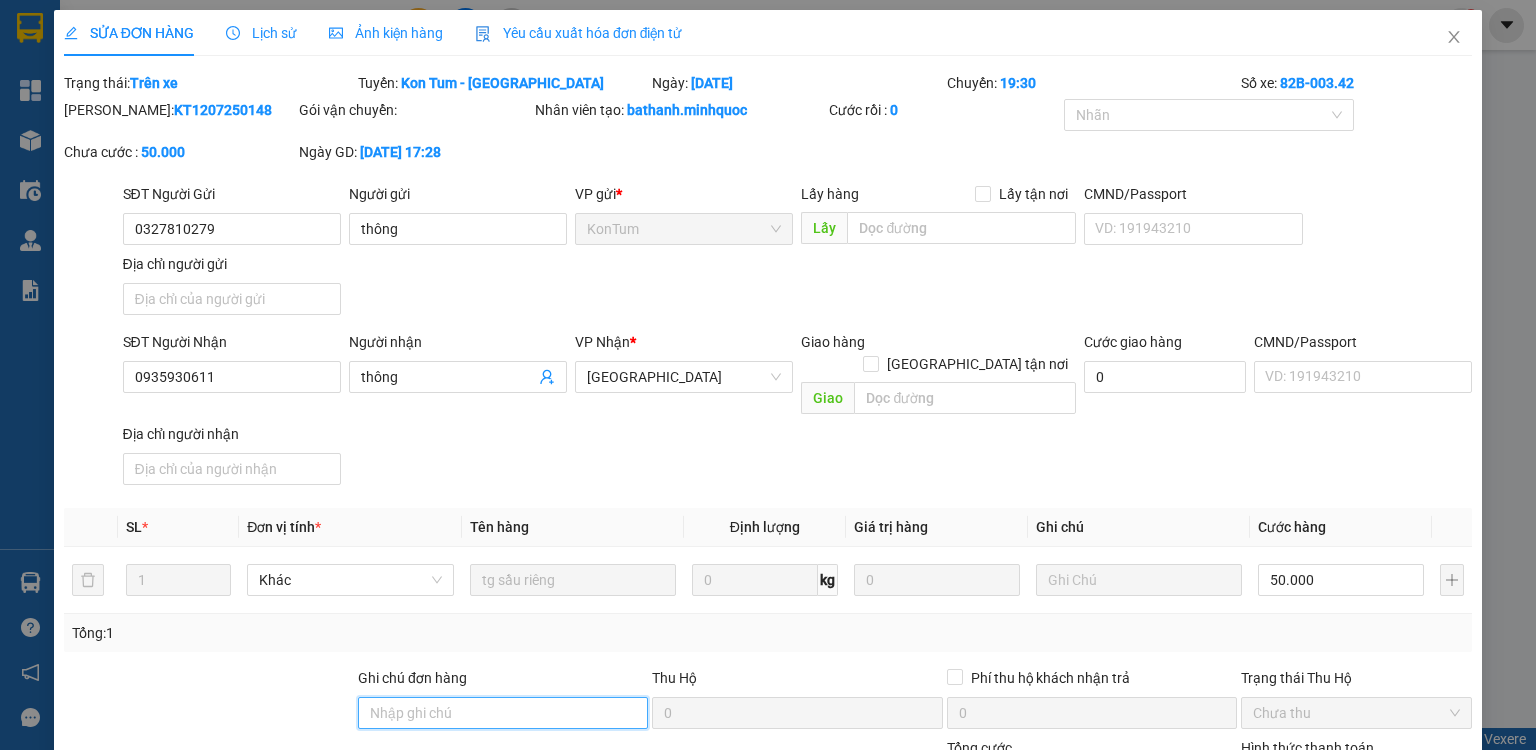 click on "Ghi chú đơn hàng" at bounding box center (503, 713) 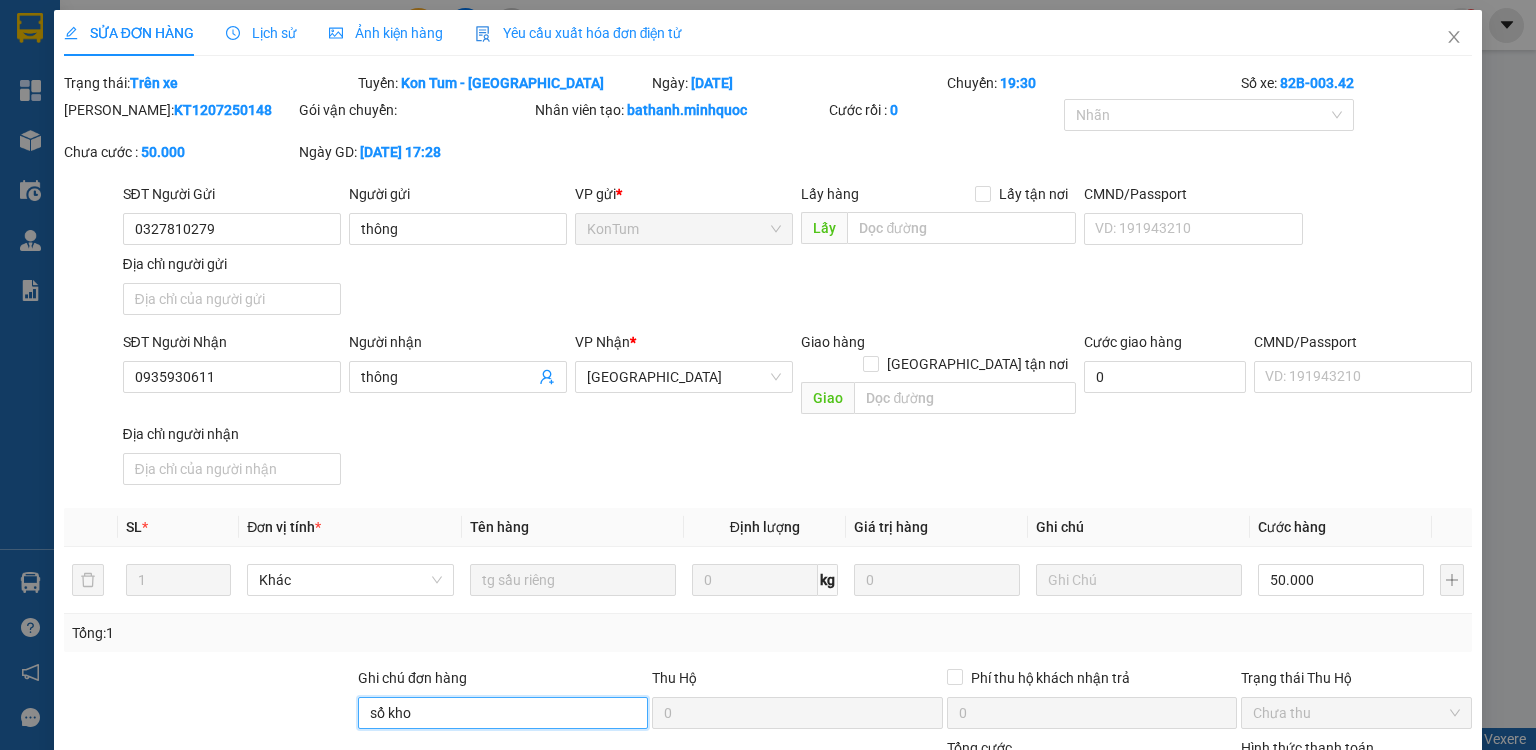 scroll, scrollTop: 160, scrollLeft: 0, axis: vertical 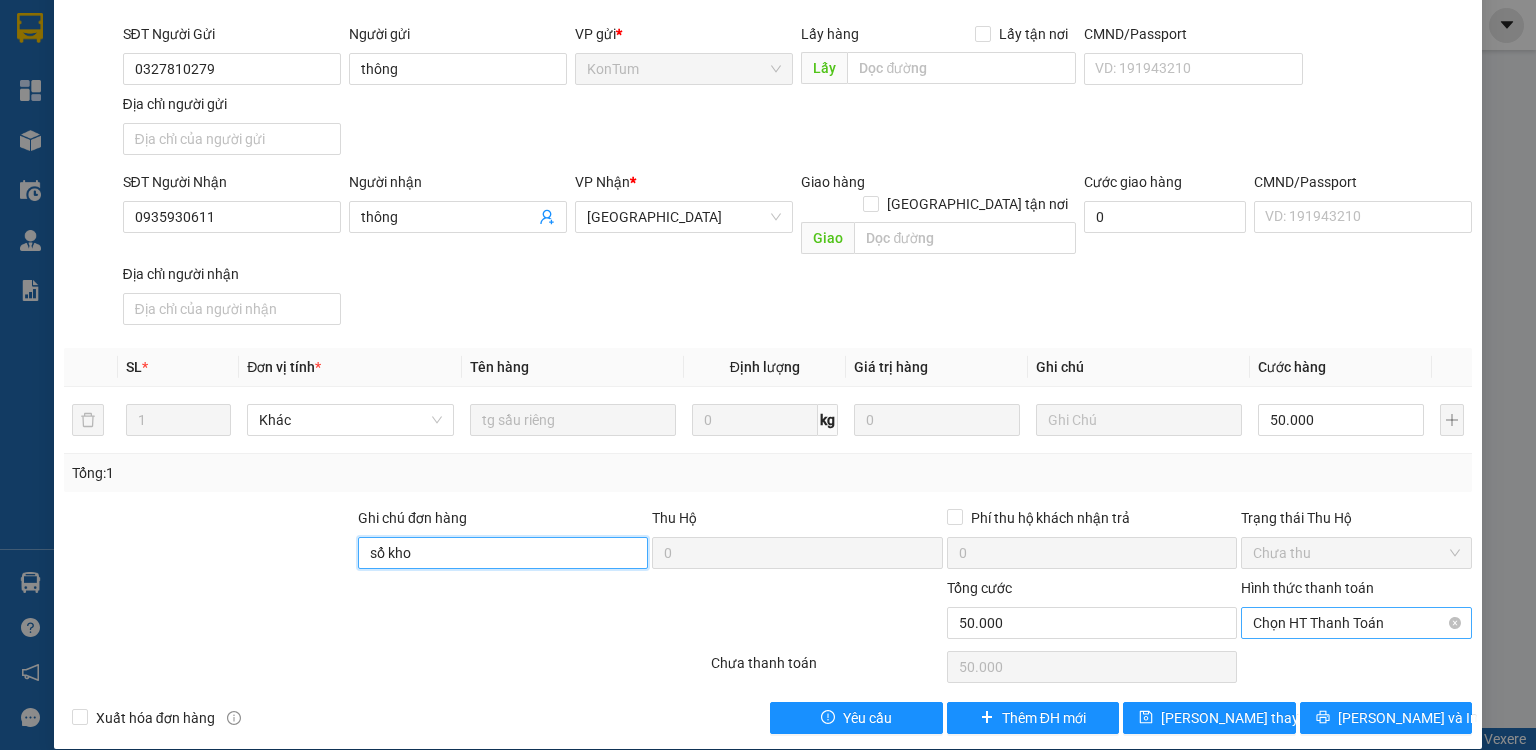 click on "Chọn HT Thanh Toán" at bounding box center [1356, 623] 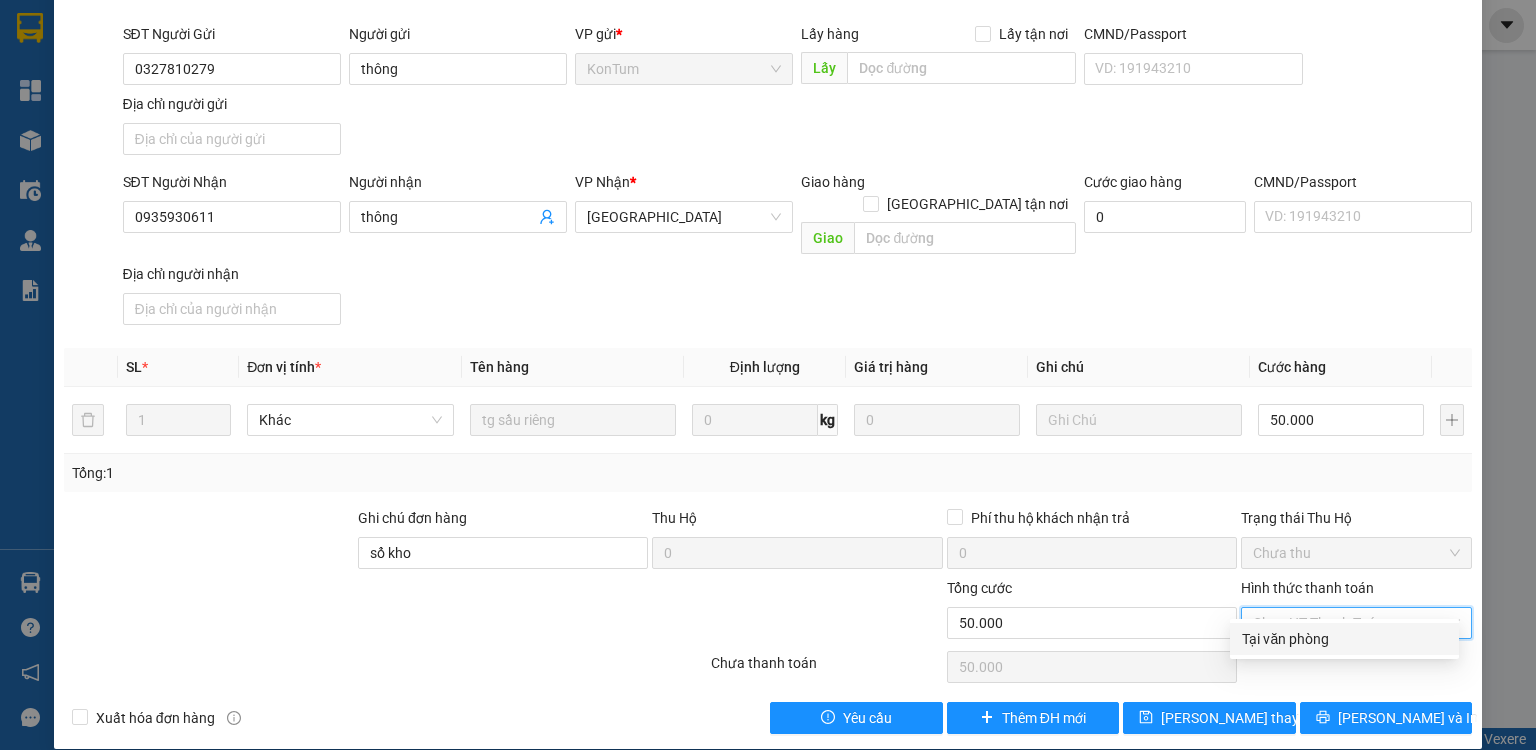 click on "Tại văn phòng" at bounding box center (1344, 639) 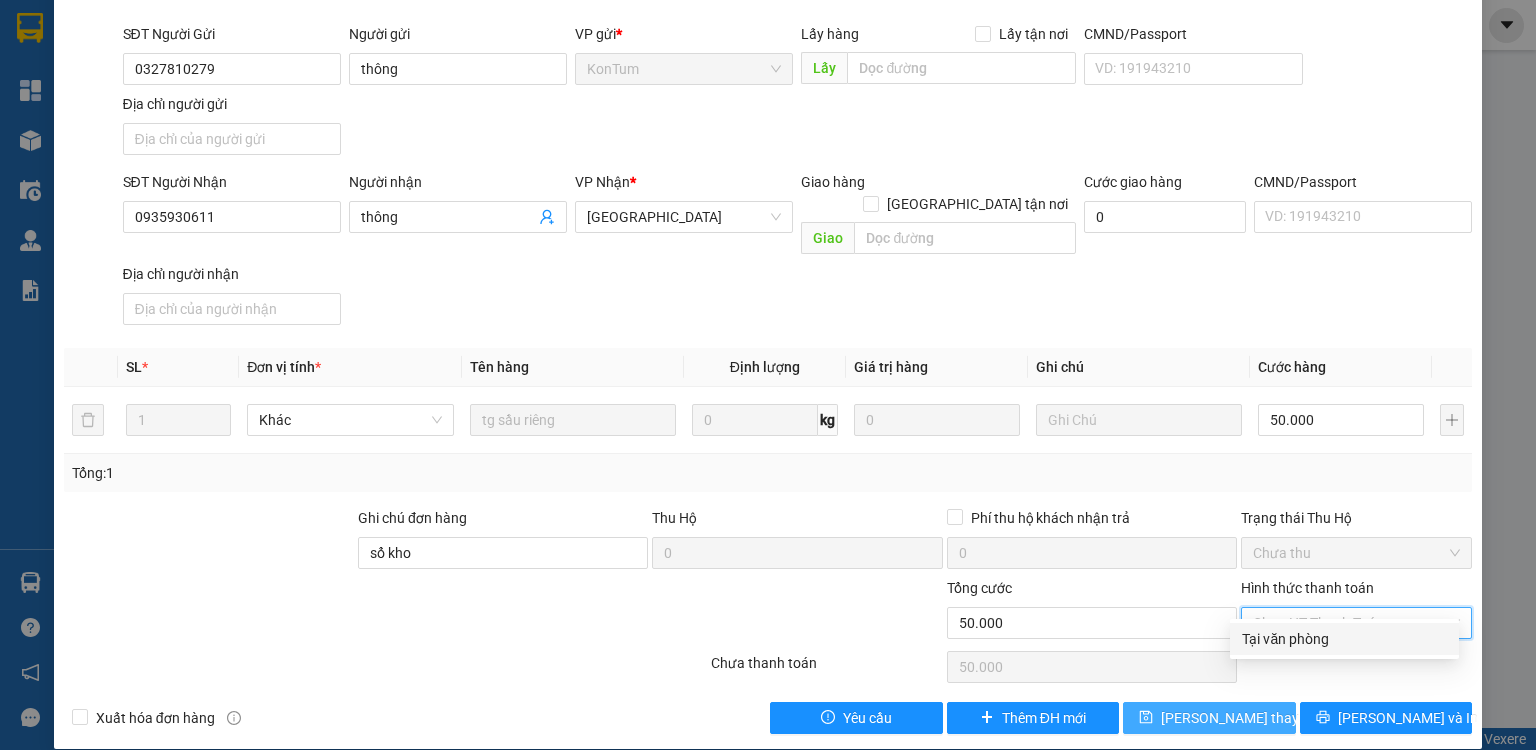 type on "0" 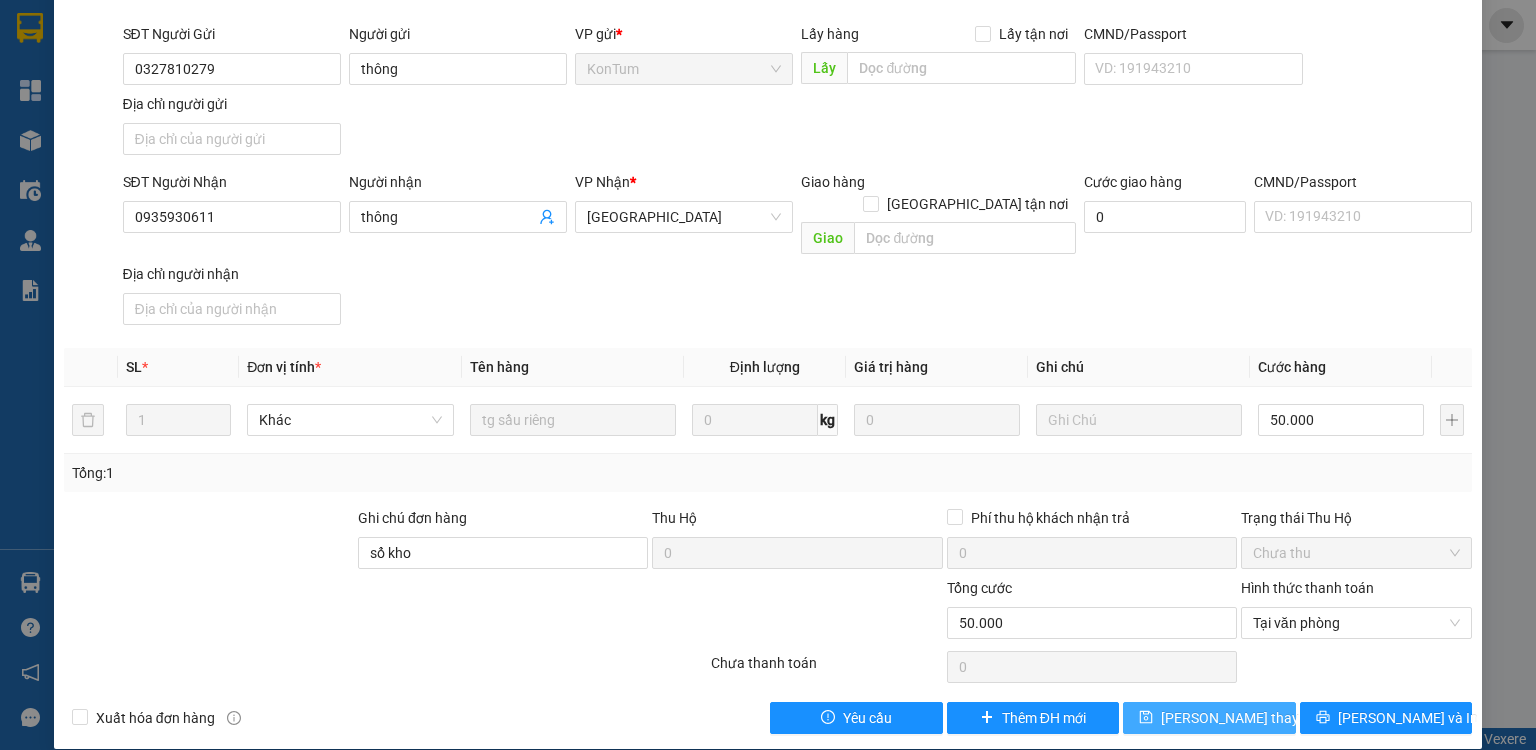 click on "[PERSON_NAME] thay đổi" at bounding box center [1241, 718] 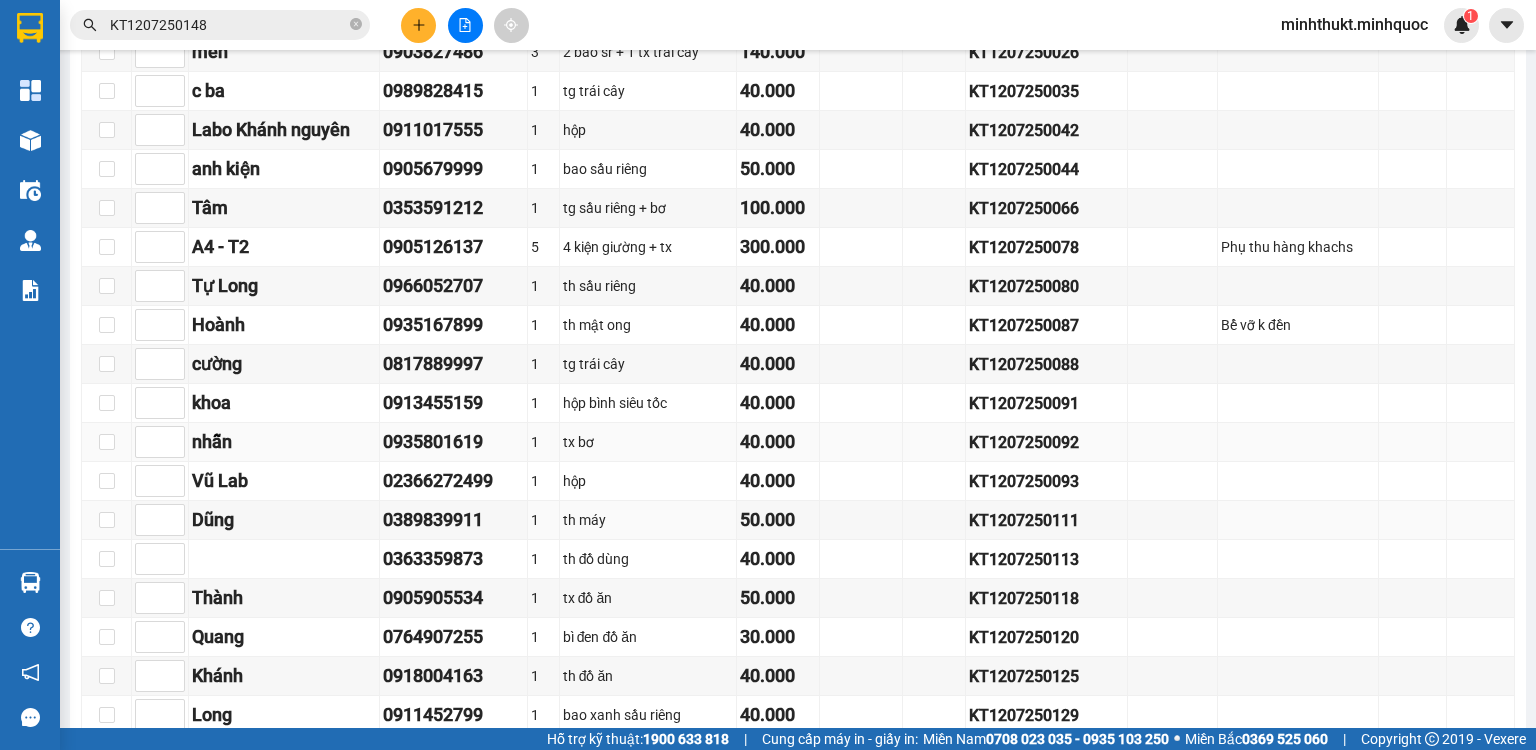 scroll, scrollTop: 1440, scrollLeft: 0, axis: vertical 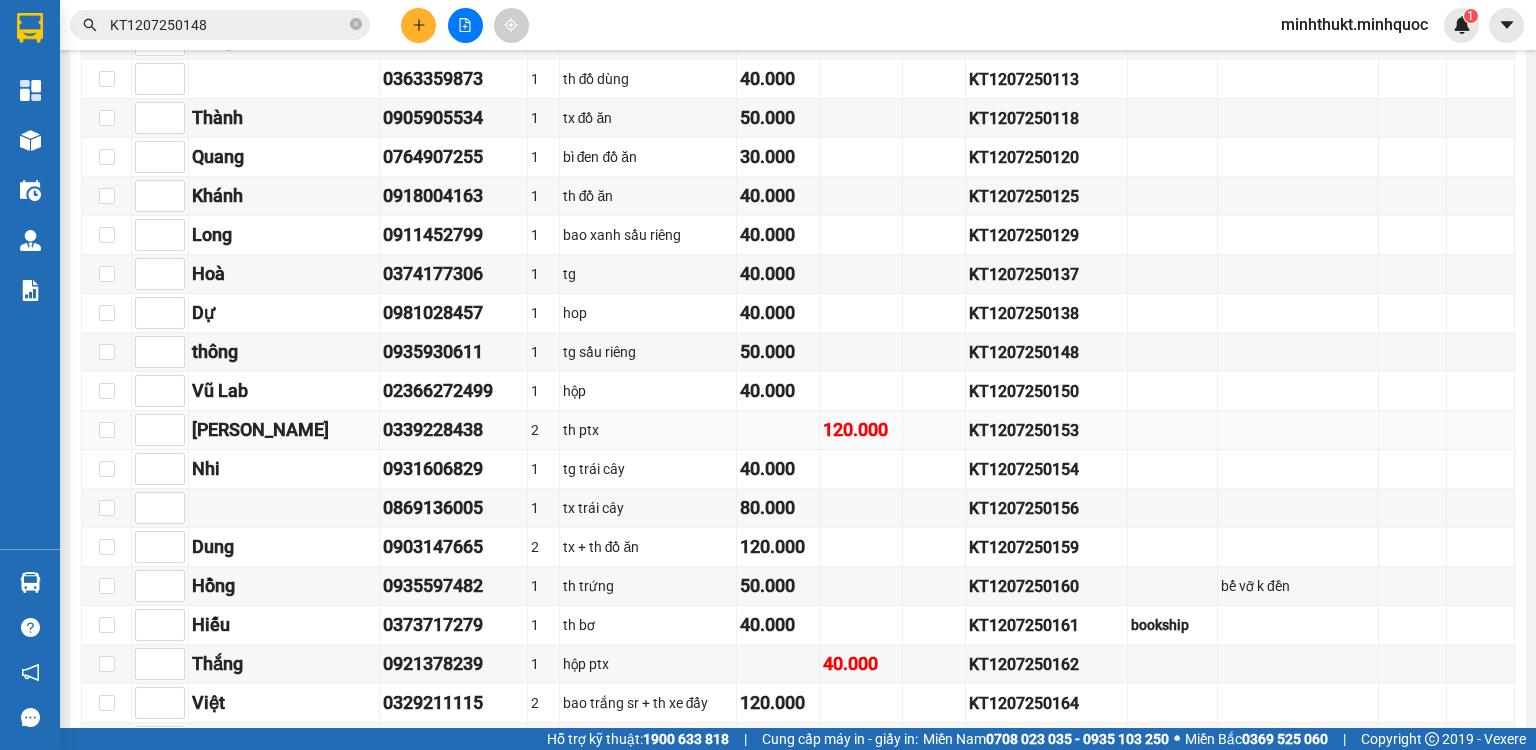 click on "KT1207250153" at bounding box center (1046, 430) 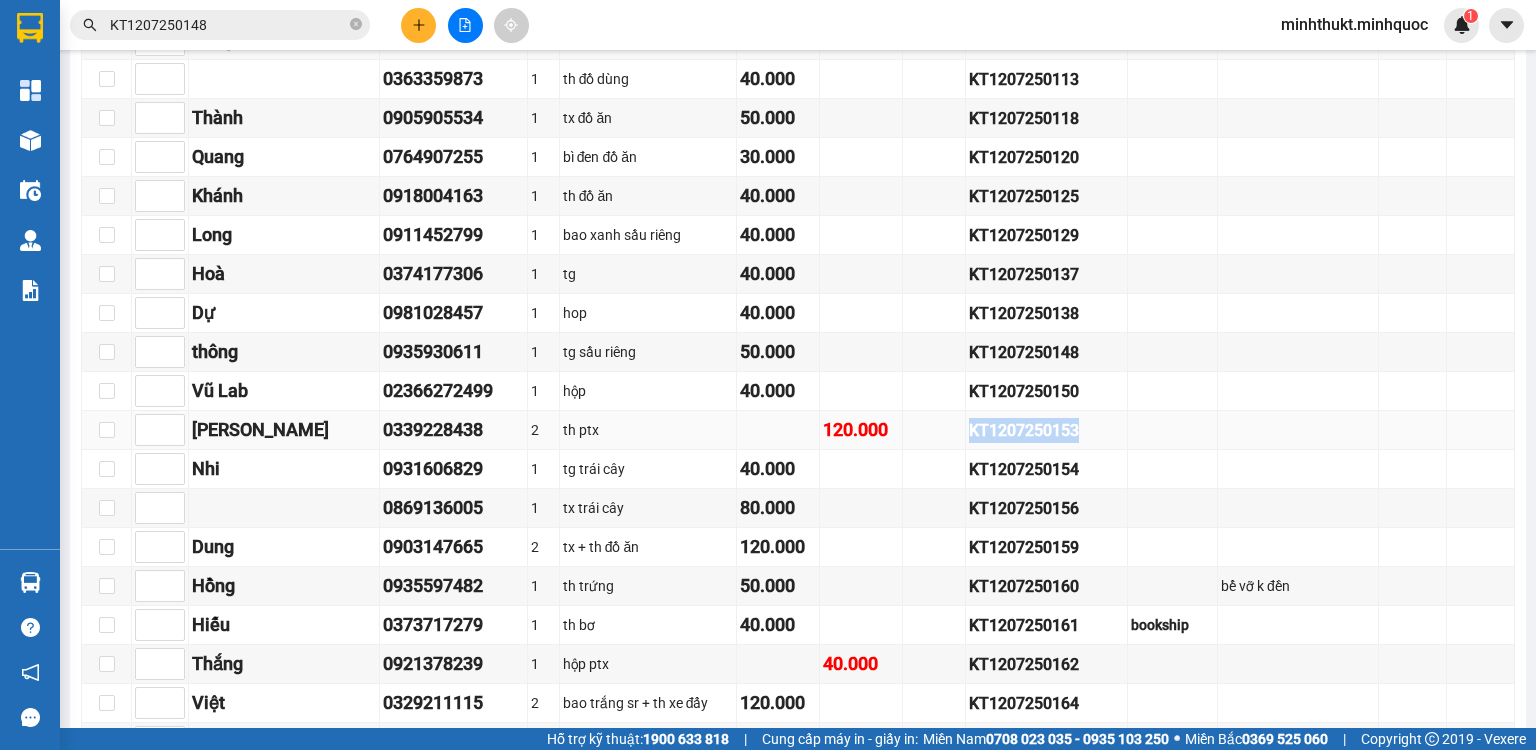 click on "KT1207250153" at bounding box center (1046, 430) 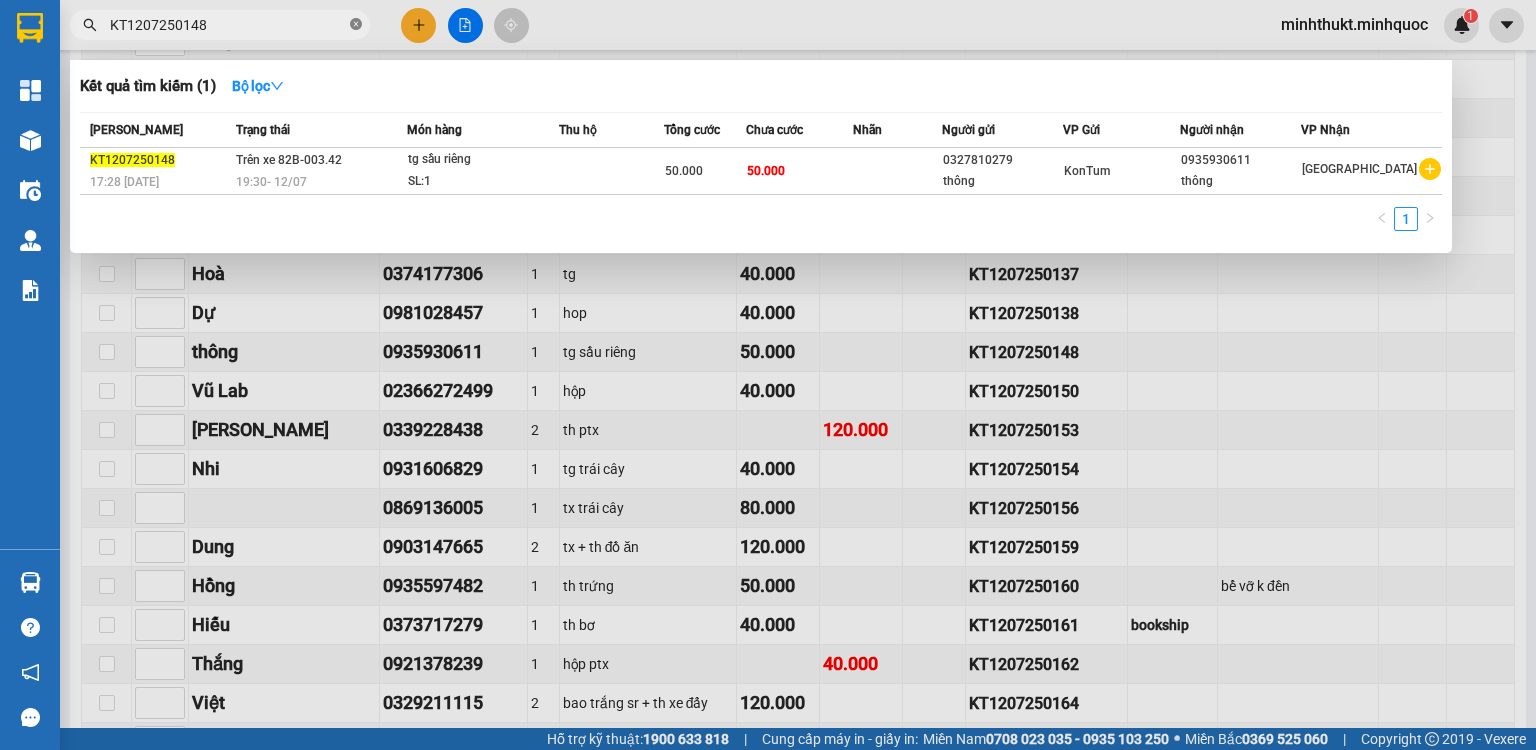 click 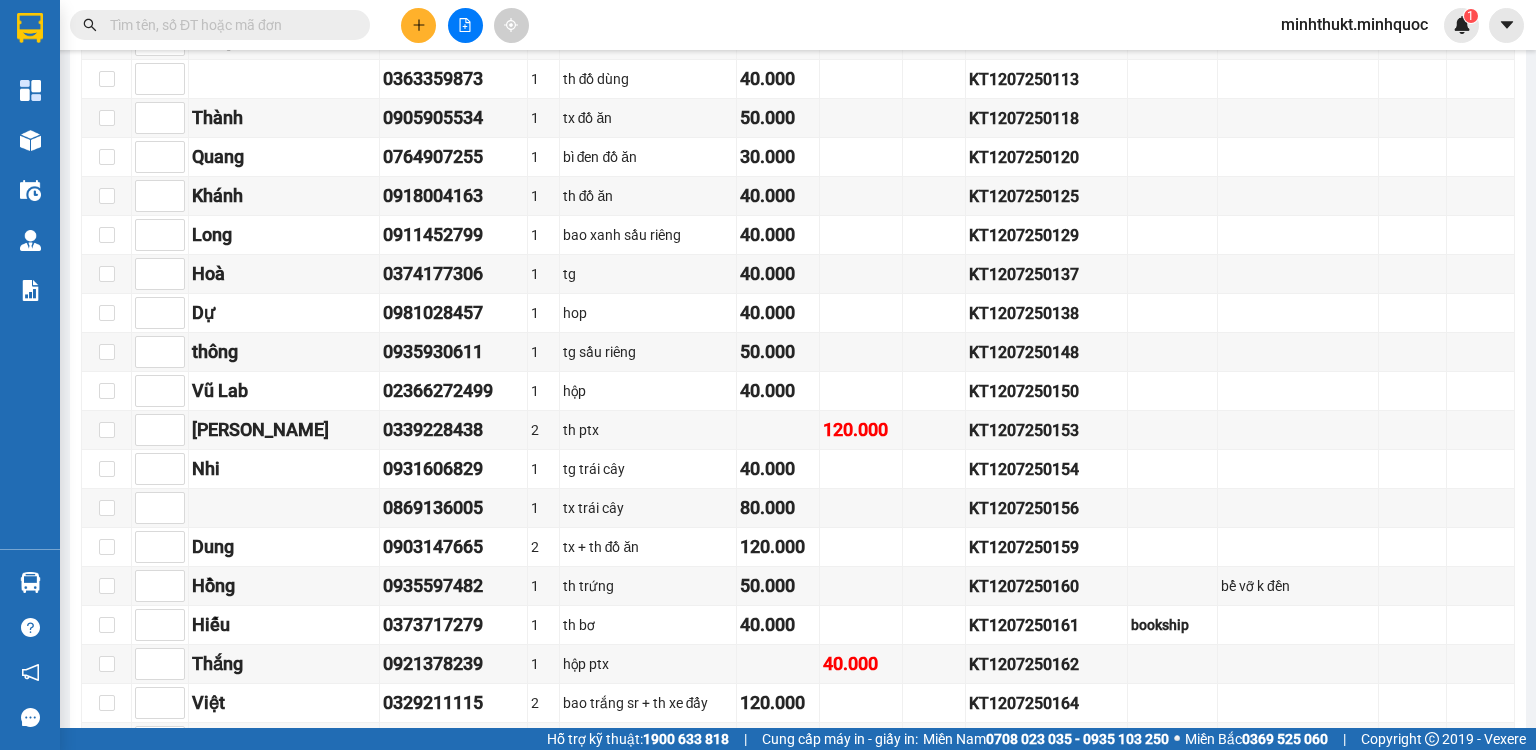 paste on "KT1207250153" 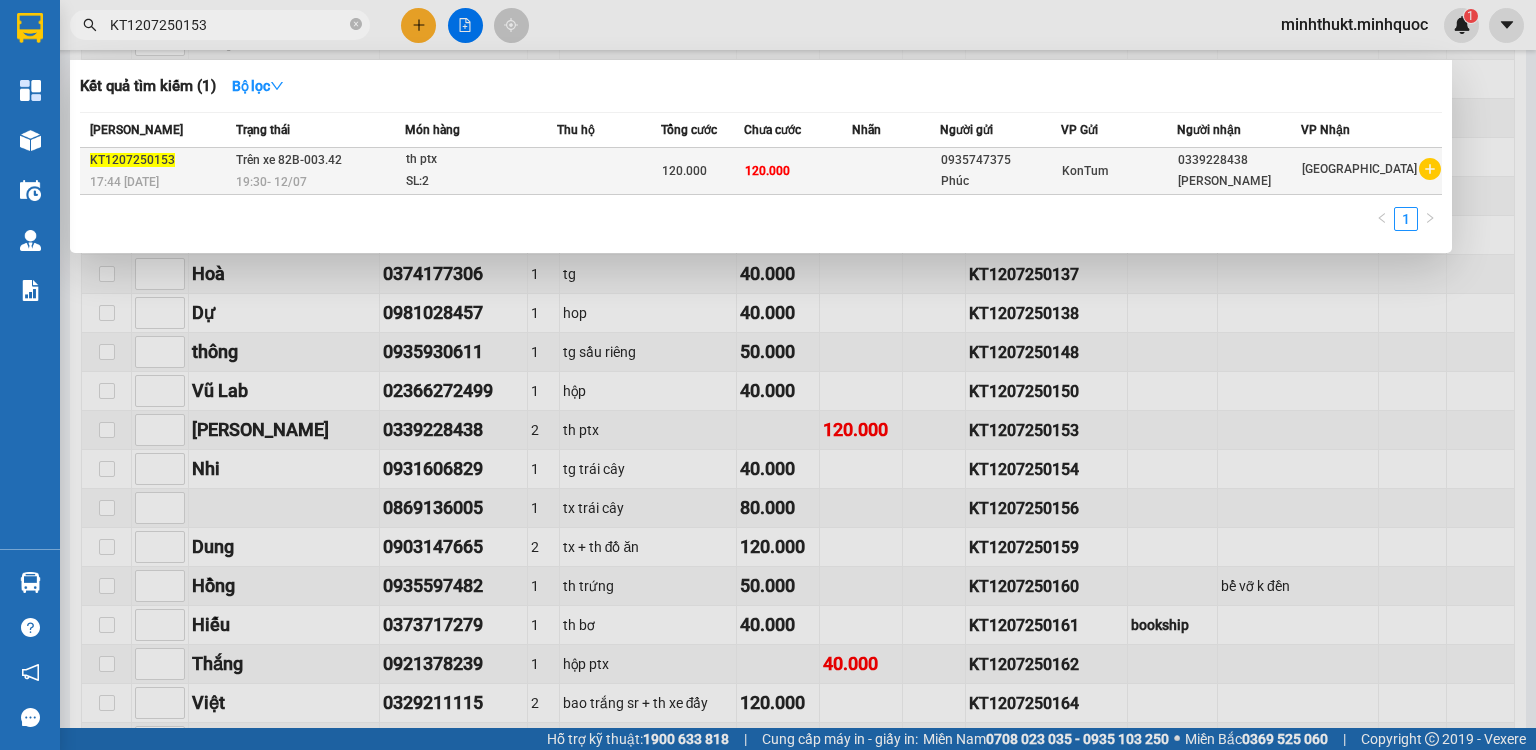 type on "KT1207250153" 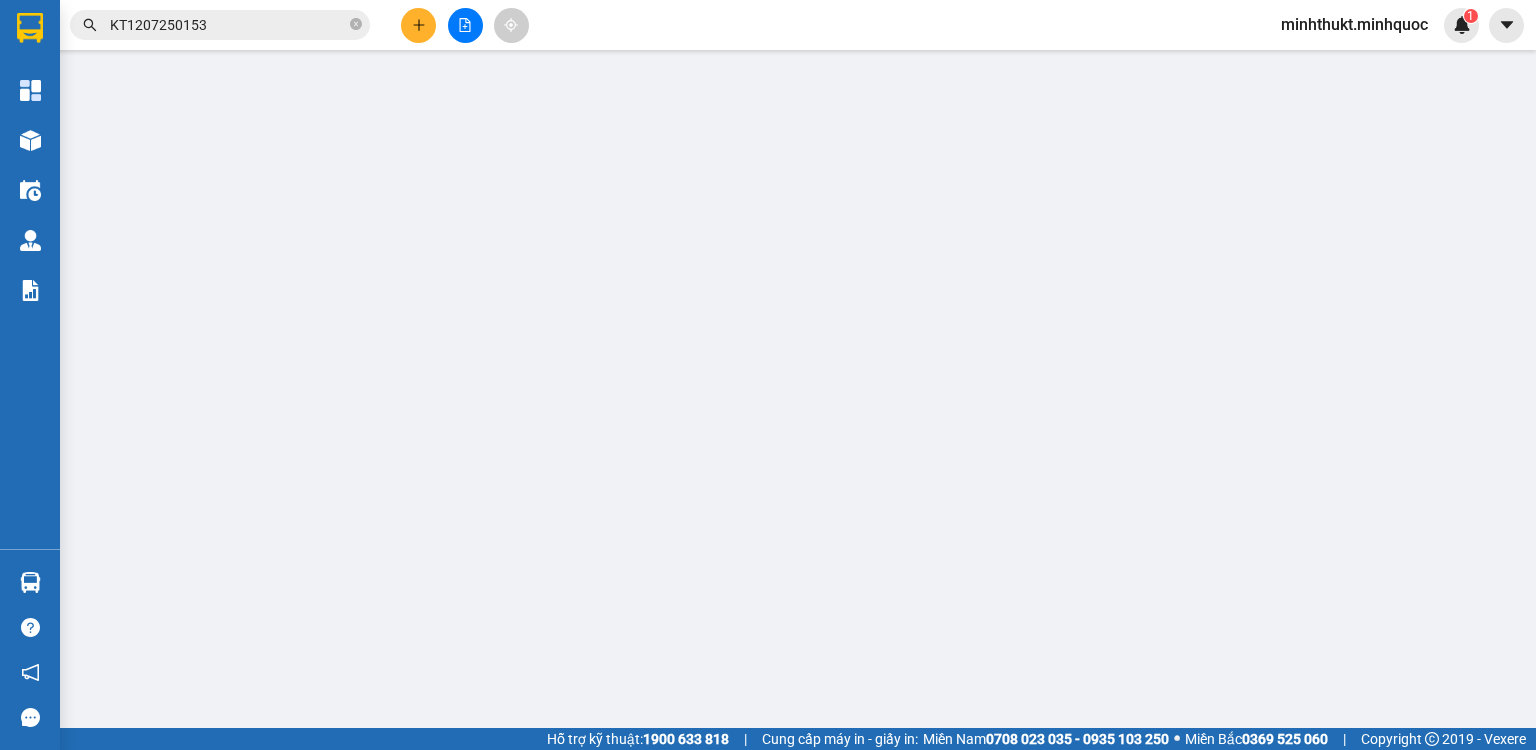 scroll, scrollTop: 0, scrollLeft: 0, axis: both 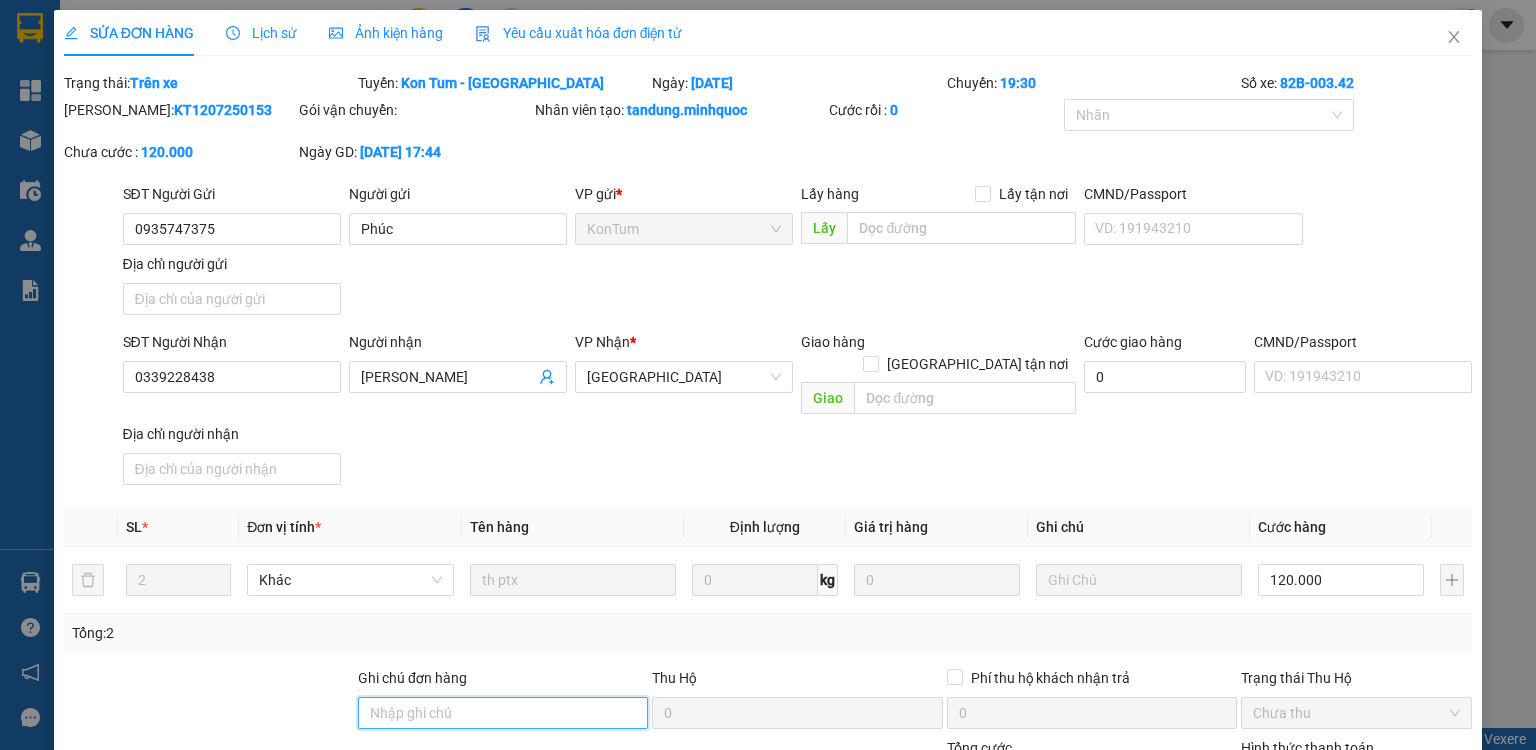 click on "Ghi chú đơn hàng" at bounding box center (503, 713) 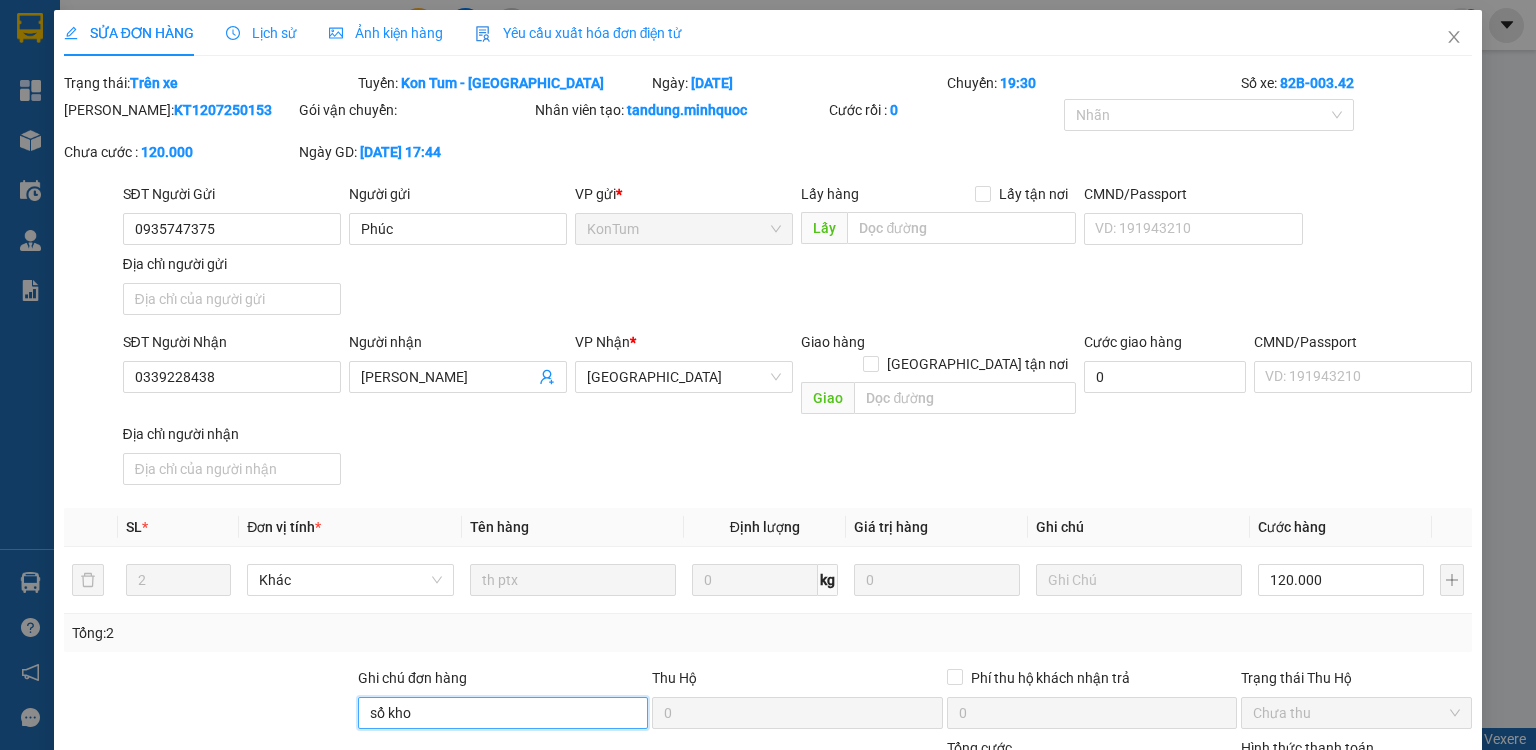 scroll, scrollTop: 160, scrollLeft: 0, axis: vertical 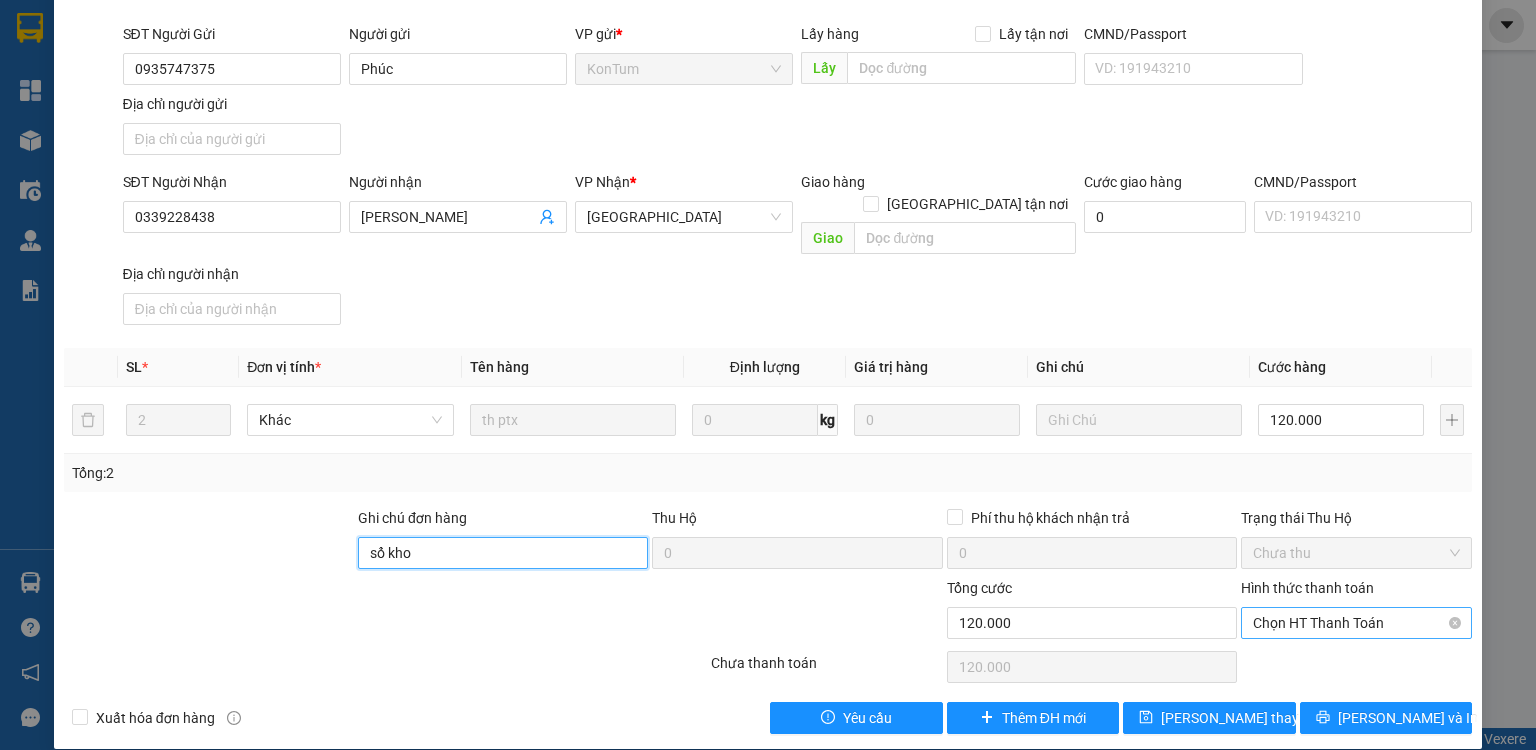 click on "Chọn HT Thanh Toán" at bounding box center (1356, 623) 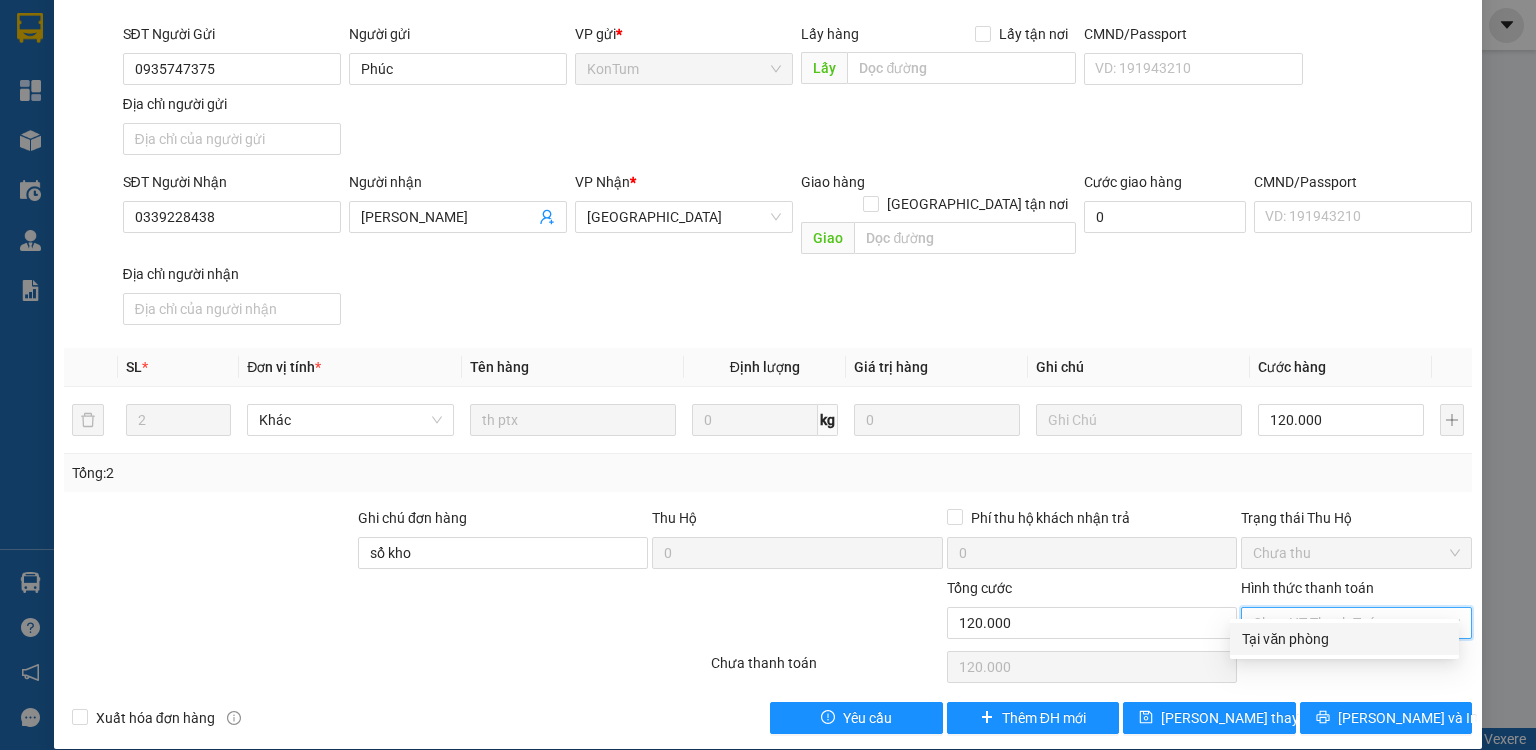 click on "Tại văn phòng" at bounding box center (1344, 639) 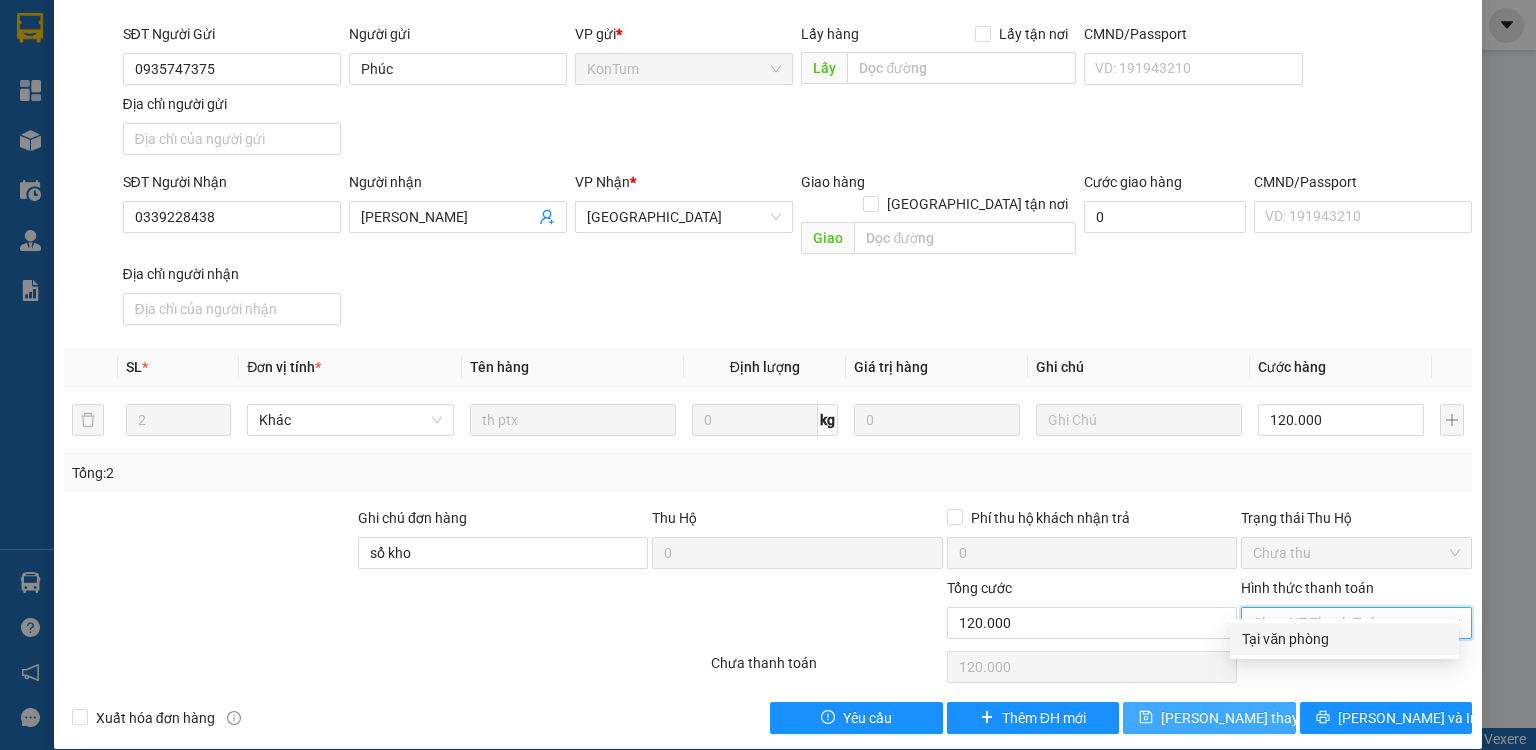 type on "0" 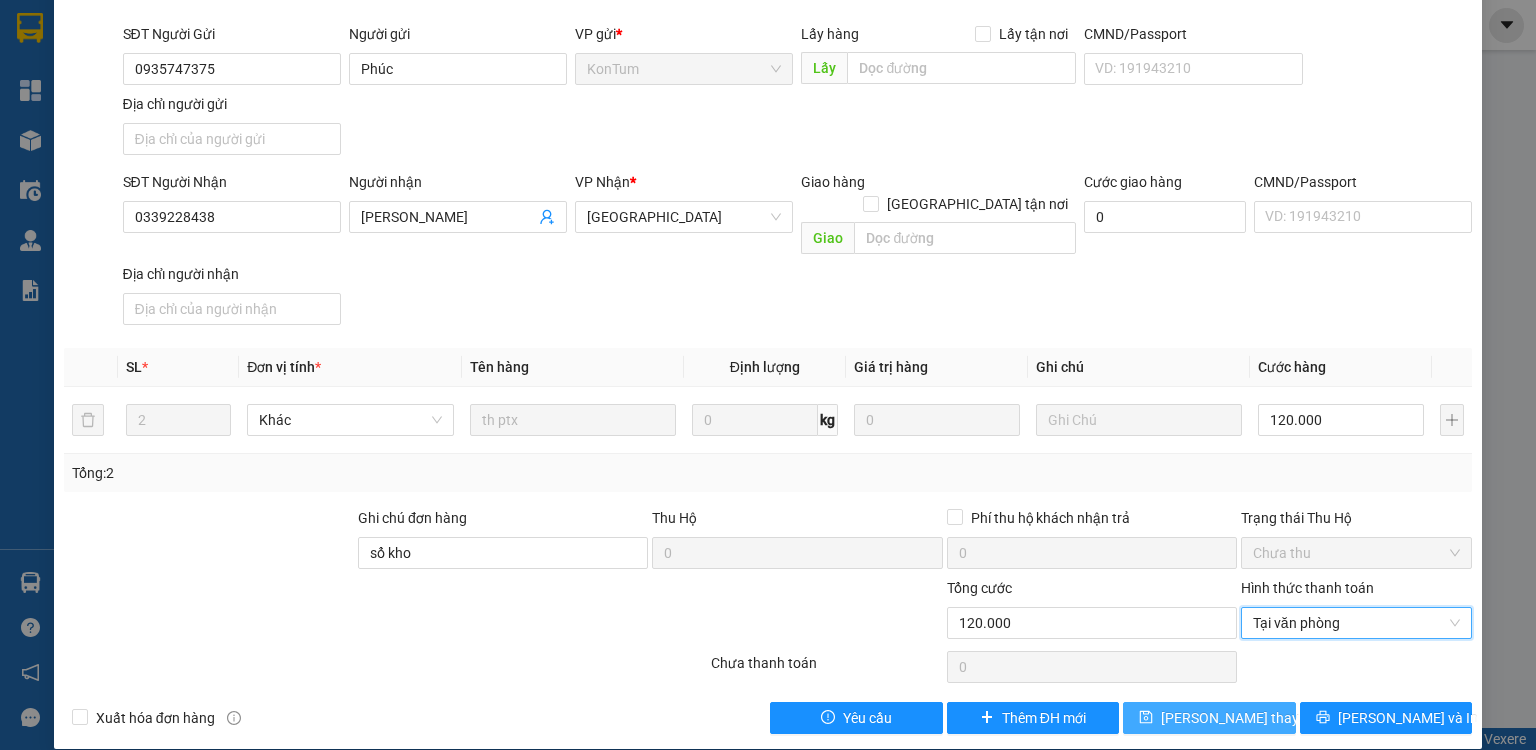 click on "[PERSON_NAME] thay đổi" at bounding box center (1209, 718) 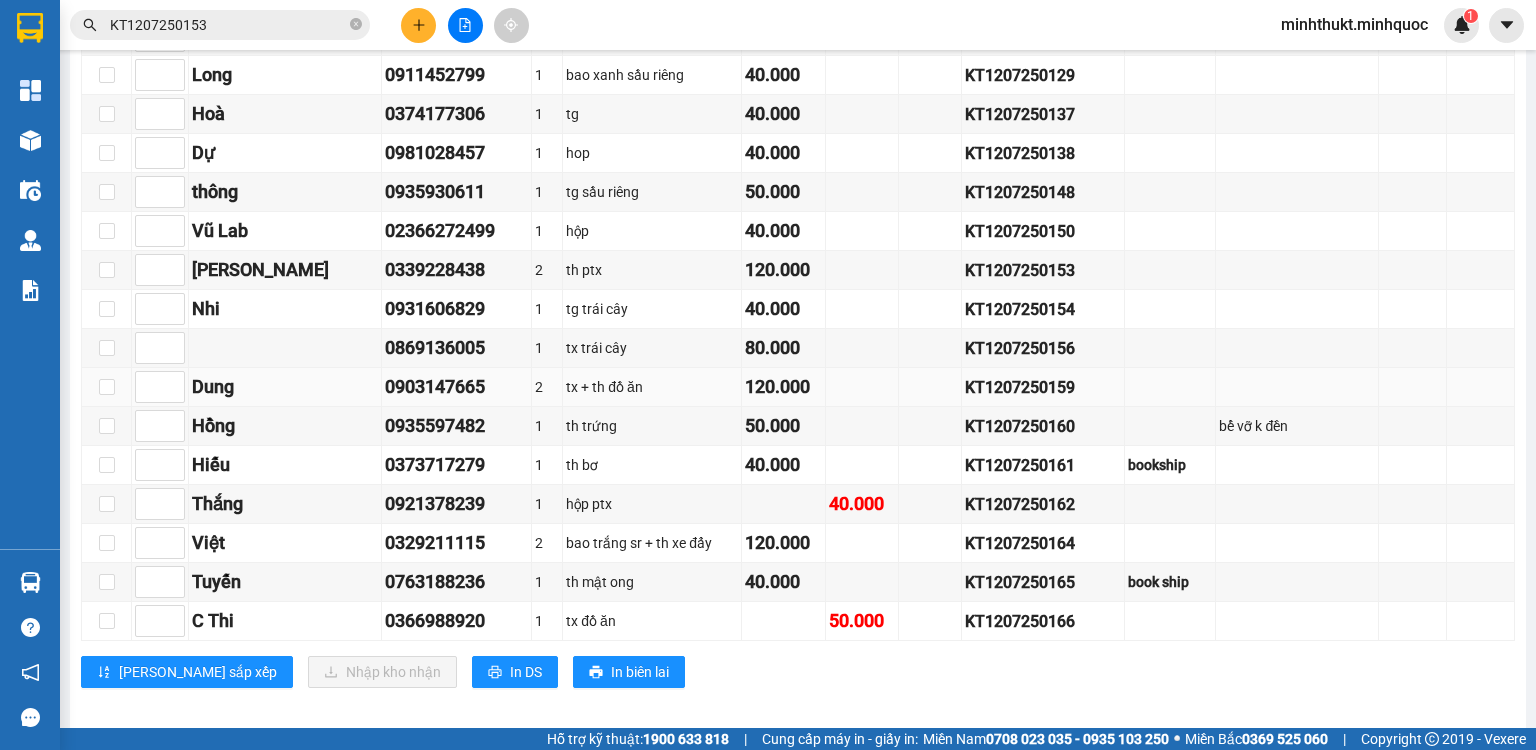 scroll, scrollTop: 1606, scrollLeft: 0, axis: vertical 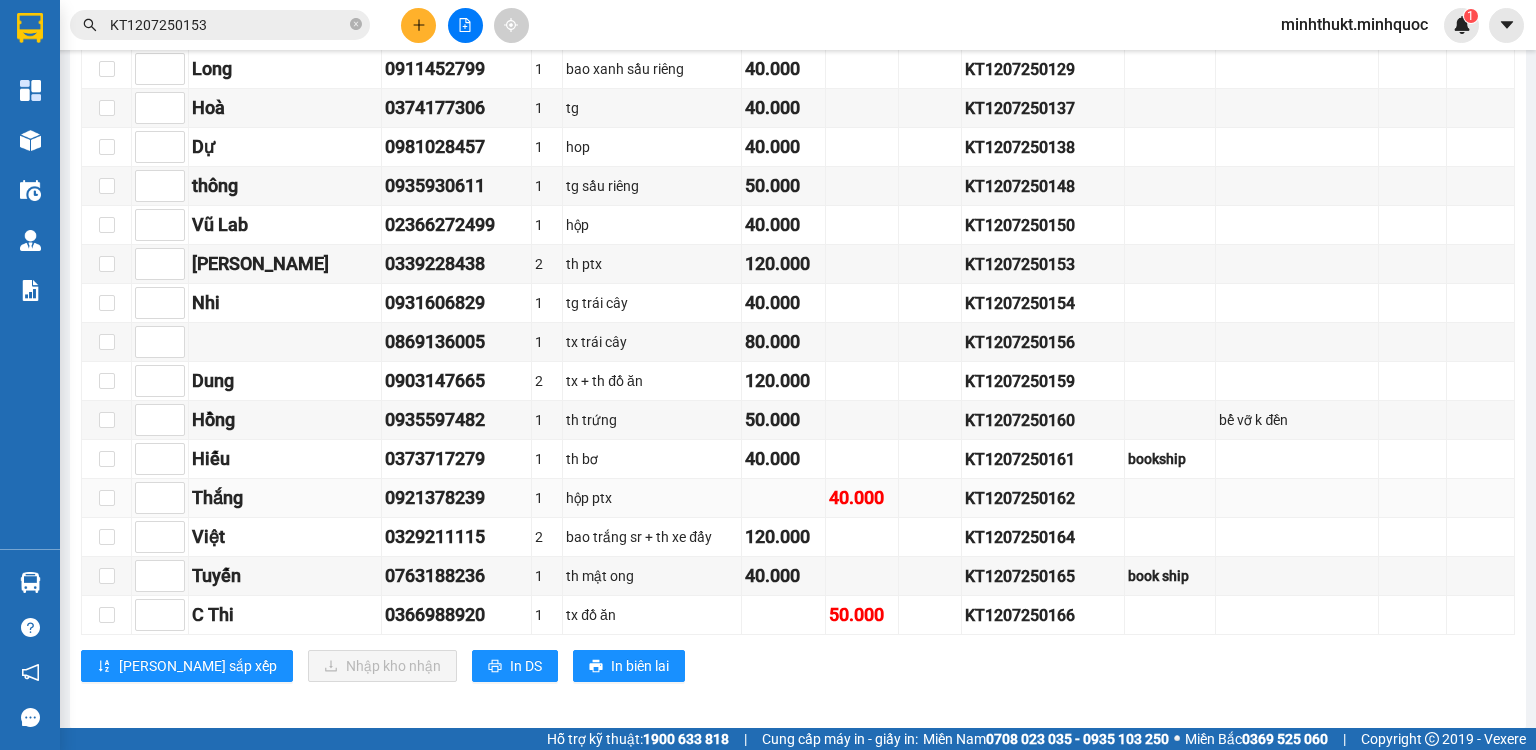 click on "KT1207250162" at bounding box center (1043, 498) 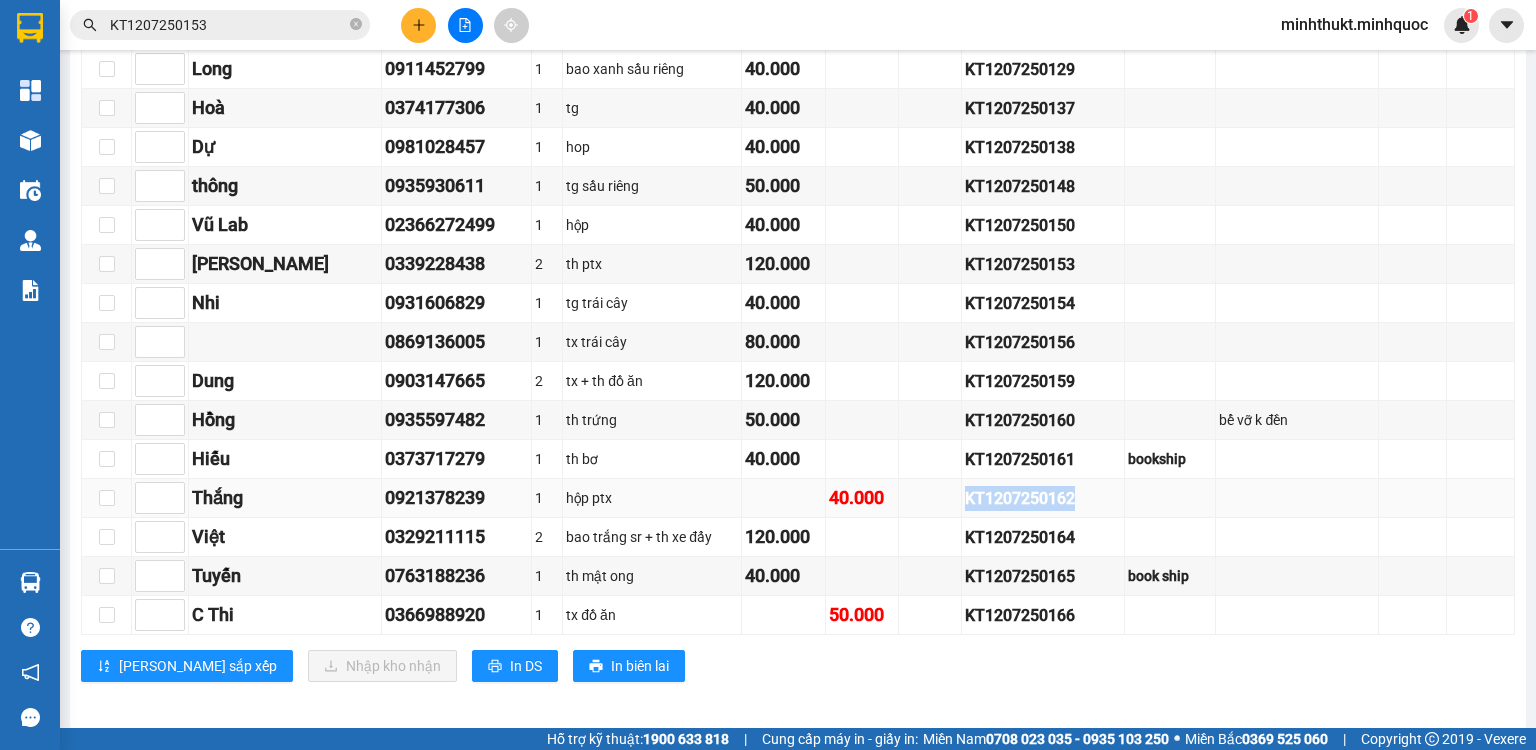 click on "KT1207250162" at bounding box center (1043, 498) 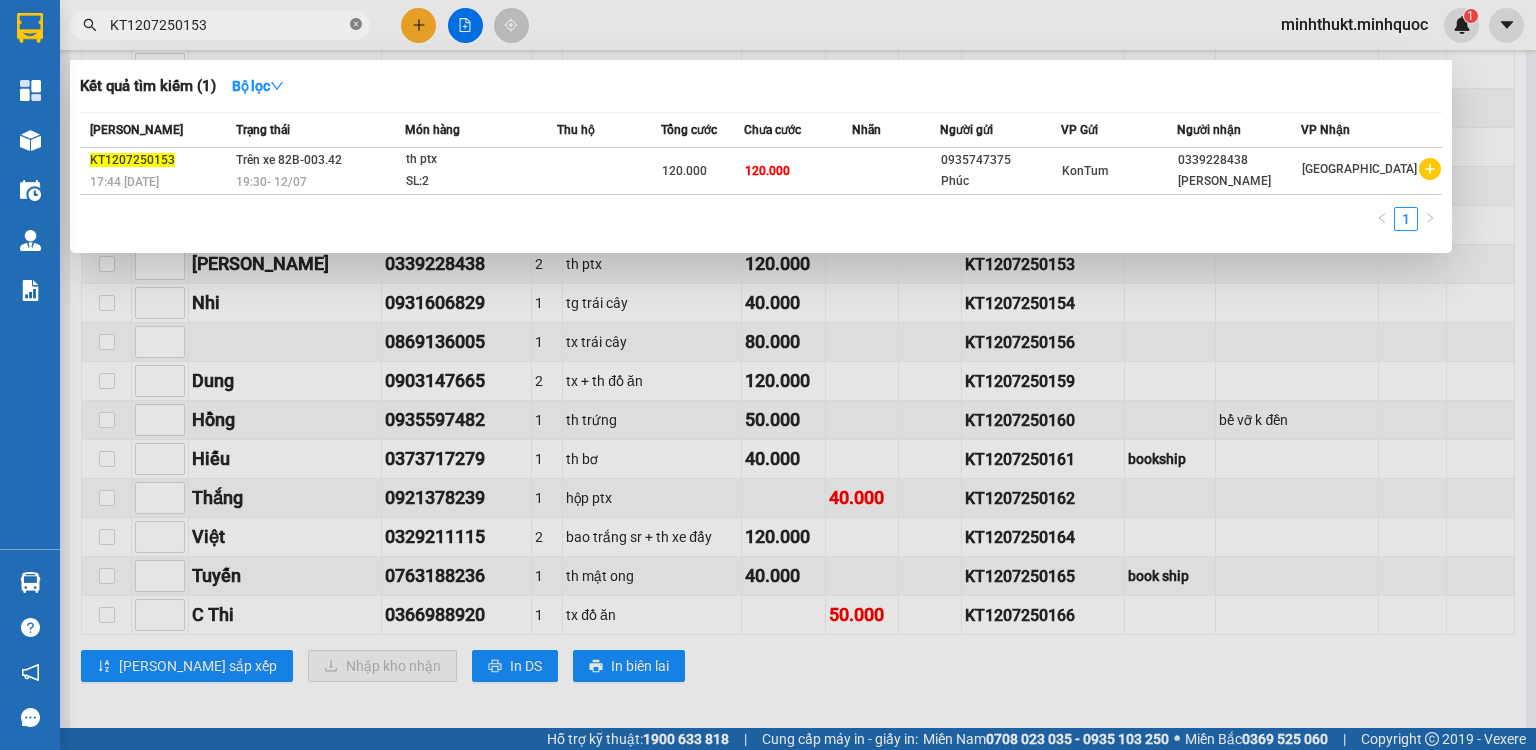 click 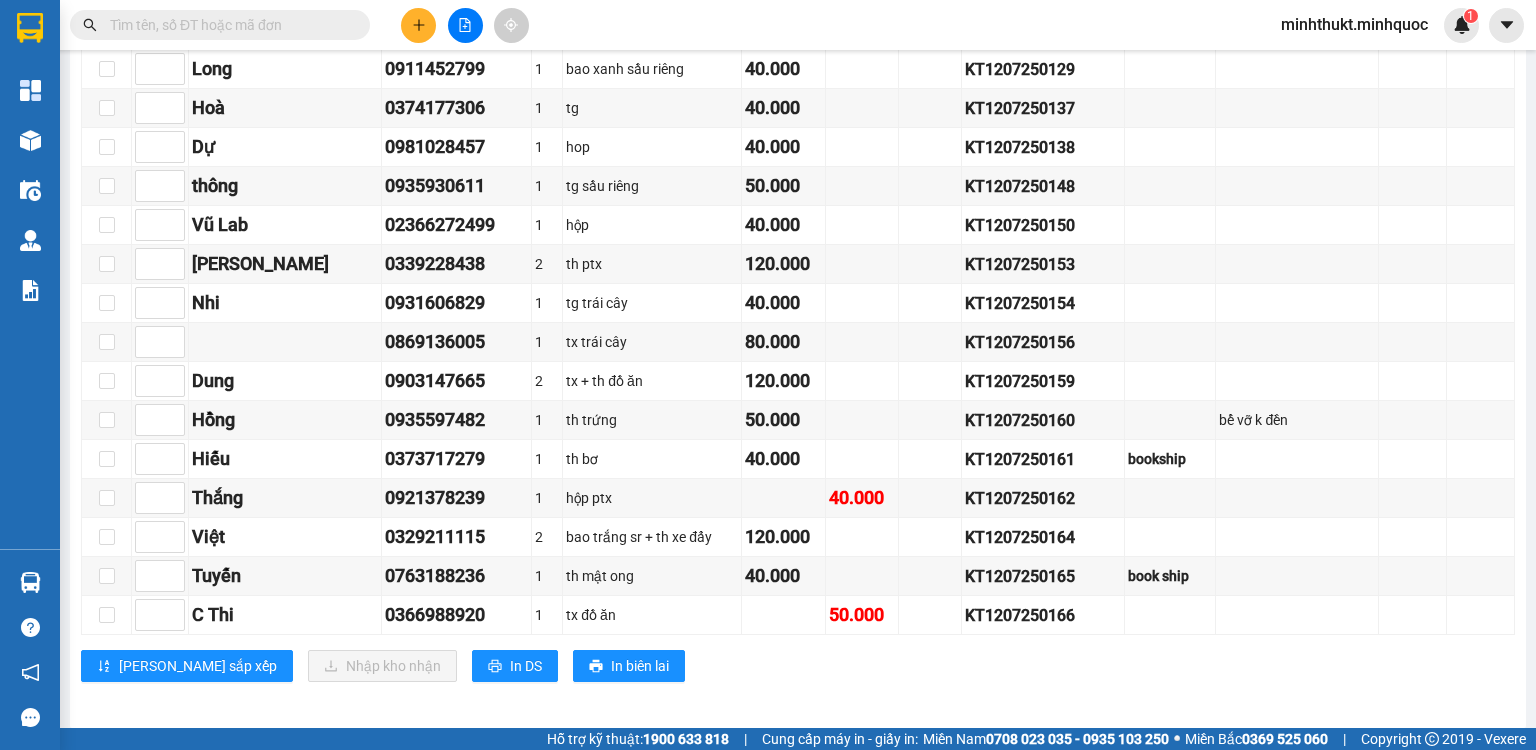 paste on "KT1207250162" 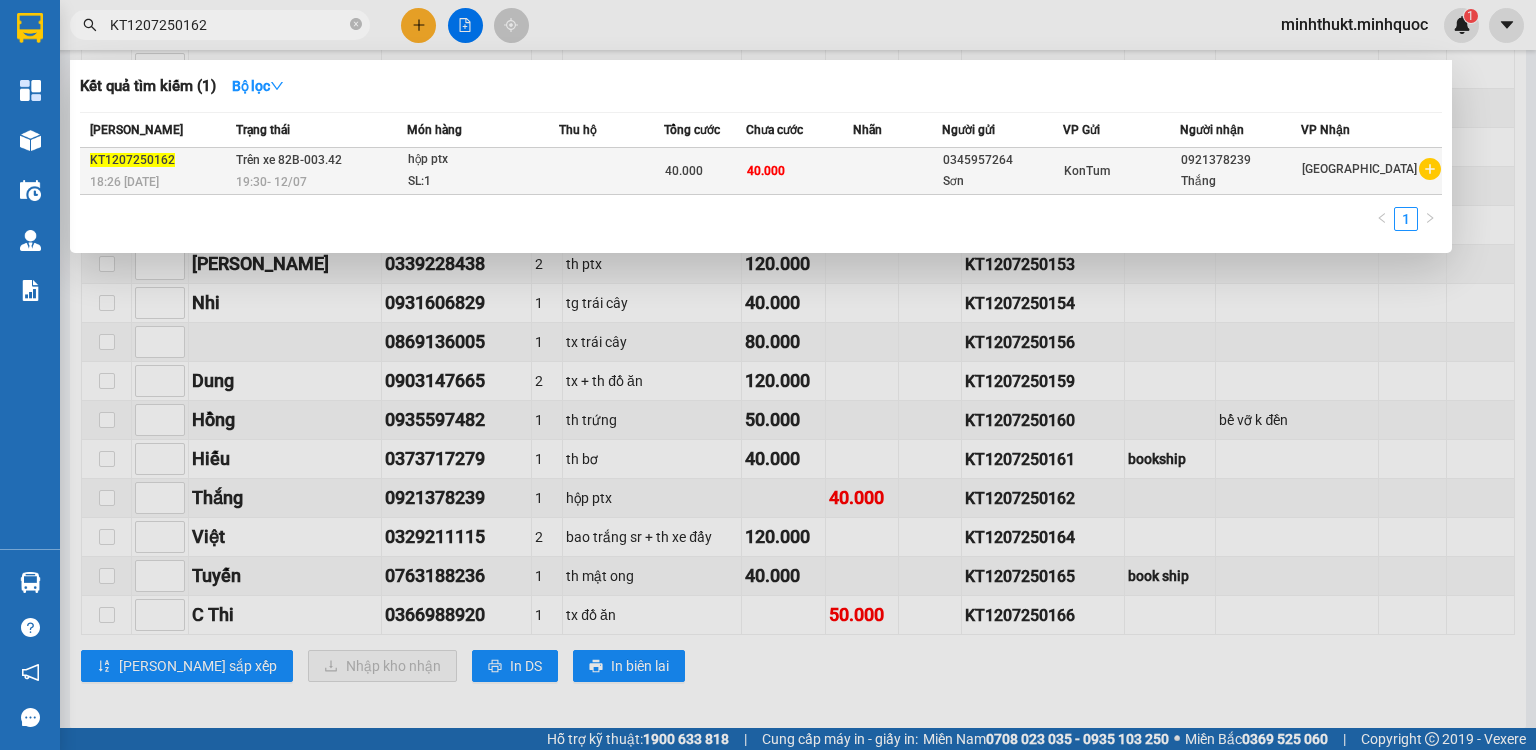 type on "KT1207250162" 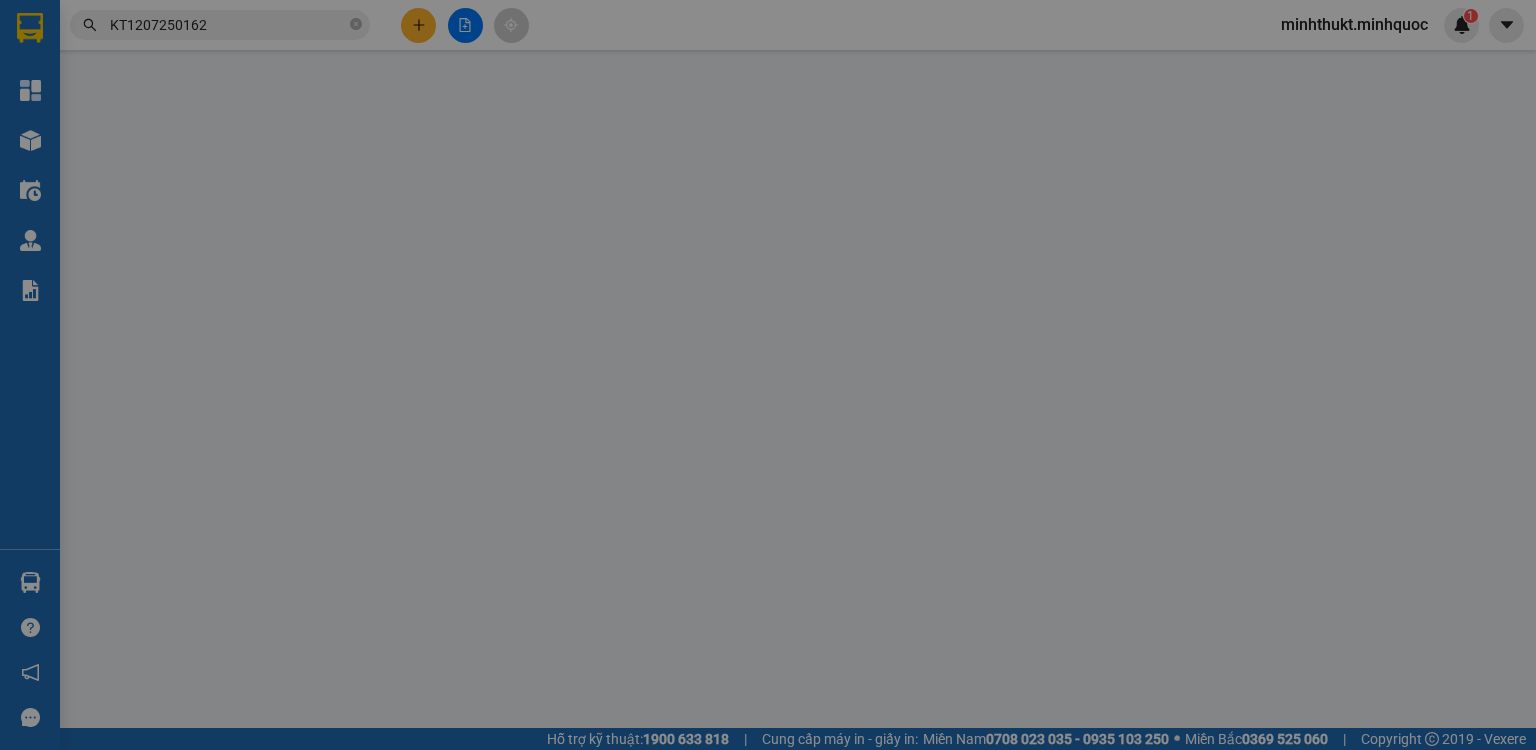 scroll, scrollTop: 0, scrollLeft: 0, axis: both 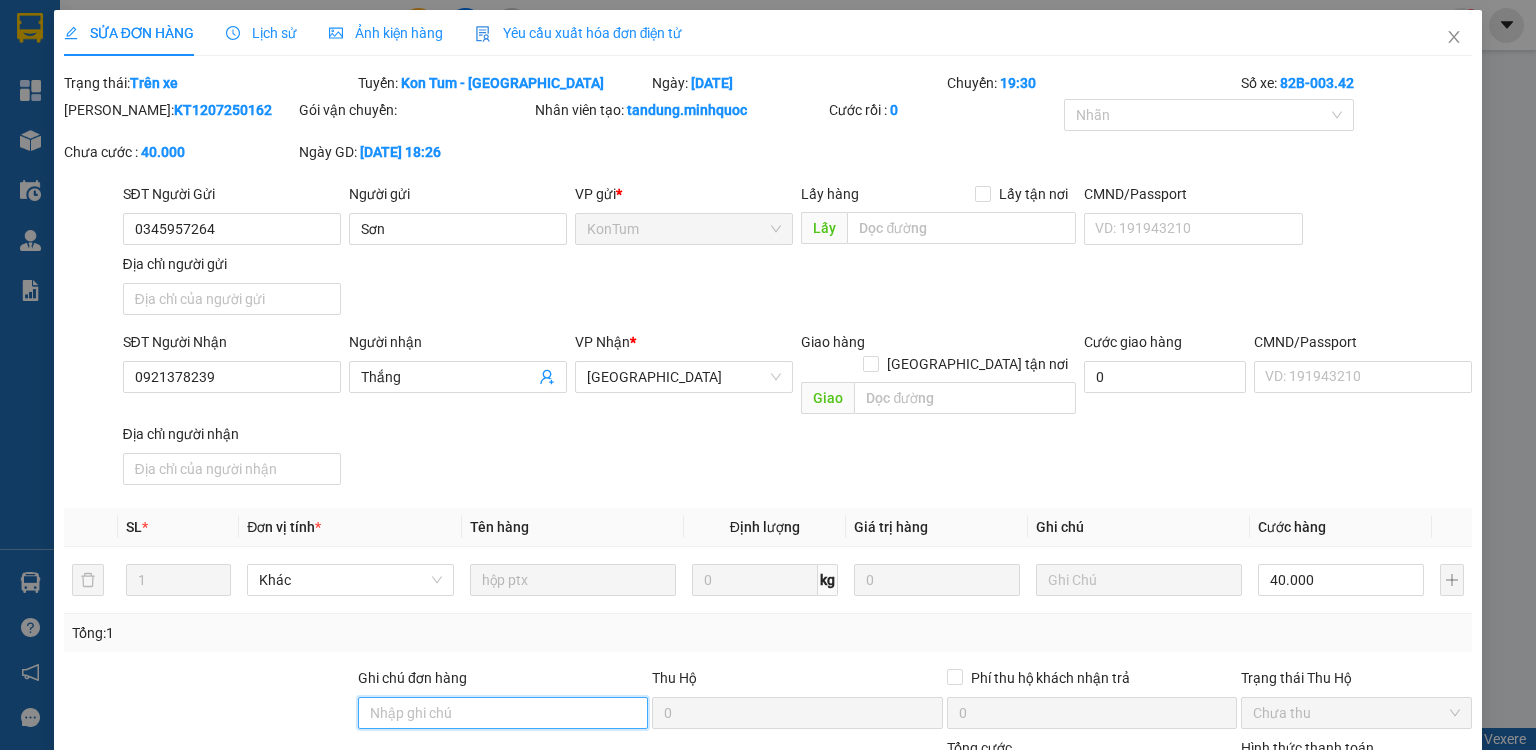 click on "Ghi chú đơn hàng" at bounding box center (503, 713) 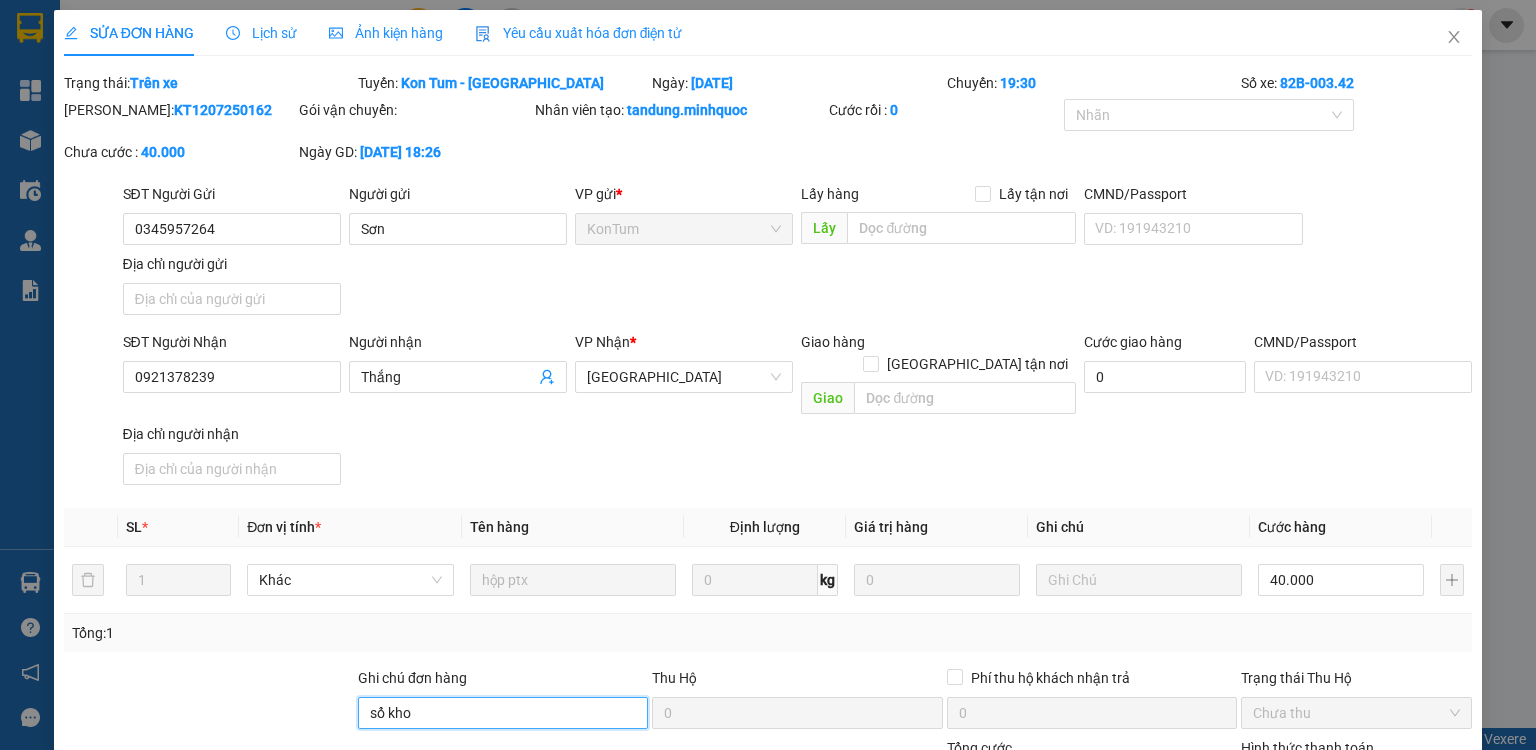 scroll, scrollTop: 160, scrollLeft: 0, axis: vertical 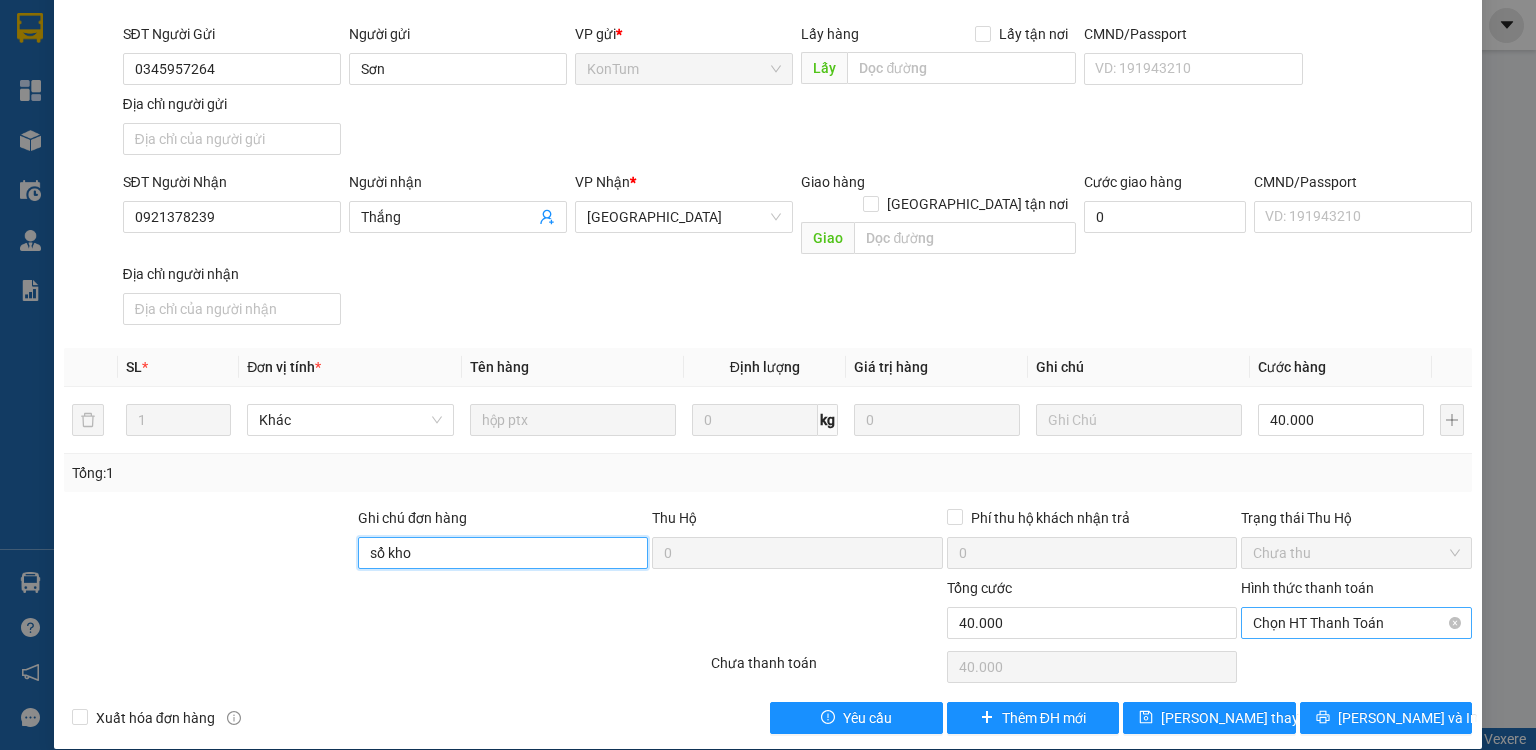 click on "Chọn HT Thanh Toán" at bounding box center [1356, 623] 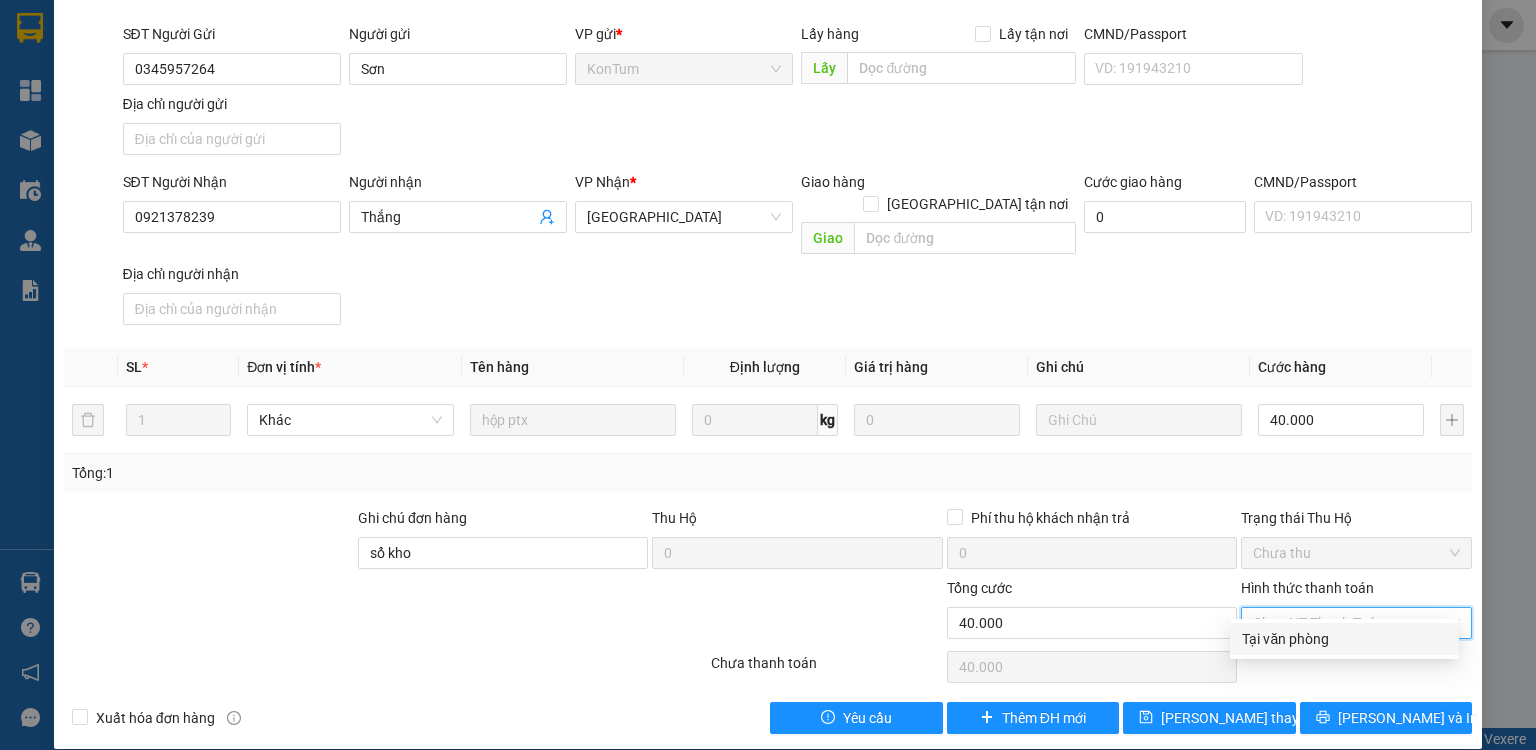 click on "Tại văn phòng" at bounding box center (1344, 639) 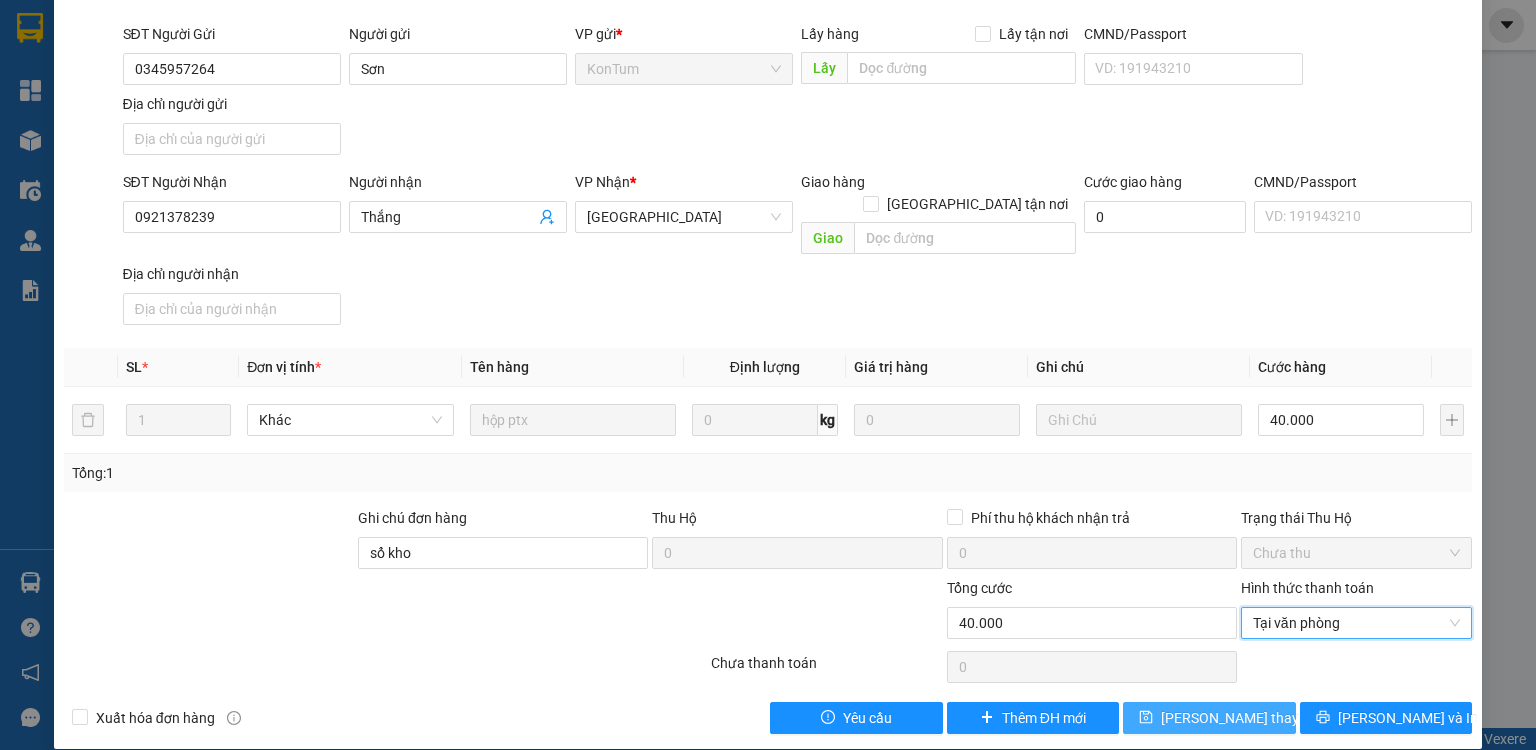 click on "[PERSON_NAME] thay đổi" at bounding box center [1241, 718] 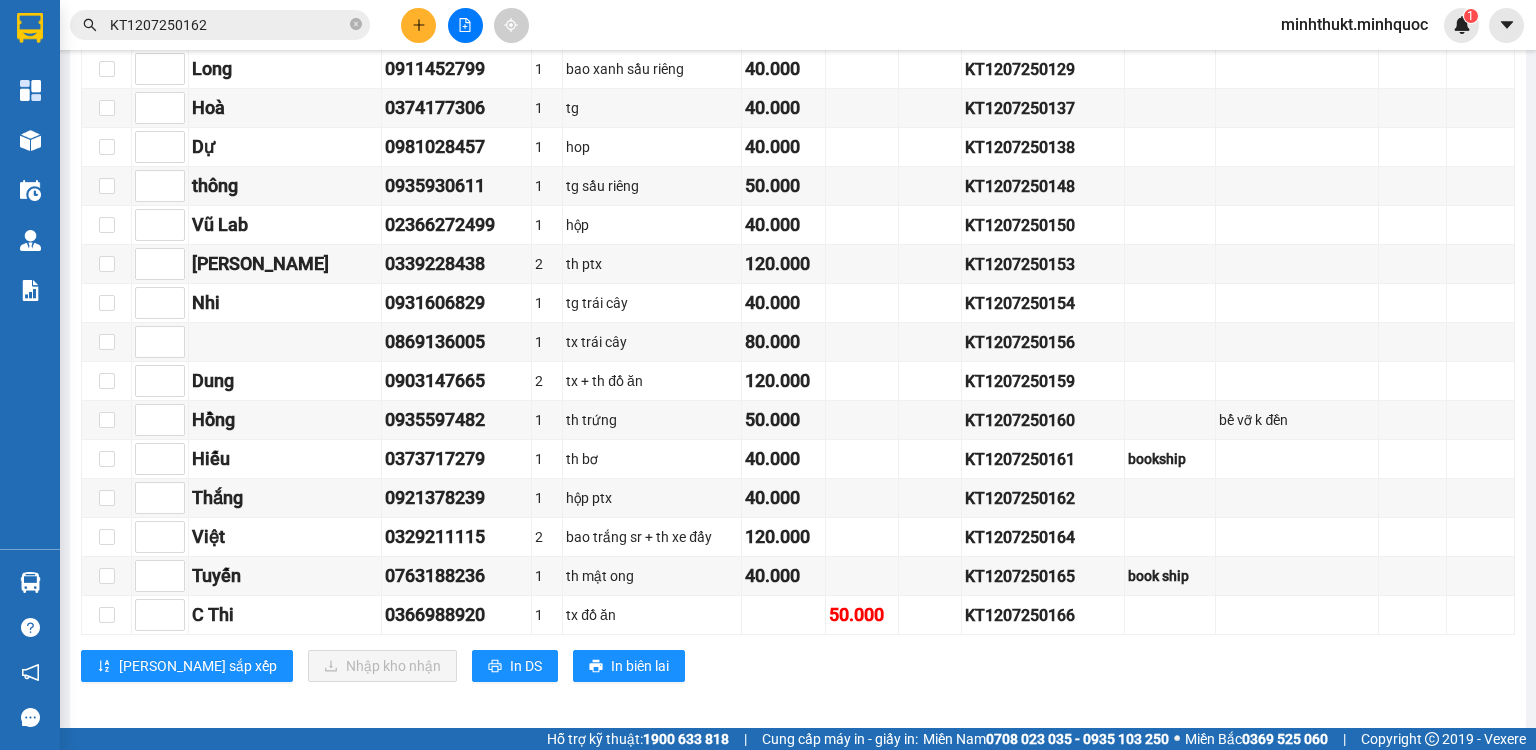 scroll, scrollTop: 1606, scrollLeft: 0, axis: vertical 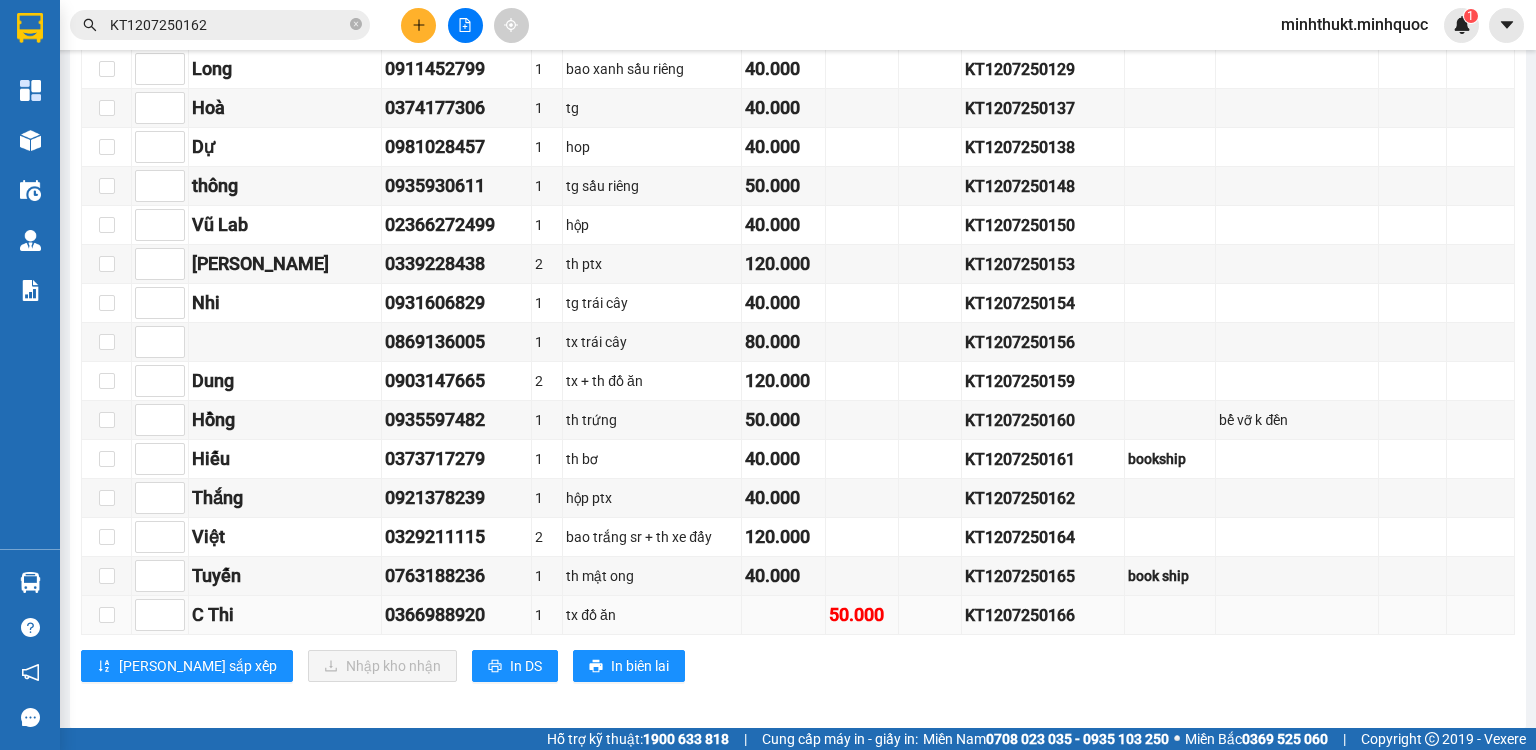 click on "KT1207250166" at bounding box center [1043, 615] 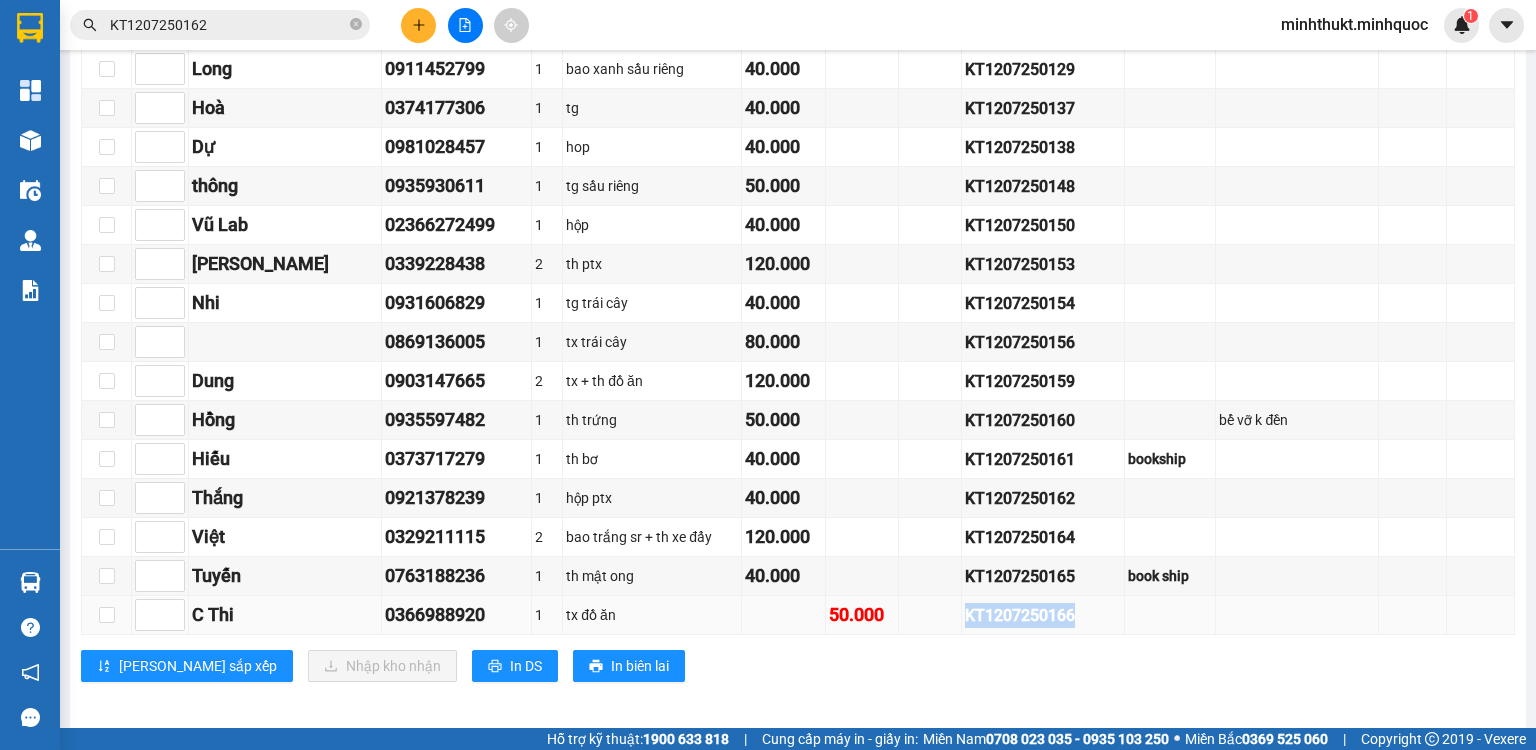 click on "KT1207250166" at bounding box center [1043, 615] 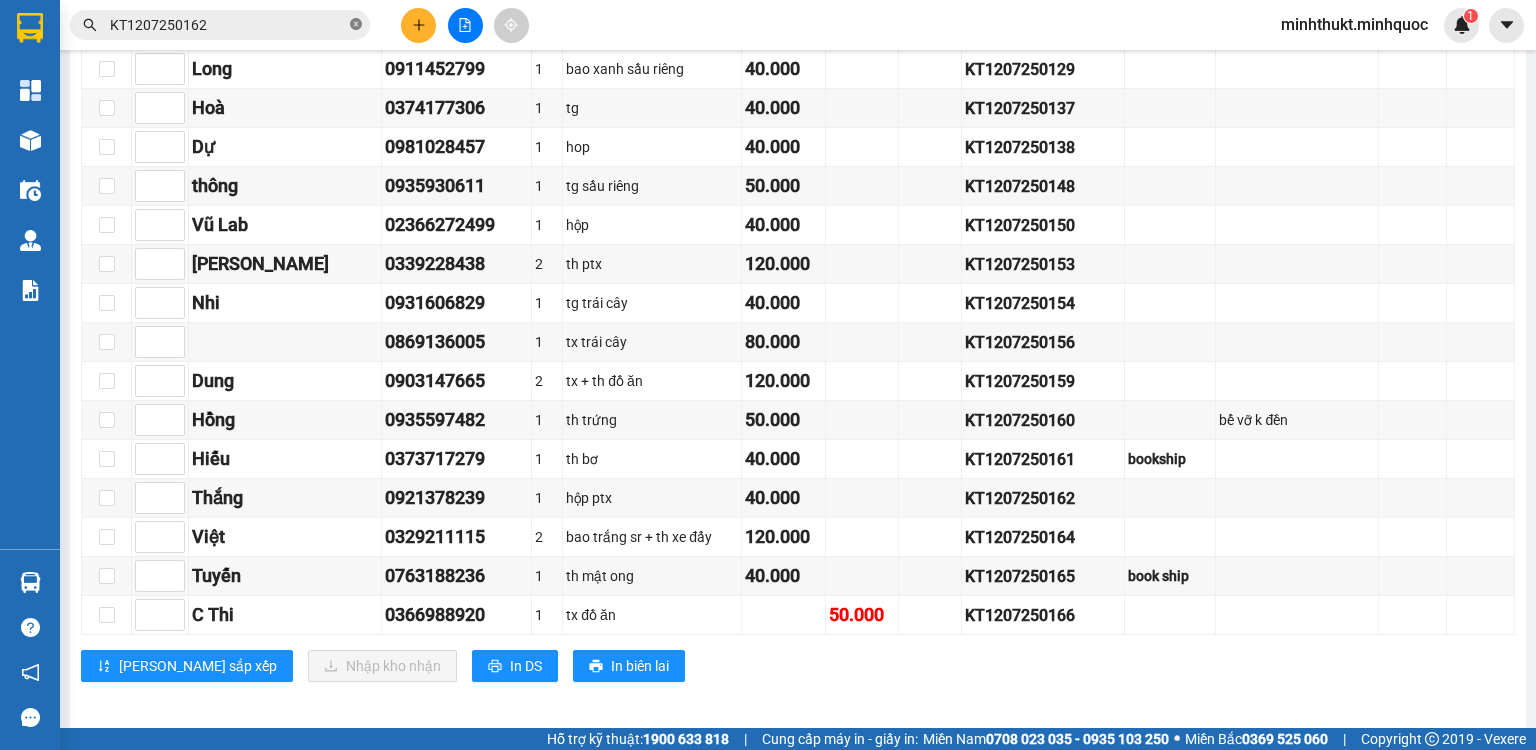 click 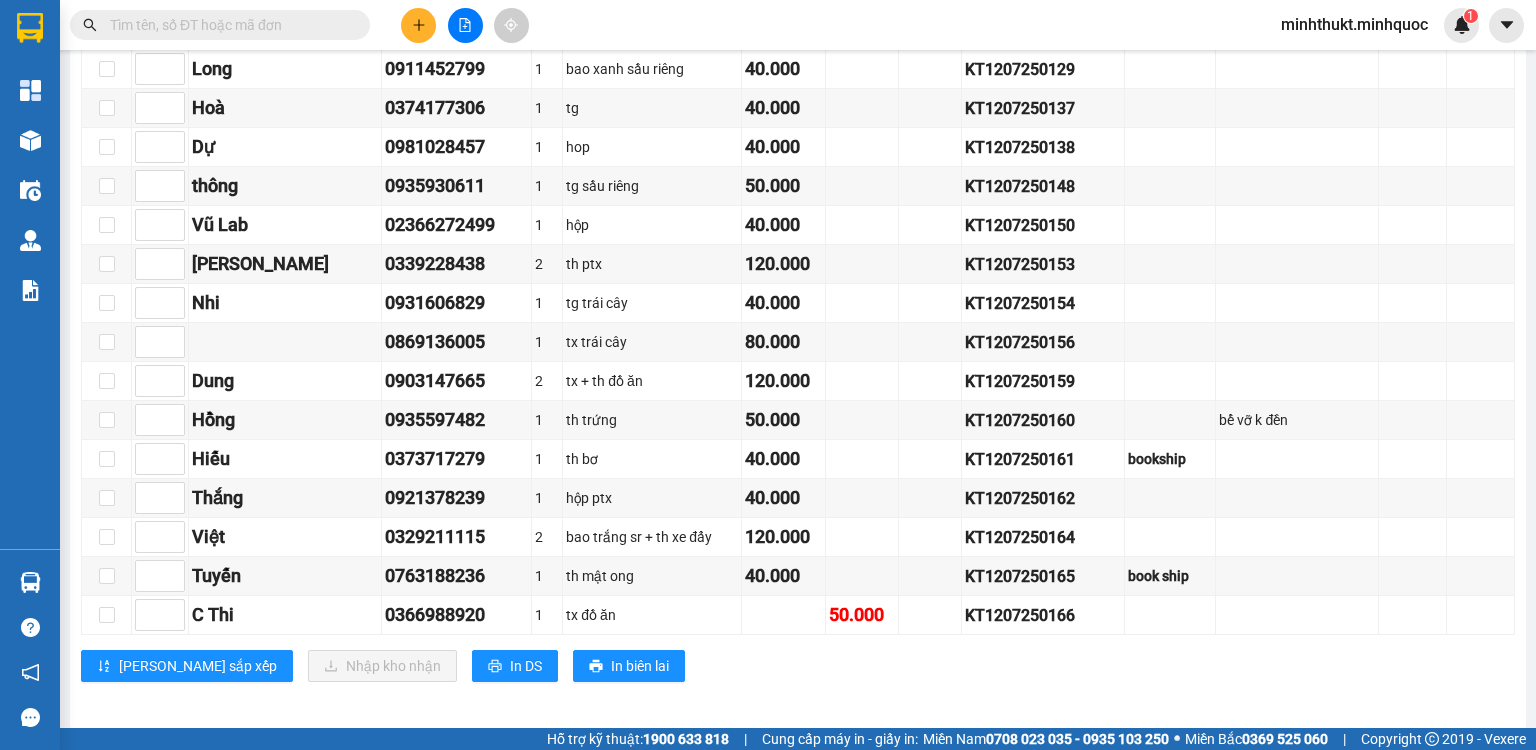 click at bounding box center [228, 25] 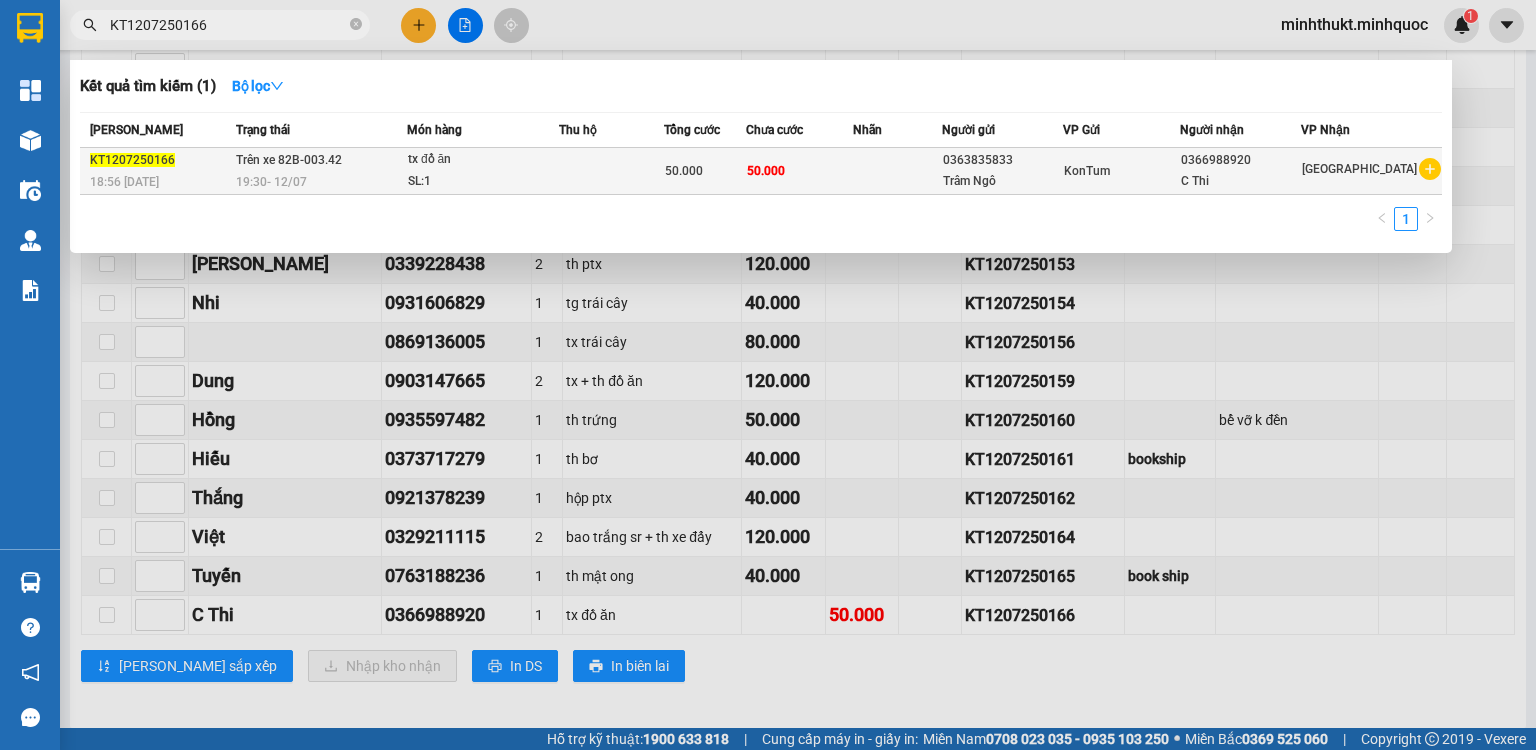 type on "KT1207250166" 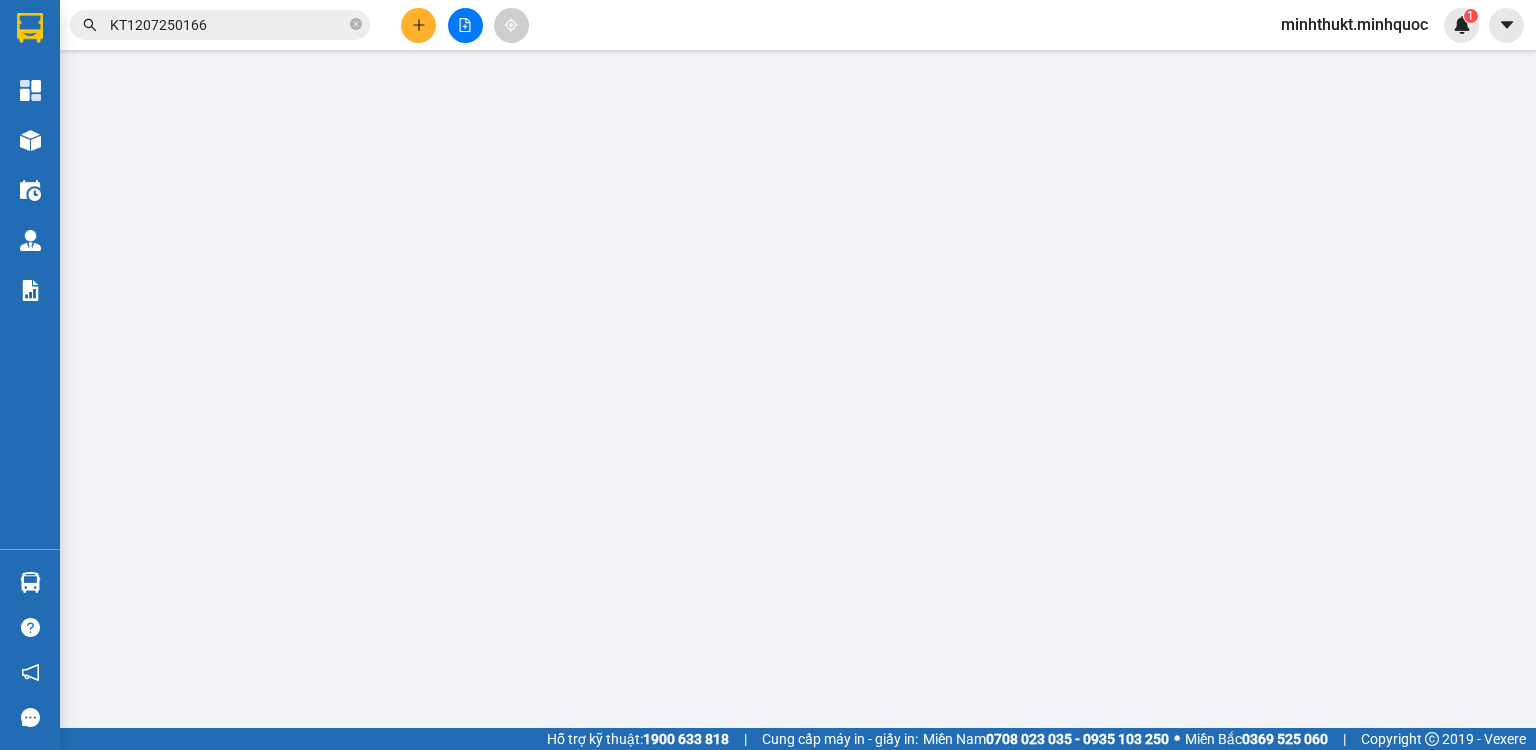 scroll, scrollTop: 0, scrollLeft: 0, axis: both 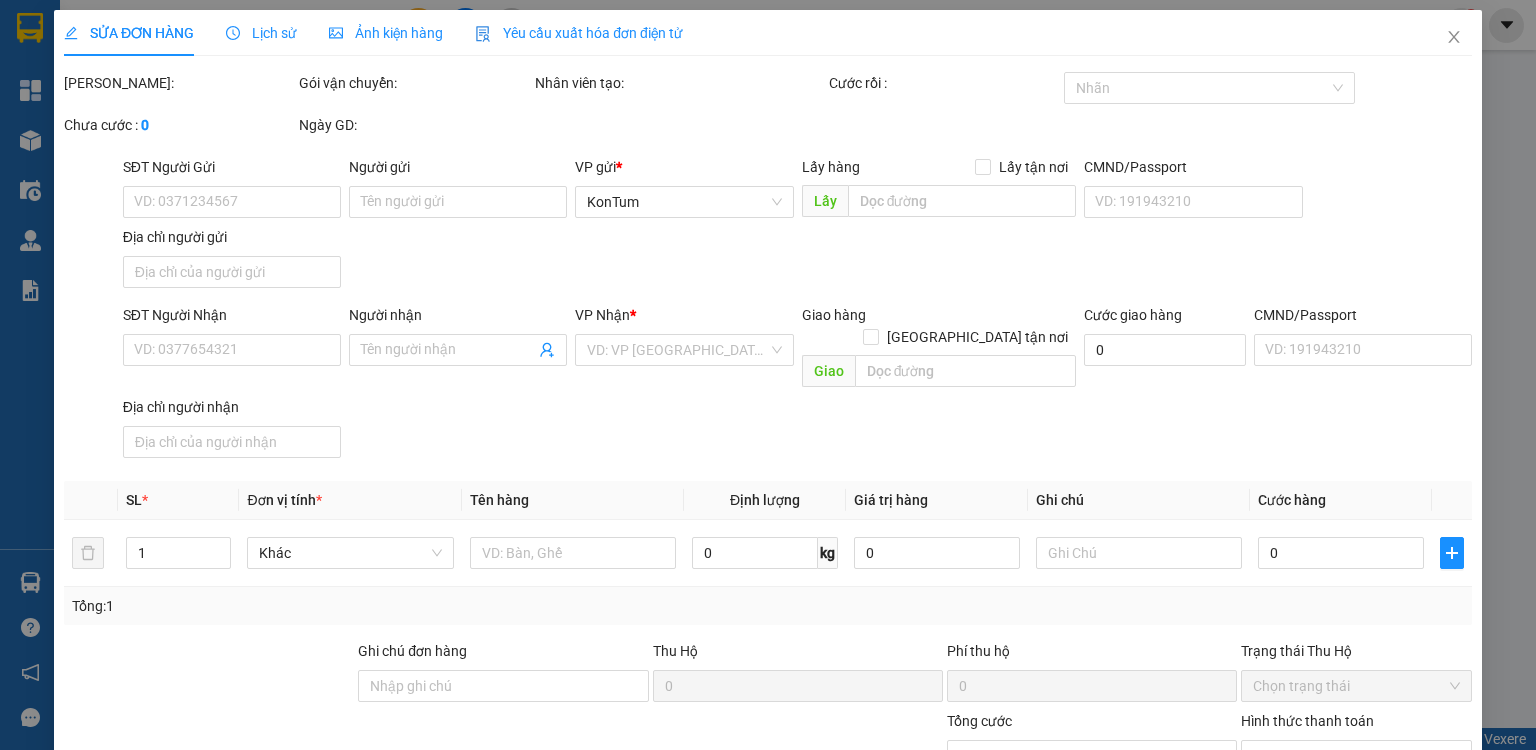 type on "0363835833" 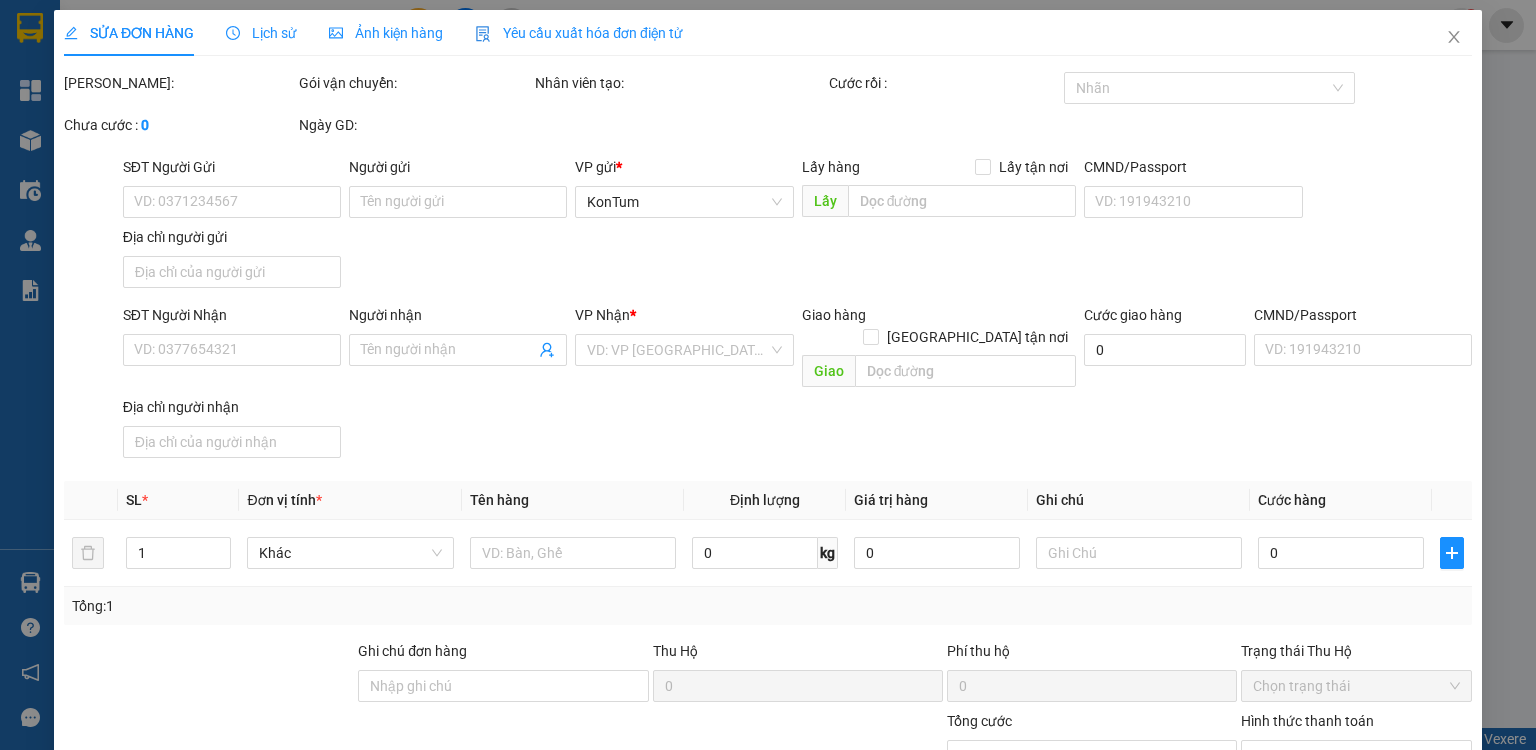 type on "Trâm Ngô" 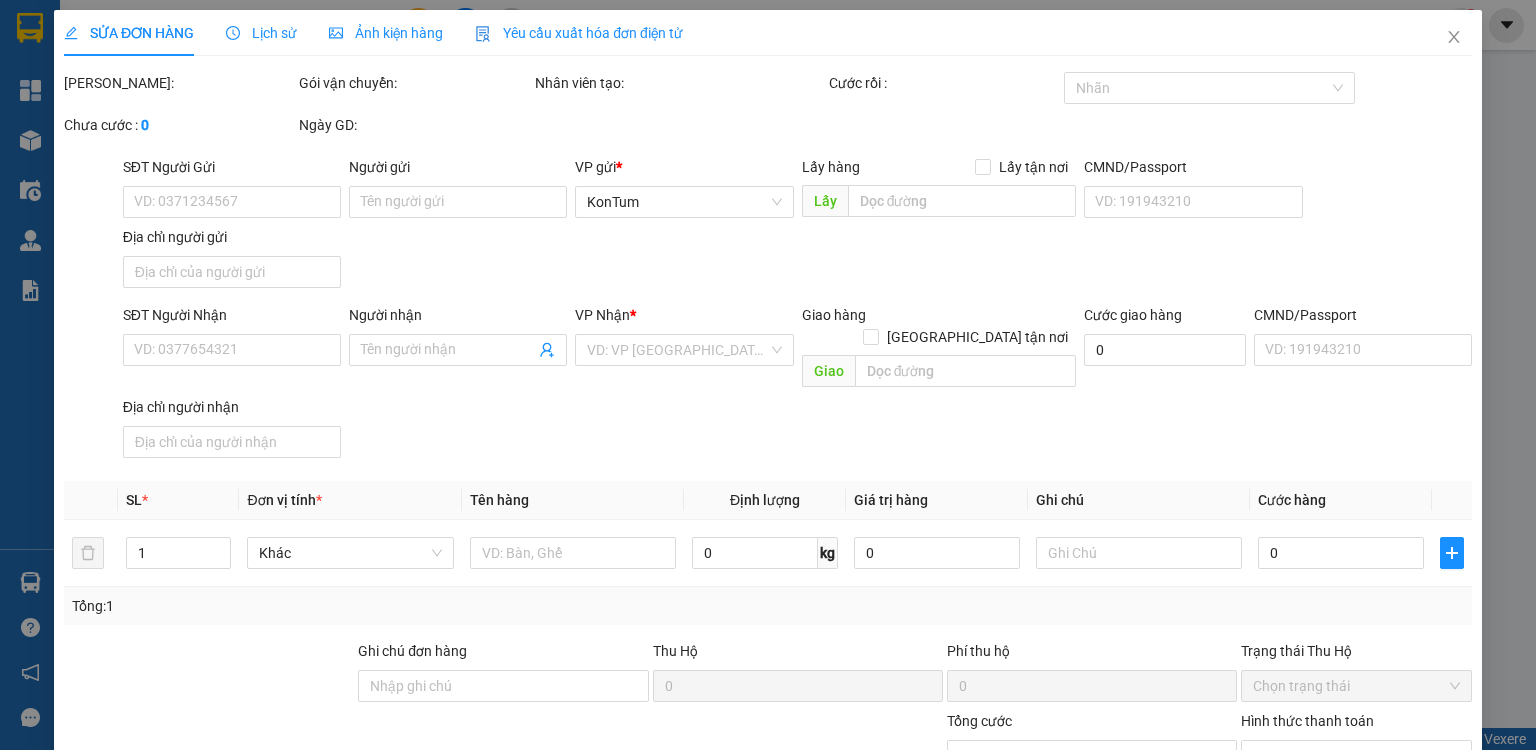 type on "0366988920" 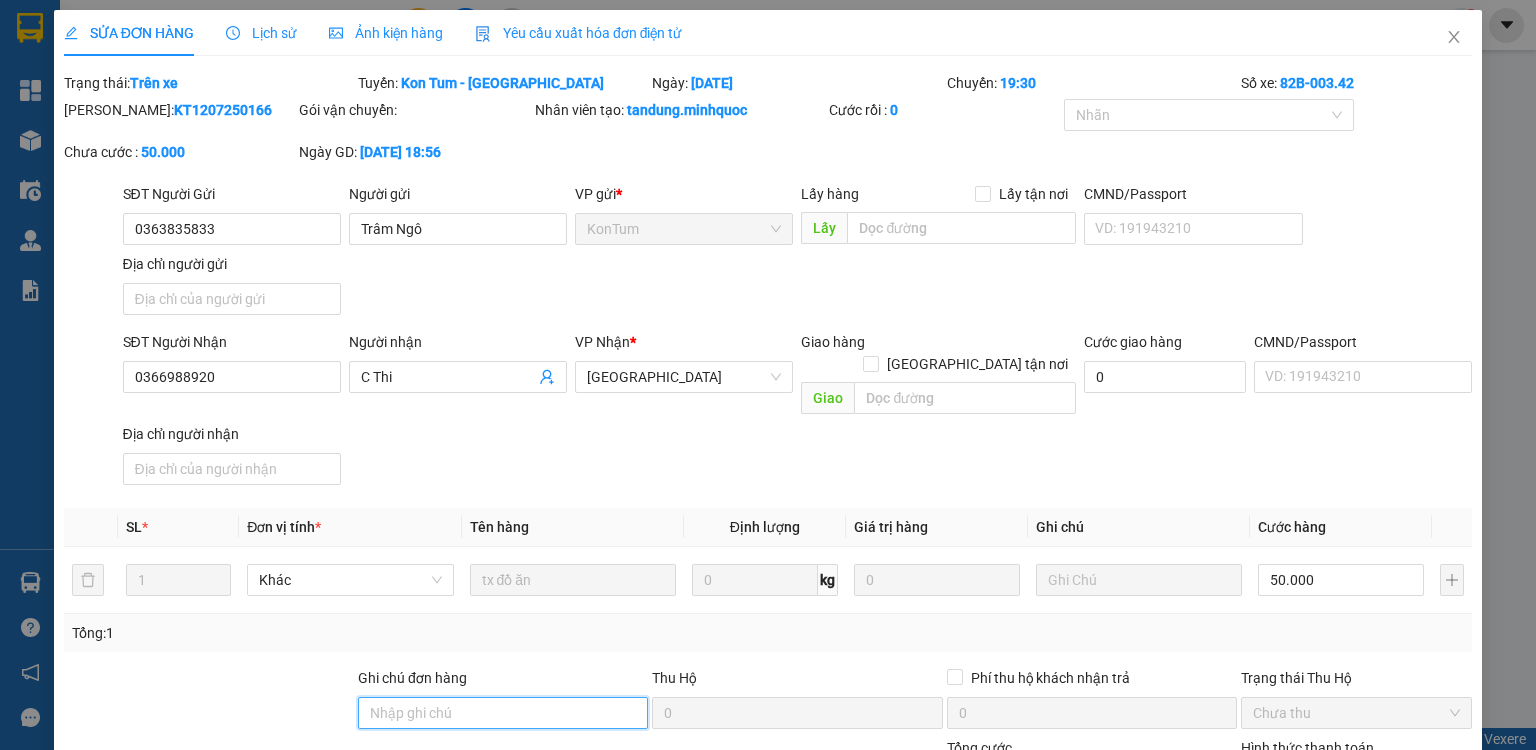 click on "Ghi chú đơn hàng" at bounding box center (503, 713) 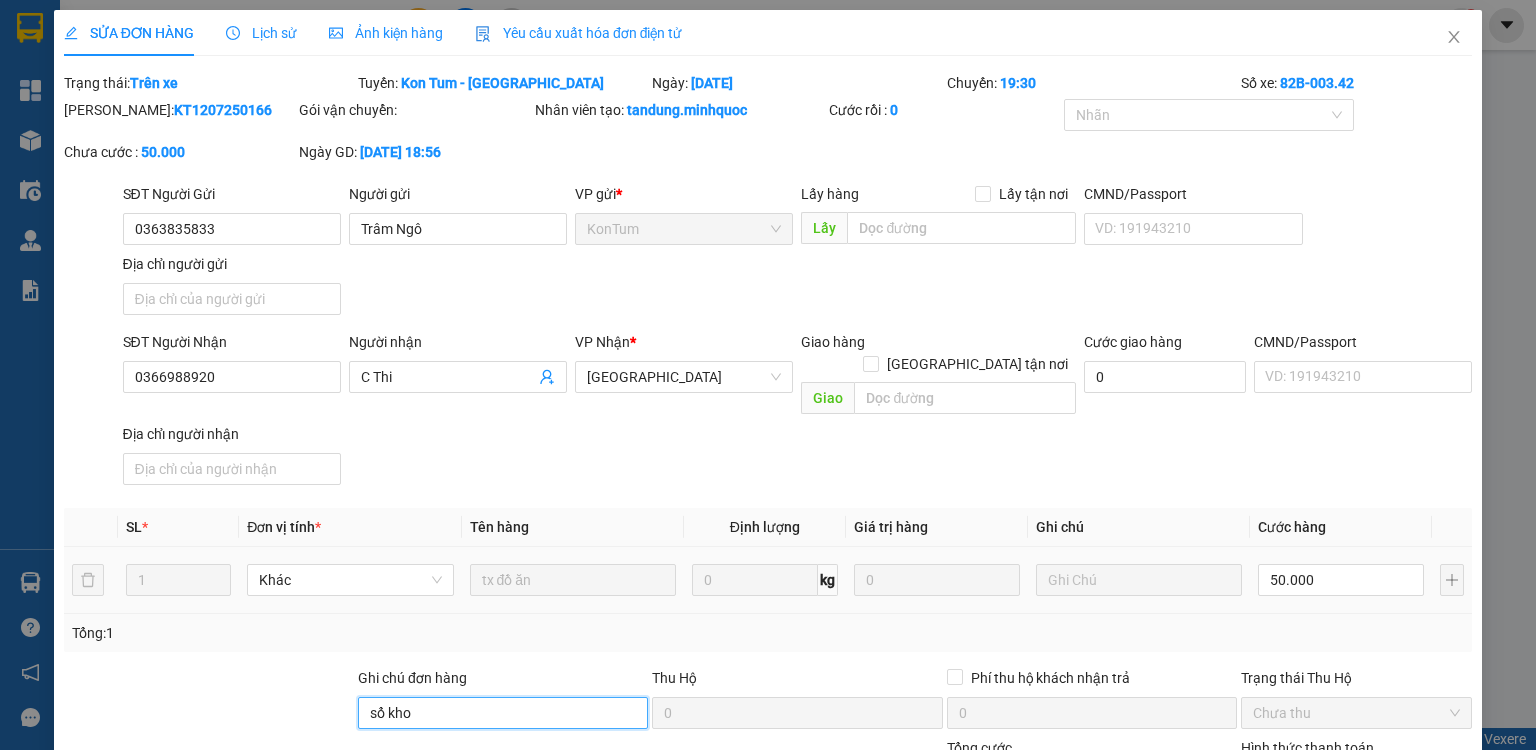 scroll, scrollTop: 160, scrollLeft: 0, axis: vertical 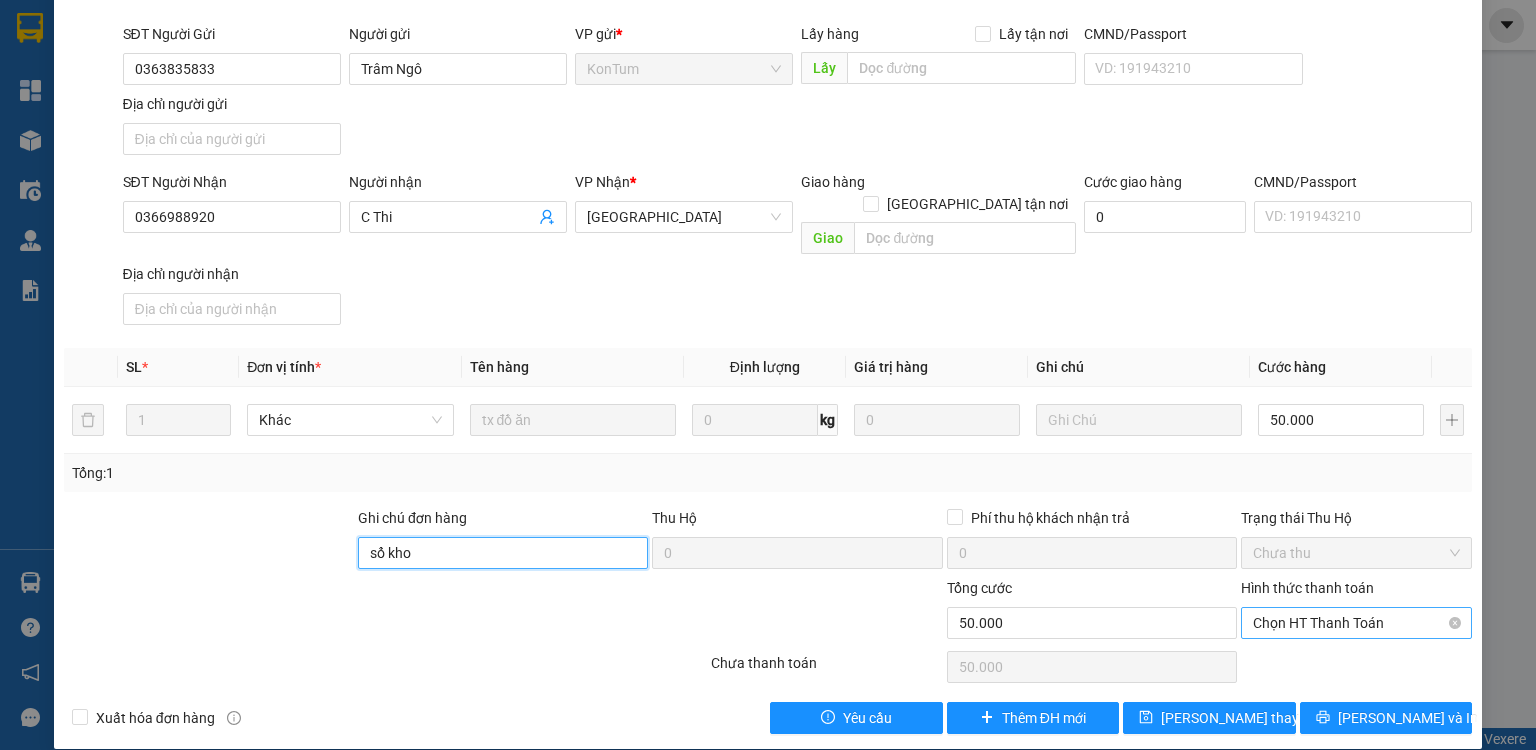click on "Chọn HT Thanh Toán" at bounding box center [1356, 623] 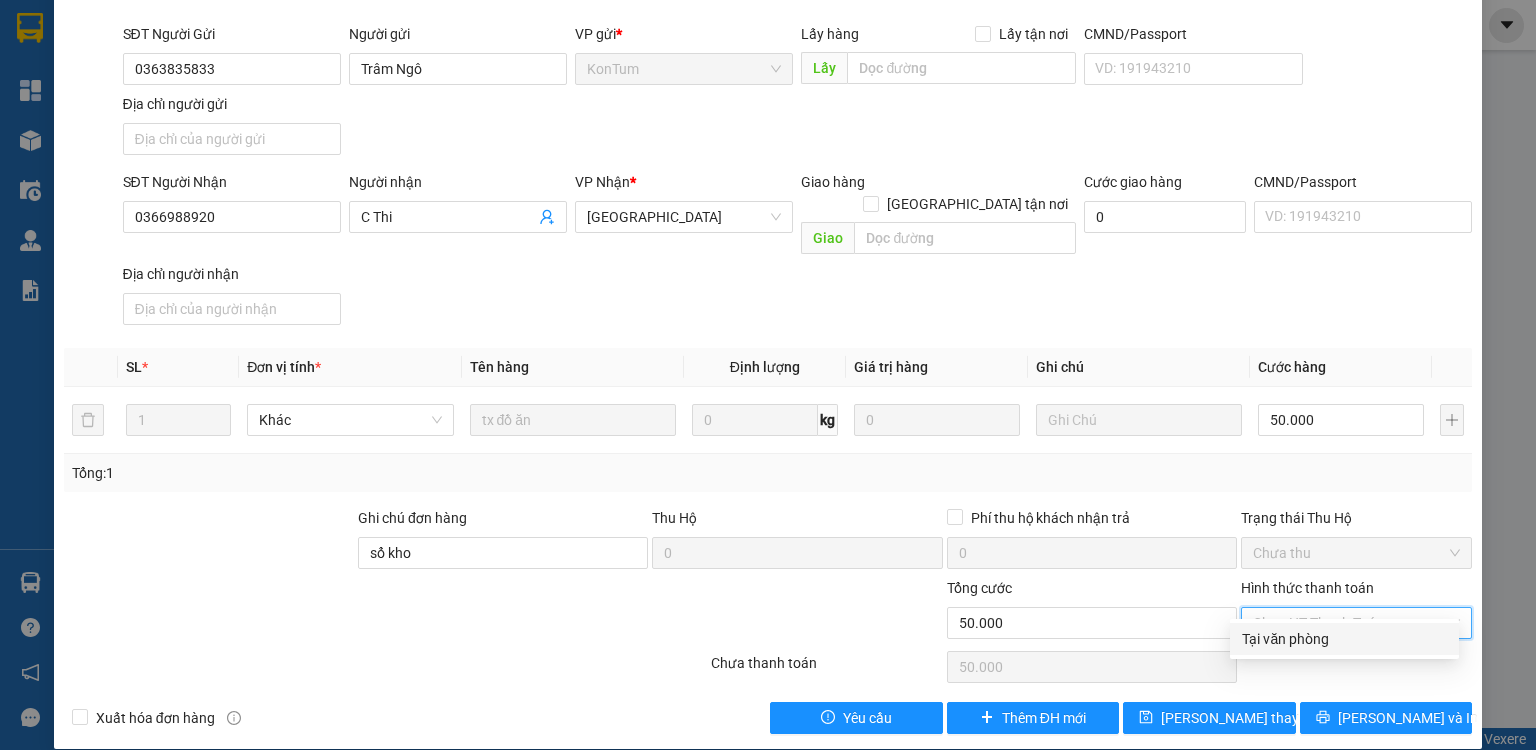 click on "Tại văn phòng" at bounding box center [1344, 639] 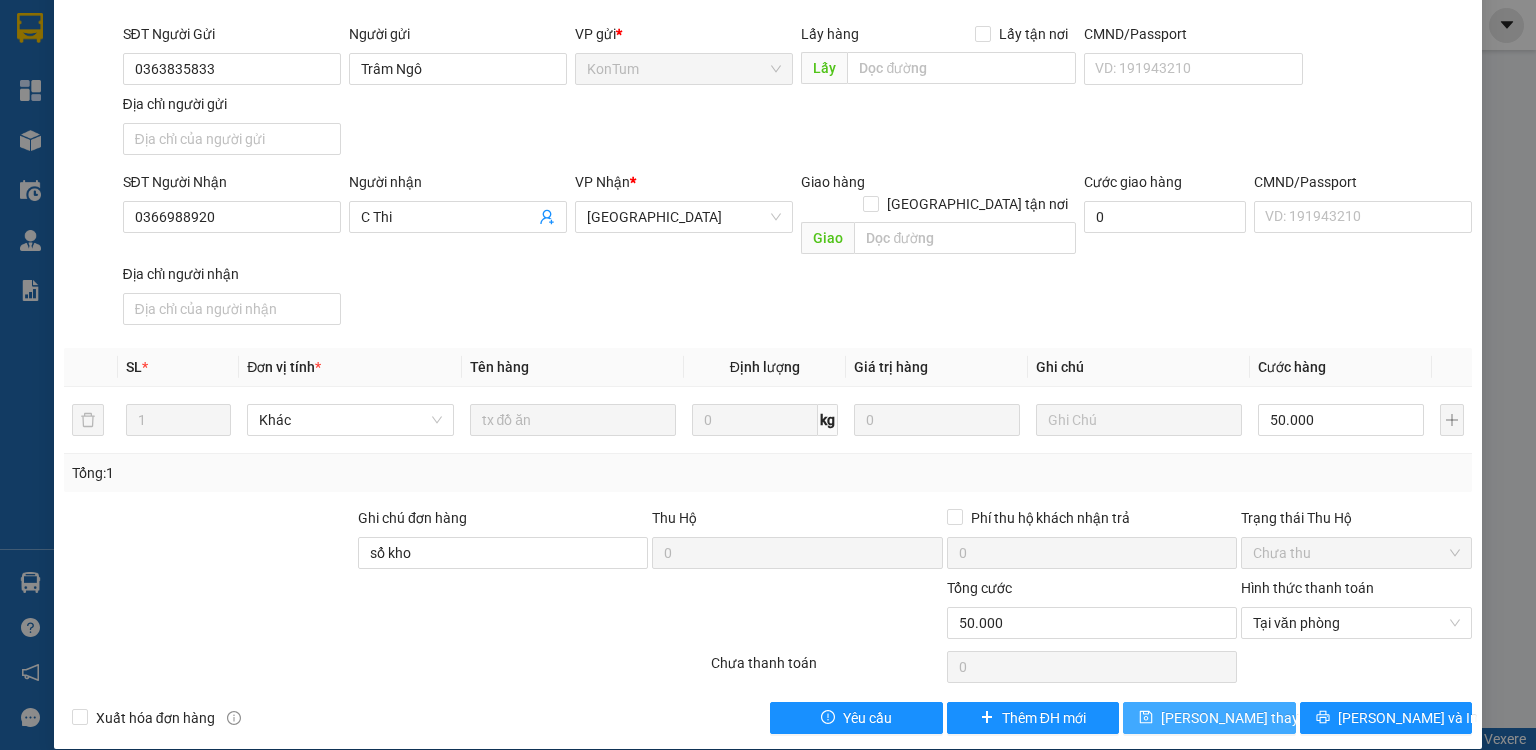 click on "[PERSON_NAME] thay đổi" at bounding box center (1241, 718) 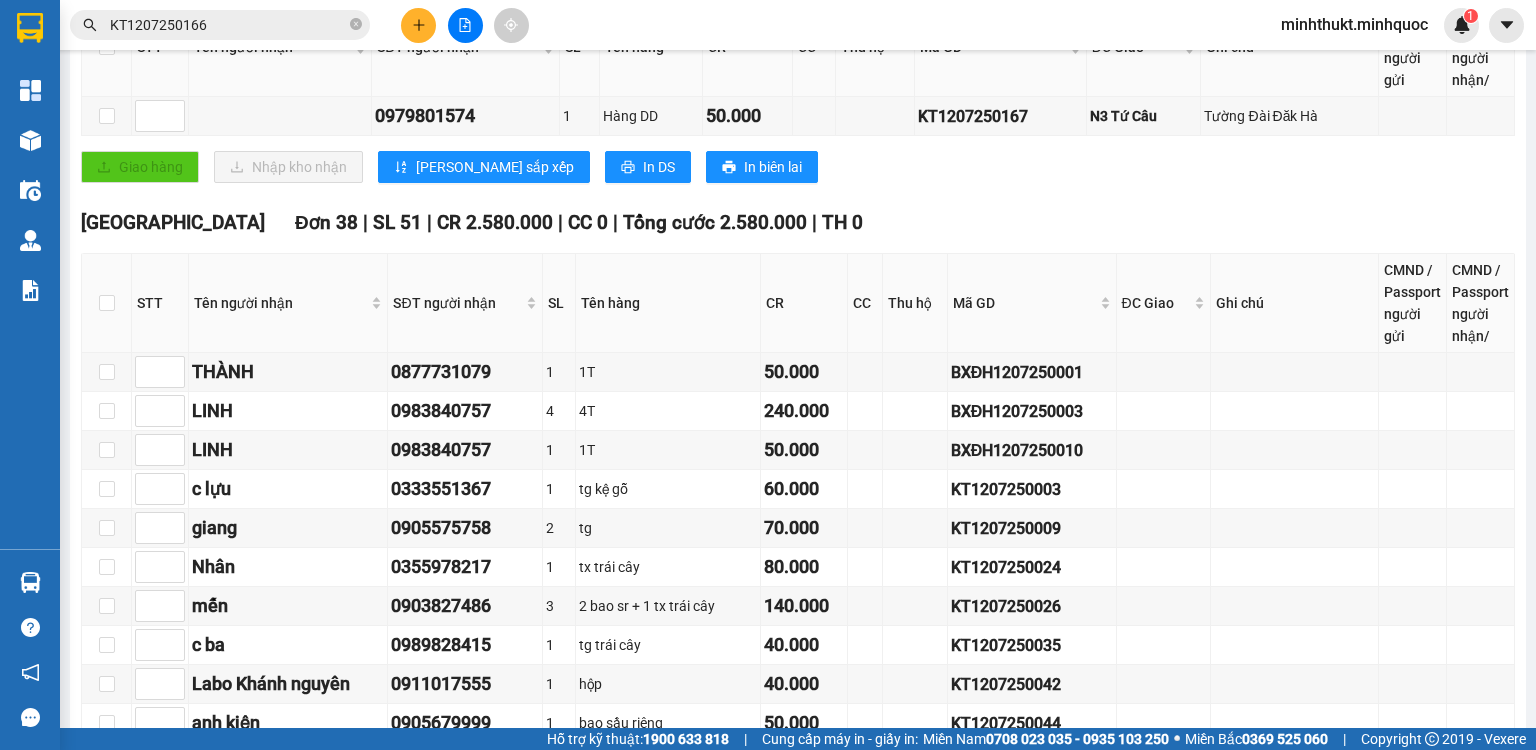 scroll, scrollTop: 0, scrollLeft: 0, axis: both 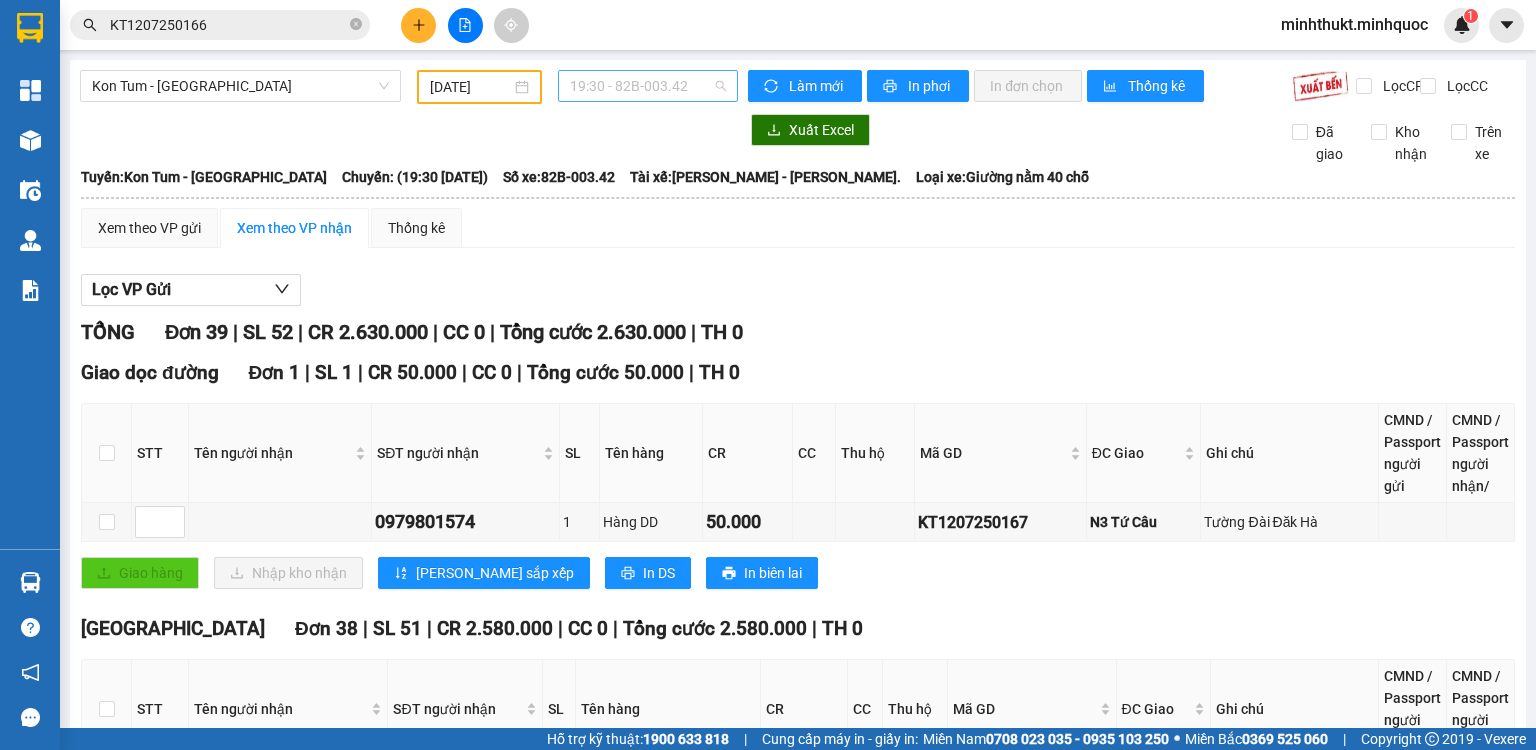 click on "19:30     - 82B-003.42" at bounding box center [648, 86] 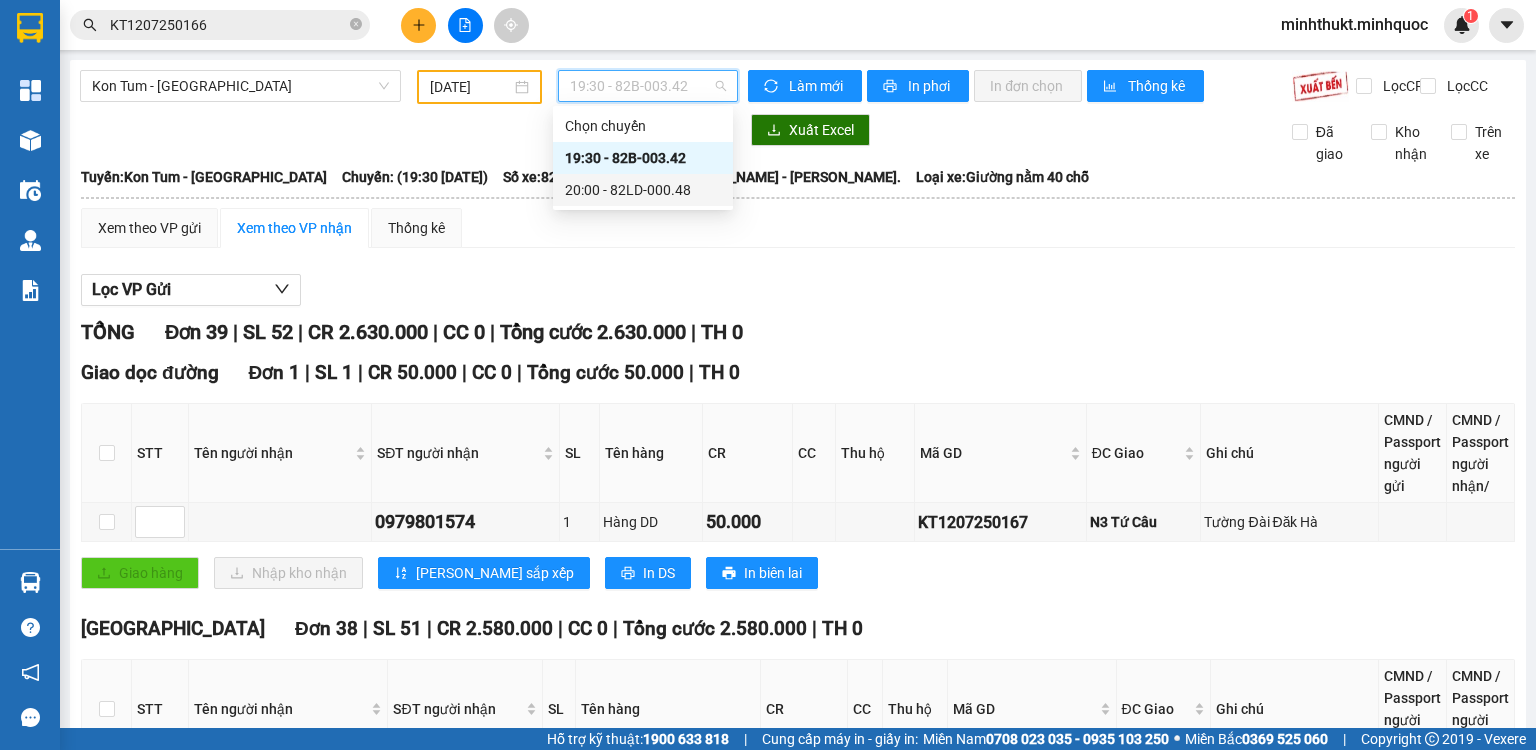 click on "20:00     - 82LD-000.48" at bounding box center [643, 190] 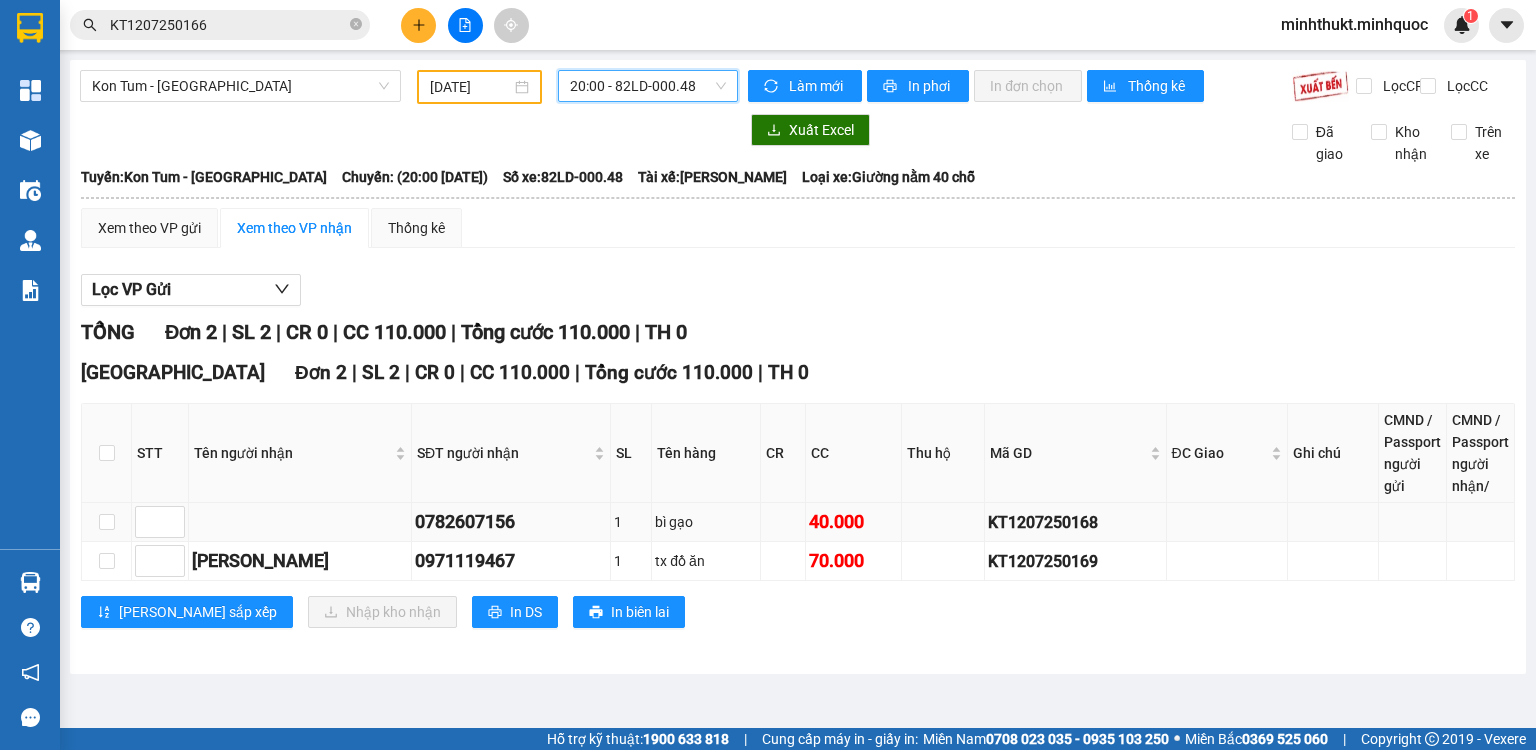click on "KT1207250168" at bounding box center (1075, 522) 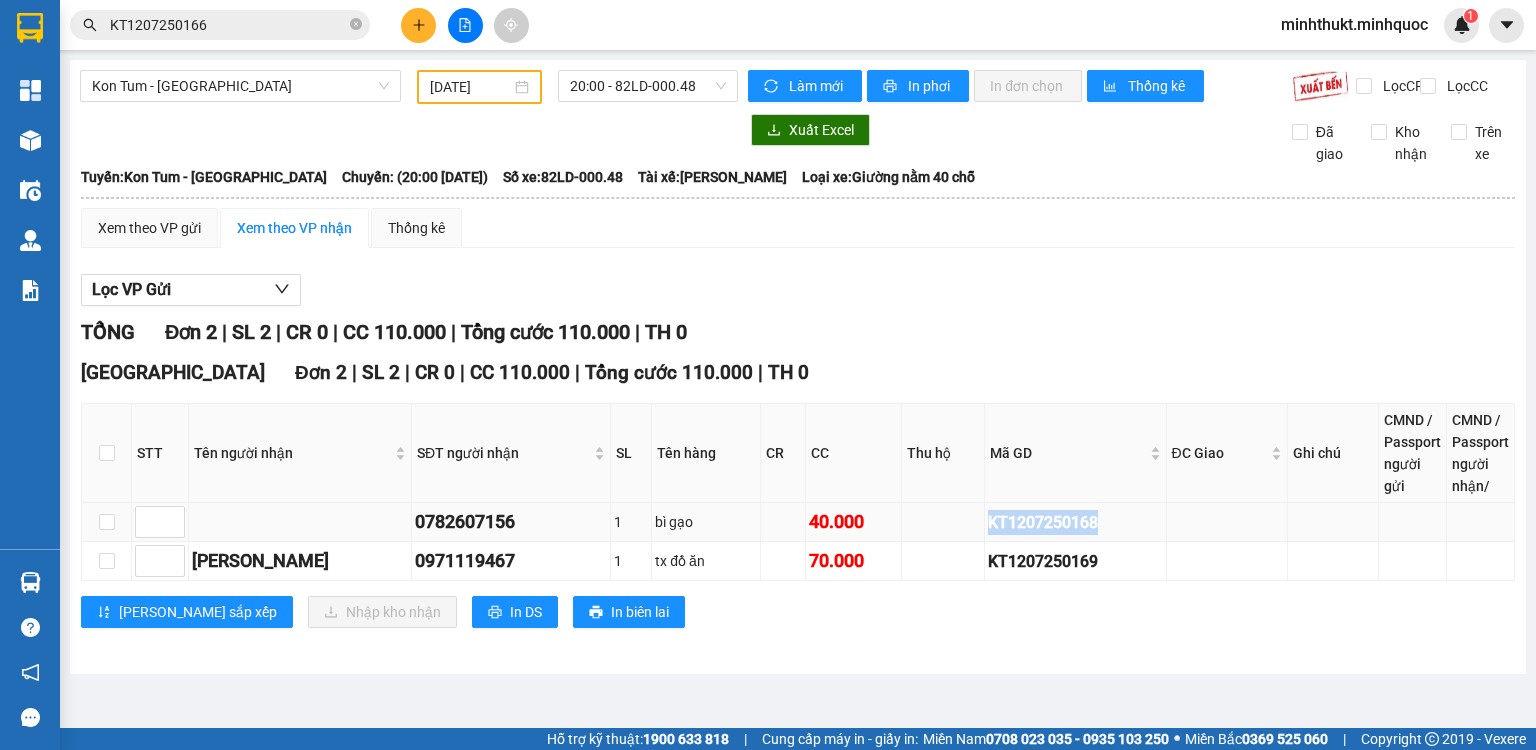 click on "KT1207250168" at bounding box center [1075, 522] 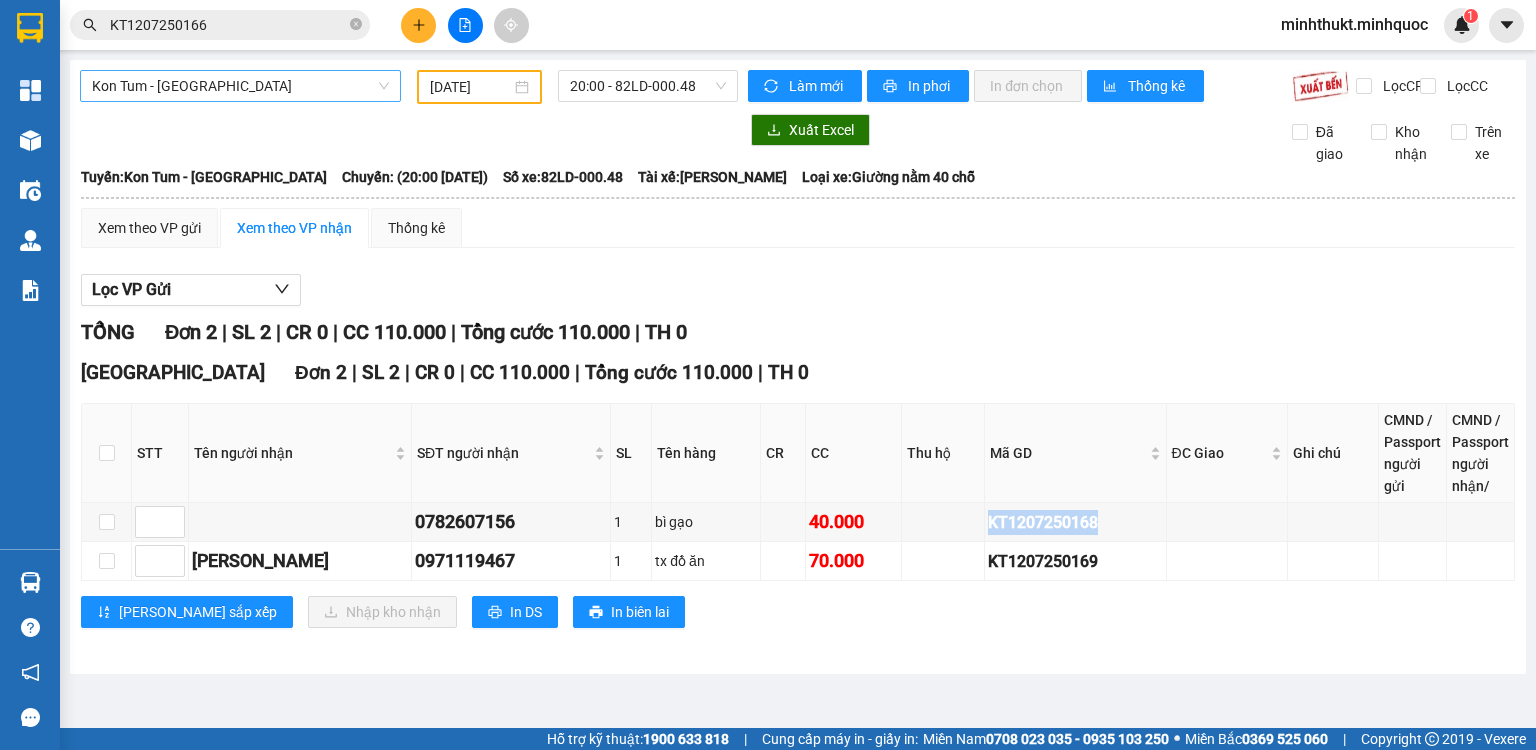 click on "Kon Tum - [GEOGRAPHIC_DATA]" at bounding box center (240, 86) 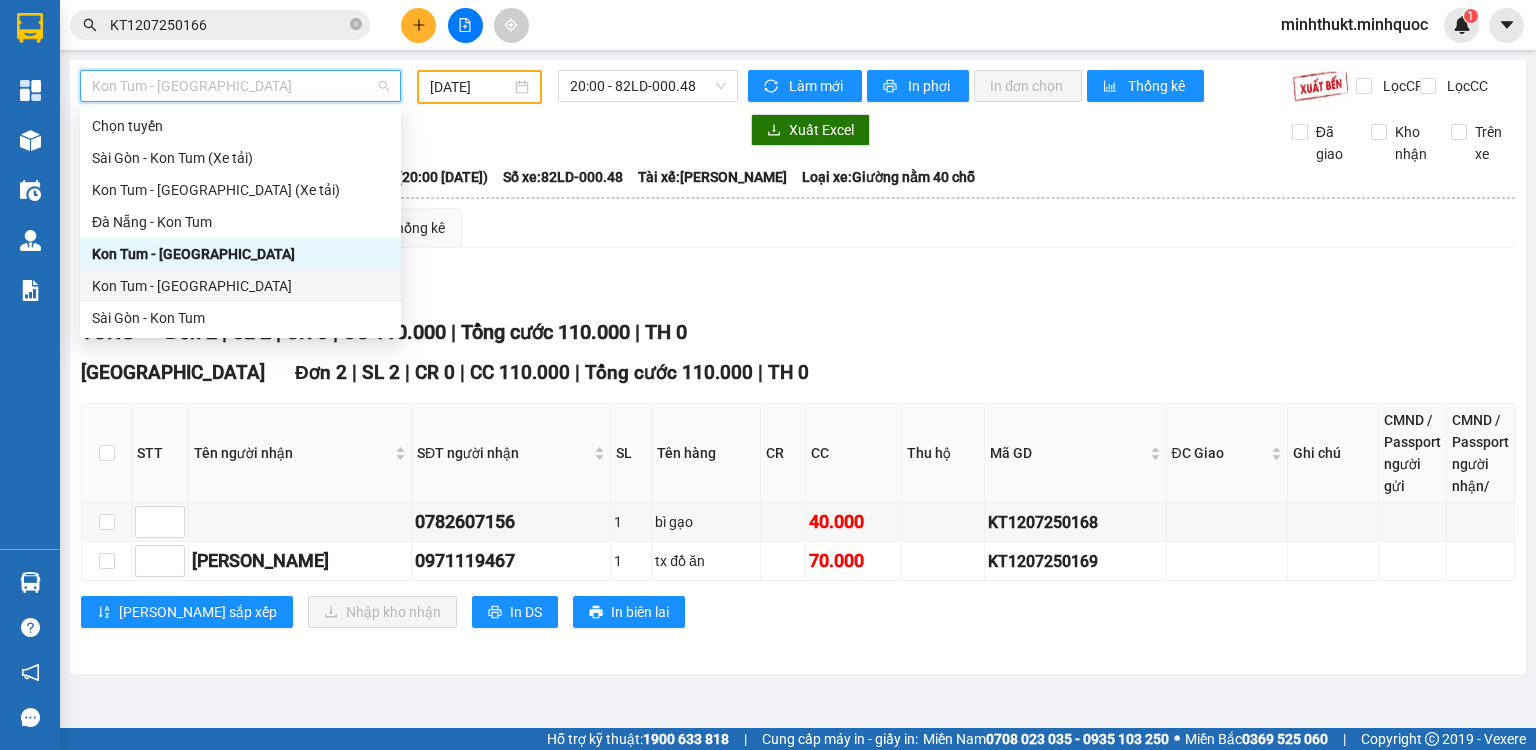 click on "Kon Tum - [GEOGRAPHIC_DATA]" at bounding box center [240, 286] 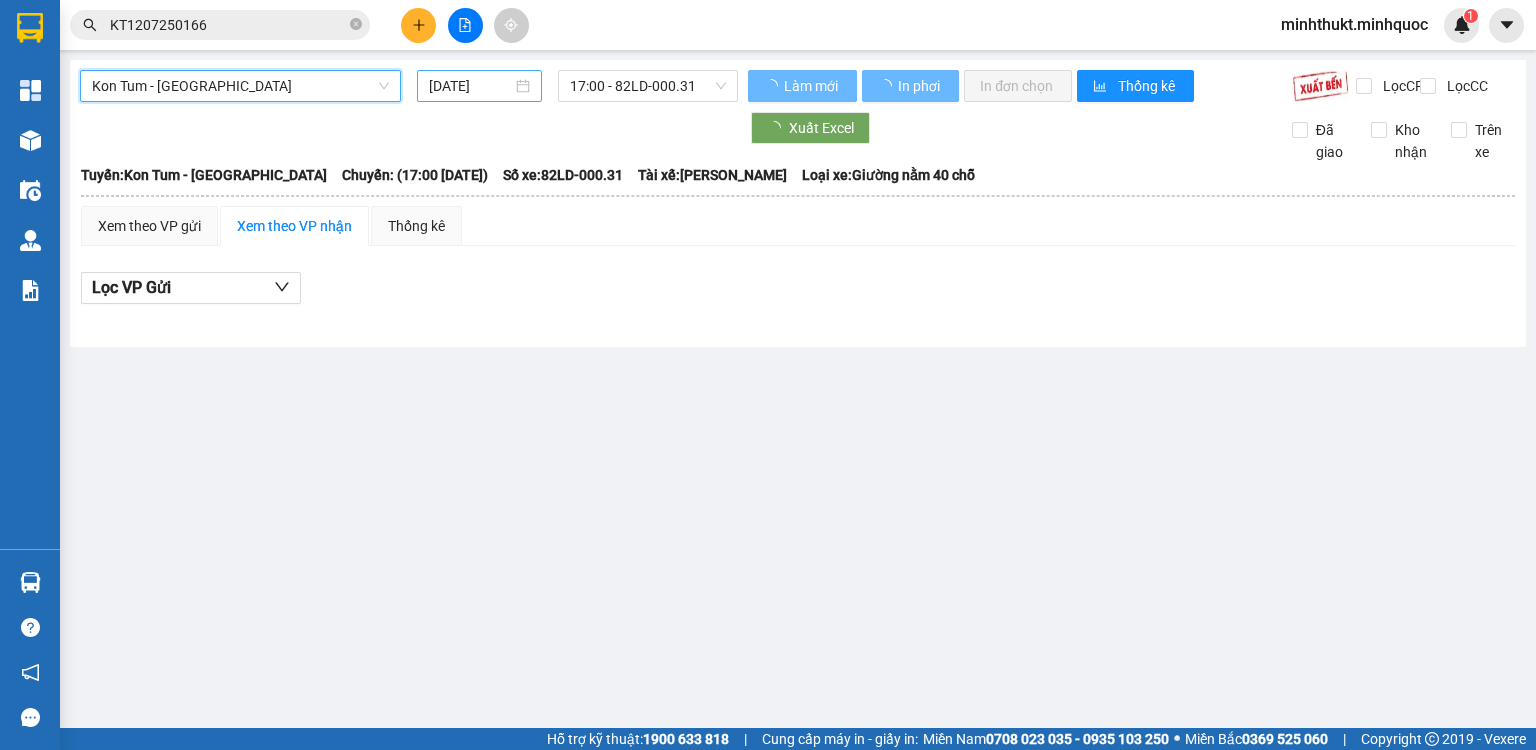 click on "[DATE]" at bounding box center (470, 86) 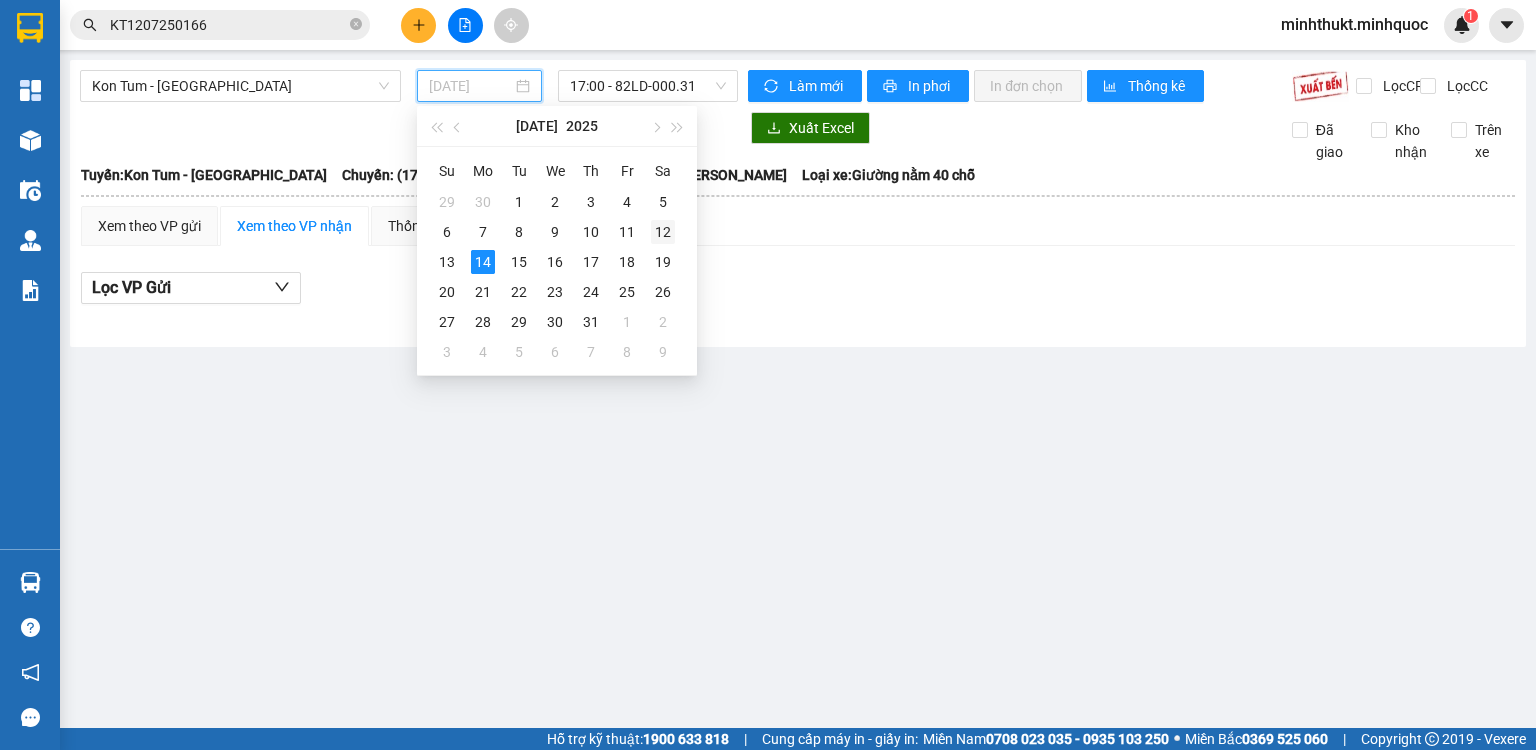 click on "12" at bounding box center [663, 232] 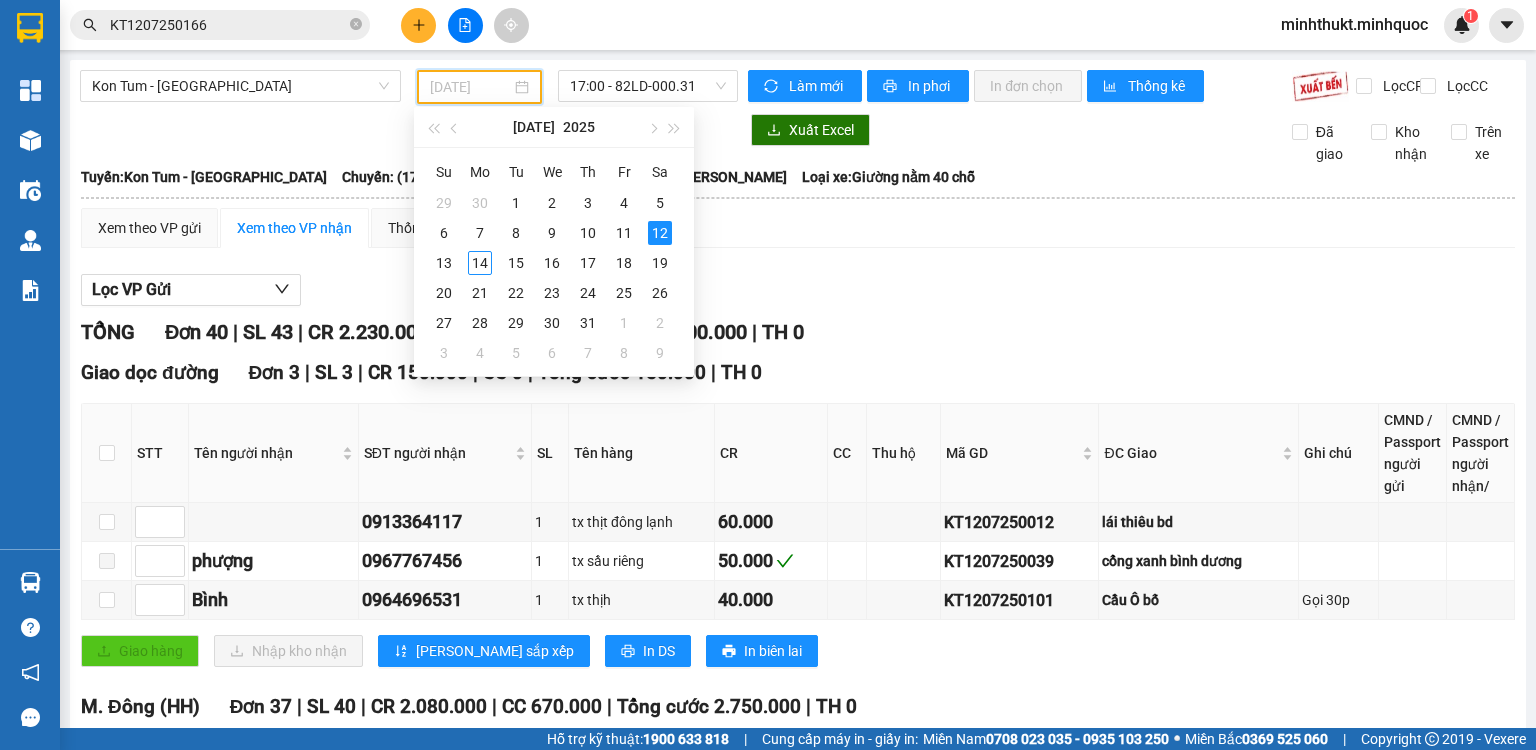type on "[DATE]" 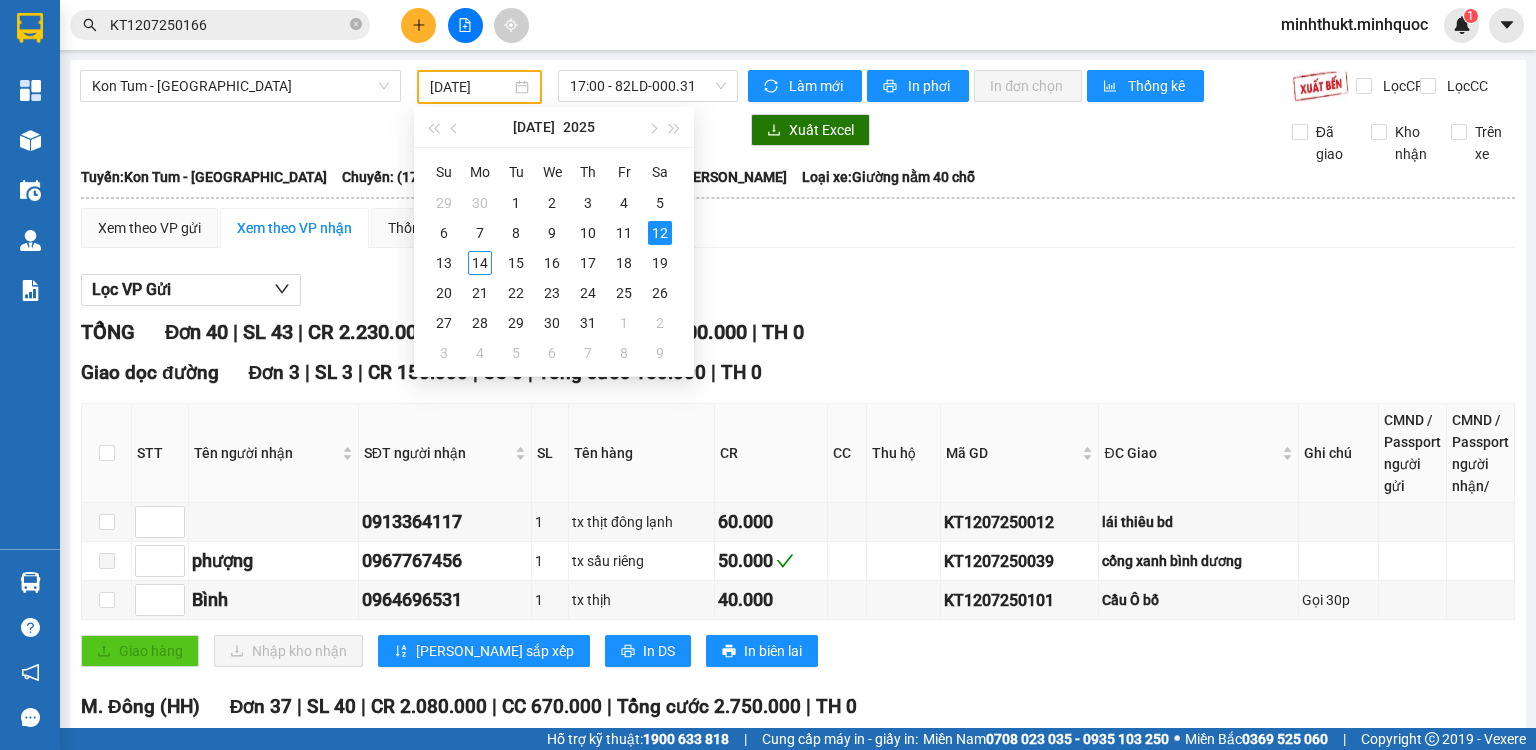 click on "Xem theo VP gửi Xem theo VP nhận Thống kê" at bounding box center (798, 228) 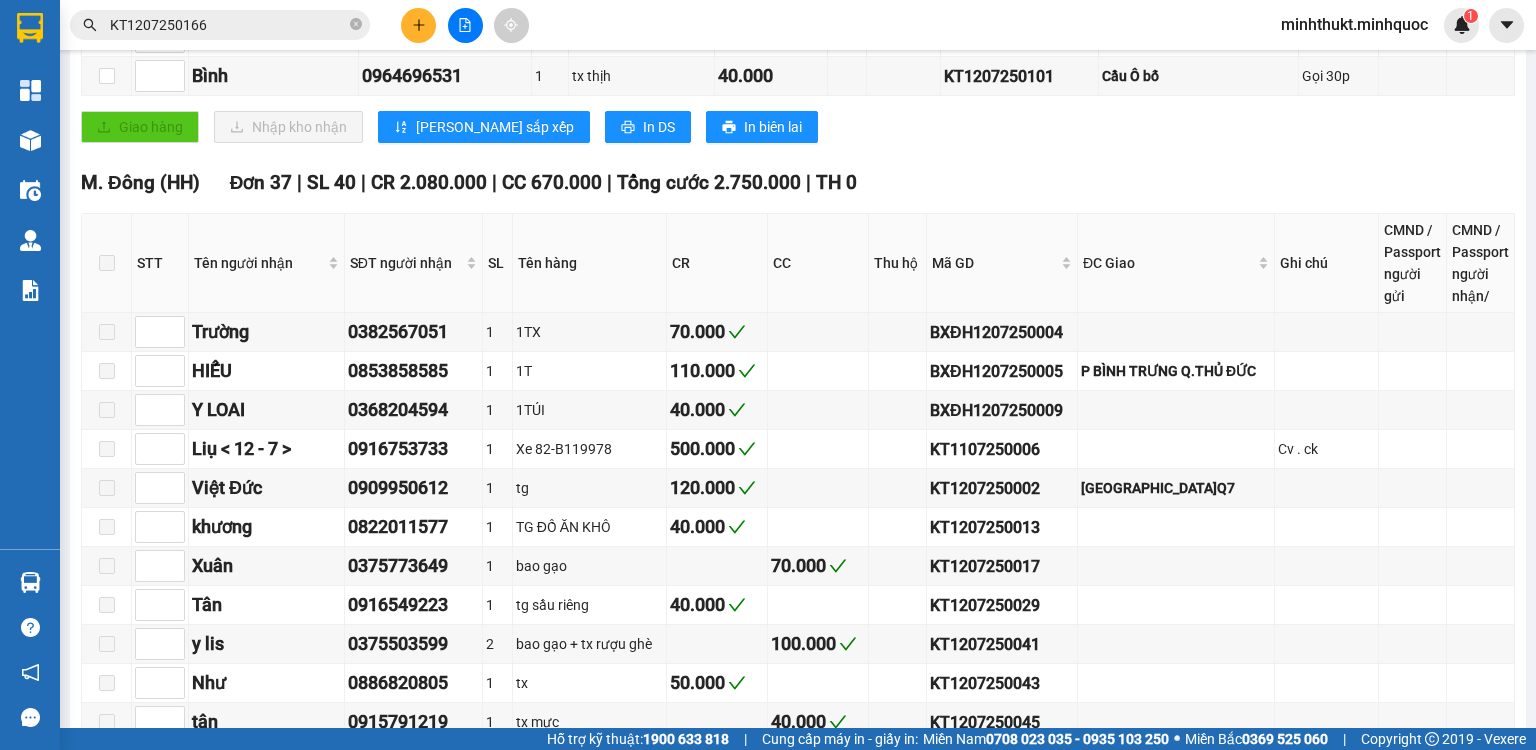 scroll, scrollTop: 0, scrollLeft: 0, axis: both 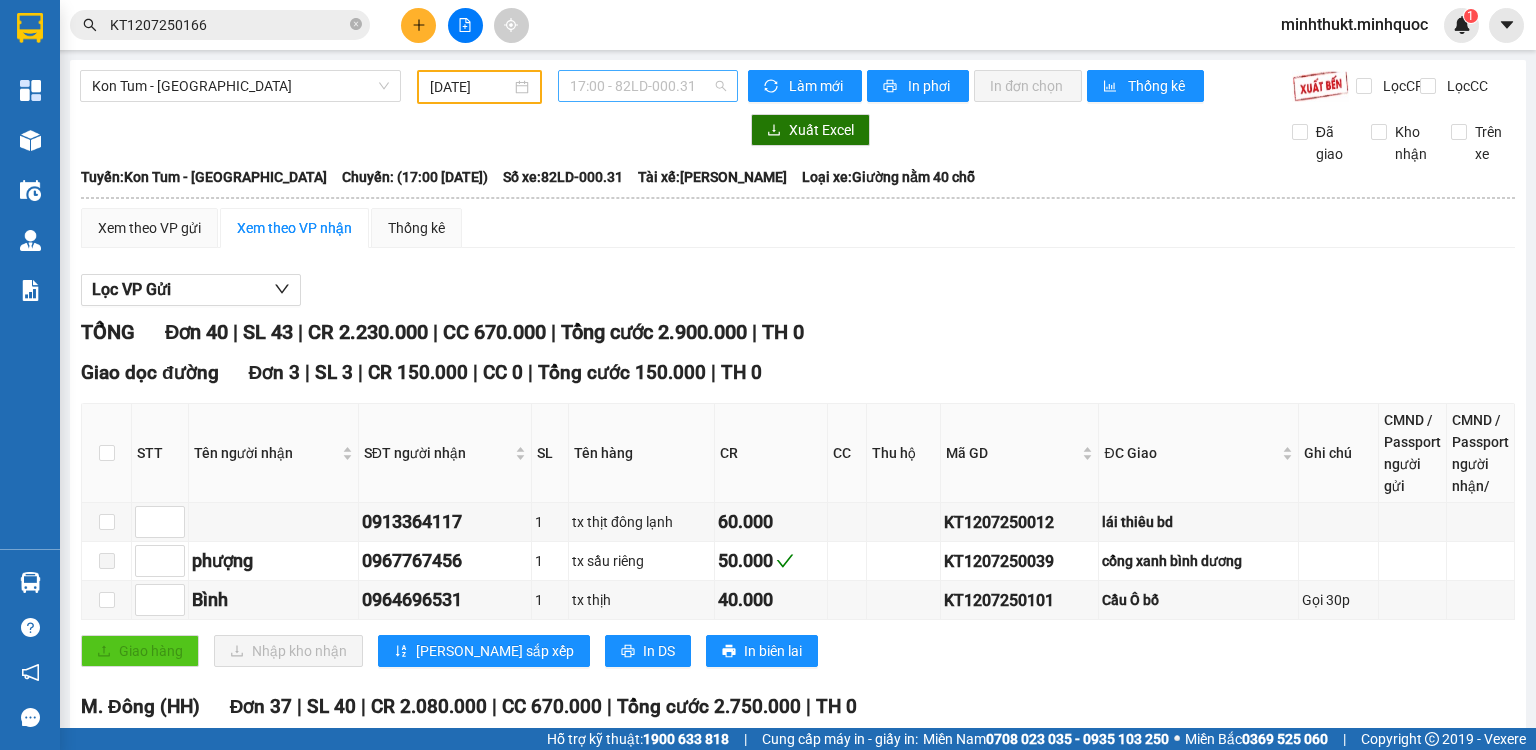 click on "17:00     - 82LD-000.31" at bounding box center [648, 86] 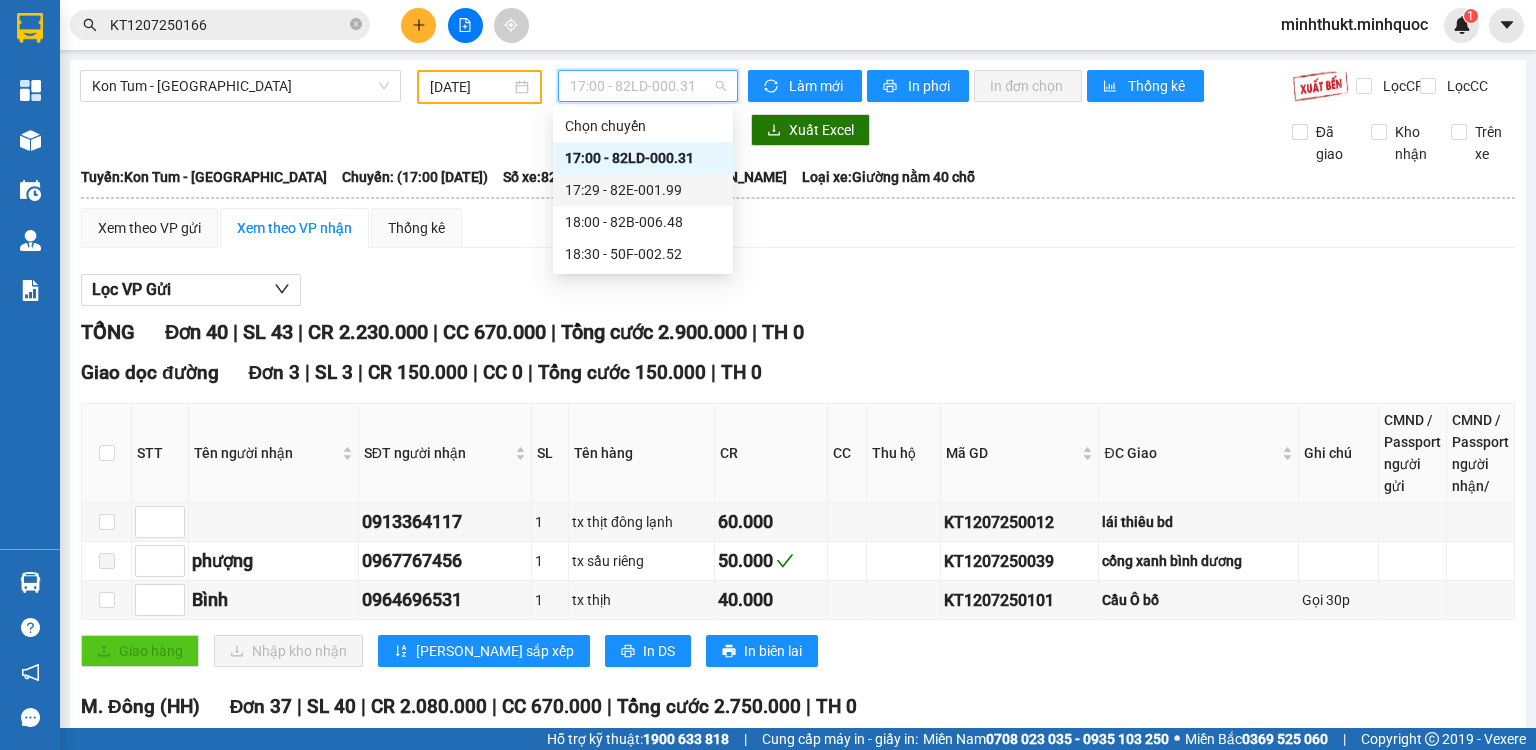click on "17:29     - 82E-001.99" at bounding box center (643, 190) 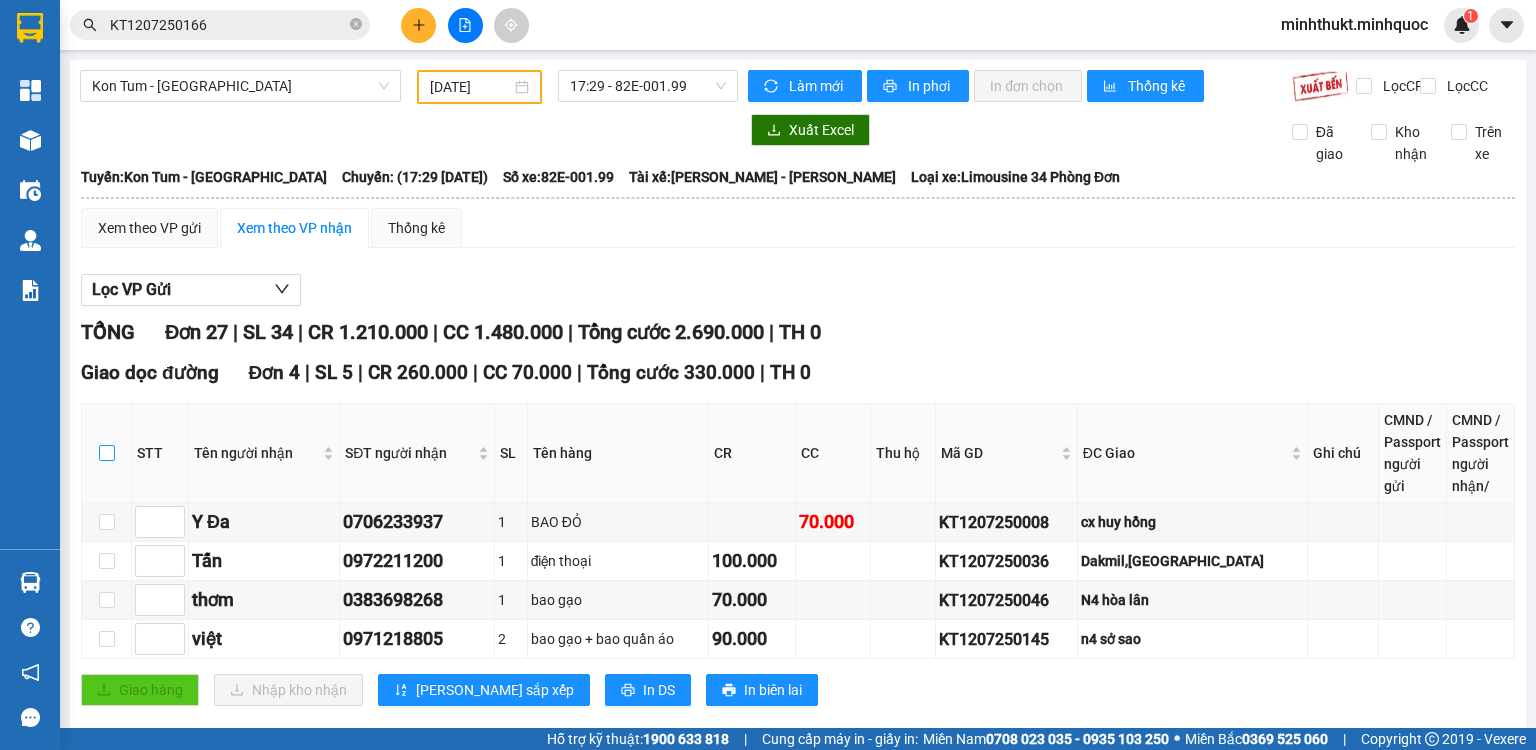 click at bounding box center [107, 453] 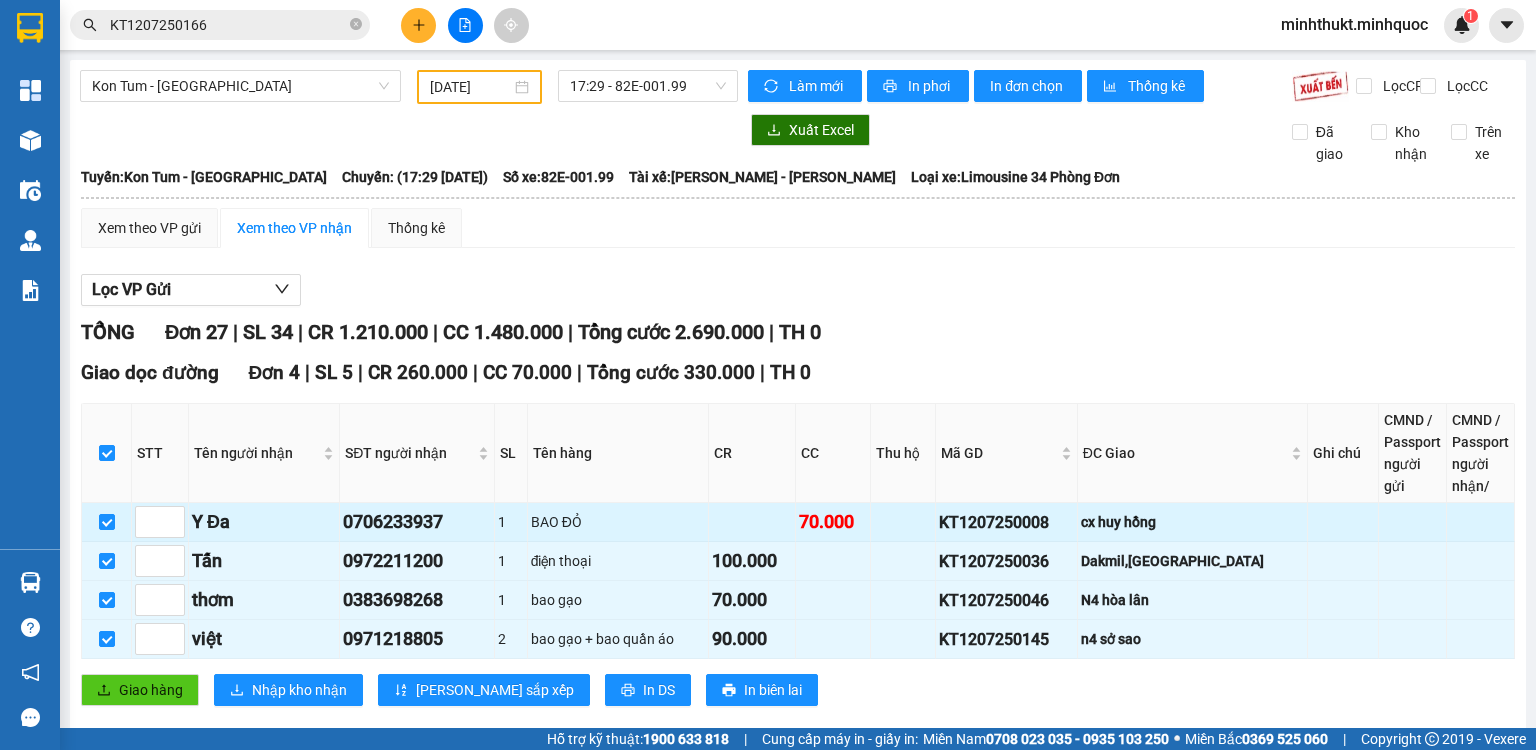 click on "KT1207250008" at bounding box center (1006, 522) 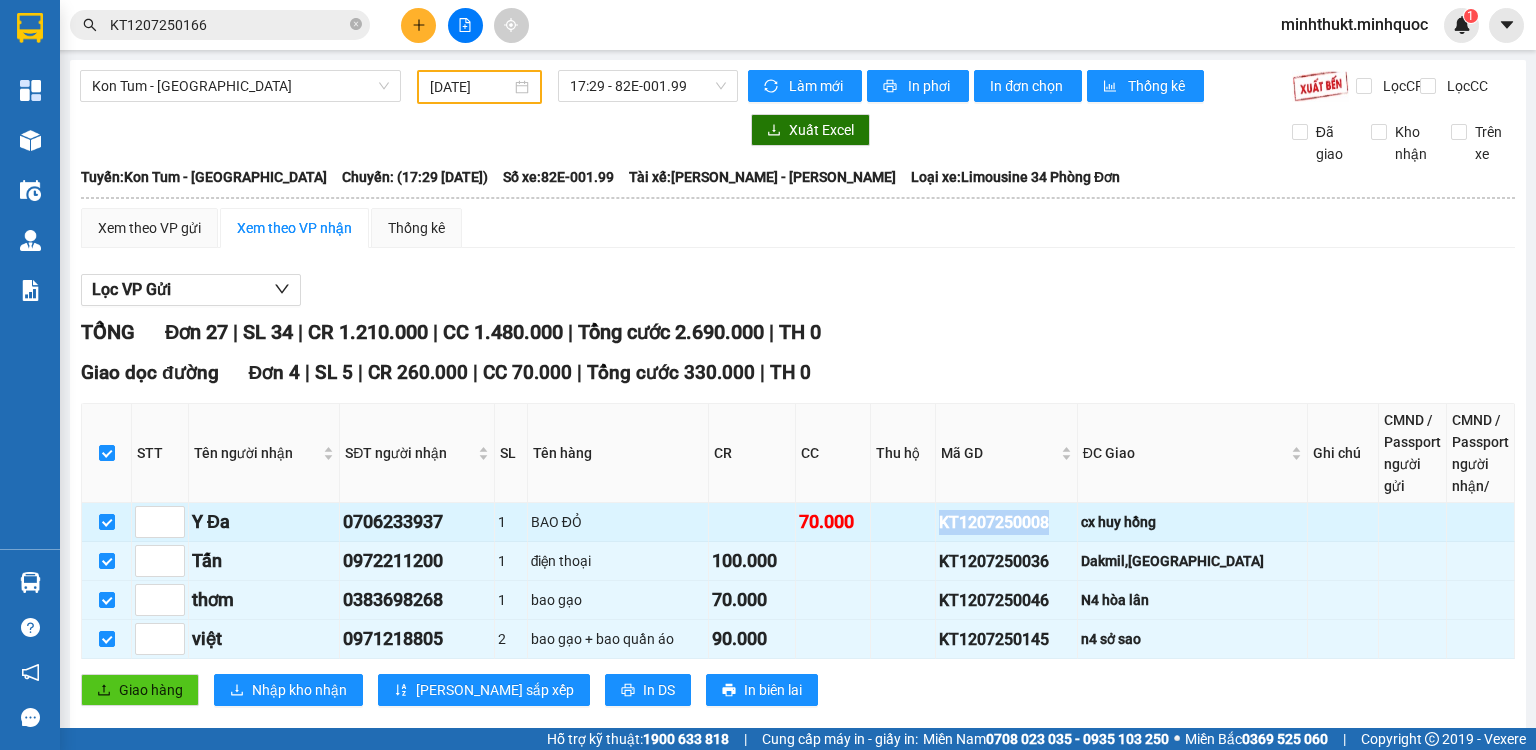 click on "KT1207250008" at bounding box center (1006, 522) 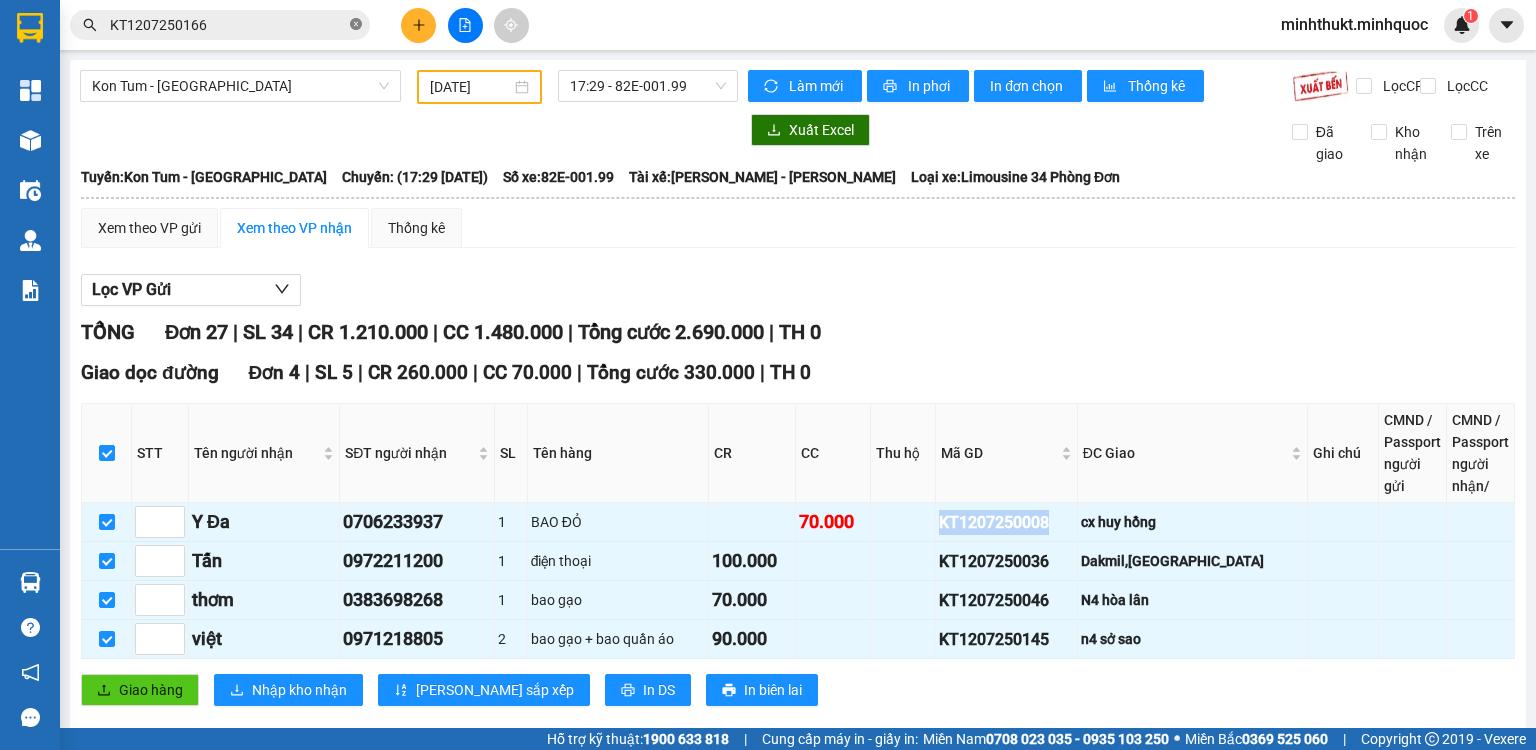 click 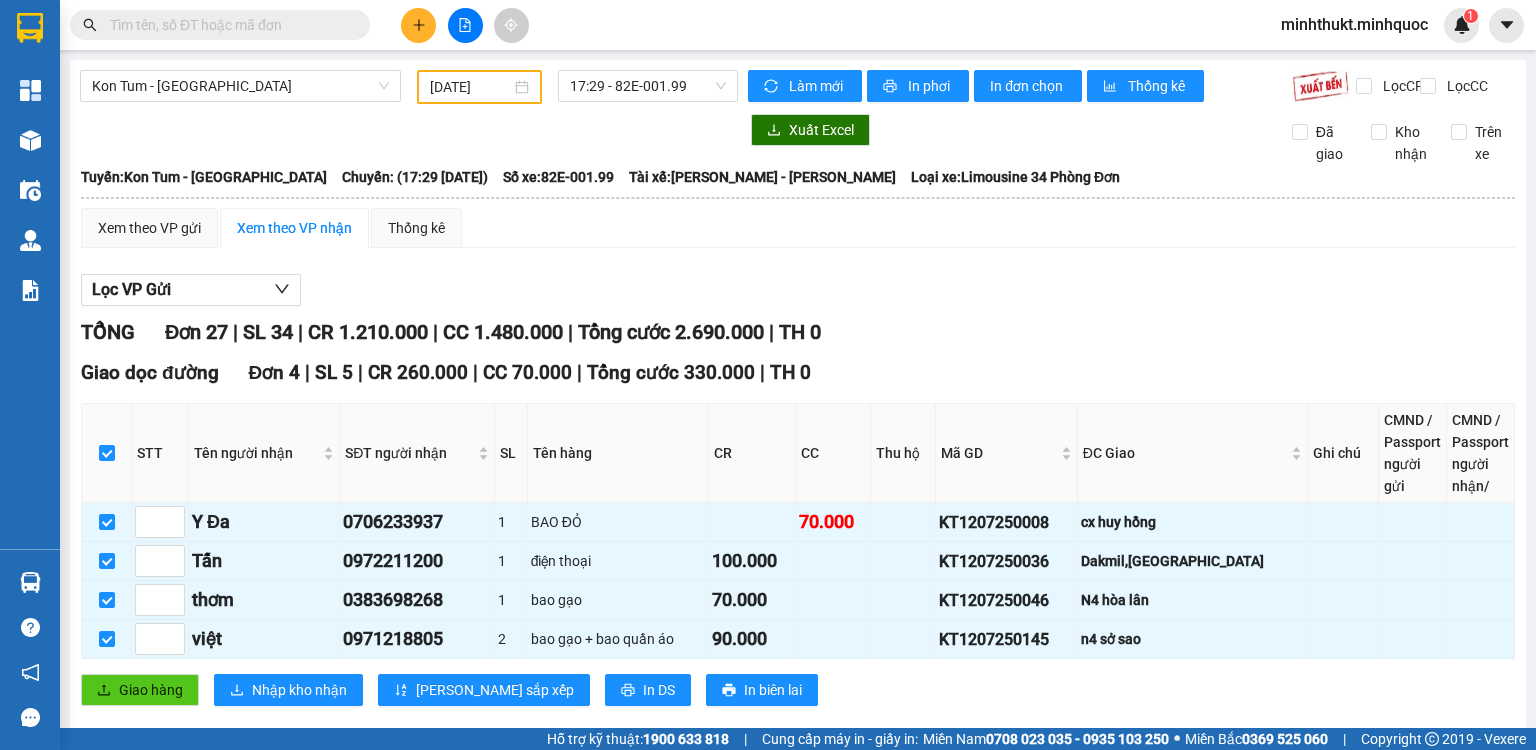 paste on "KT1207250008" 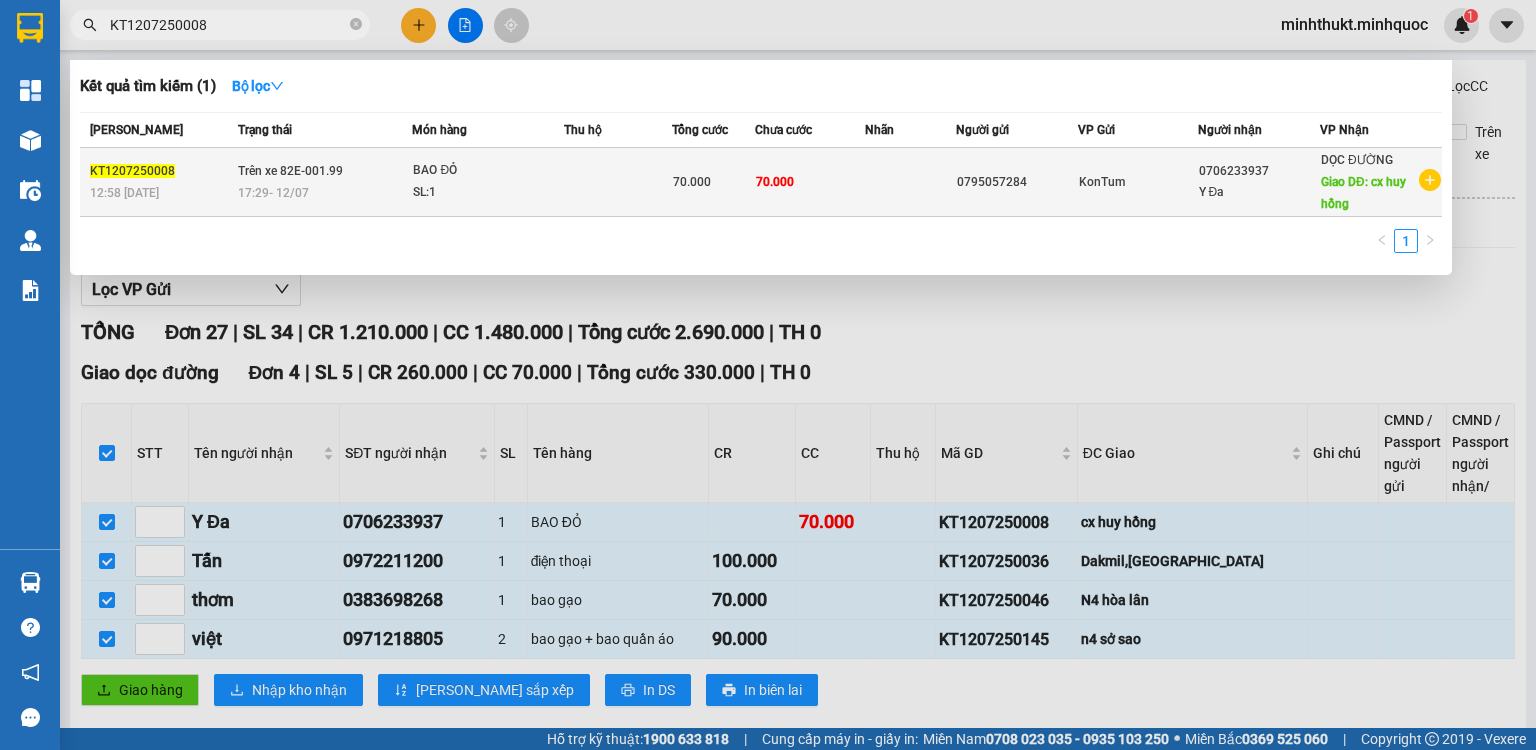 type on "KT1207250008" 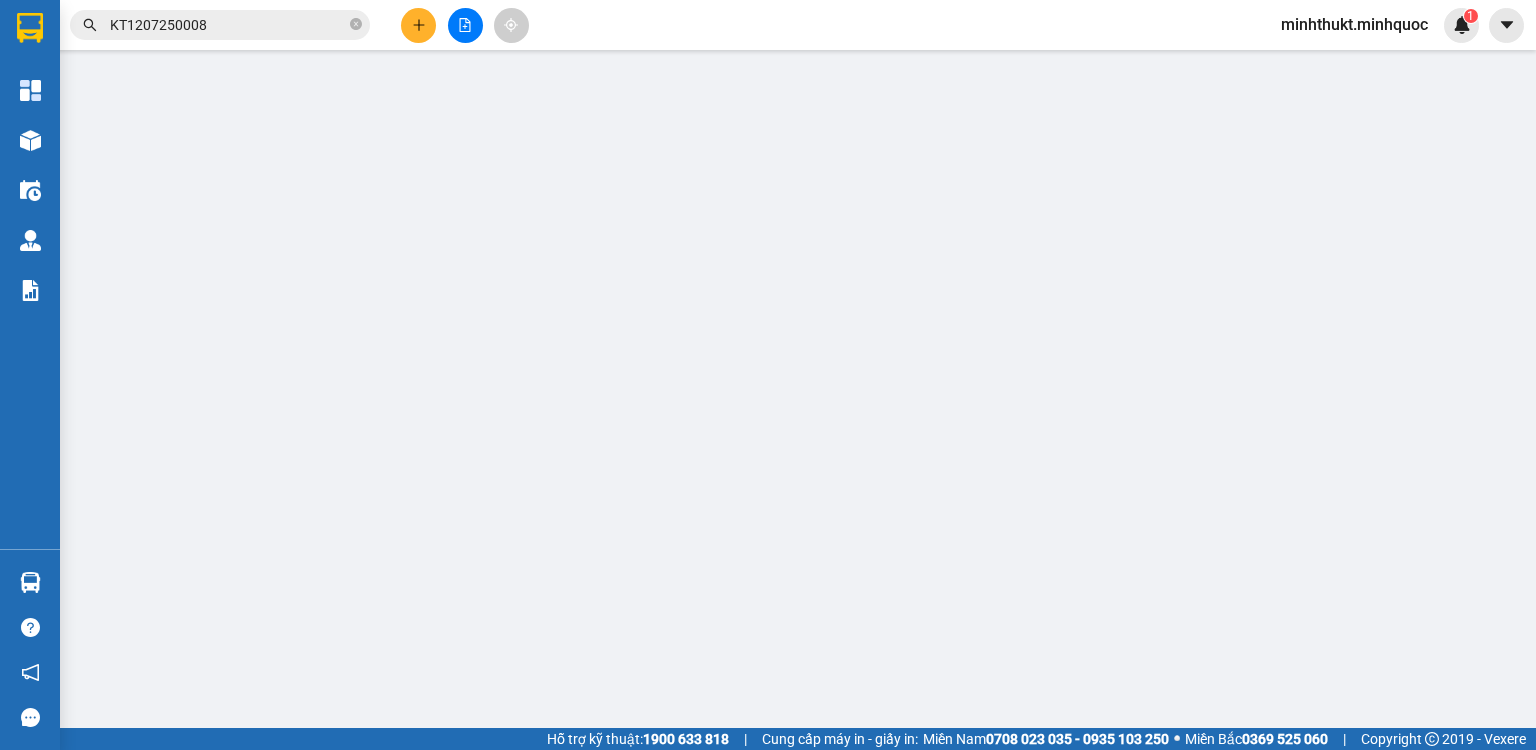 type on "0795057284" 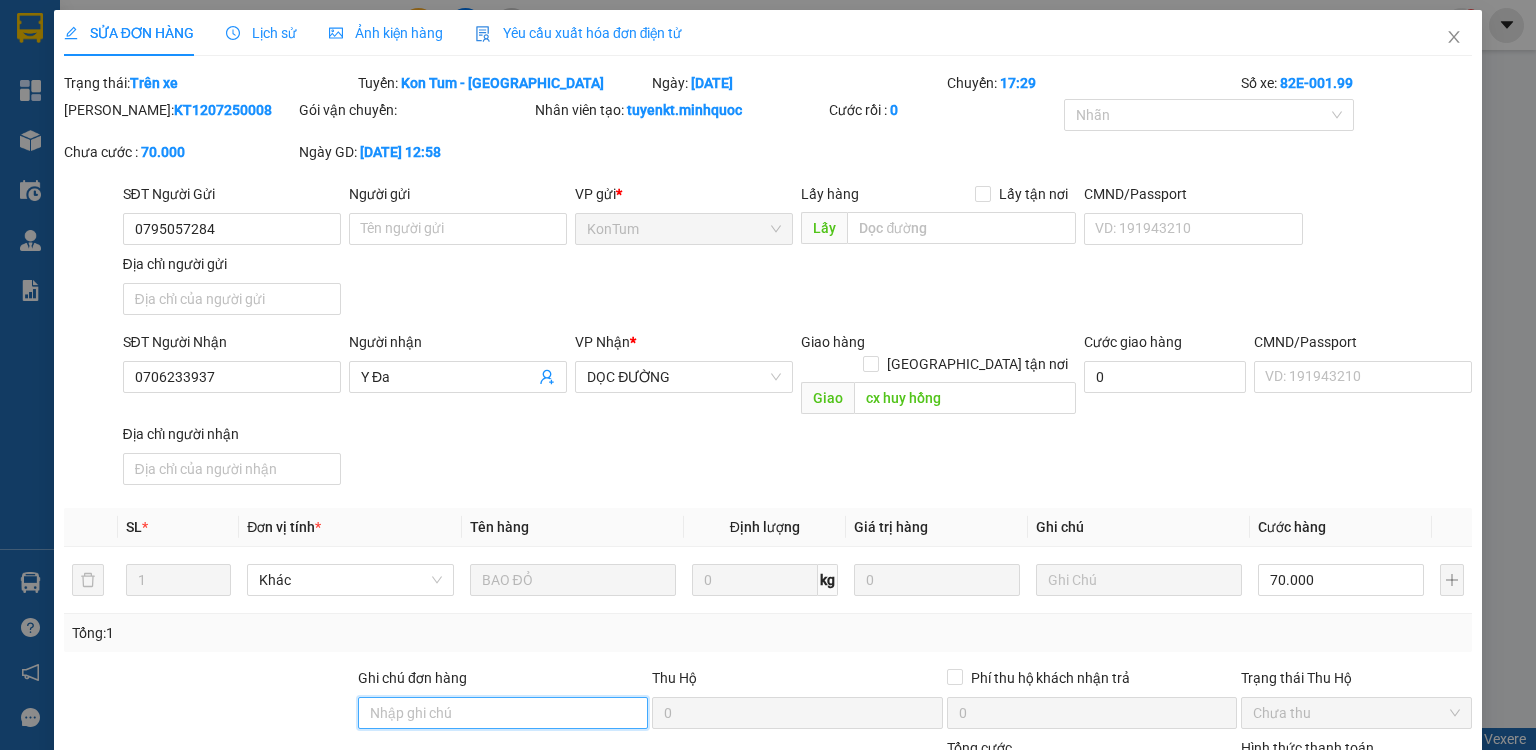 click on "Ghi chú đơn hàng" at bounding box center [503, 713] 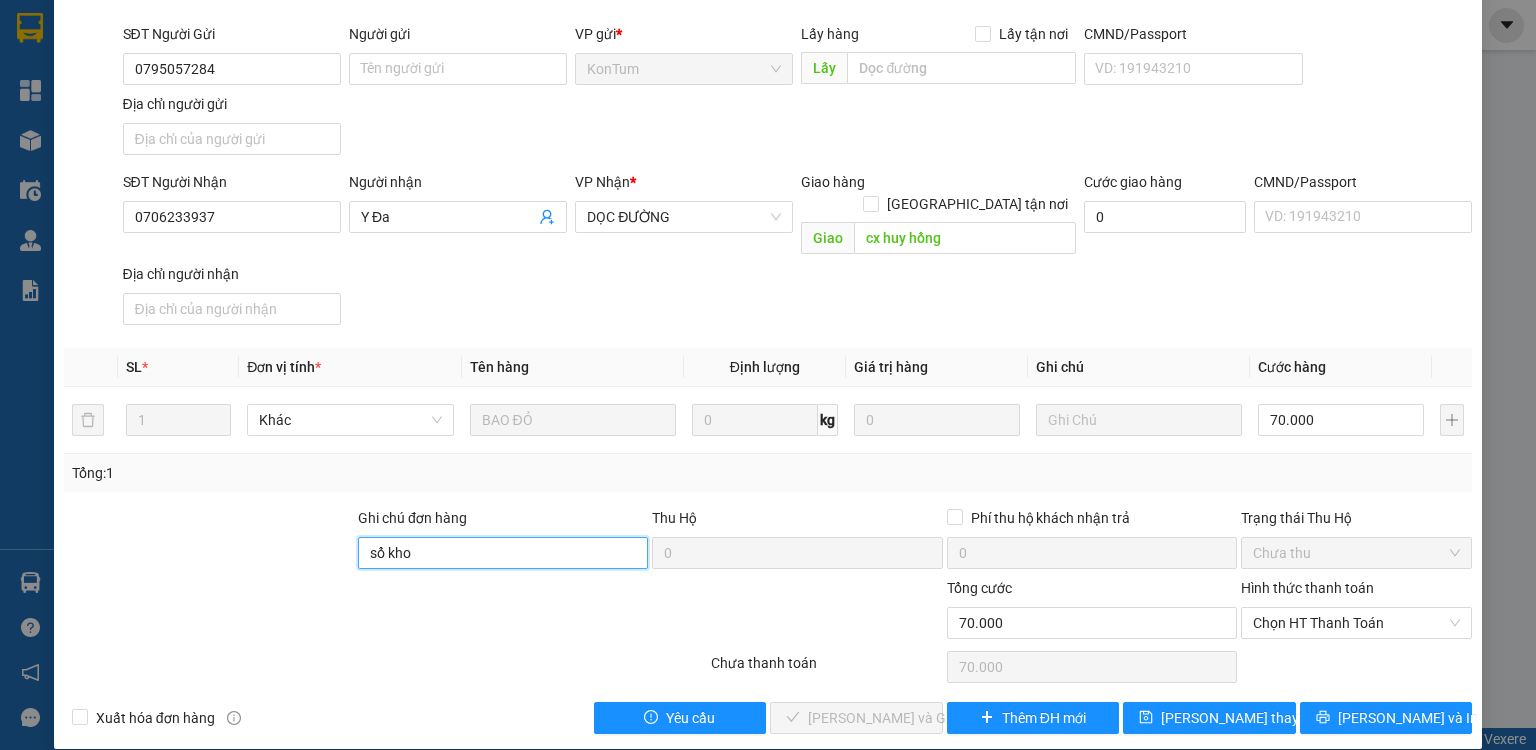 scroll, scrollTop: 80, scrollLeft: 0, axis: vertical 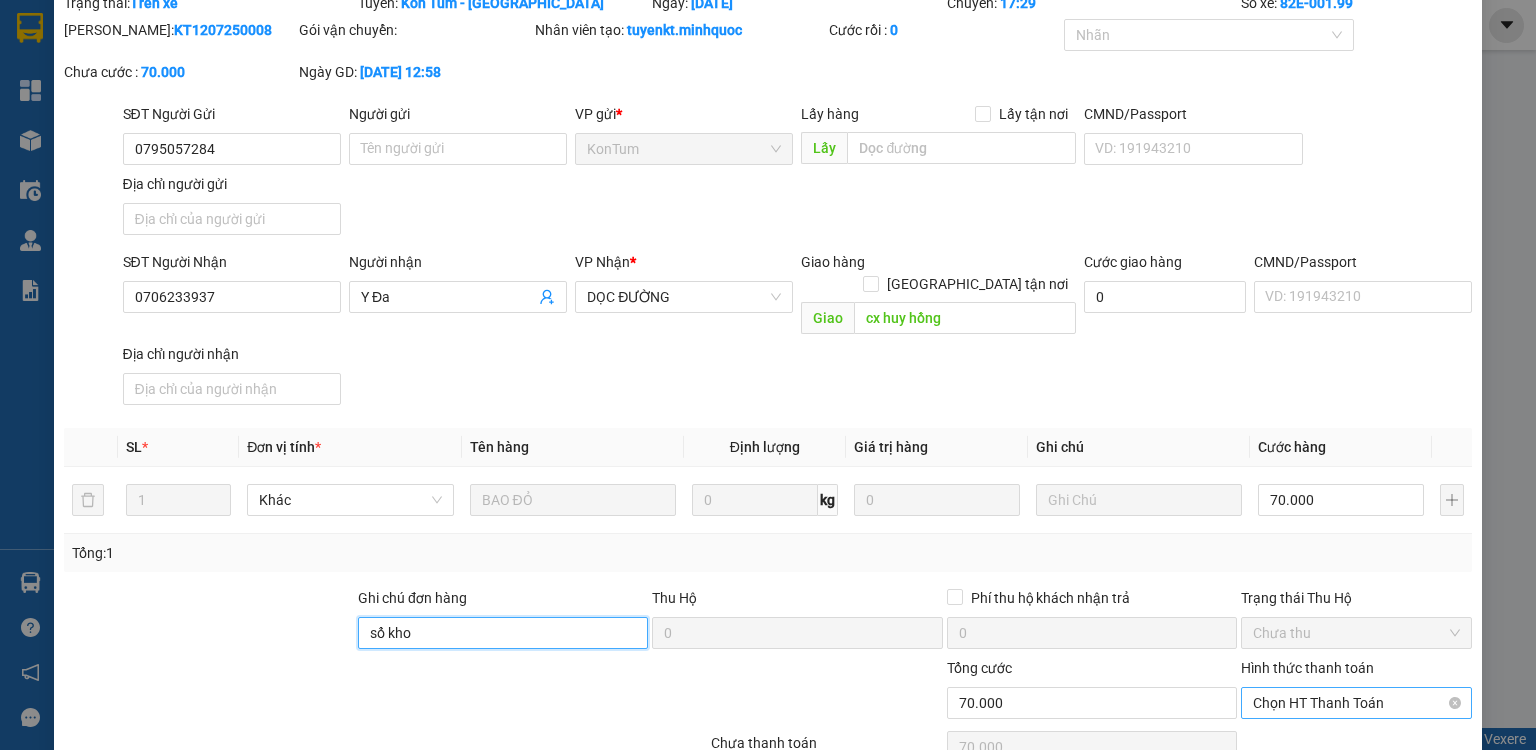 click on "Chọn HT Thanh Toán" at bounding box center (1356, 703) 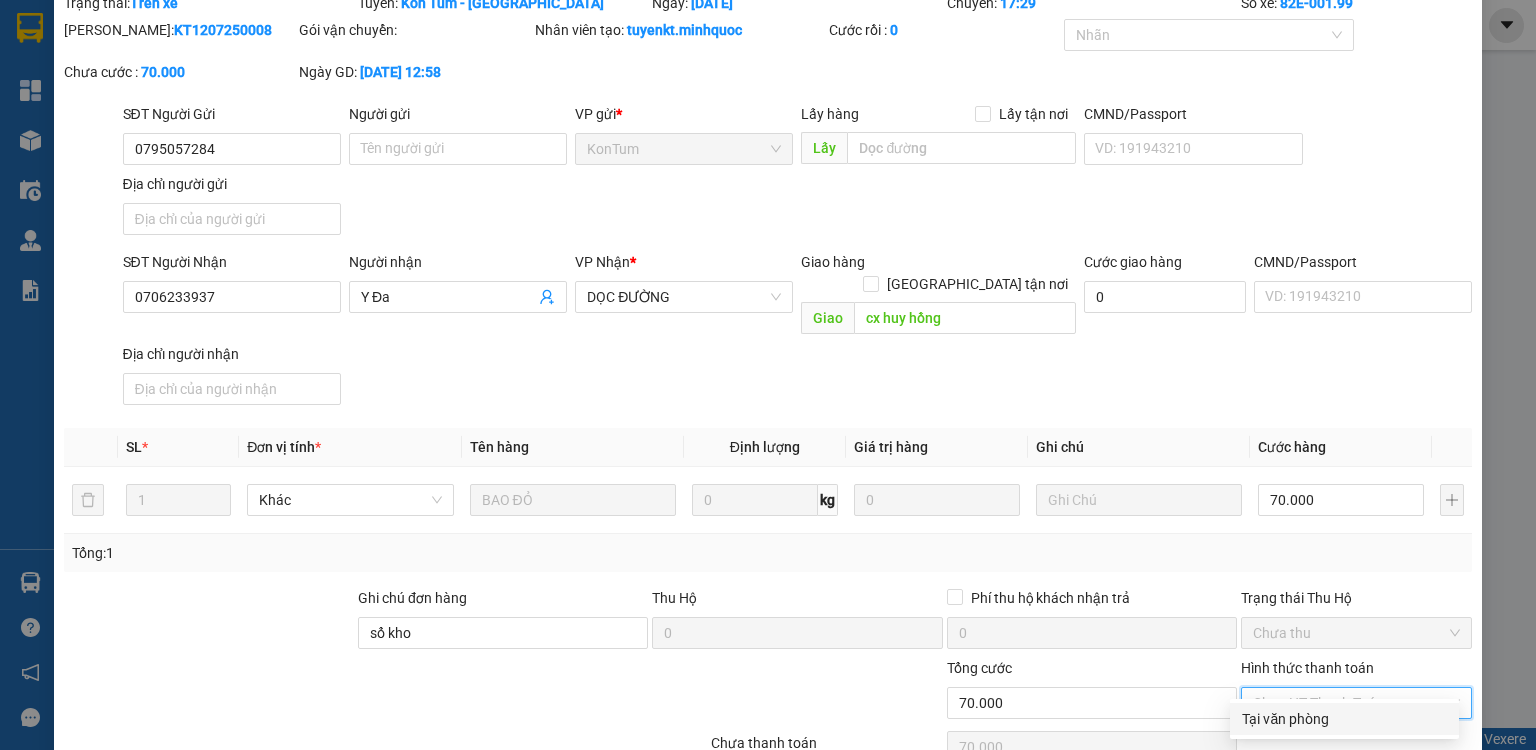 click on "Tại văn phòng" at bounding box center (1344, 719) 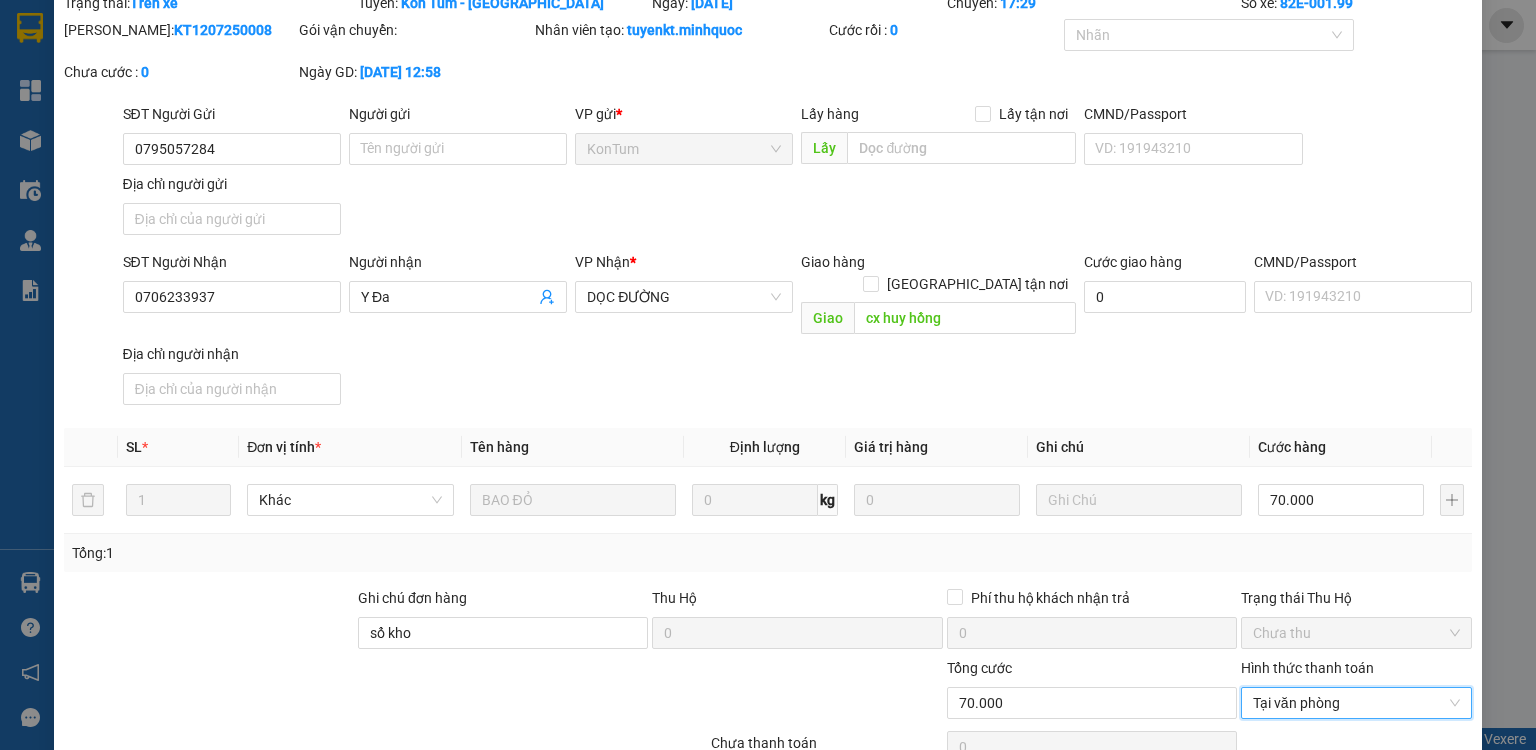 scroll, scrollTop: 160, scrollLeft: 0, axis: vertical 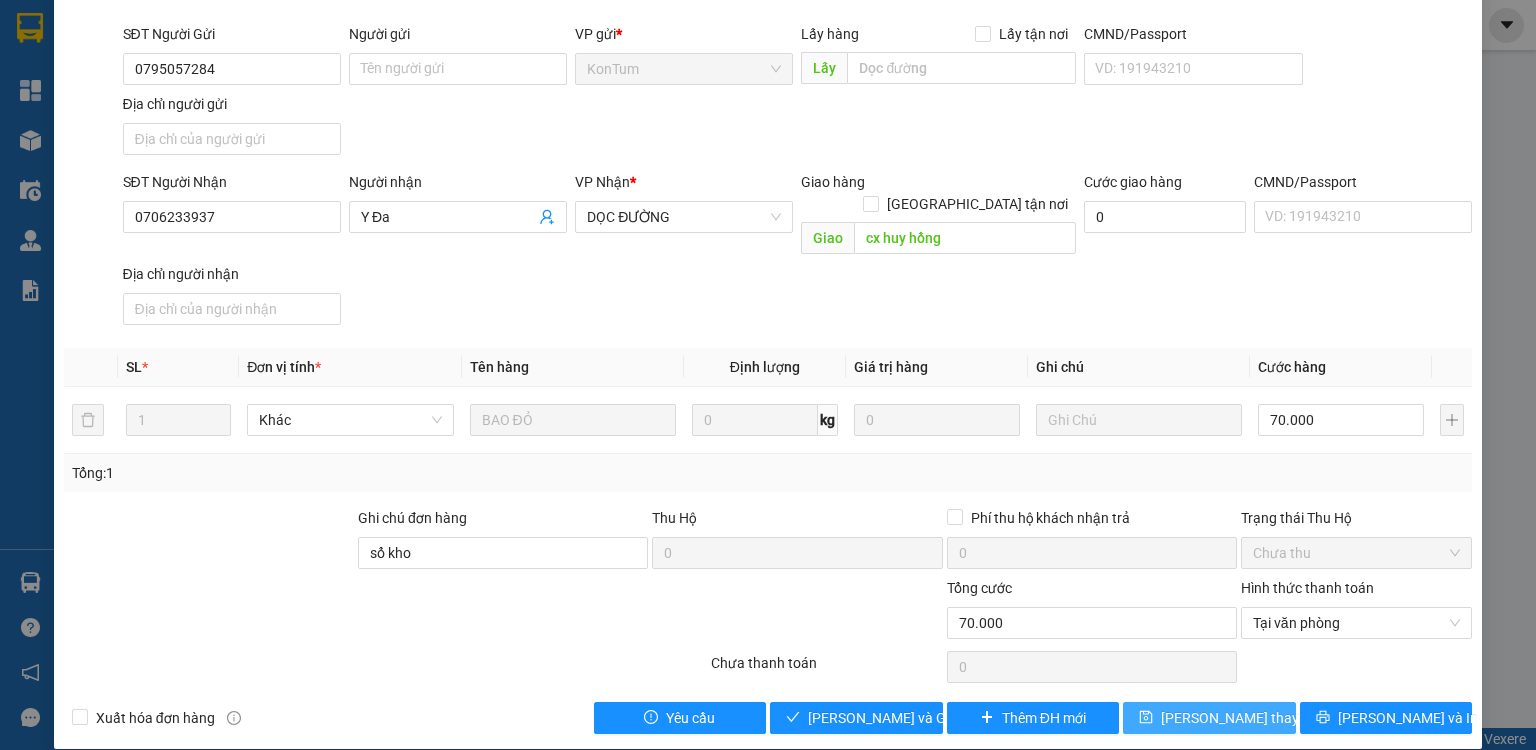 click on "[PERSON_NAME] thay đổi" at bounding box center (1241, 718) 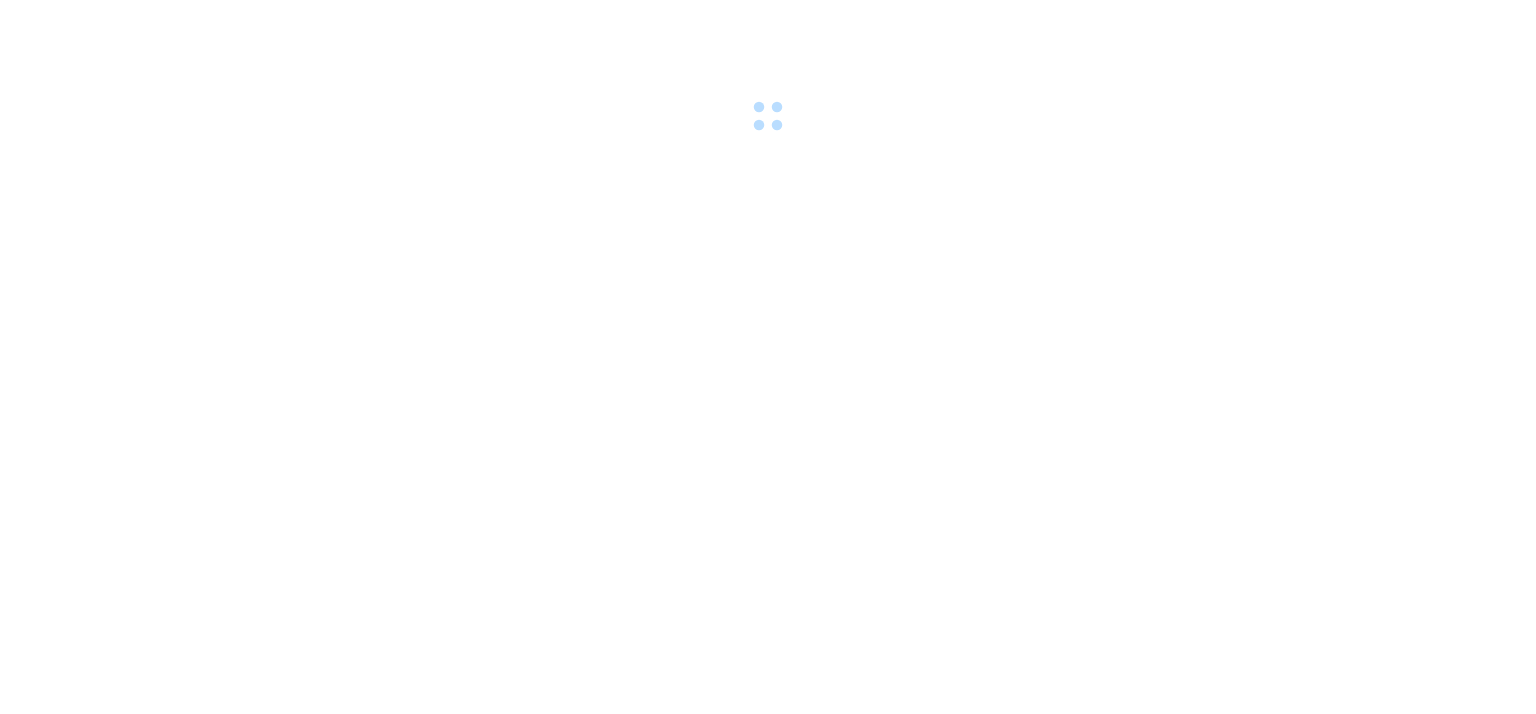 scroll, scrollTop: 0, scrollLeft: 0, axis: both 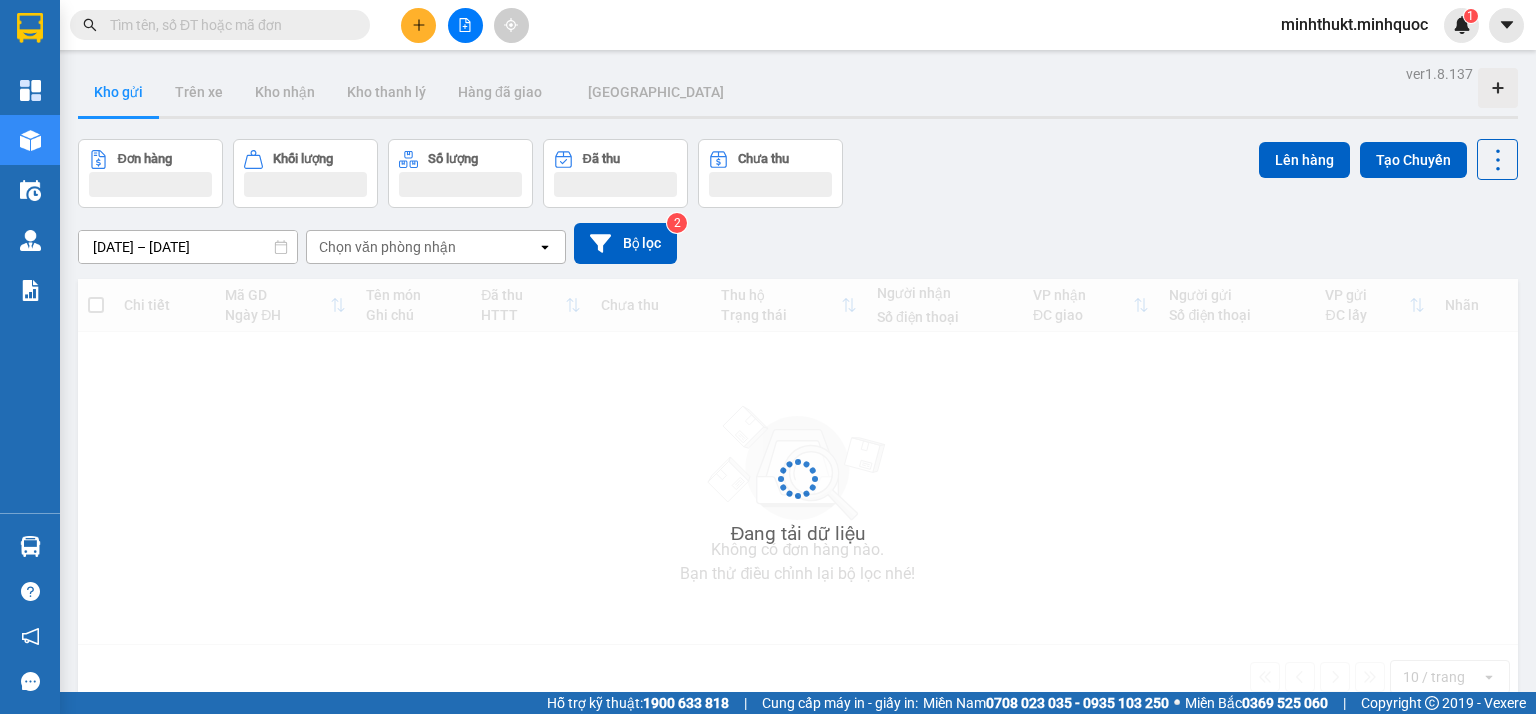 click at bounding box center [465, 25] 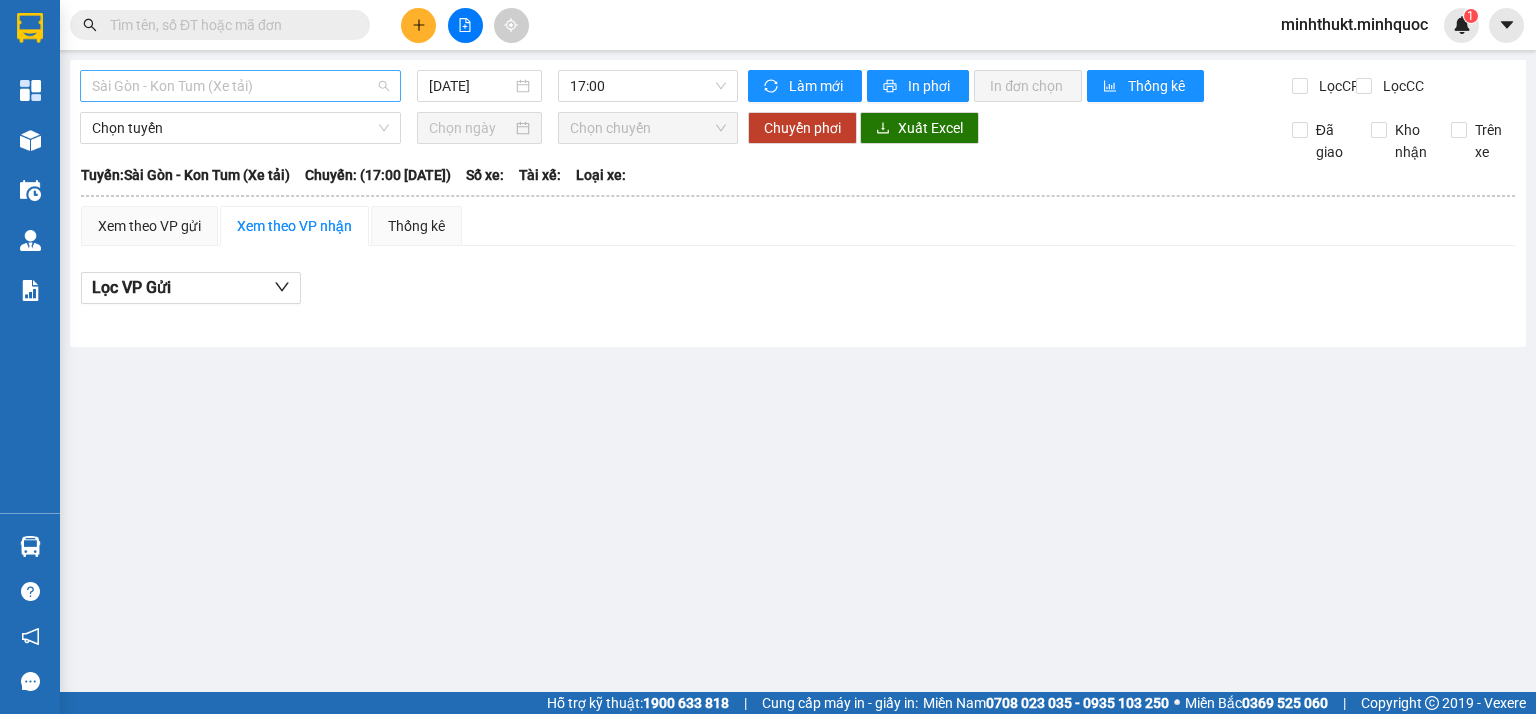 click on "Sài Gòn - Kon Tum (Xe tải)" at bounding box center (240, 86) 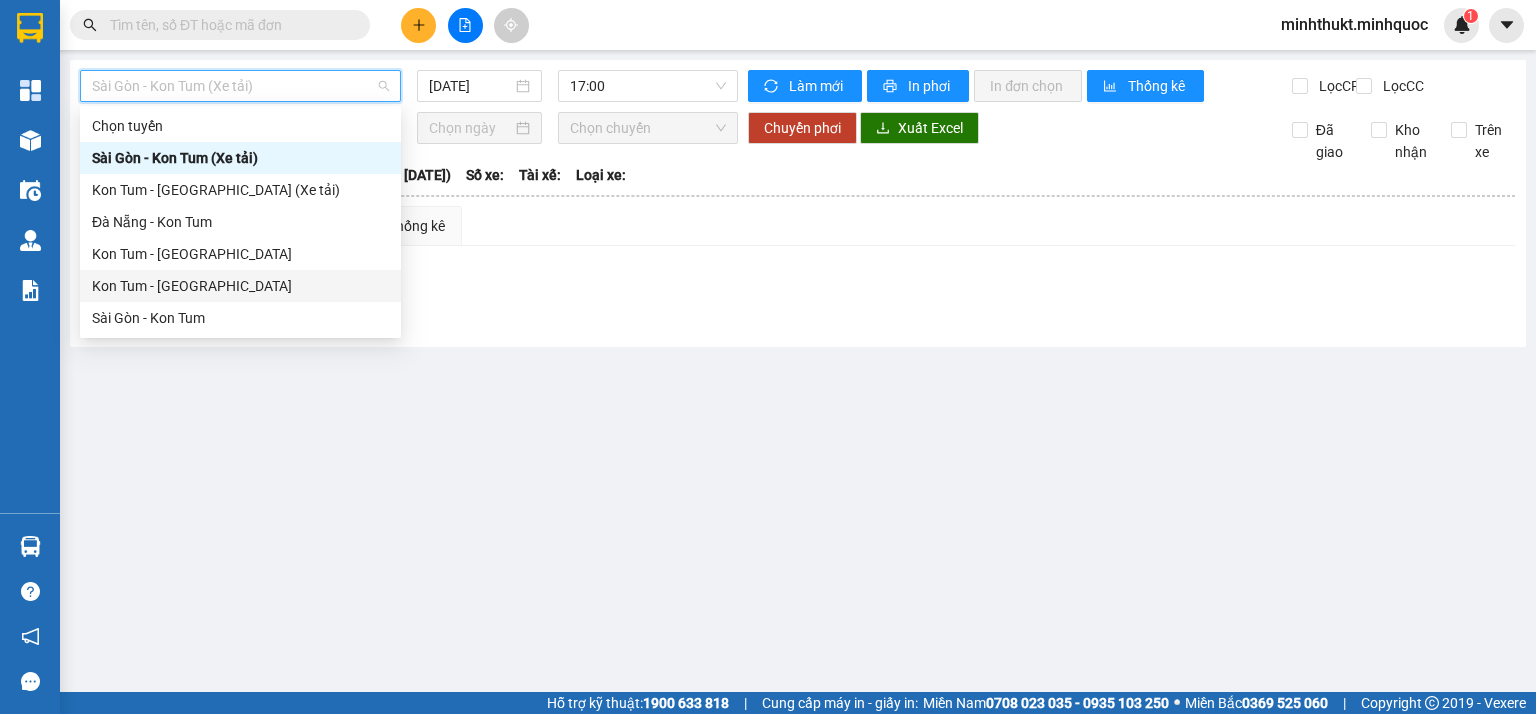 click on "Kon Tum - [GEOGRAPHIC_DATA]" at bounding box center (240, 286) 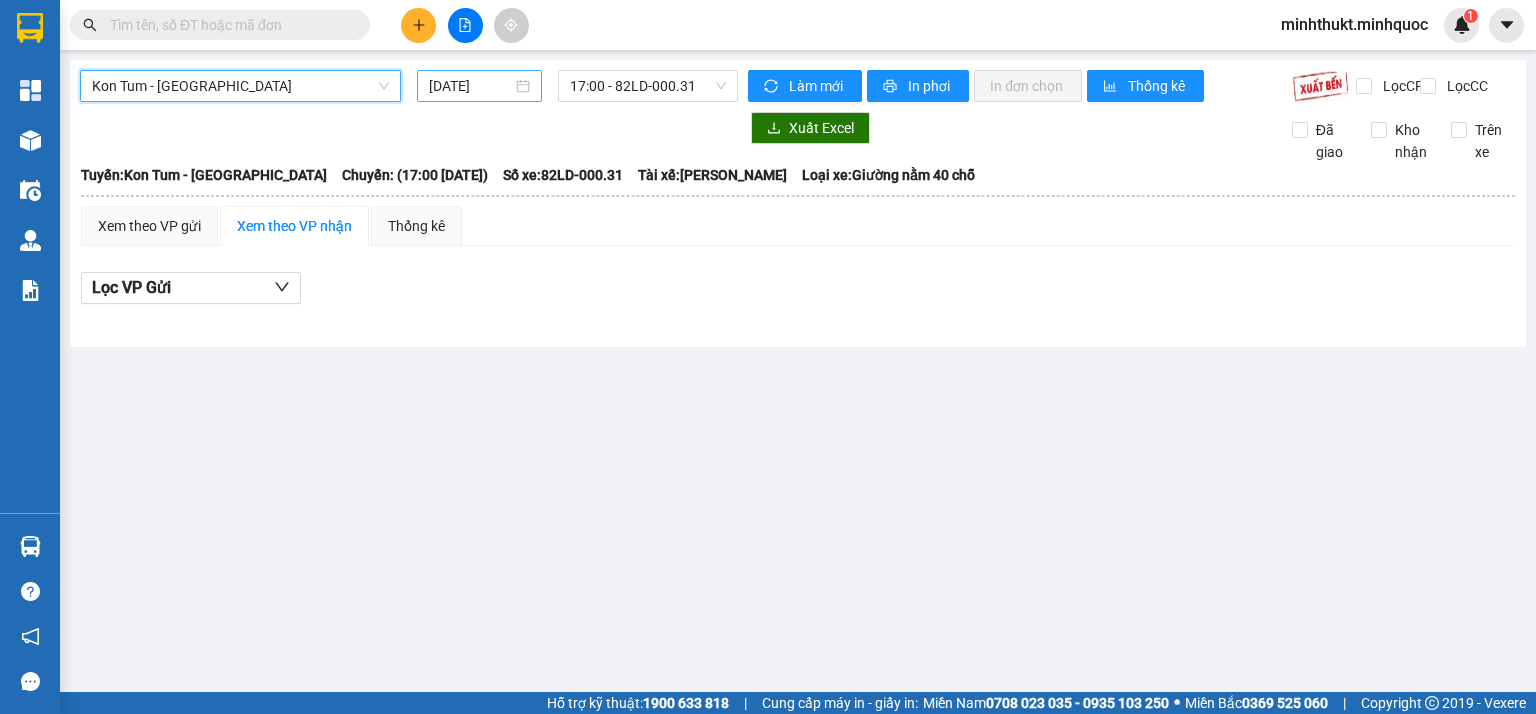 click on "[DATE]" at bounding box center [470, 86] 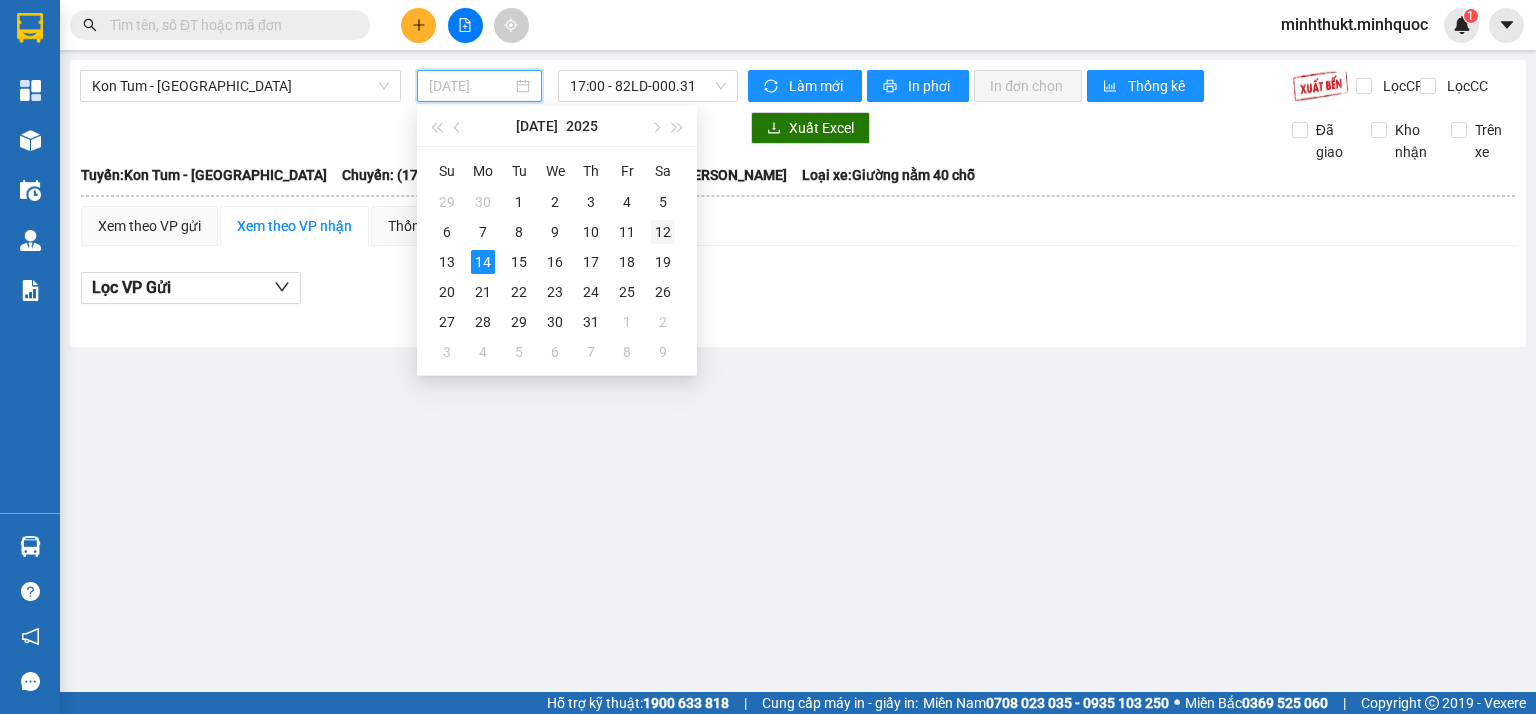 click on "12" at bounding box center [663, 232] 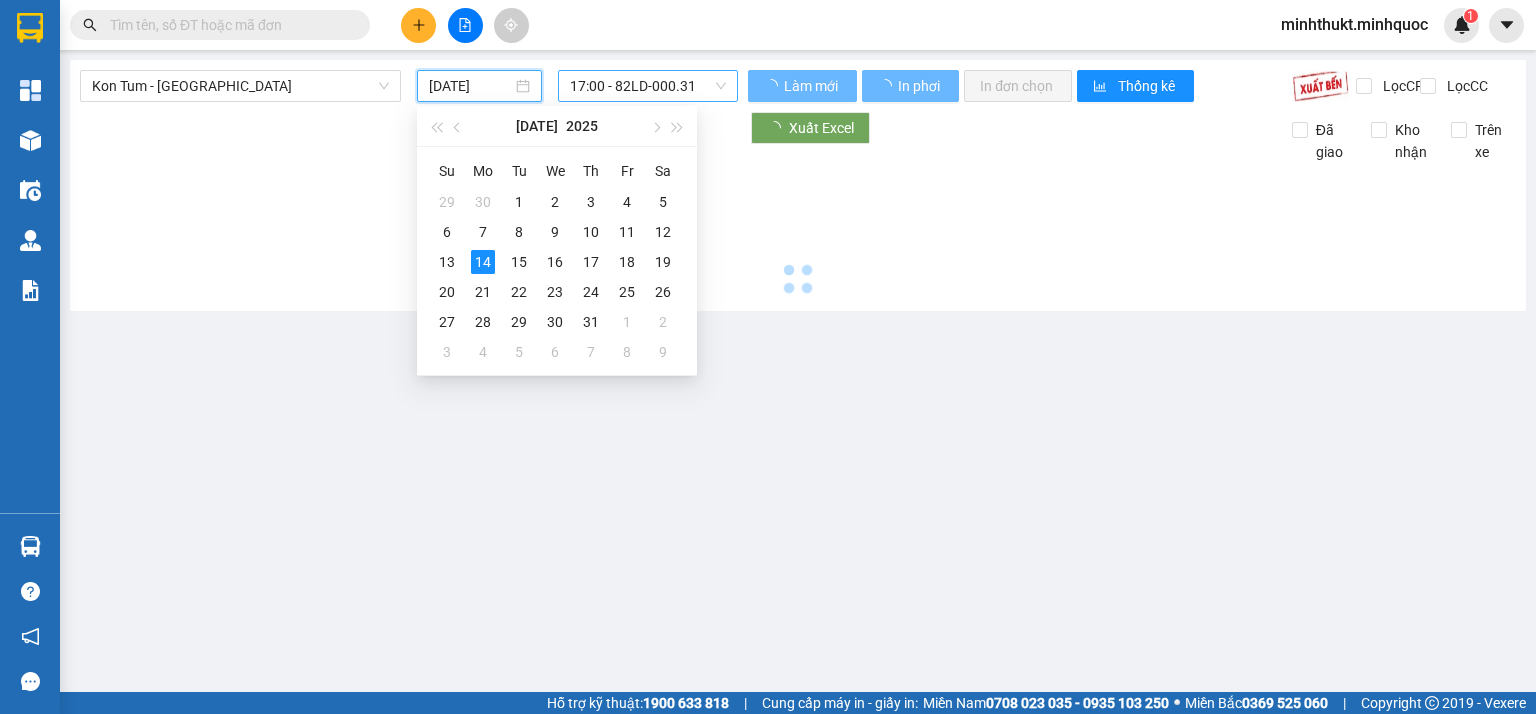 type on "[DATE]" 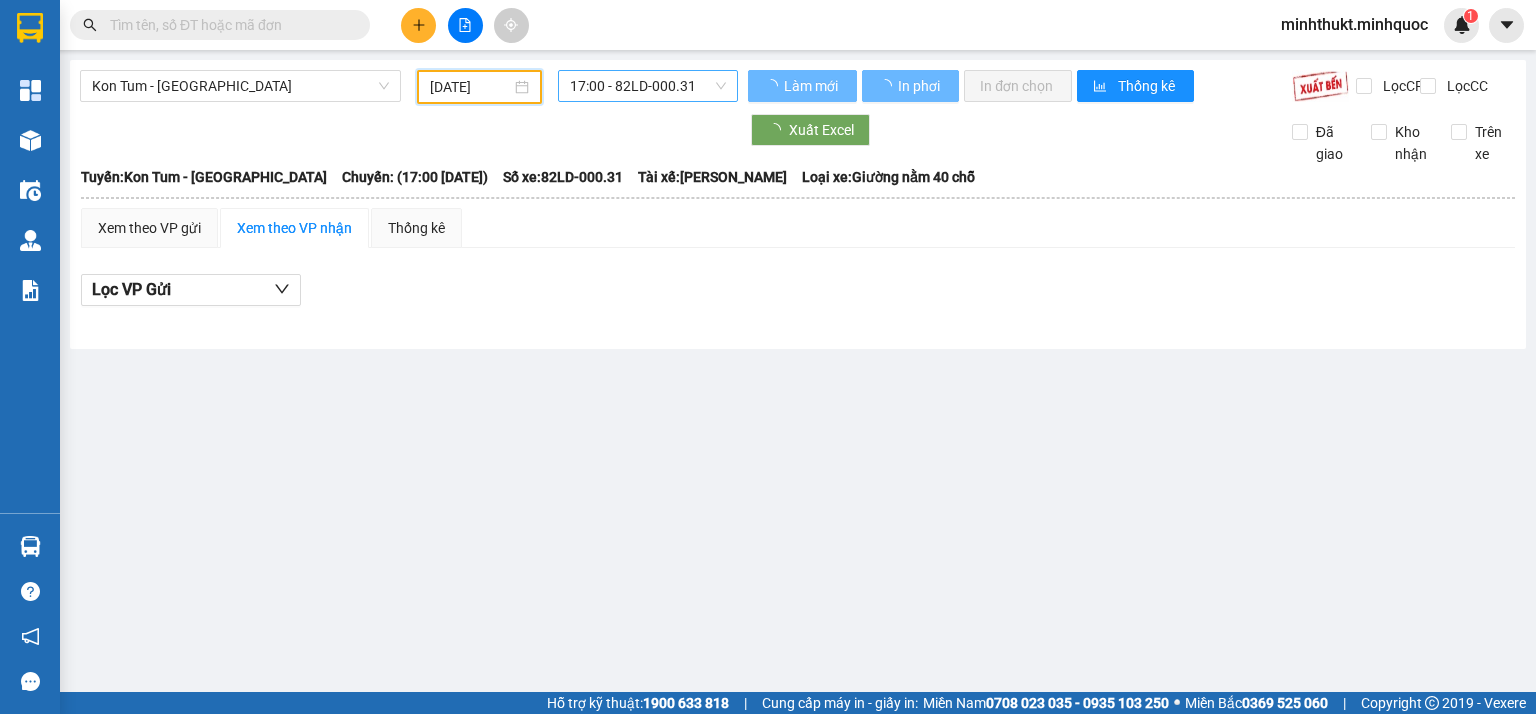 click on "17:00     - 82LD-000.31" at bounding box center [648, 86] 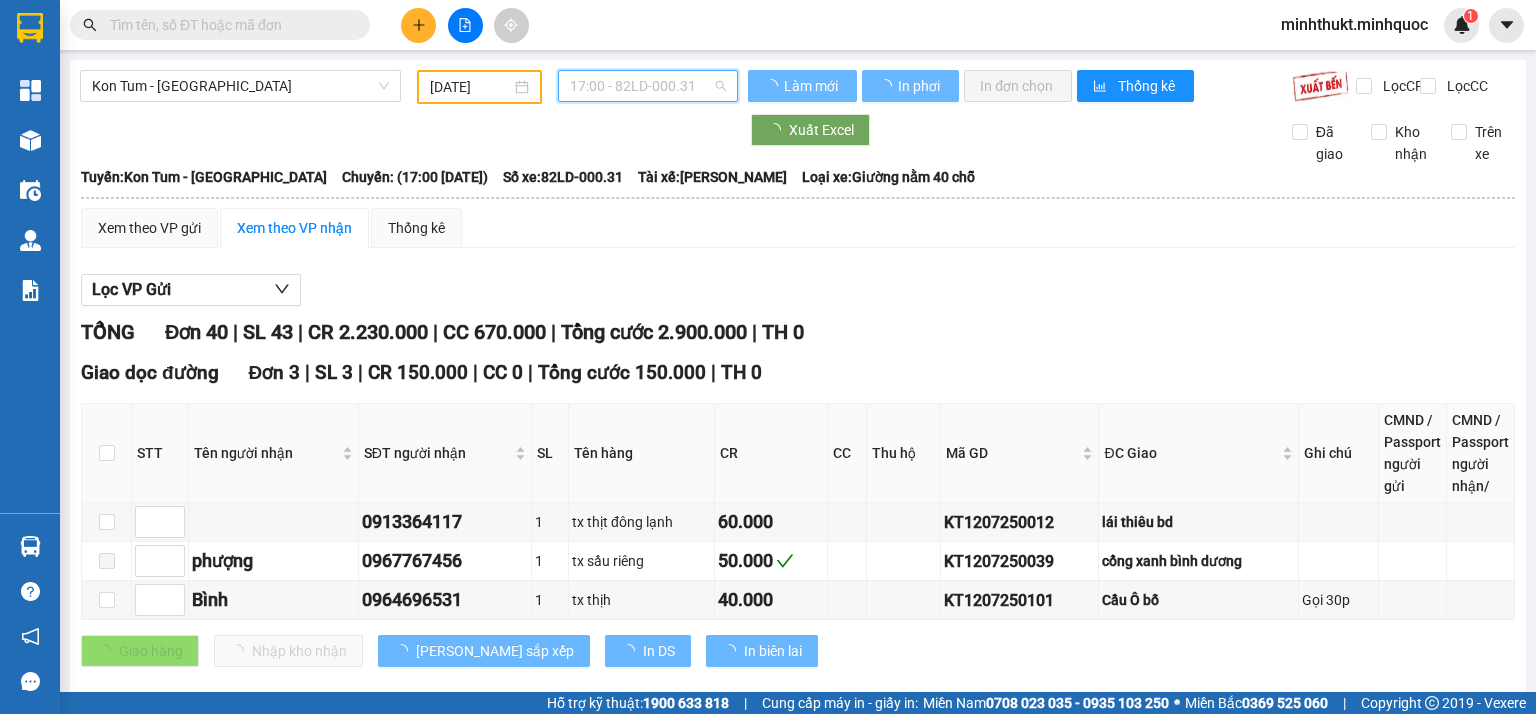 click on "17:00     - 82LD-000.31" at bounding box center [648, 86] 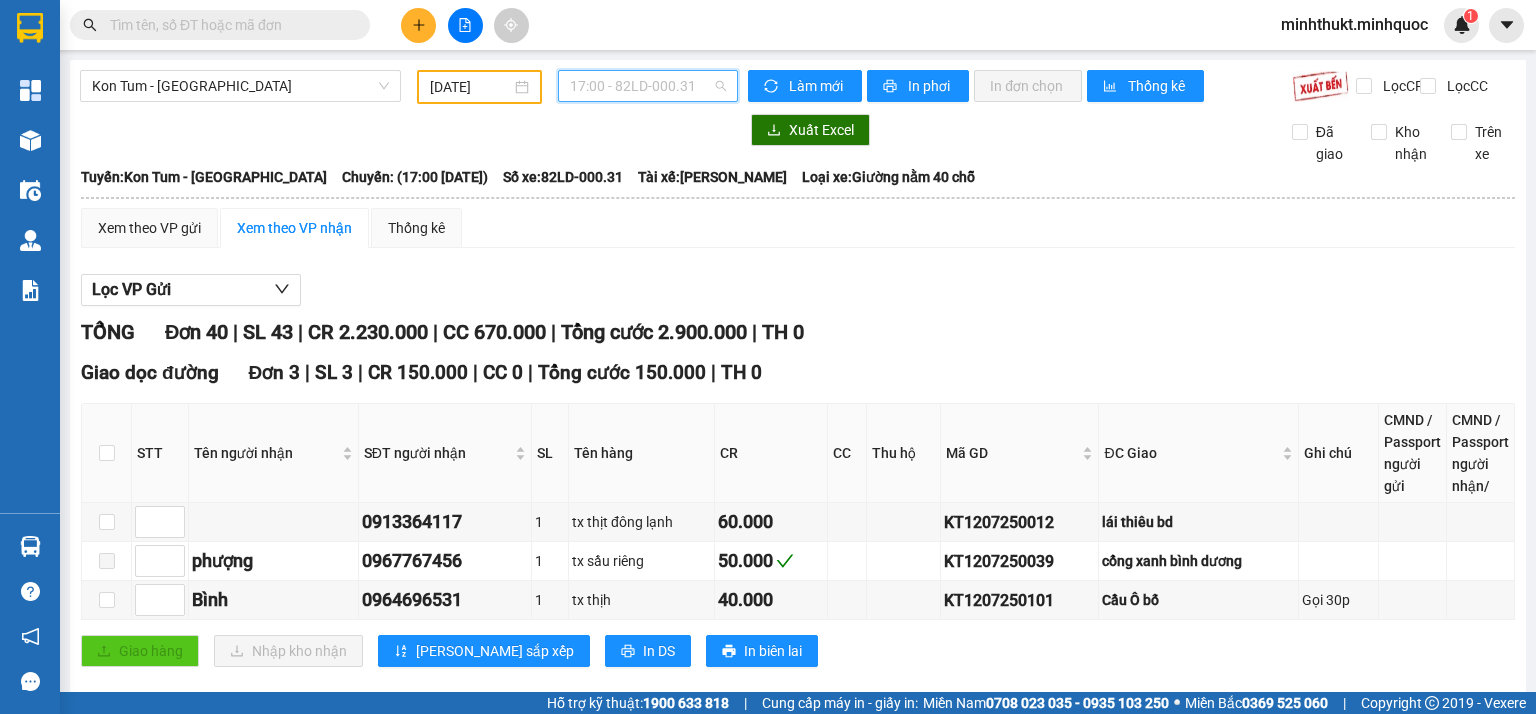 click on "17:00     - 82LD-000.31" at bounding box center [648, 86] 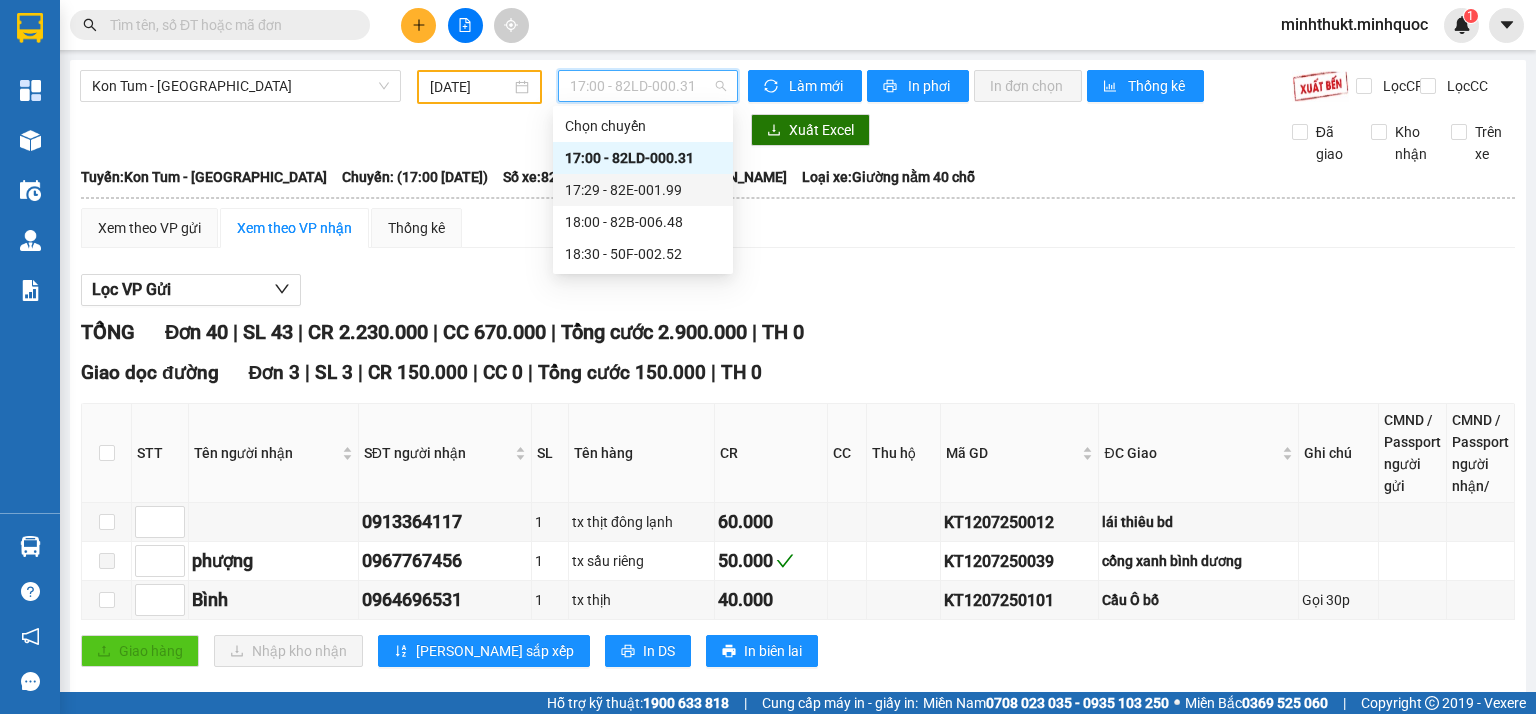 click on "17:29     - 82E-001.99" at bounding box center (643, 190) 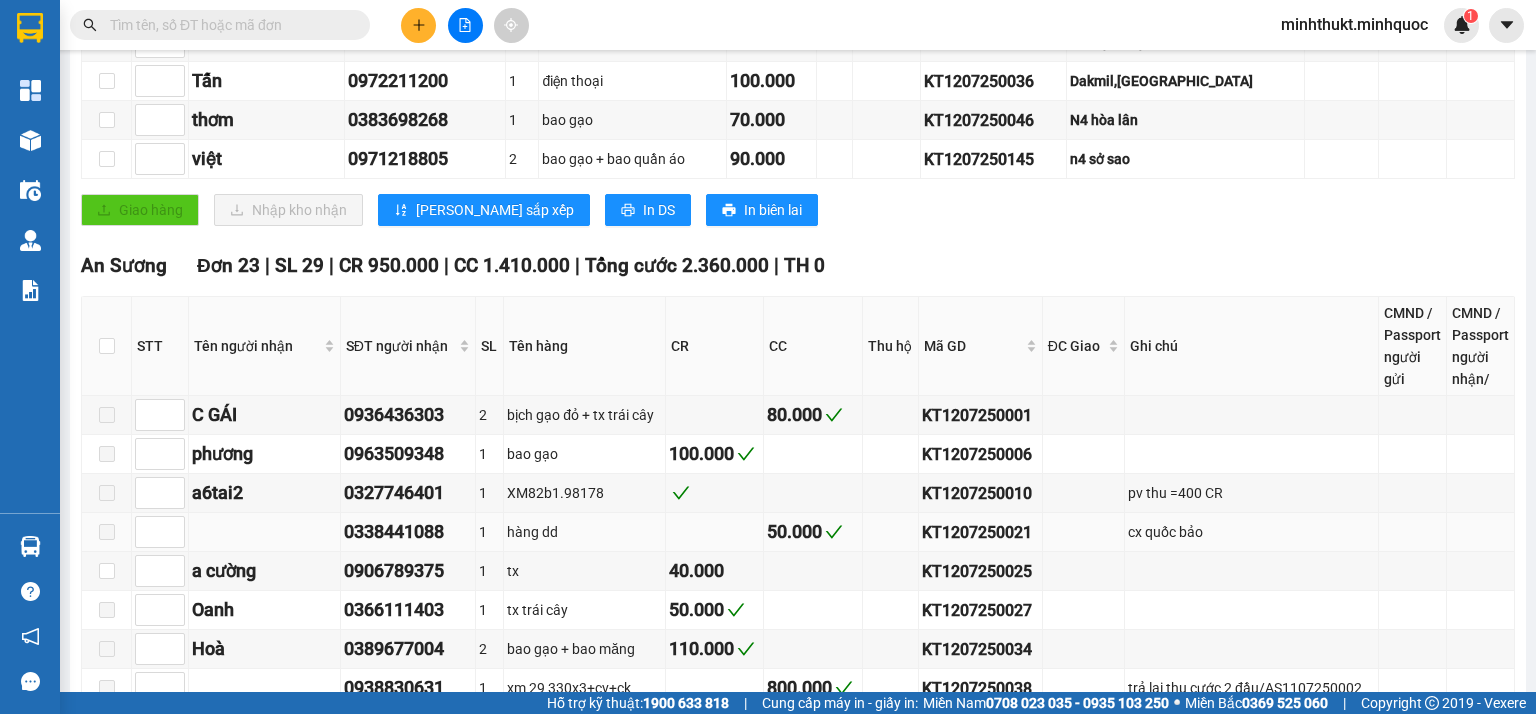 scroll, scrollTop: 80, scrollLeft: 0, axis: vertical 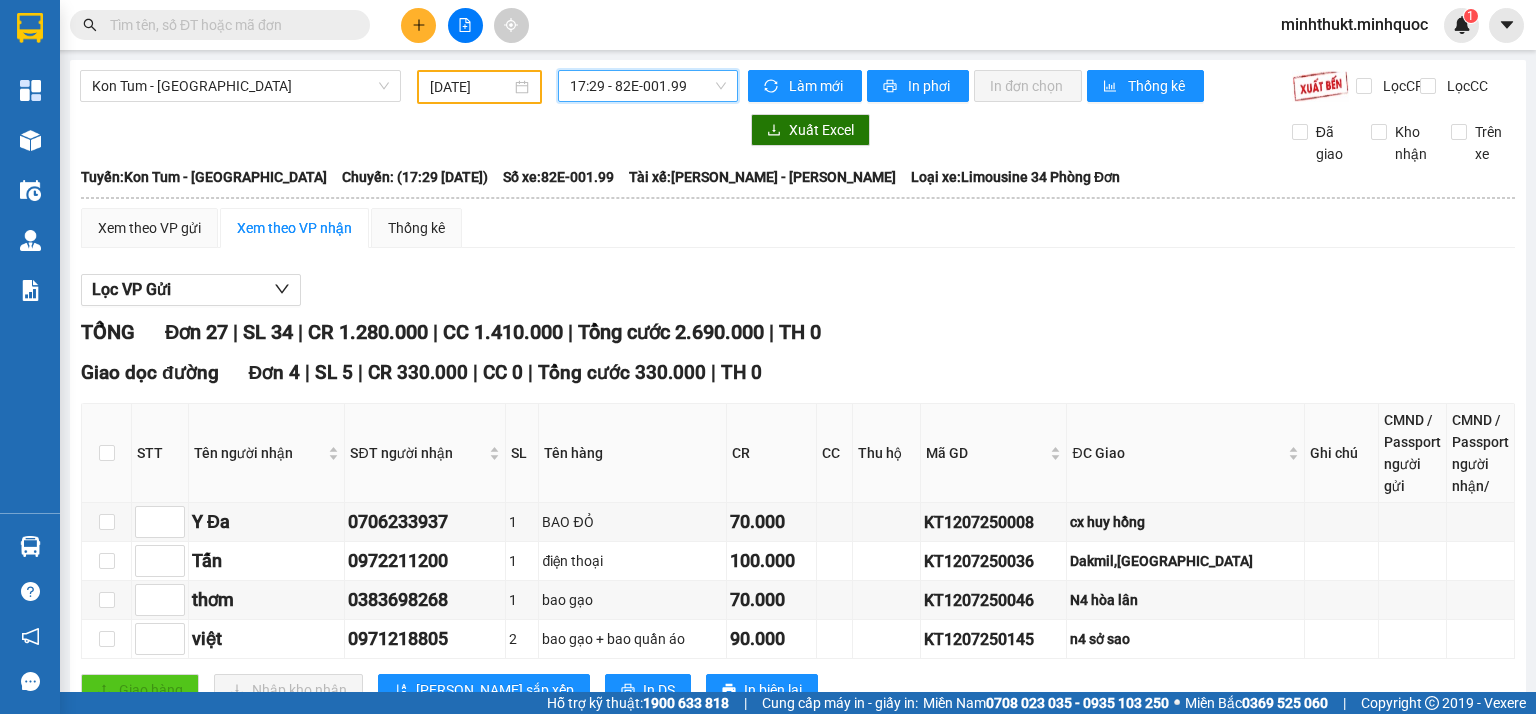 click on "17:29     - 82E-001.99" at bounding box center (648, 86) 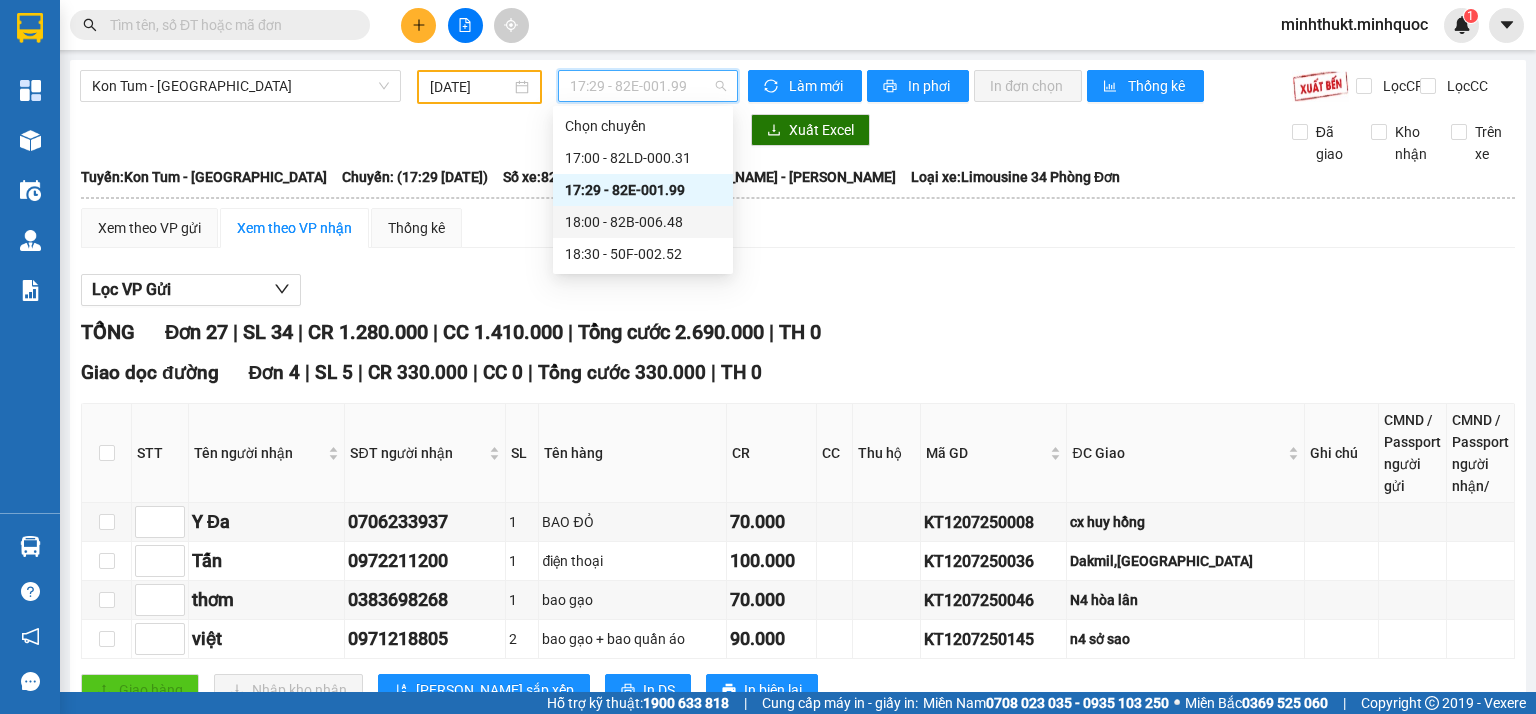 click on "18:00     - 82B-006.48" at bounding box center [643, 222] 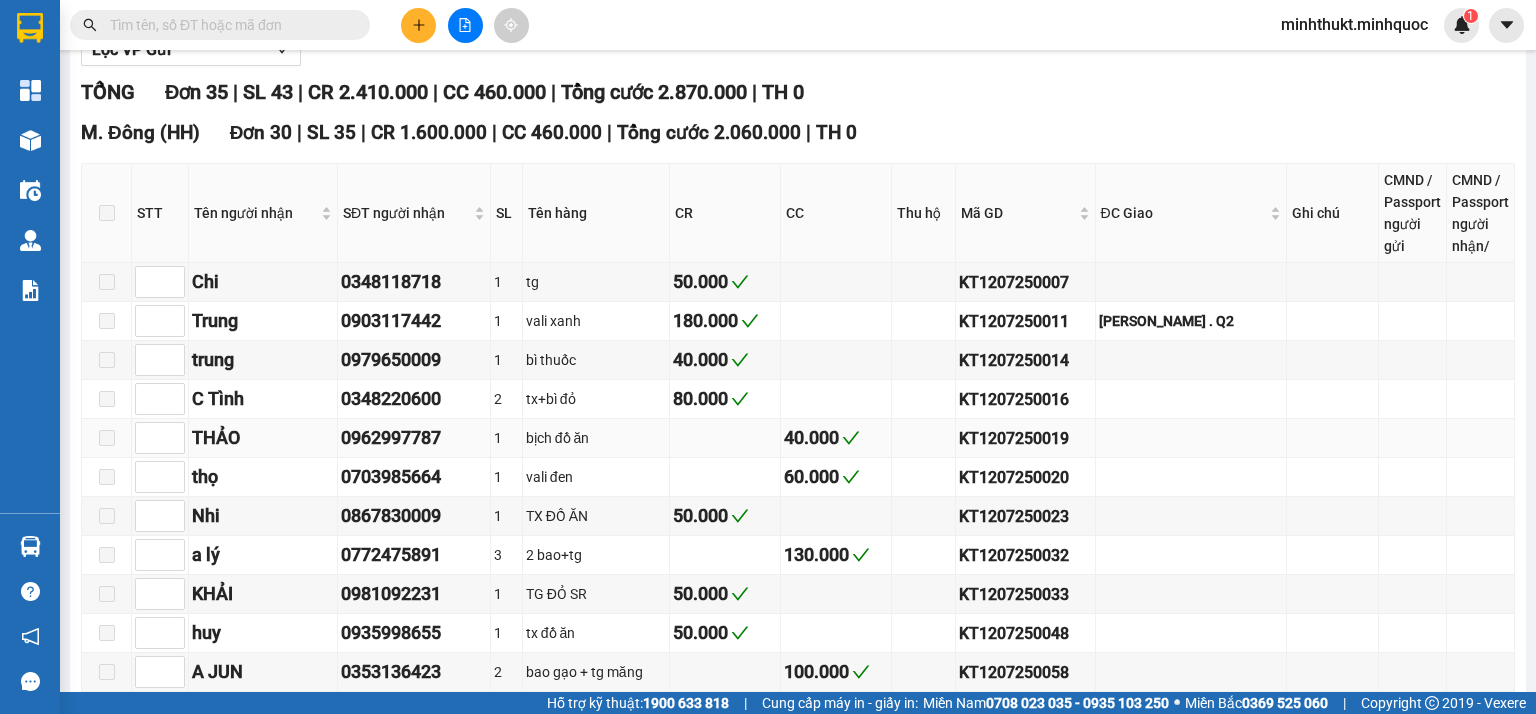 scroll, scrollTop: 480, scrollLeft: 0, axis: vertical 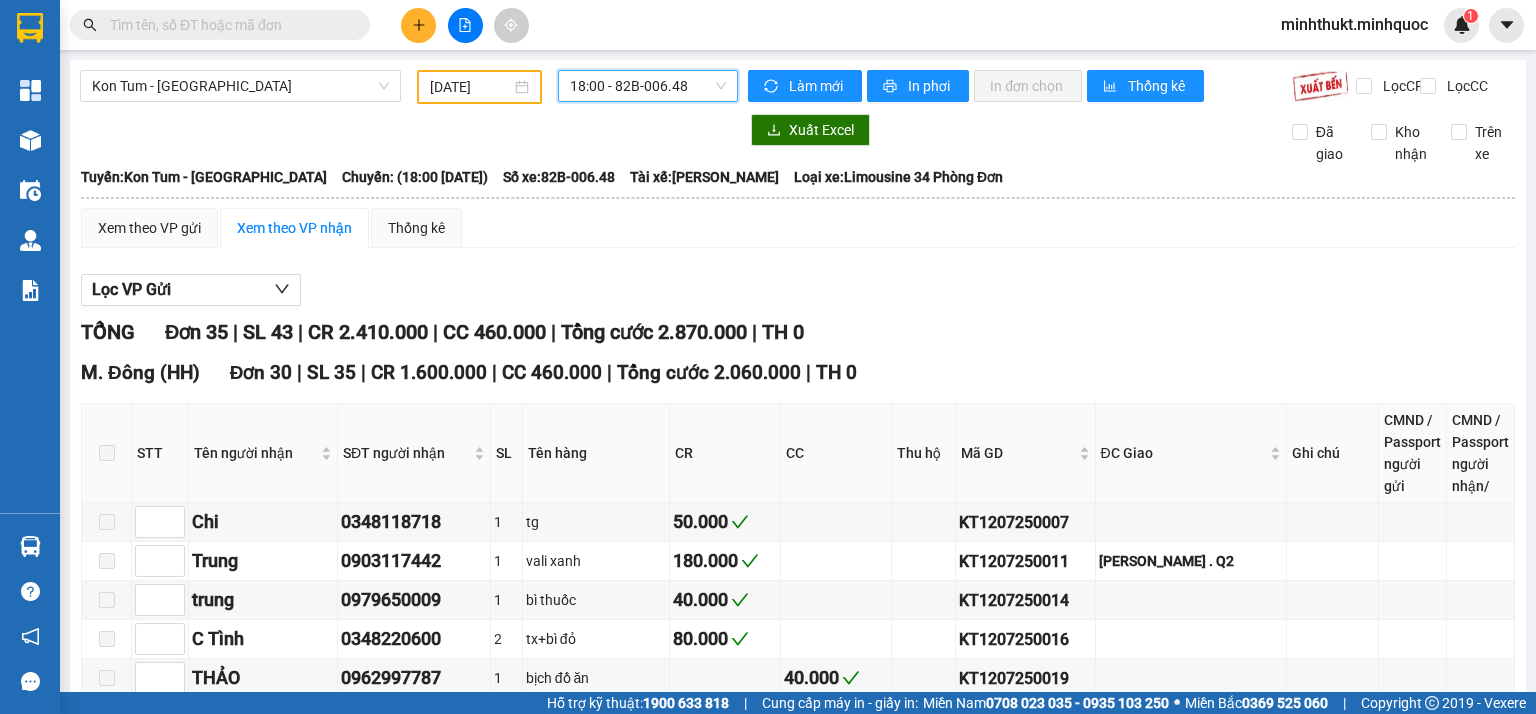 click on "18:00     - 82B-006.48" at bounding box center [648, 86] 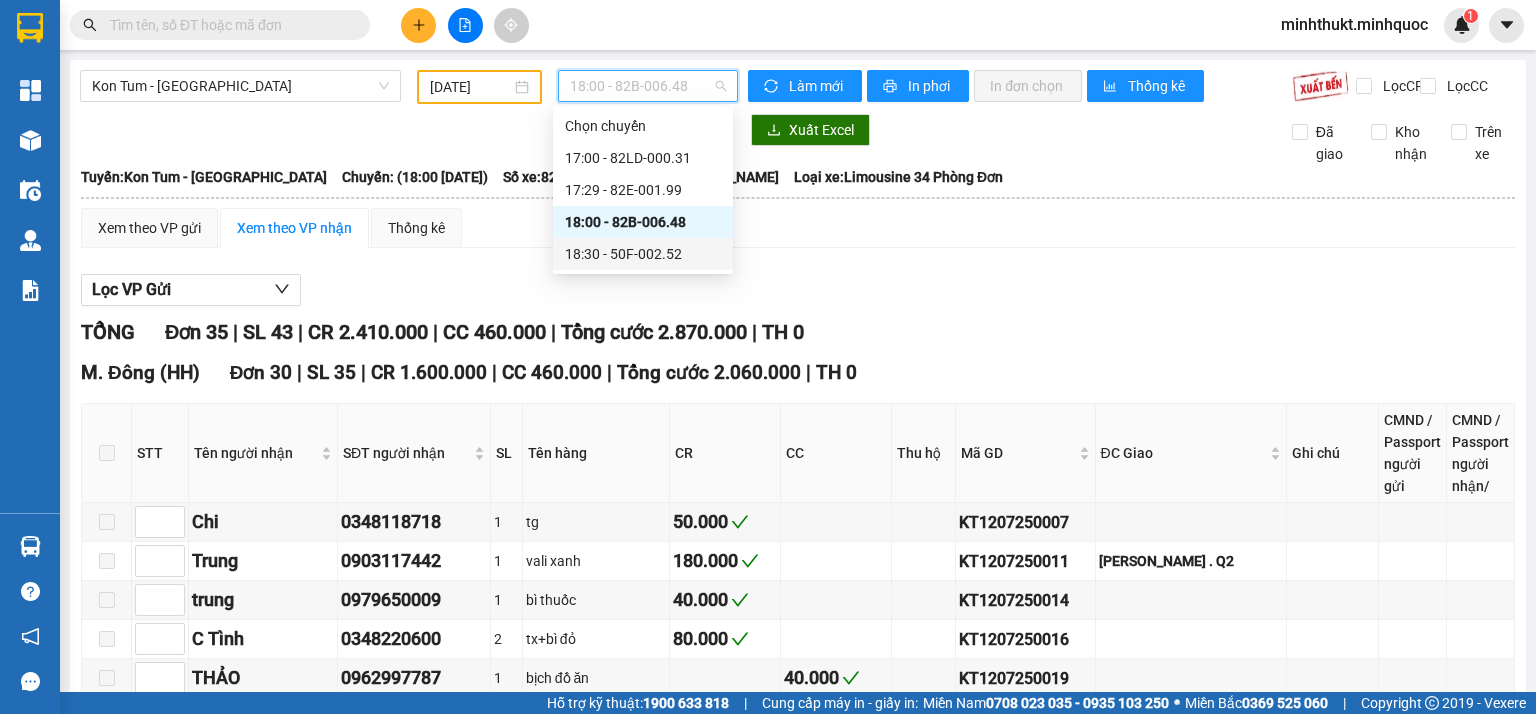click on "Lọc VP Gửi TỔNG Đơn   35 | SL   43 | CR   2.410.000 | CC   460.000 | Tổng cước   2.870.000 | TH   0 M. Đông (HH) Đơn   30 | SL   35 | CR   1.600.000 | CC   460.000 | Tổng cước   2.060.000 | TH   0 STT Tên người nhận SĐT người nhận SL Tên hàng CR CC Thu hộ Mã GD ĐC Giao Ghi chú CMND / Passport người gửi CMND / Passport người nhận/ Ký nhận                               Chi 0348118718 1 tg  50.000 KT1207250007 Trung 0903117442 1 vali xanh  180.000 KT1207250011 An Khánh . Q2 trung 0979650009 1 bì thuốc 40.000 KT1207250014 C Tình 0348220600 2 tx+bì đỏ 80.000 KT1207250016 THẢO 0962997787 1 bịch đồ ăn 40.000 KT1207250019 thọ 0703985664 1 vali đen 60.000 KT1207250020 Nhi 0867830009 1 TX ĐỒ ĂN 50.000 KT1207250023 a lý 0772475891 3 2 bao+tg 130.000 KT1207250032 KHẢI 0981092231 1 TG ĐỎ SR 50.000 KT1207250033 huy 0935998655 1 tx đồ ăn 50.000 KT1207250048 A JUN 0353136423 2 bao gạo + tg măng 100.000 KT1207250058 1 1" at bounding box center [798, 1210] 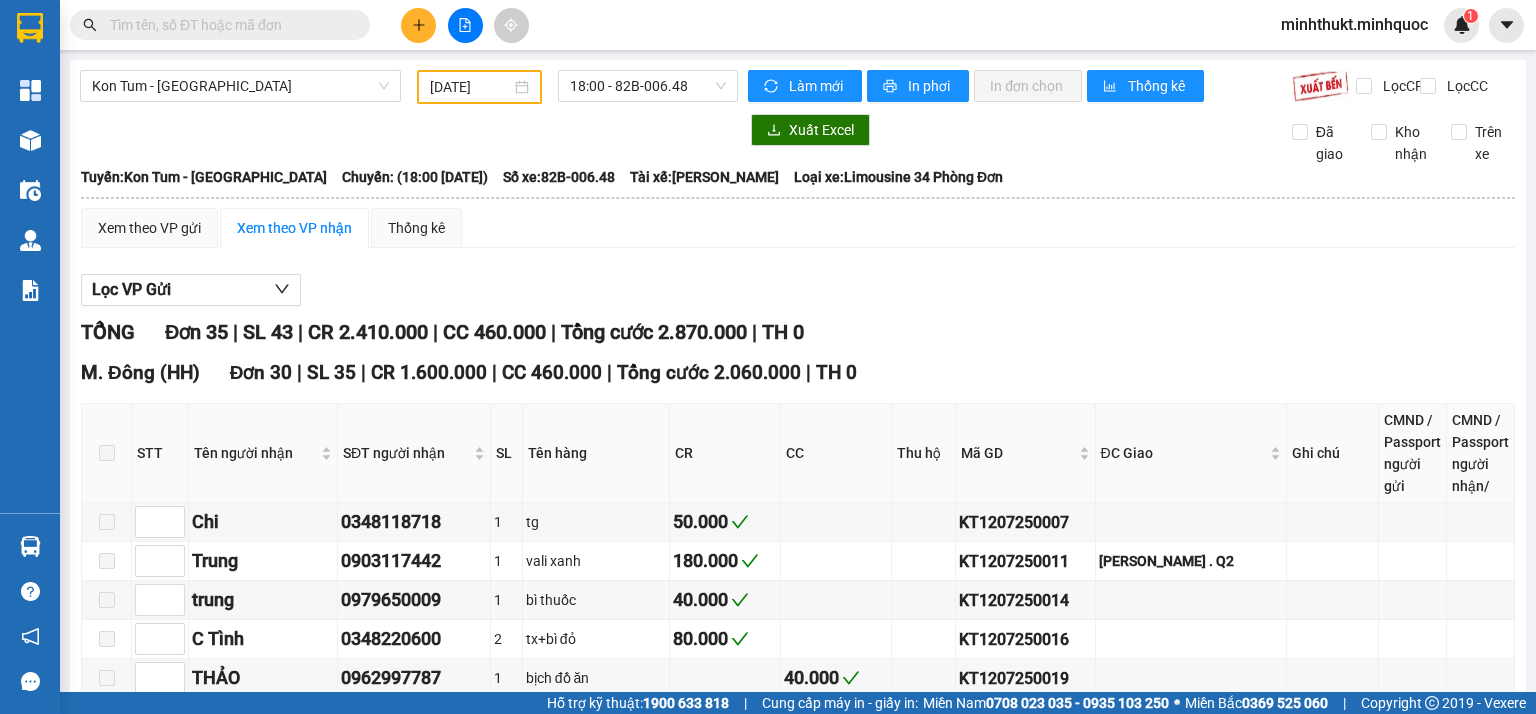 click on "Xem theo VP gửi Xem theo VP nhận Thống kê" at bounding box center [798, 228] 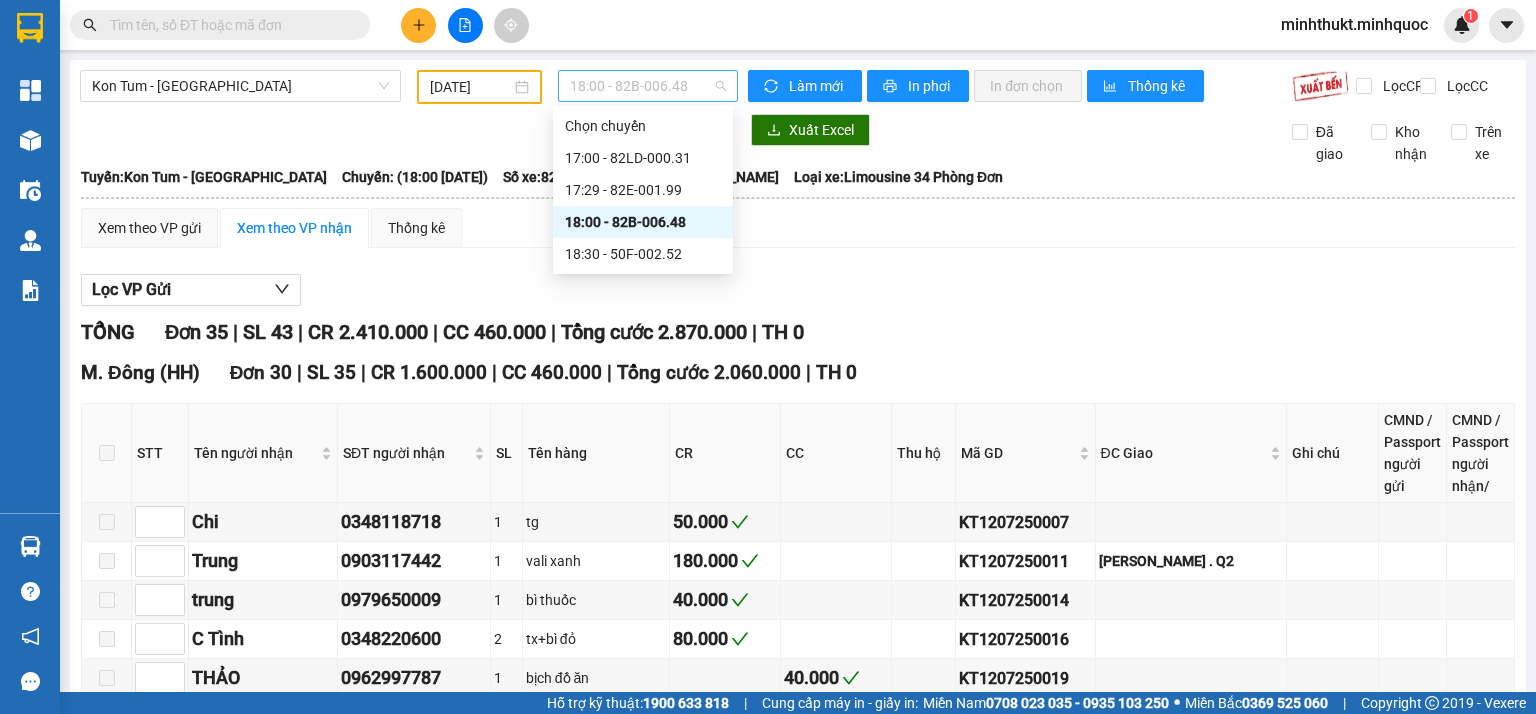 click on "18:00     - 82B-006.48" at bounding box center (648, 86) 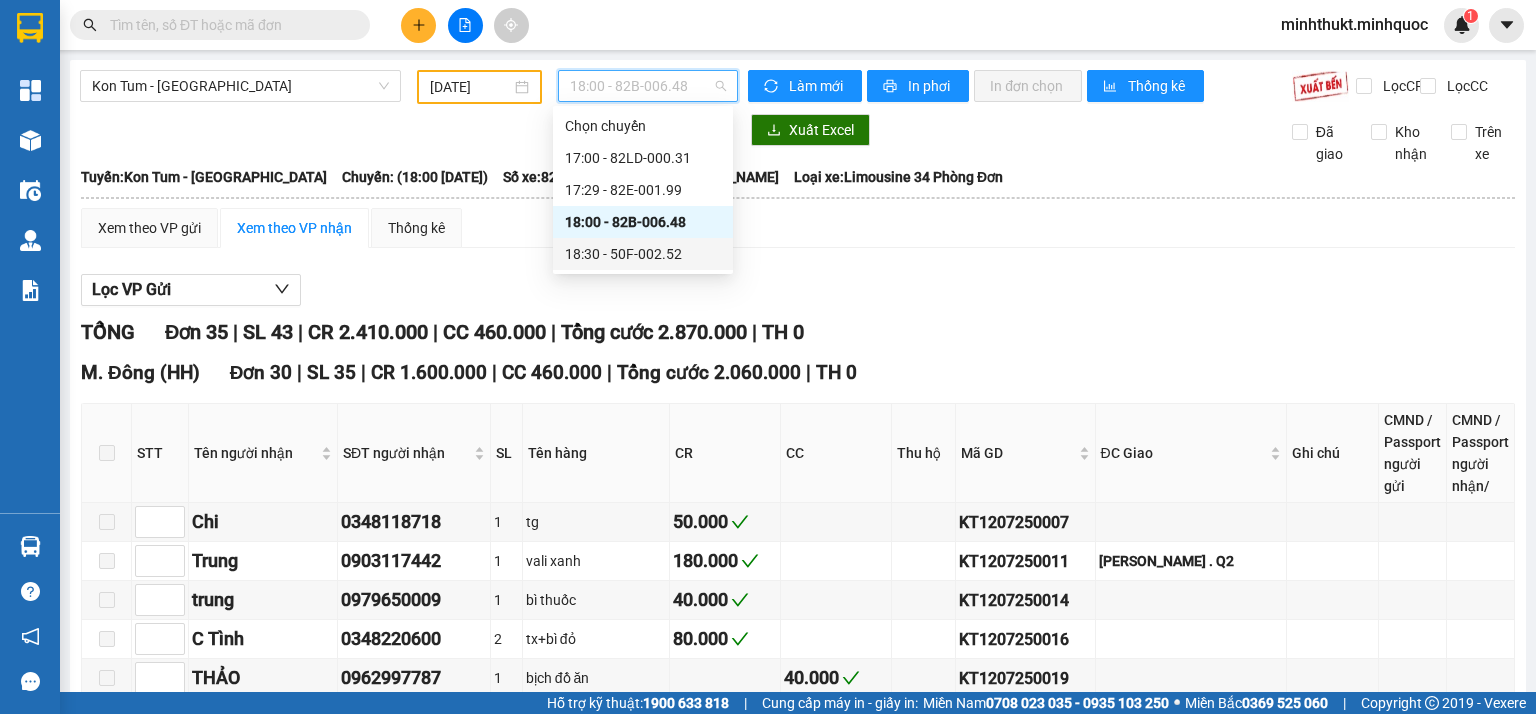 click on "18:30     - 50F-002.52" at bounding box center (643, 254) 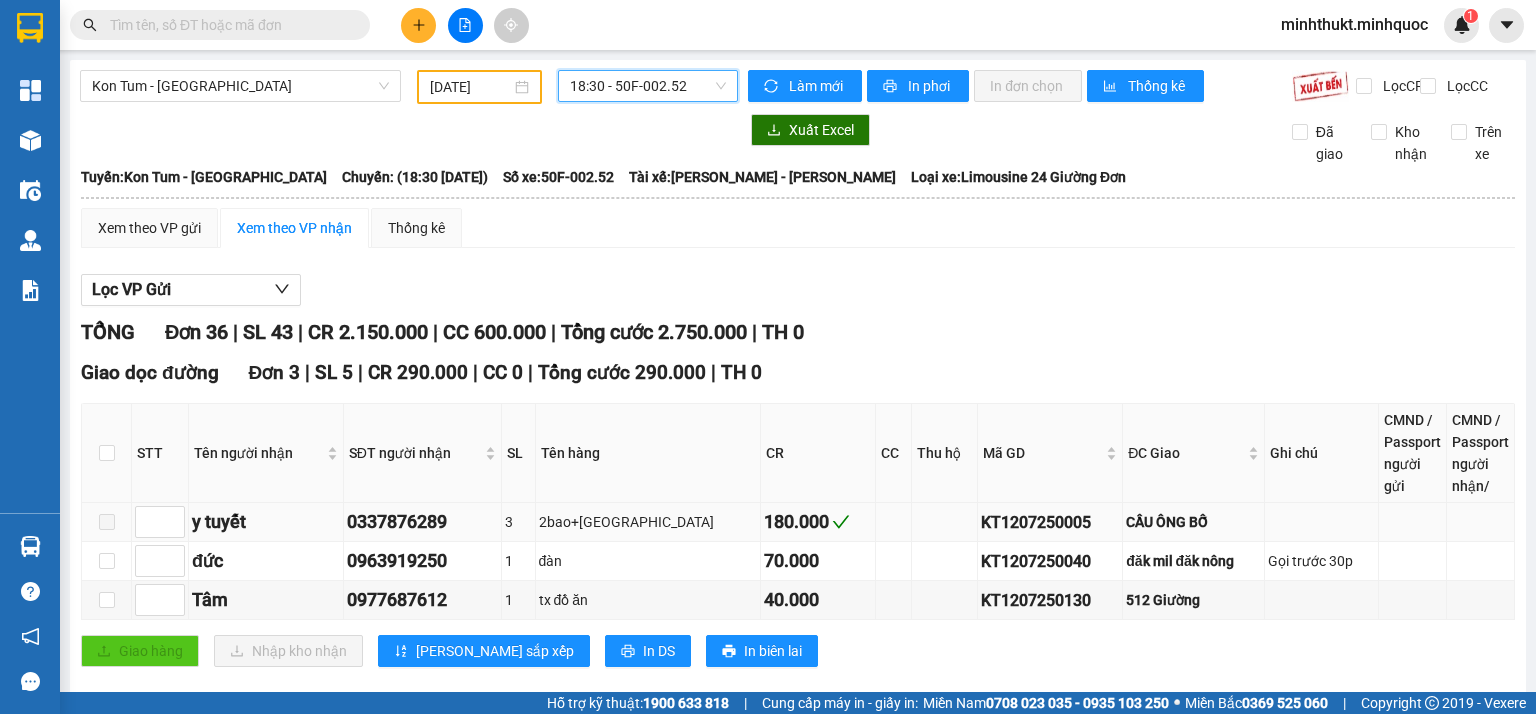 scroll, scrollTop: 160, scrollLeft: 0, axis: vertical 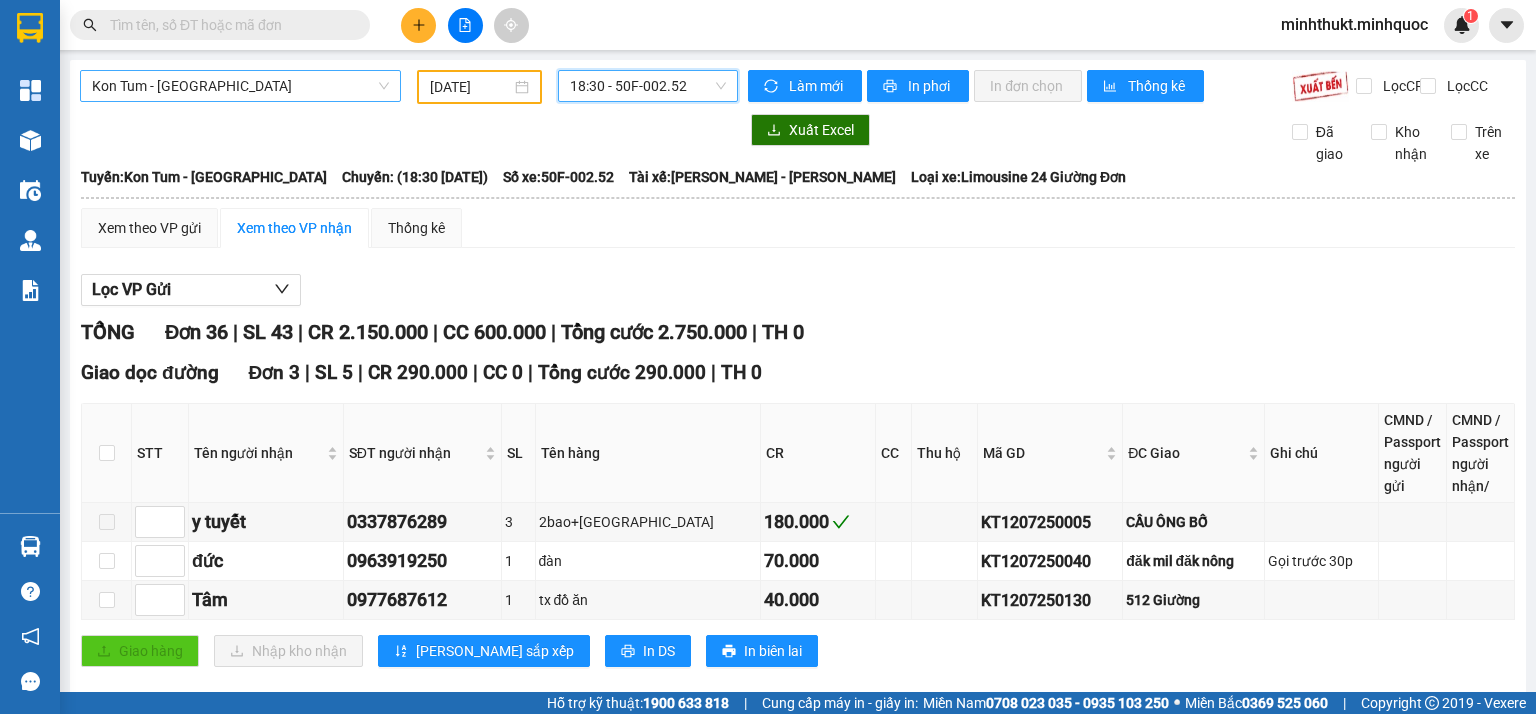click on "Kon Tum - [GEOGRAPHIC_DATA]" at bounding box center (240, 86) 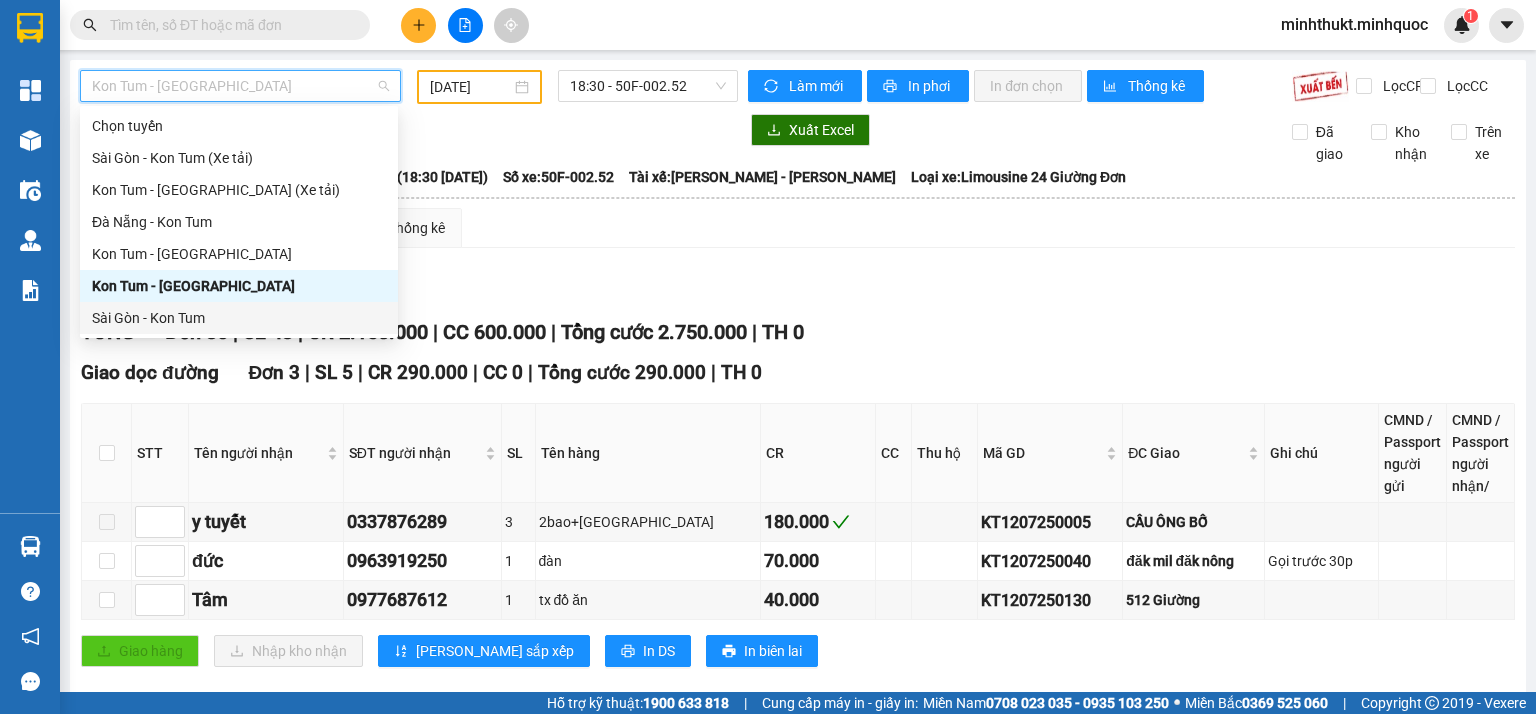 click on "Sài Gòn - Kon Tum" at bounding box center (239, 318) 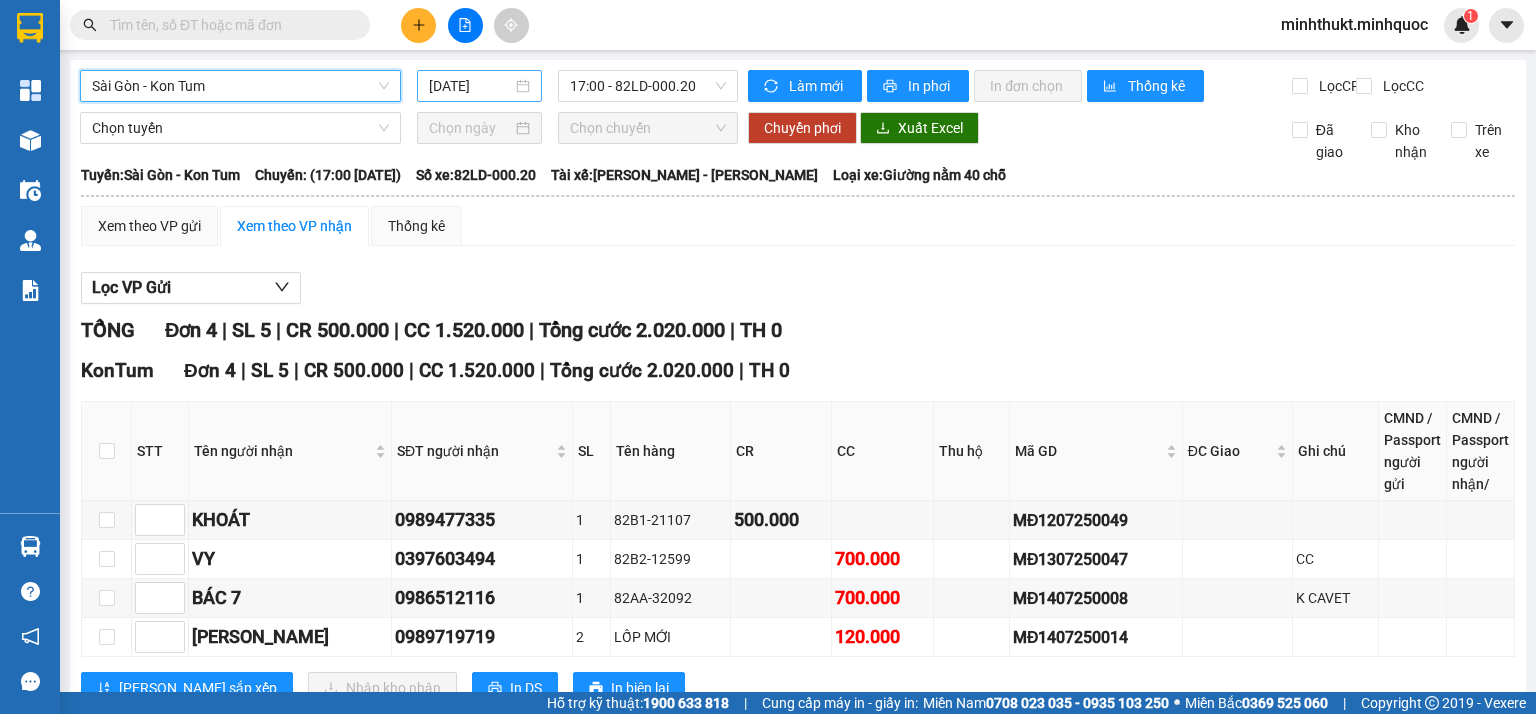 click on "[DATE]" at bounding box center (470, 86) 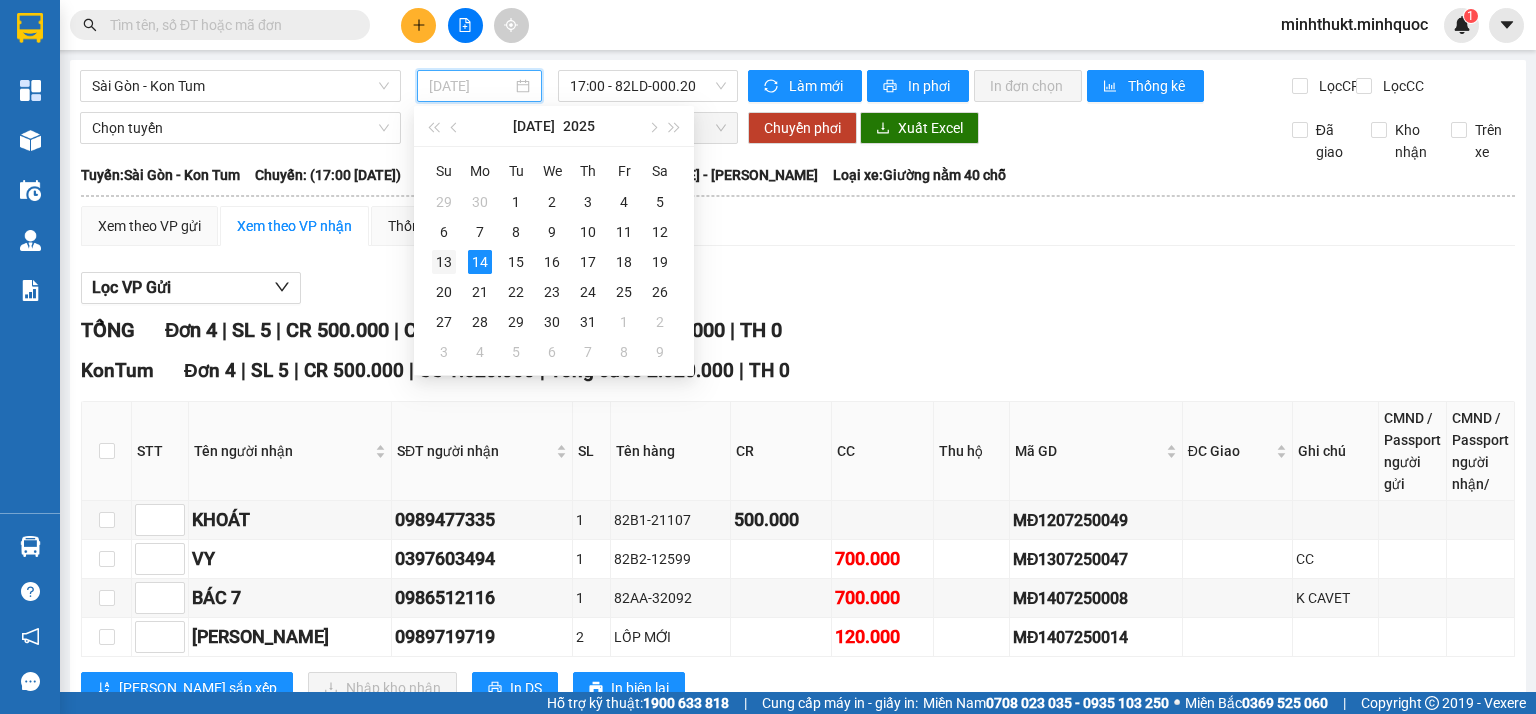 click on "13" at bounding box center [444, 262] 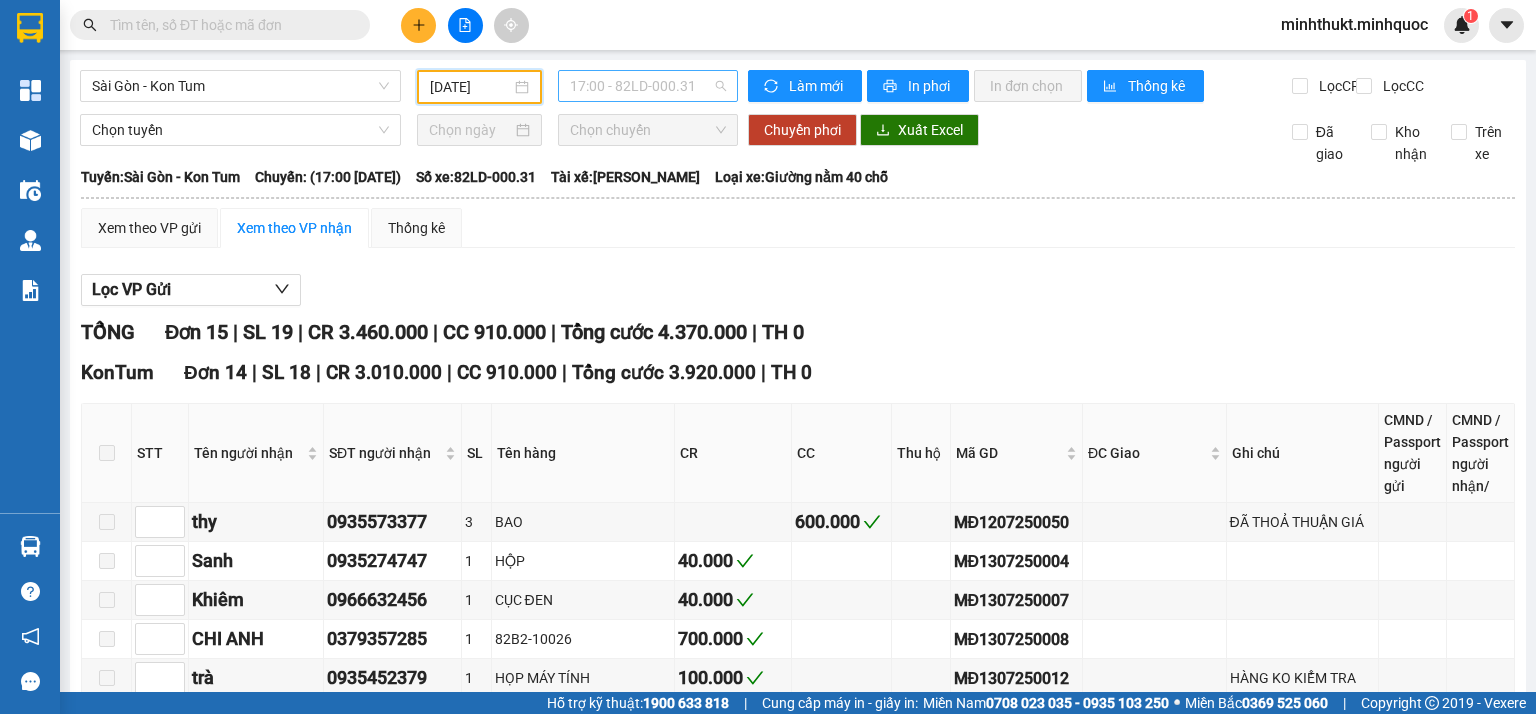 click on "17:00     - 82LD-000.31" at bounding box center (648, 86) 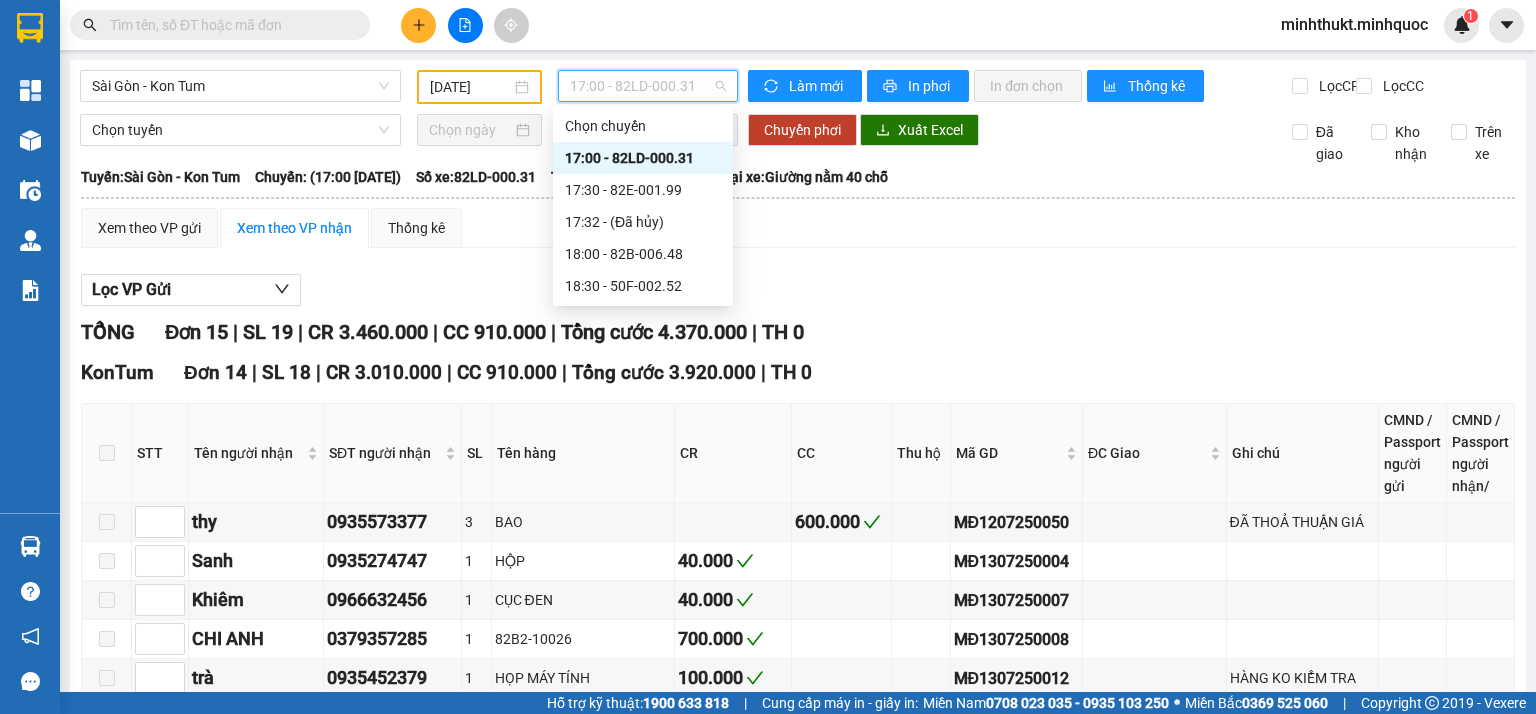click on "17:00     - 82LD-000.31" at bounding box center (643, 158) 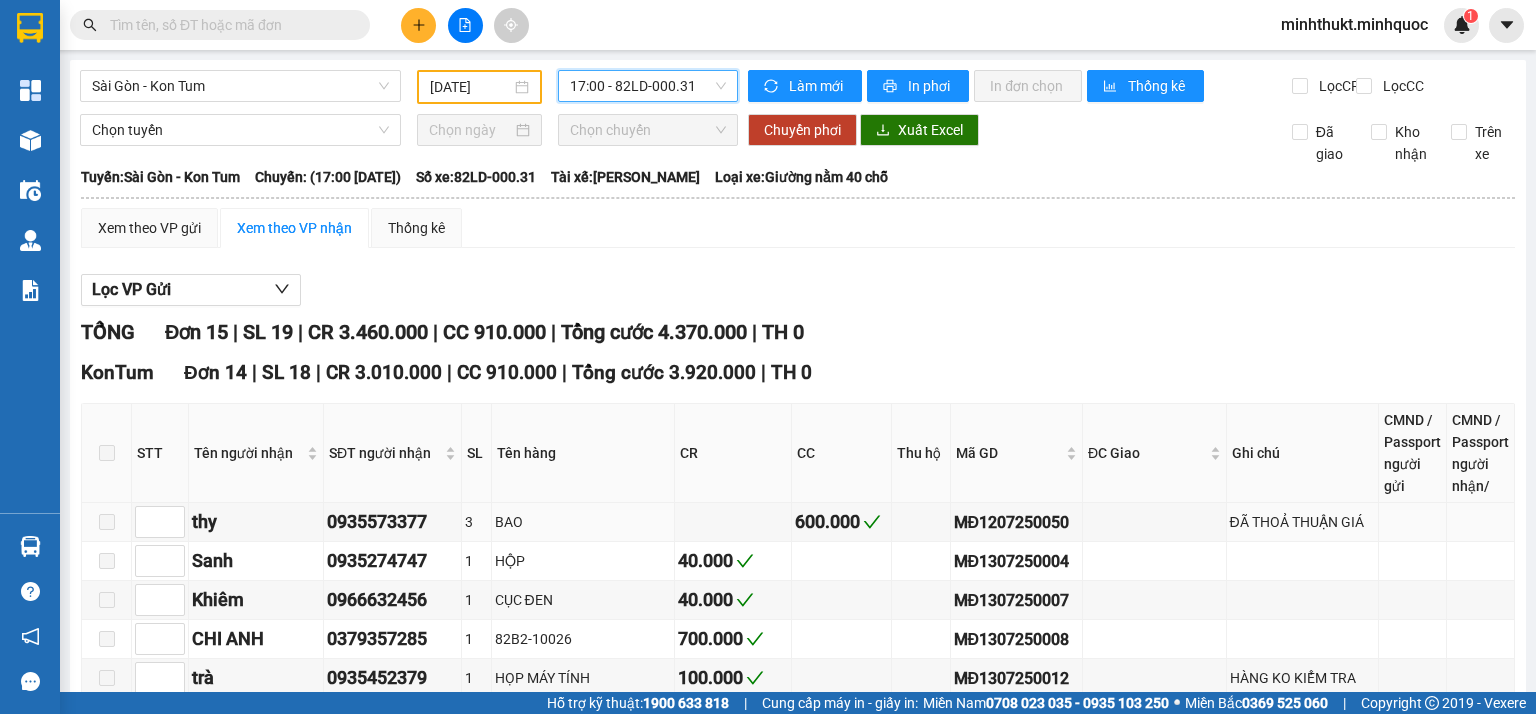 scroll, scrollTop: 0, scrollLeft: 0, axis: both 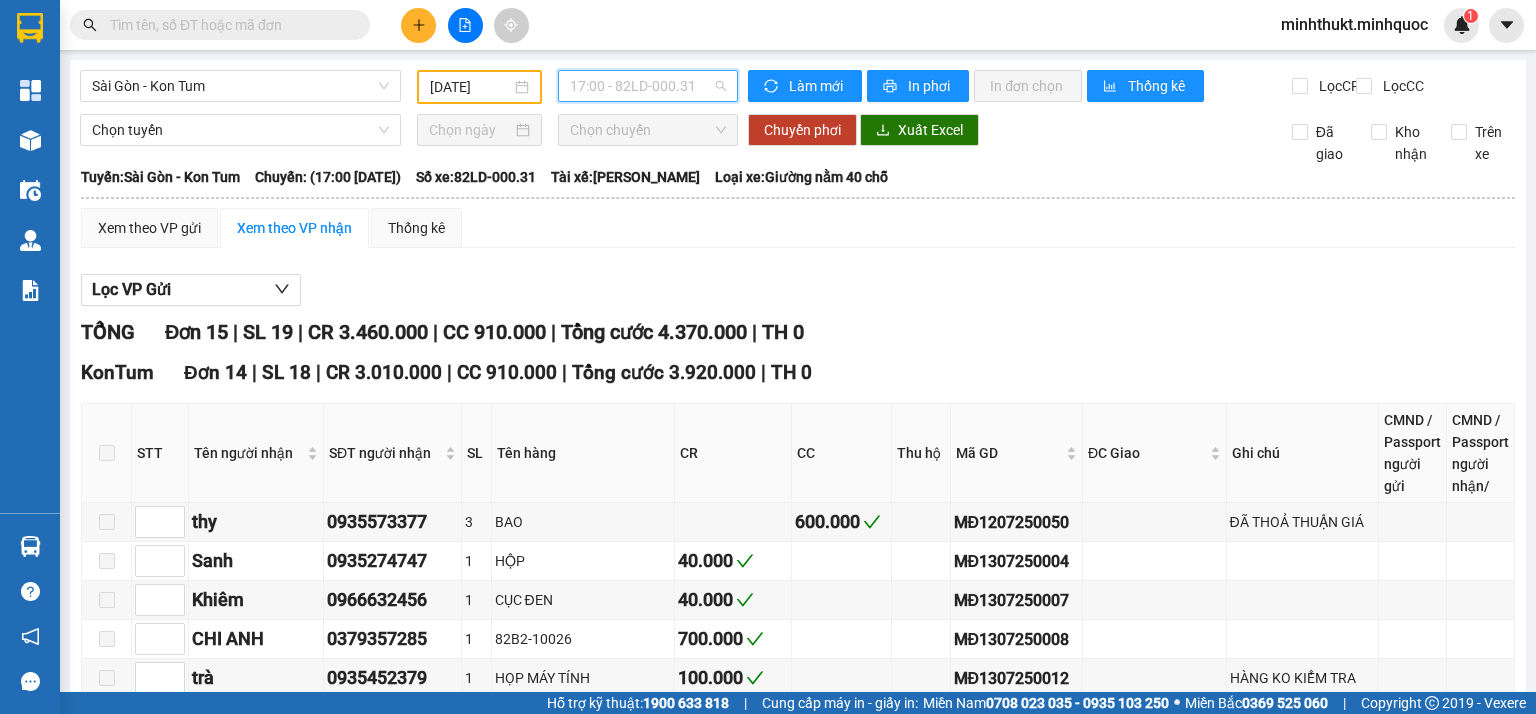 click on "17:00     - 82LD-000.31" at bounding box center [648, 86] 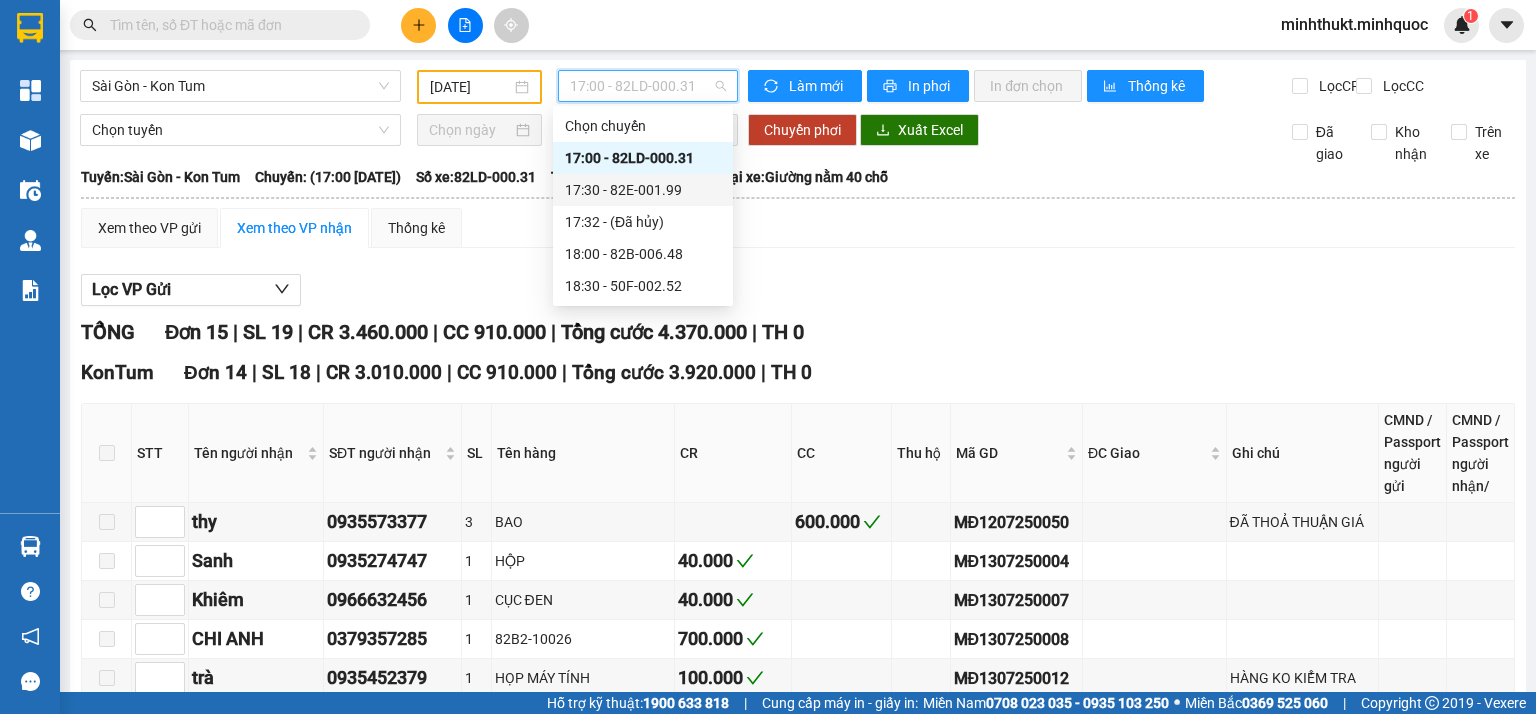 click on "17:30     - 82E-001.99" at bounding box center (643, 190) 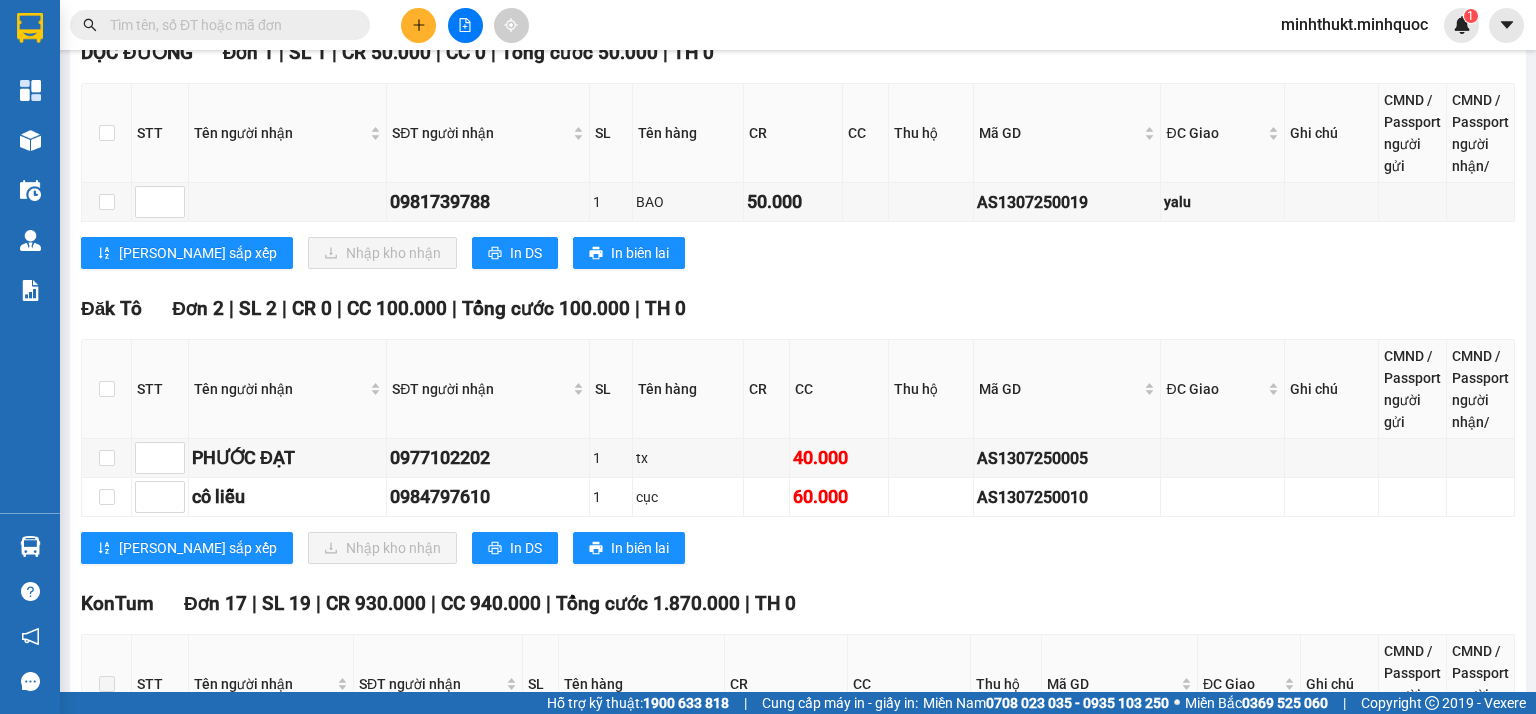 scroll, scrollTop: 320, scrollLeft: 0, axis: vertical 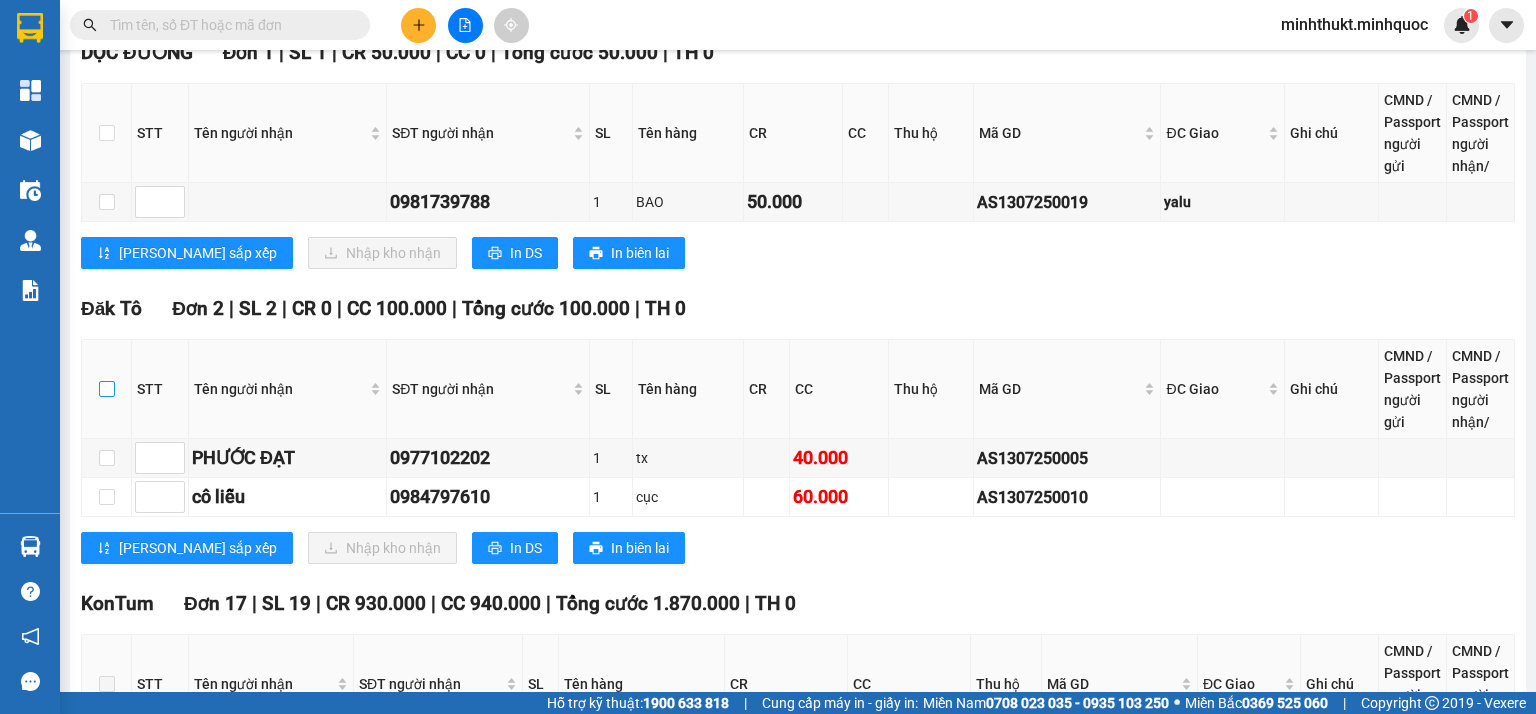 click at bounding box center [107, 389] 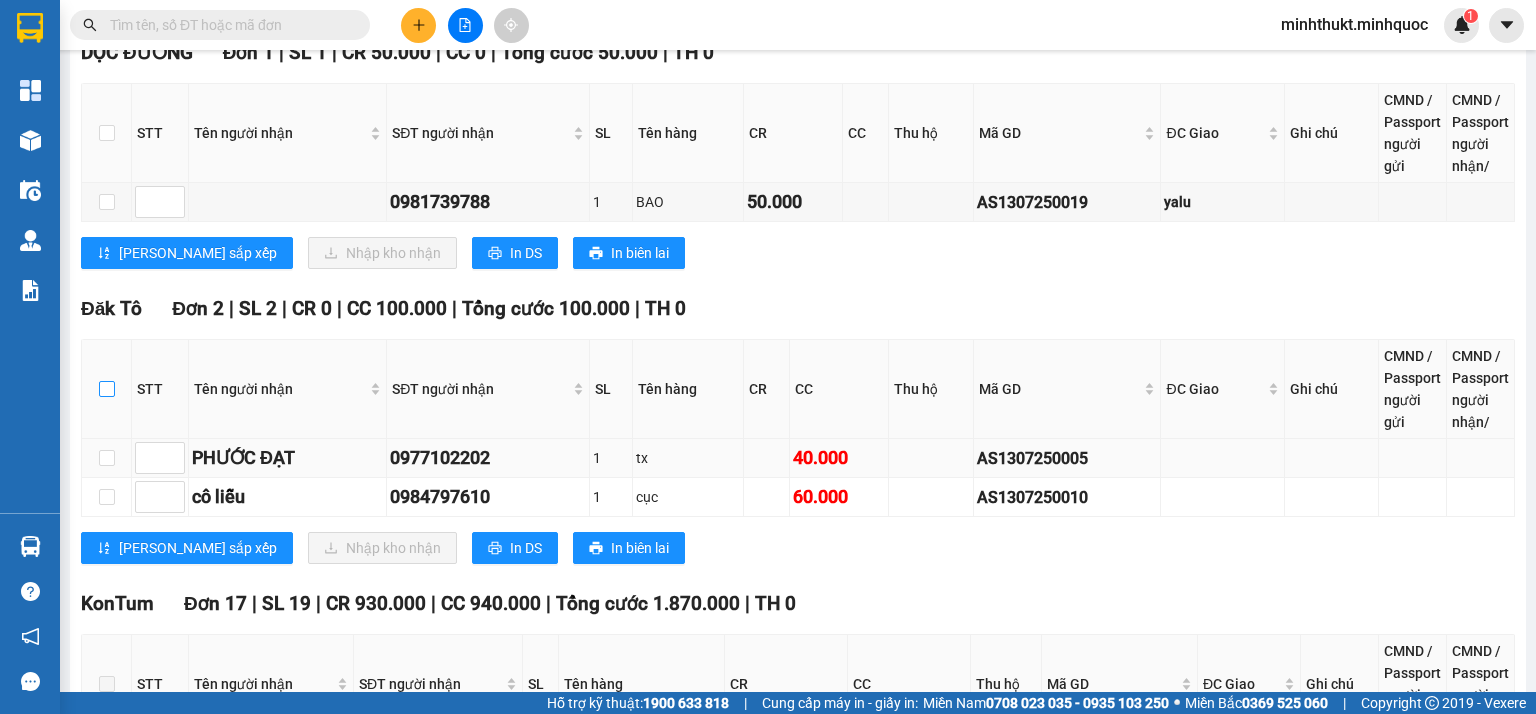 checkbox on "true" 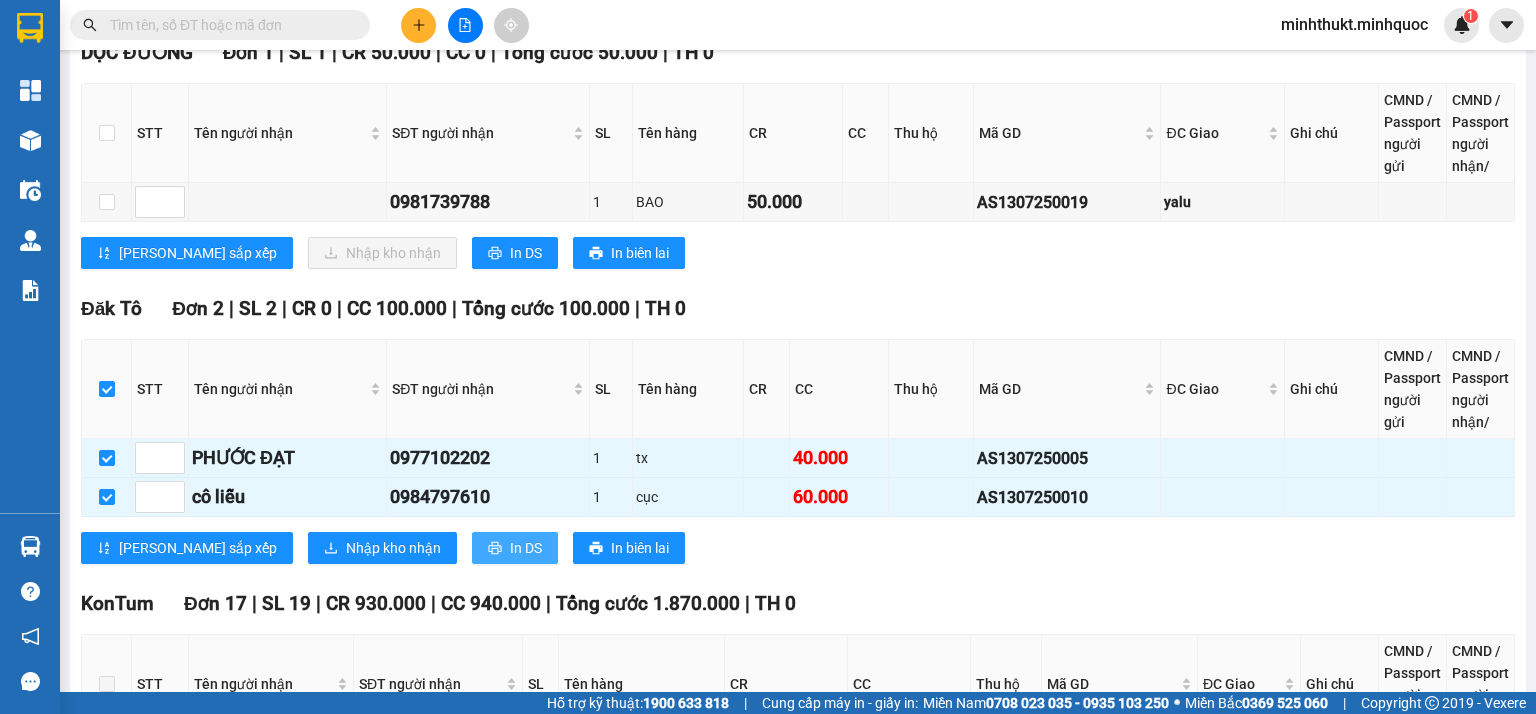 click on "In DS" at bounding box center [526, 548] 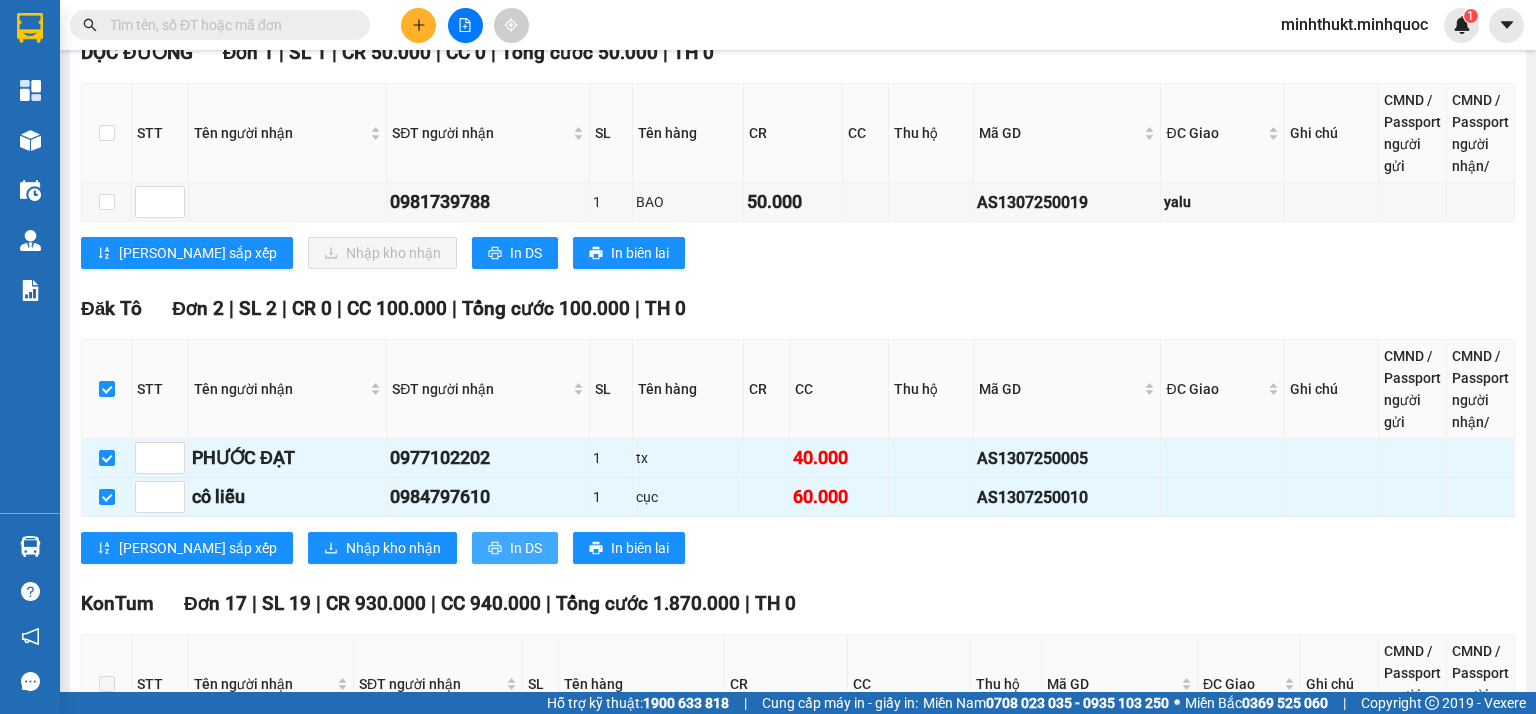 scroll, scrollTop: 0, scrollLeft: 0, axis: both 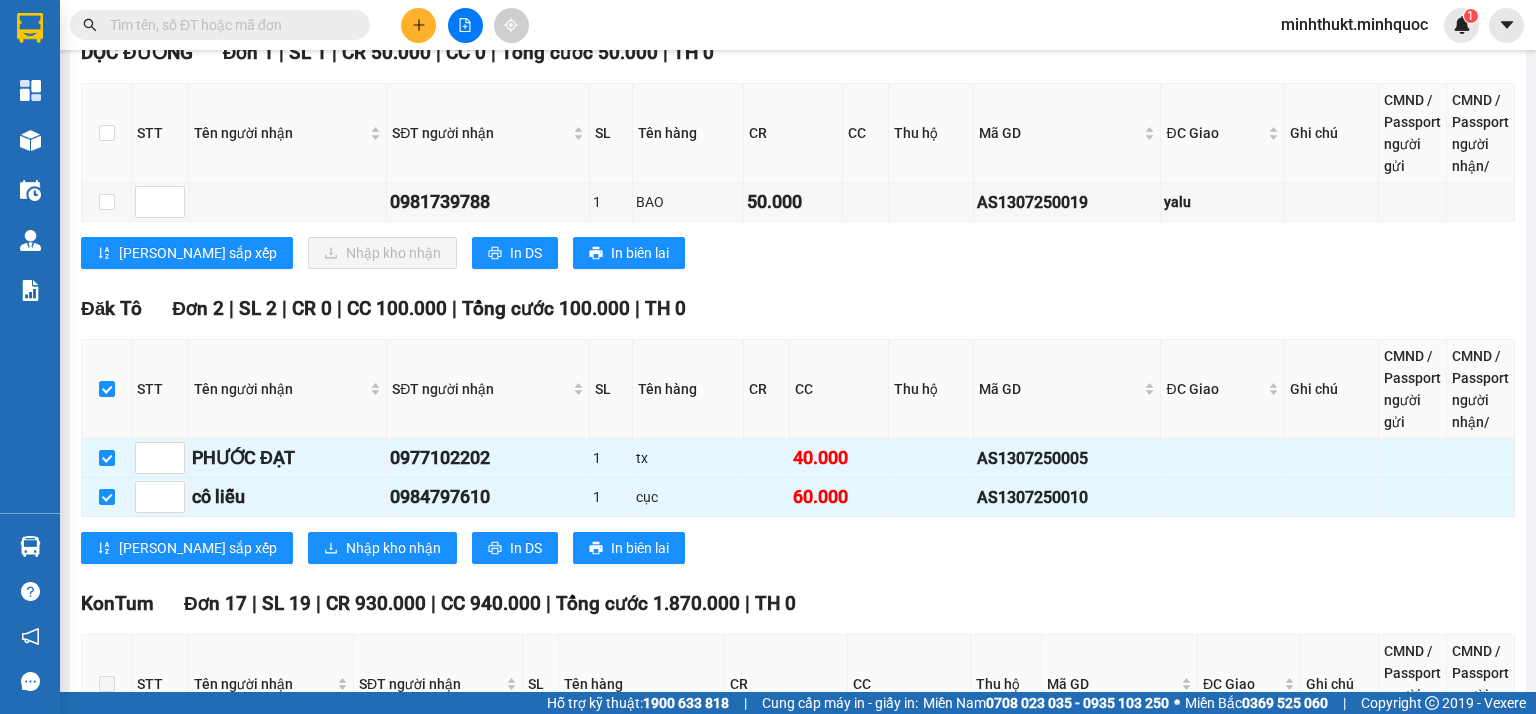 click at bounding box center (107, 1564) 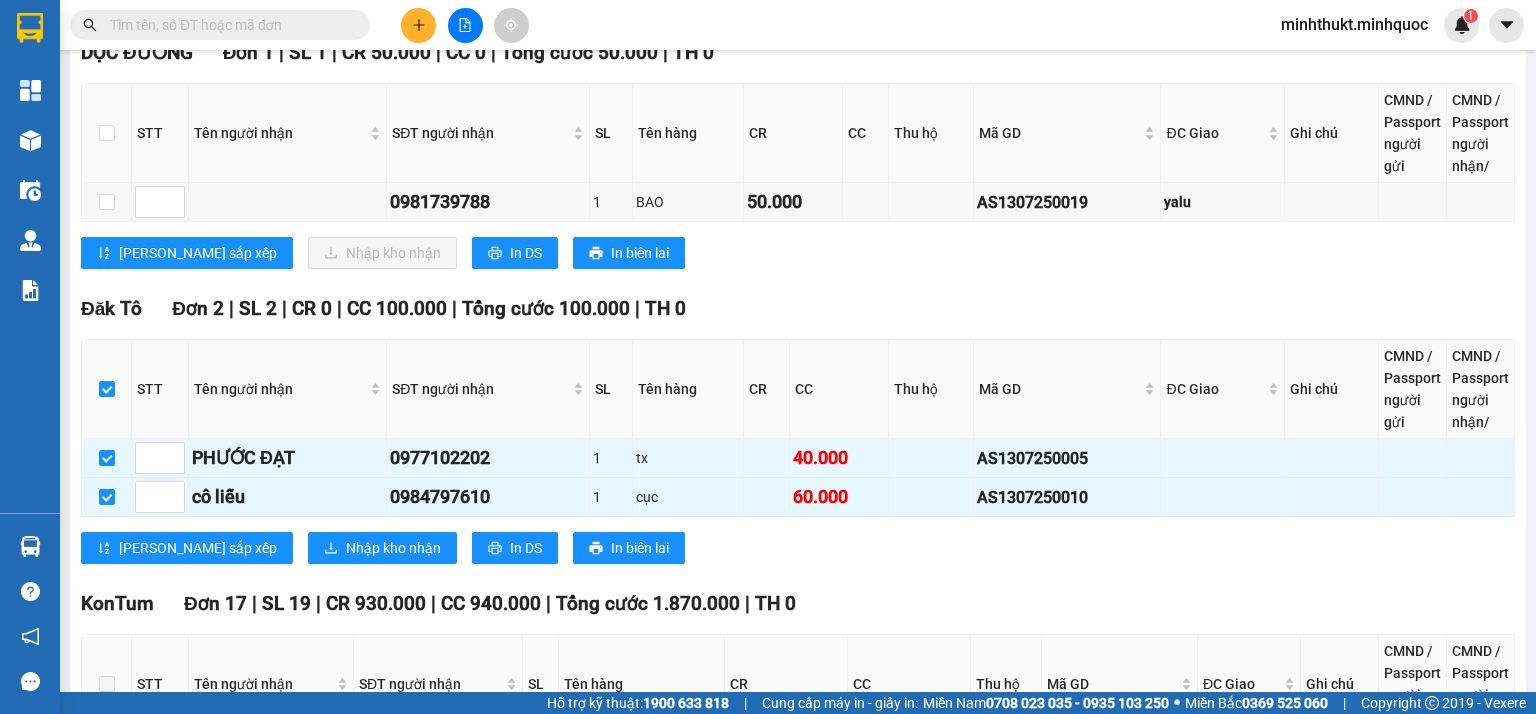 click on "In DS" at bounding box center (526, 1723) 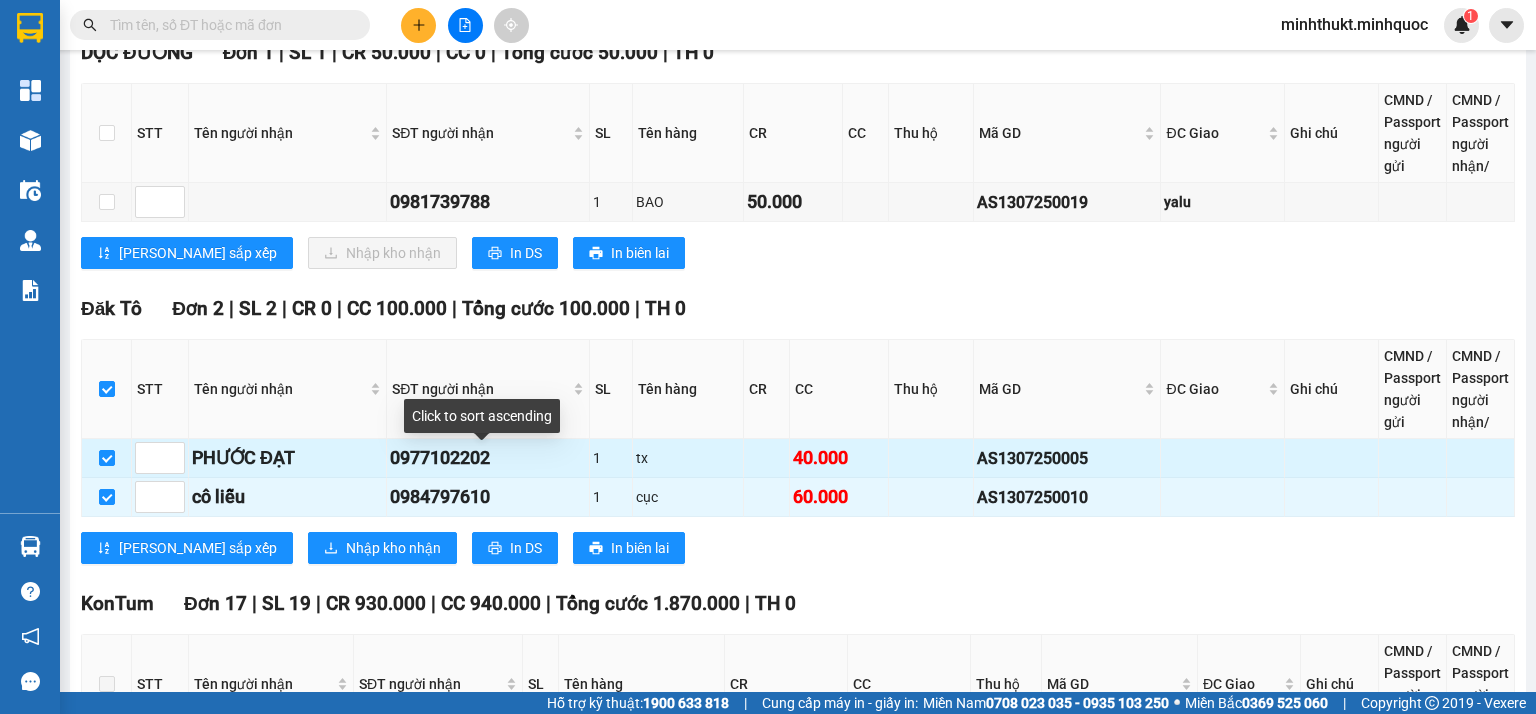 click on "AS1307250005" at bounding box center (1067, 458) 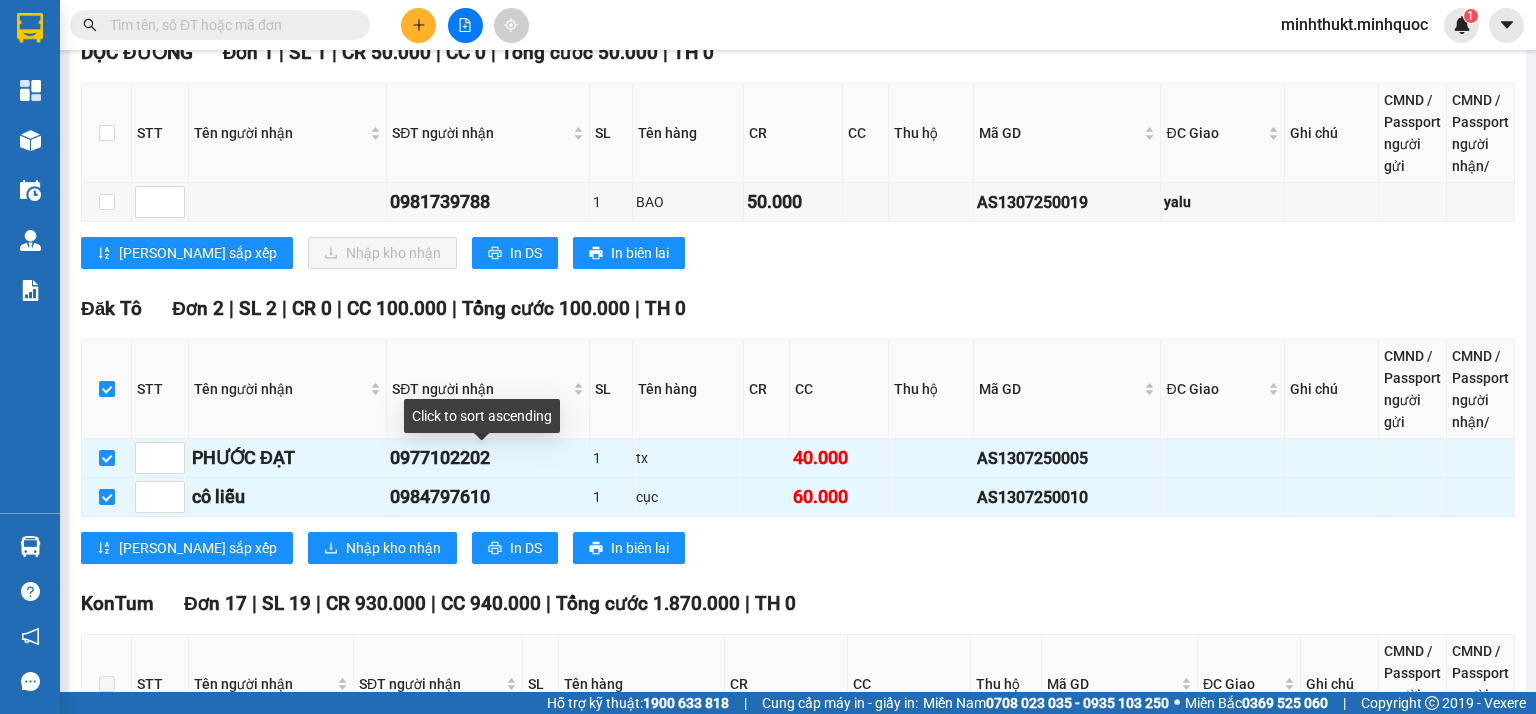 click at bounding box center (228, 25) 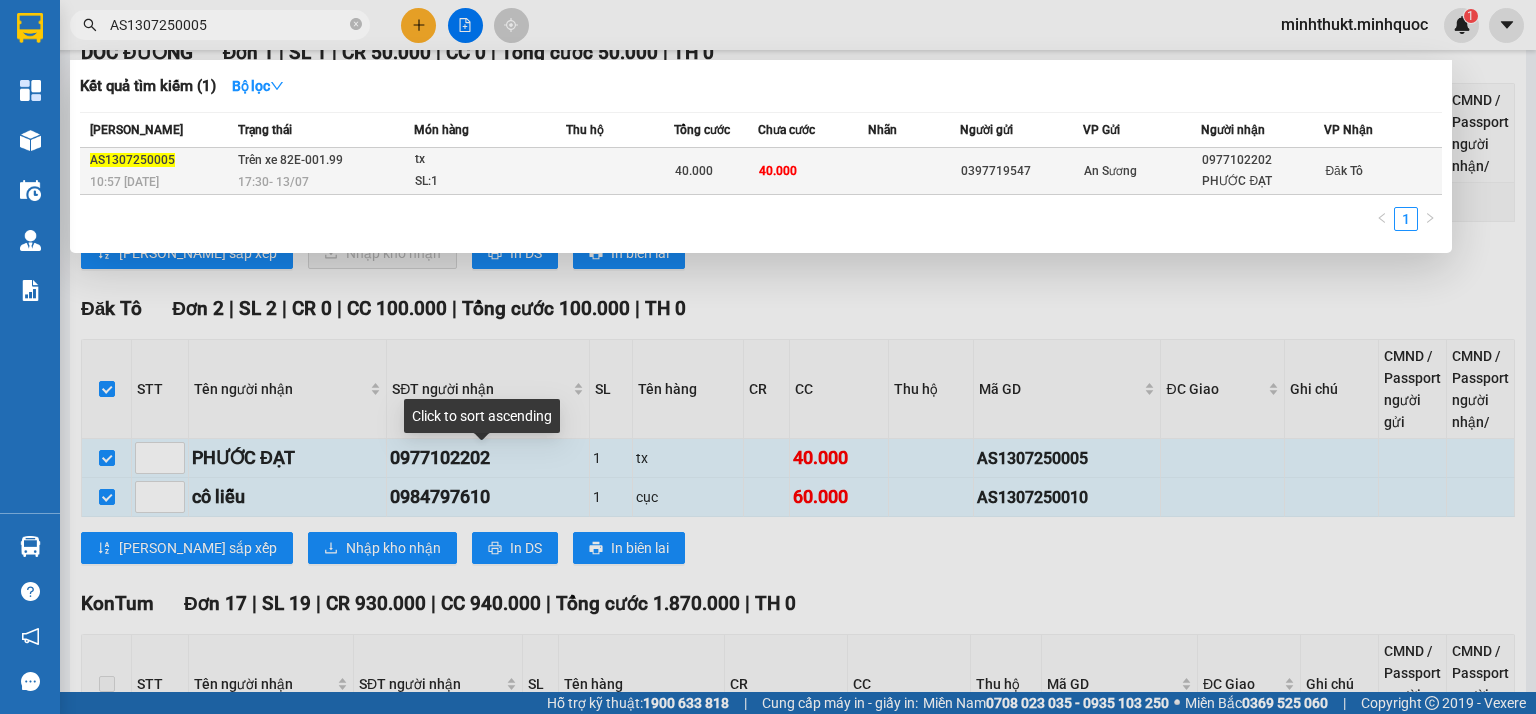 type on "AS1307250005" 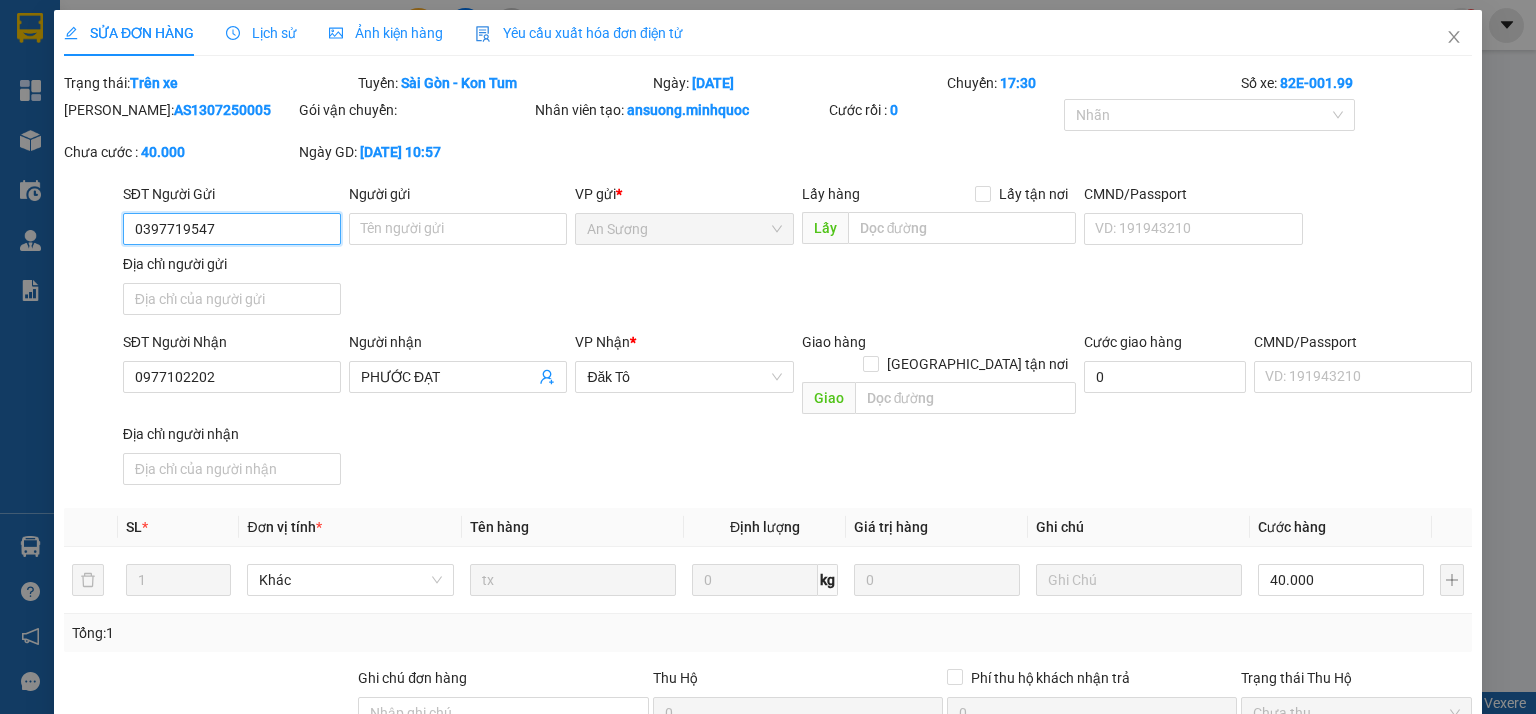 type on "0397719547" 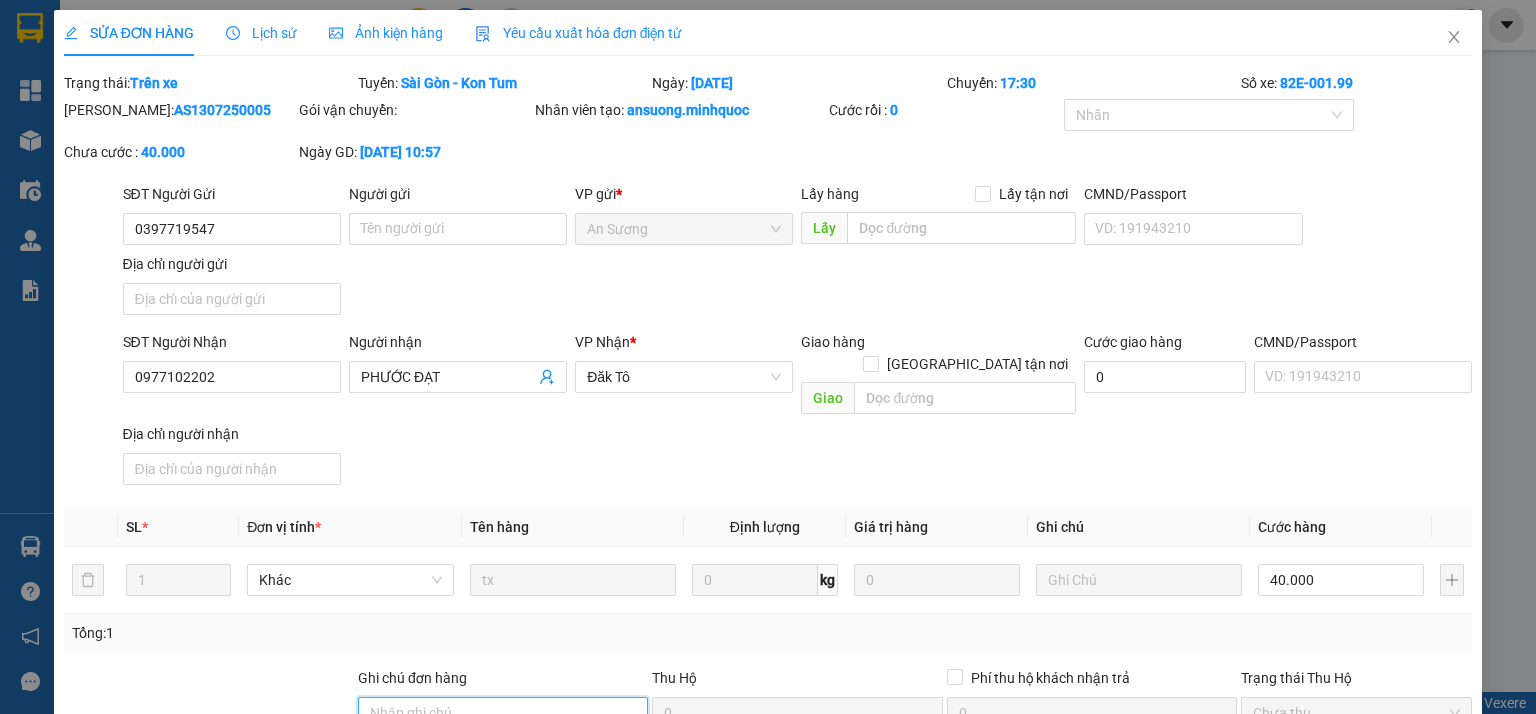 click on "Ghi chú đơn hàng" at bounding box center [503, 713] 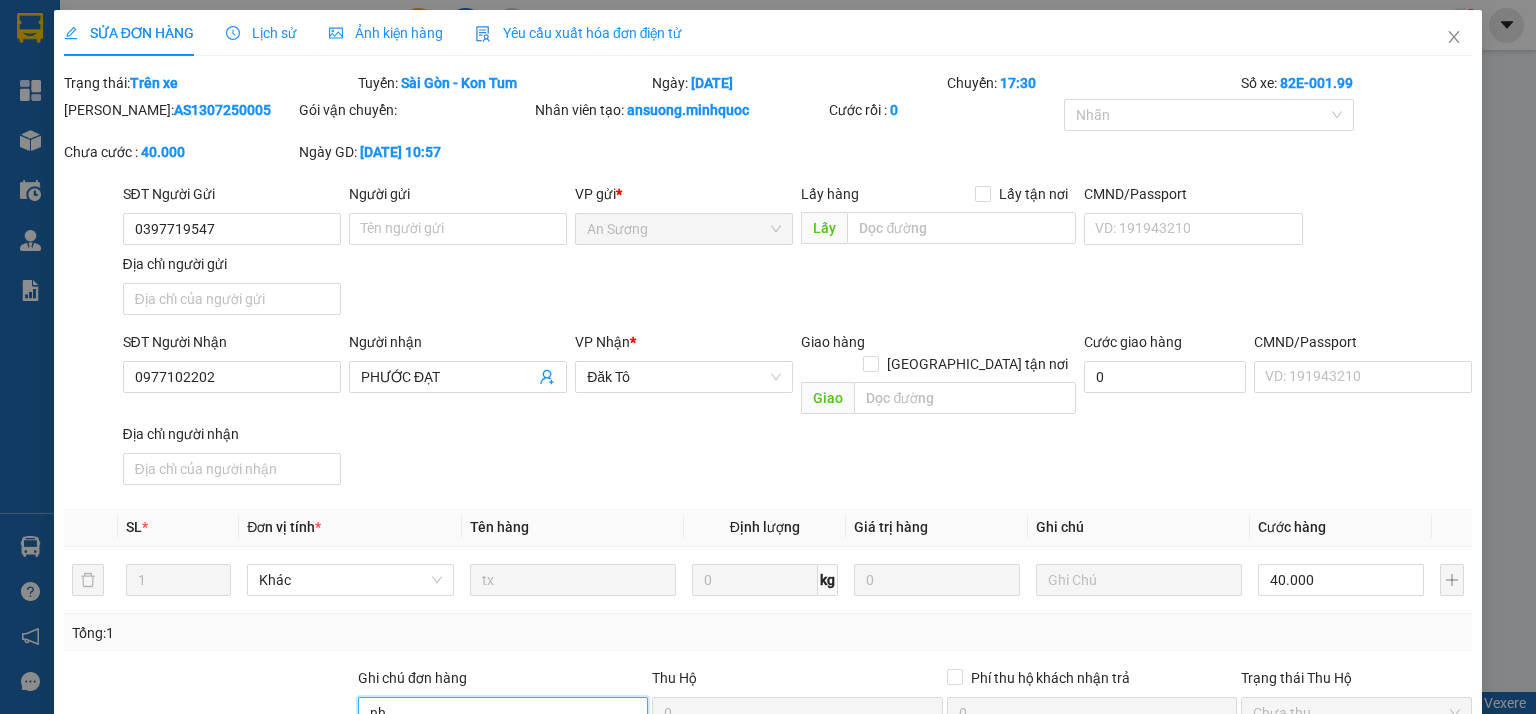 click on "Chọn HT Thanh Toán" at bounding box center (1356, 783) 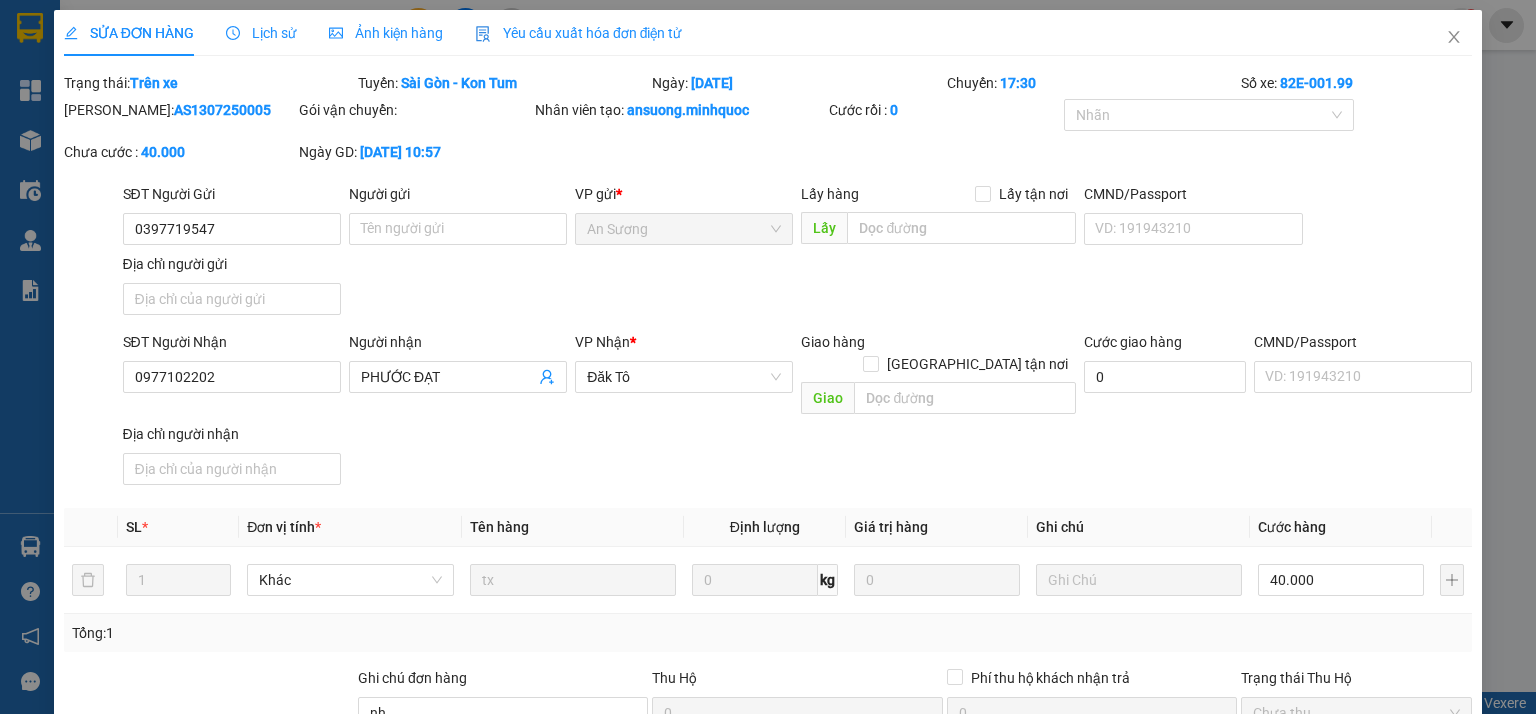 click on "Tại văn phòng" at bounding box center [1344, 799] 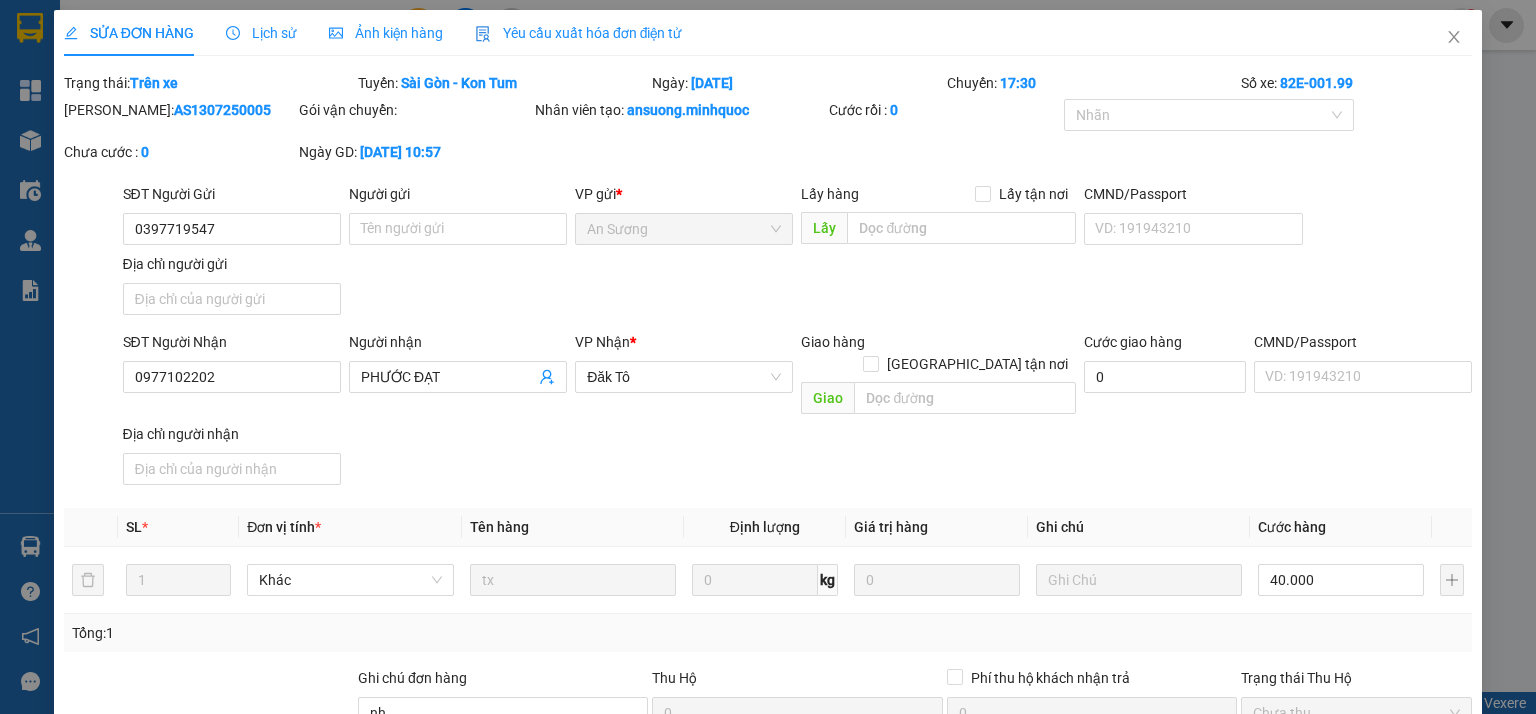 click on "[PERSON_NAME] thay đổi" at bounding box center (1209, 878) 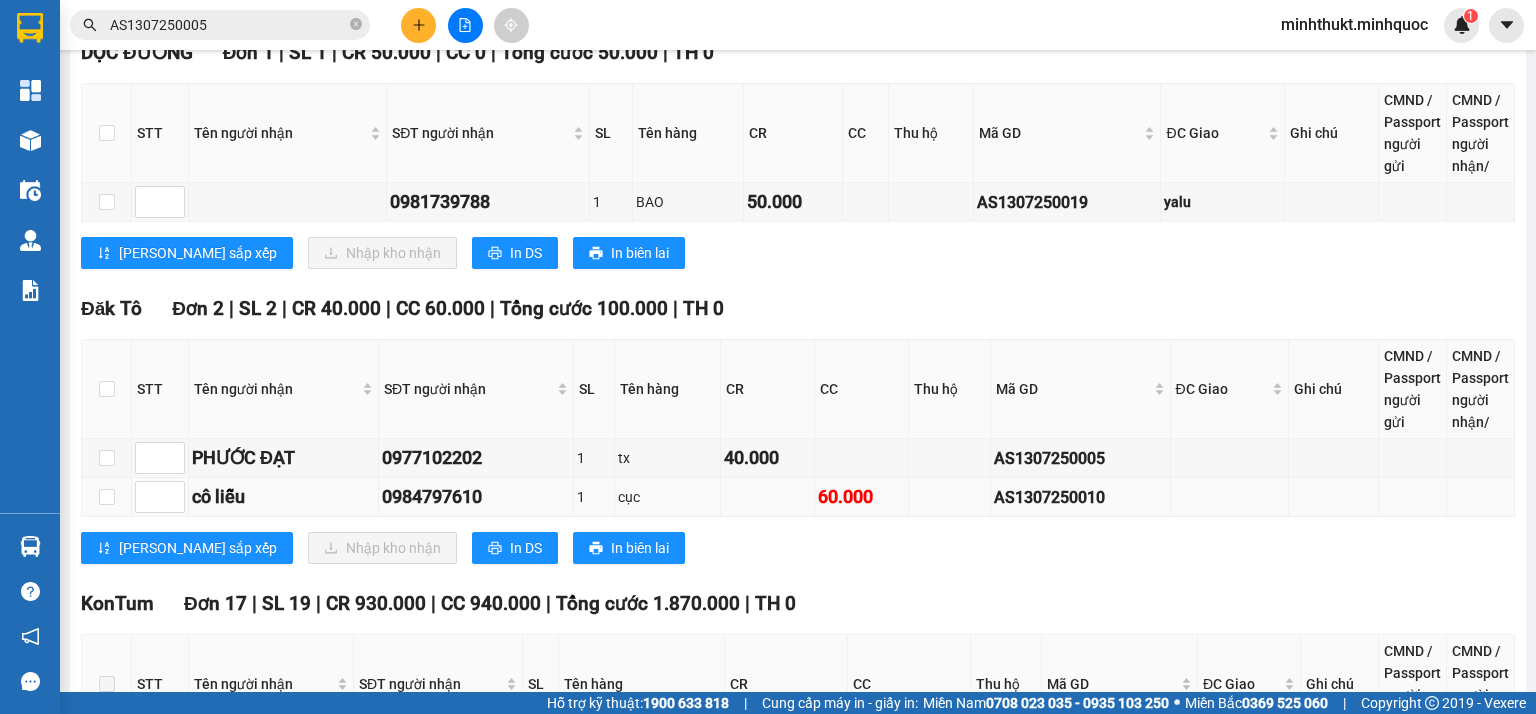 click on "AS1307250010" at bounding box center [1080, 497] 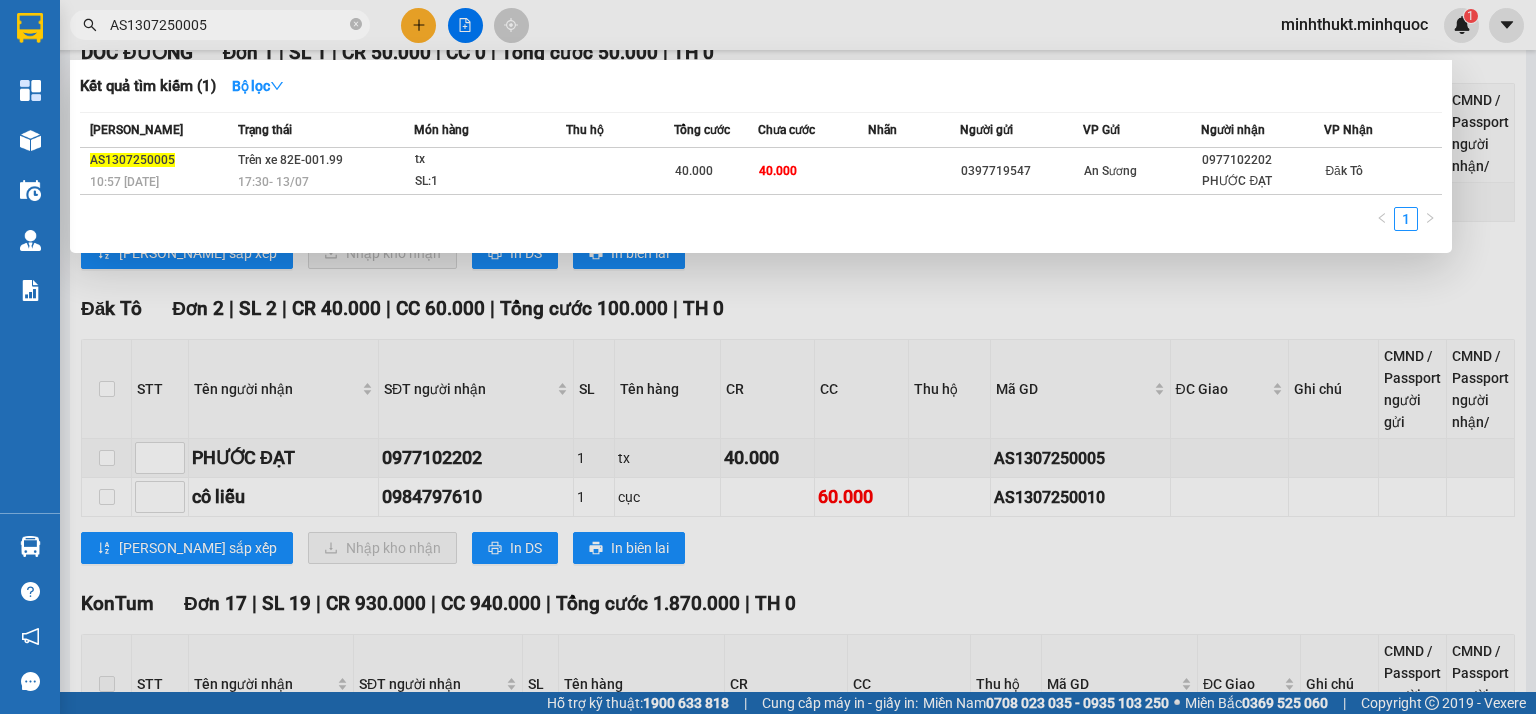 click on "AS1307250005" at bounding box center [228, 25] 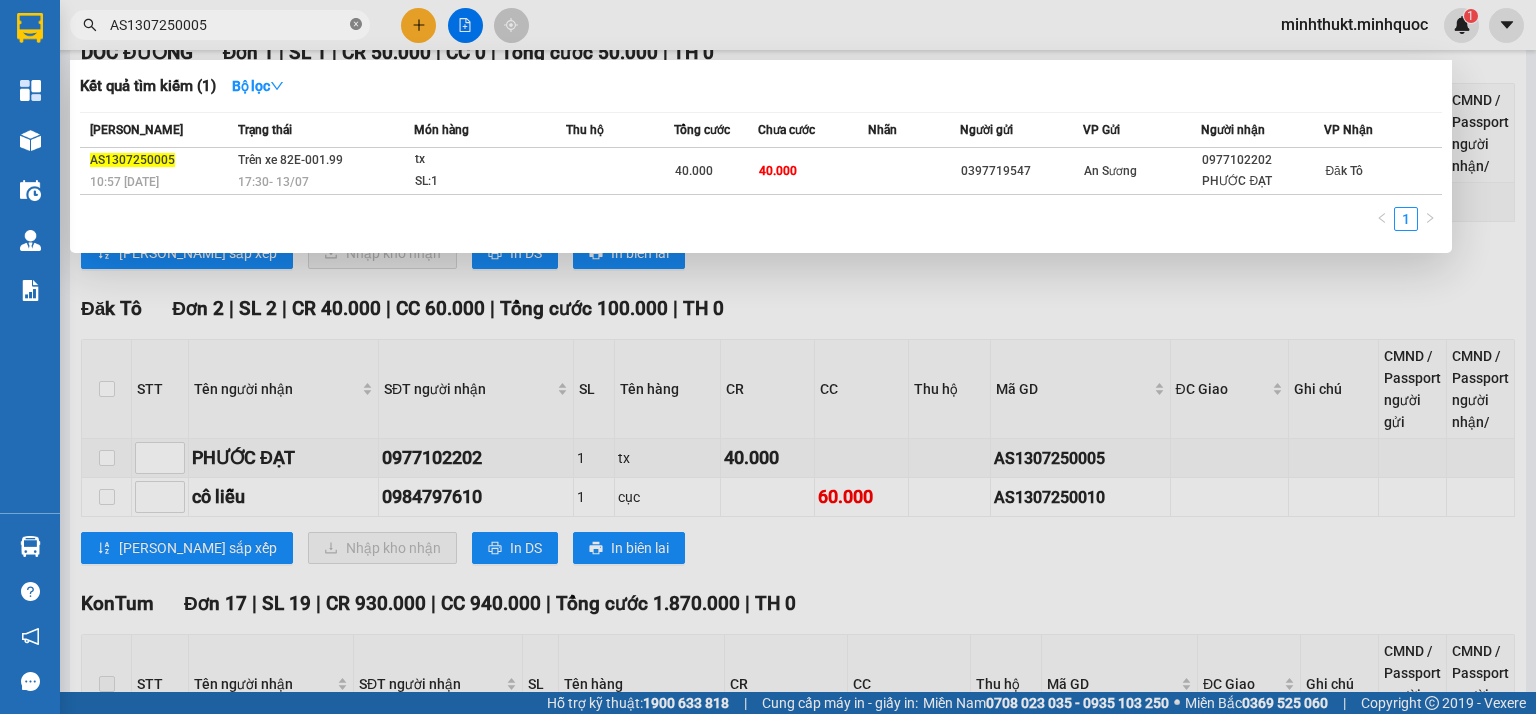 click 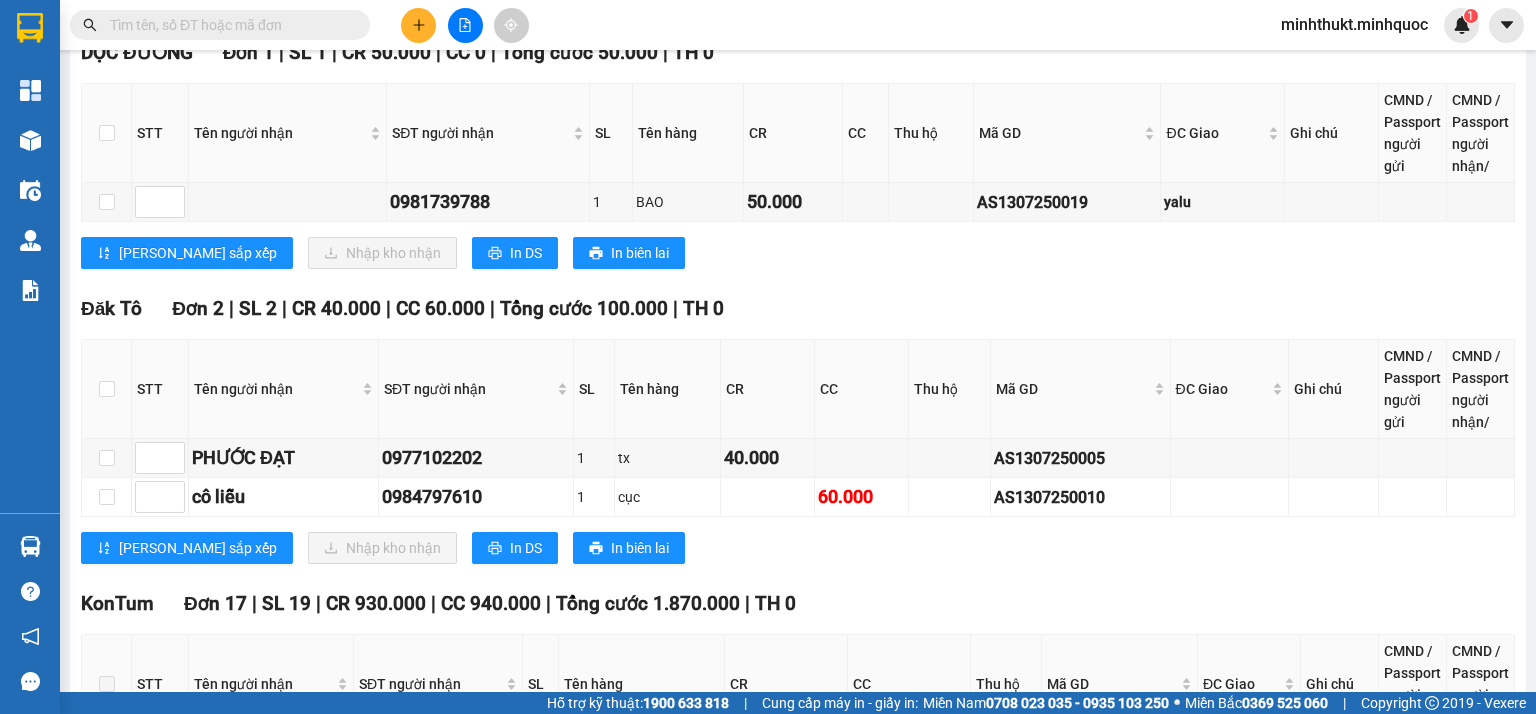 paste on "AS1307250010" 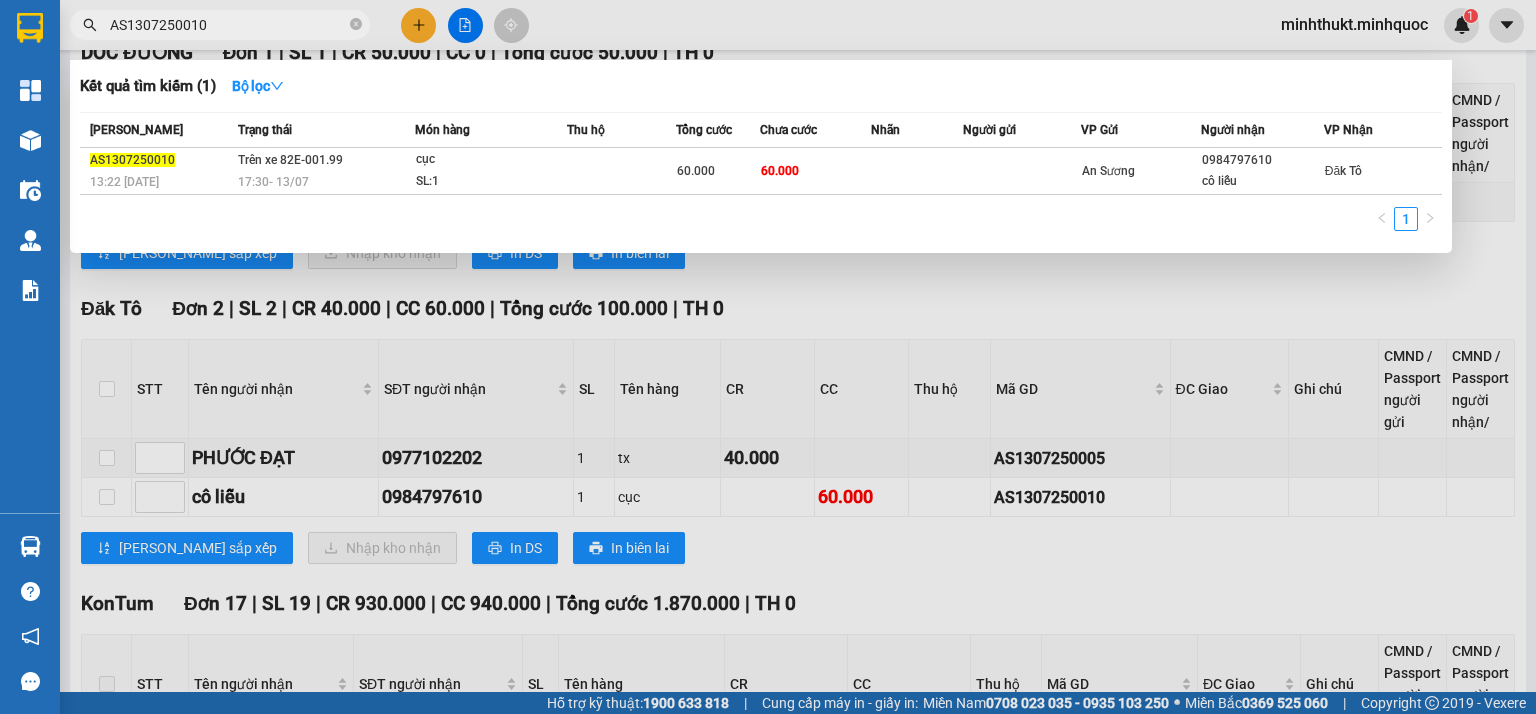 type on "AS1307250010" 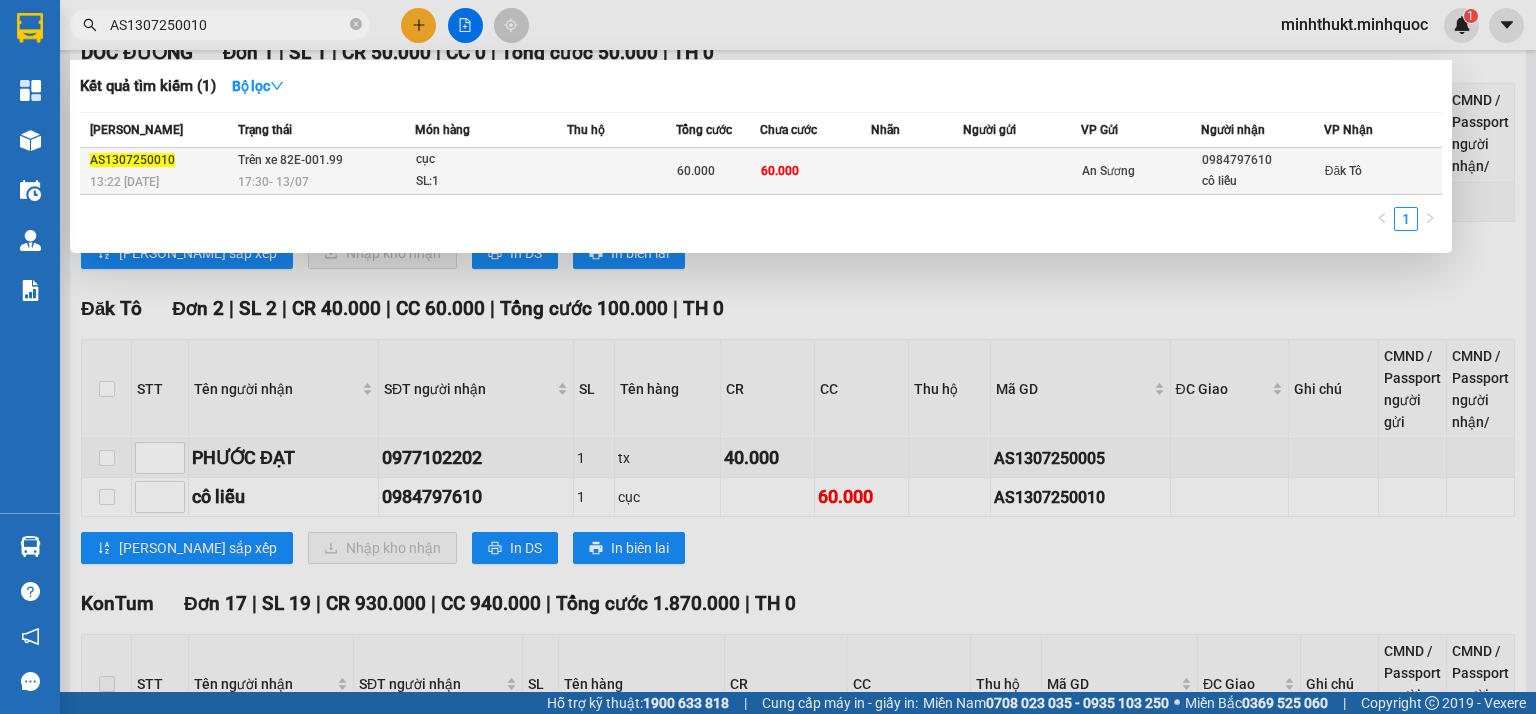 click at bounding box center [621, 171] 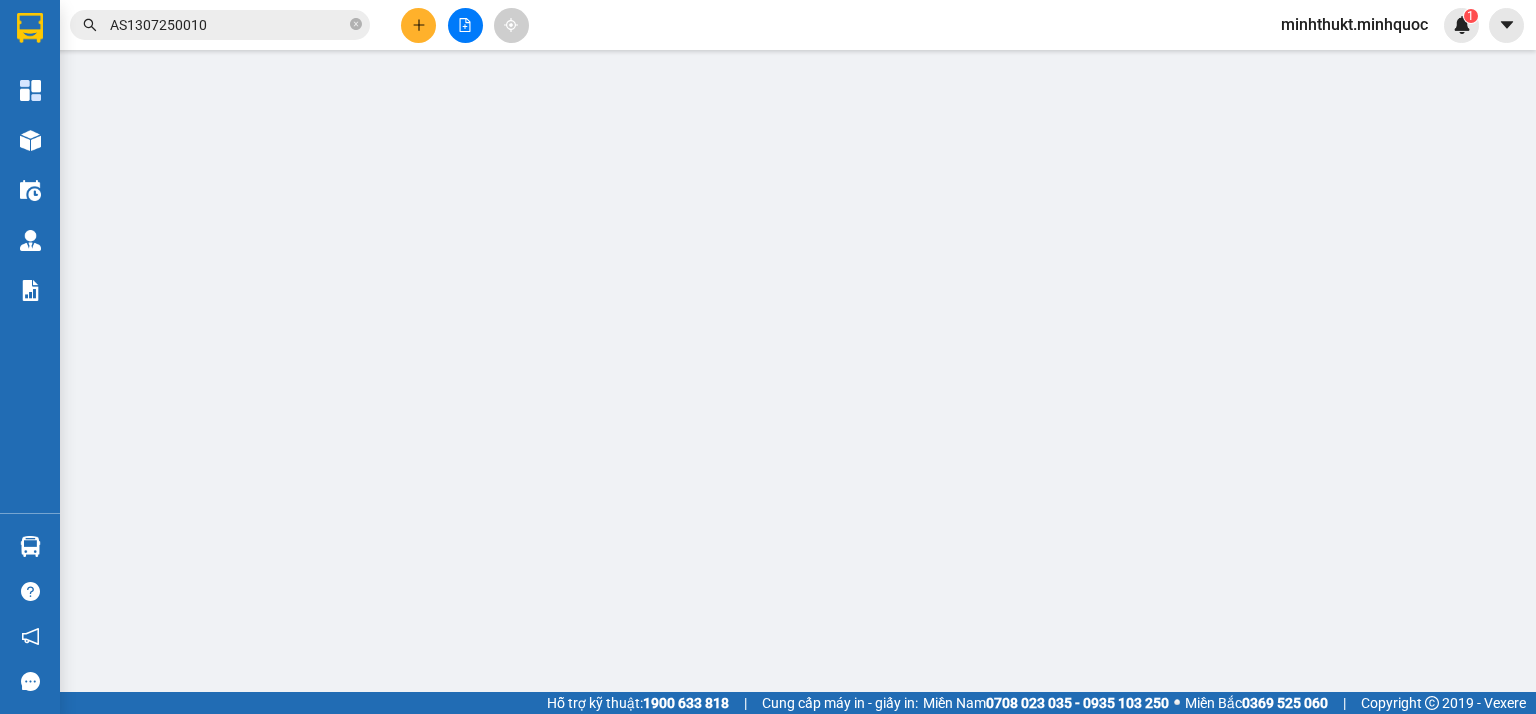 type on "0984797610" 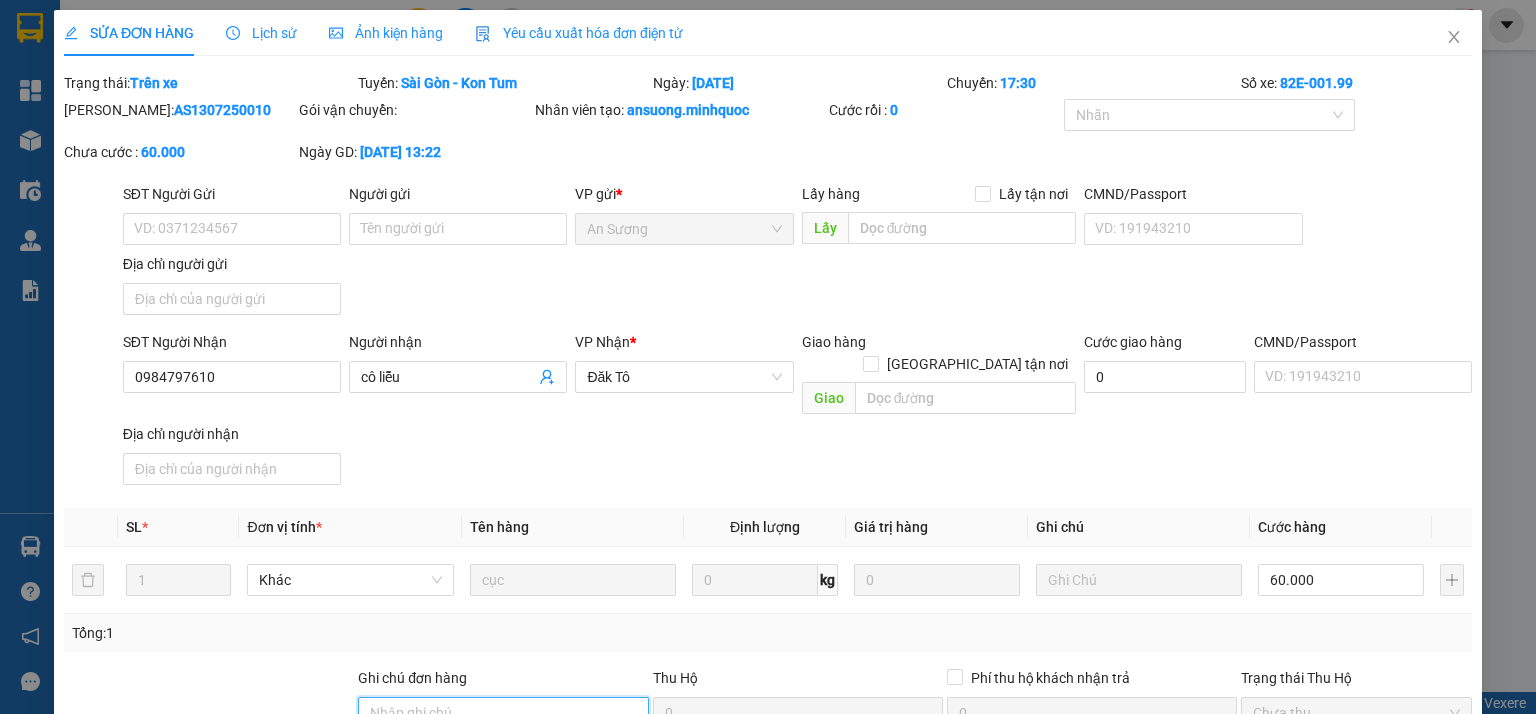 click on "Ghi chú đơn hàng" at bounding box center (503, 713) 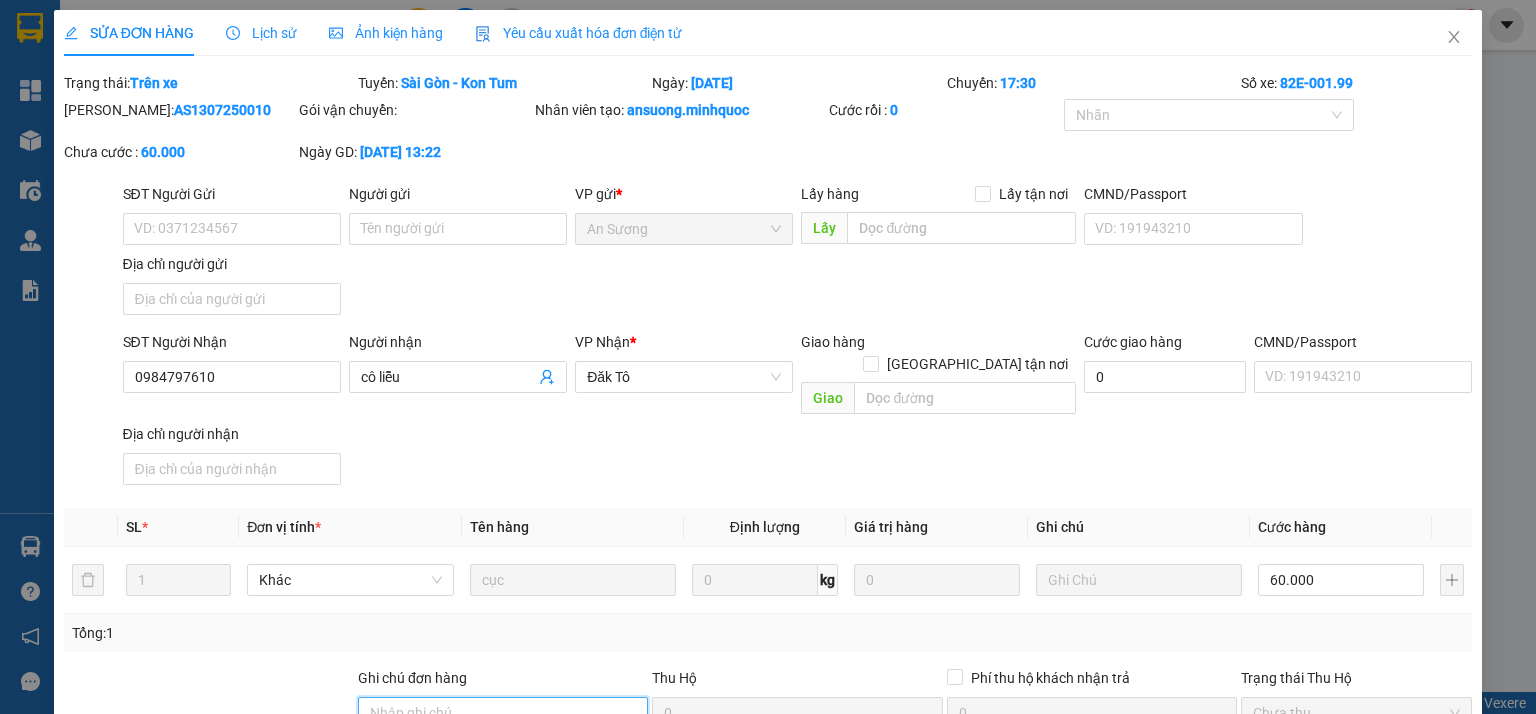 type on "n" 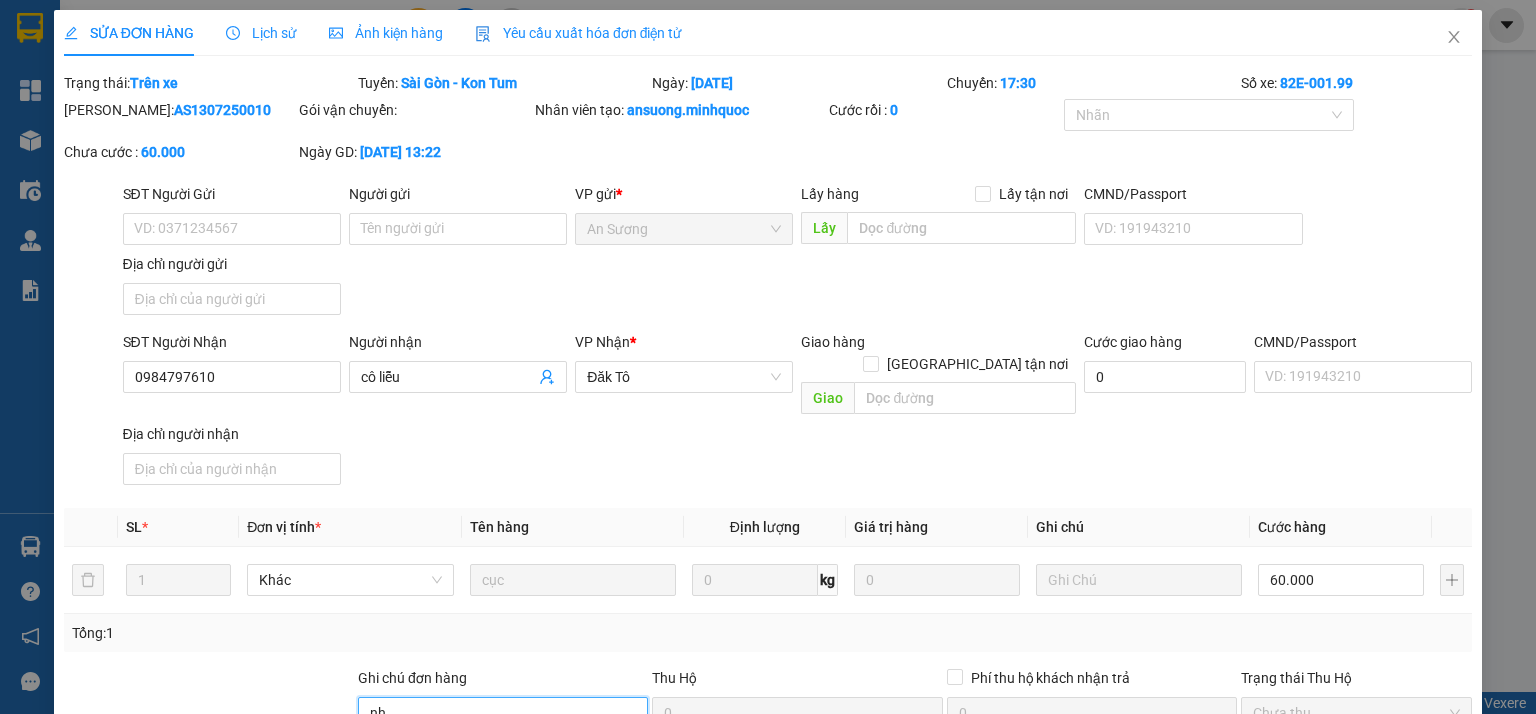 click on "Chọn HT Thanh Toán" at bounding box center [1356, 783] 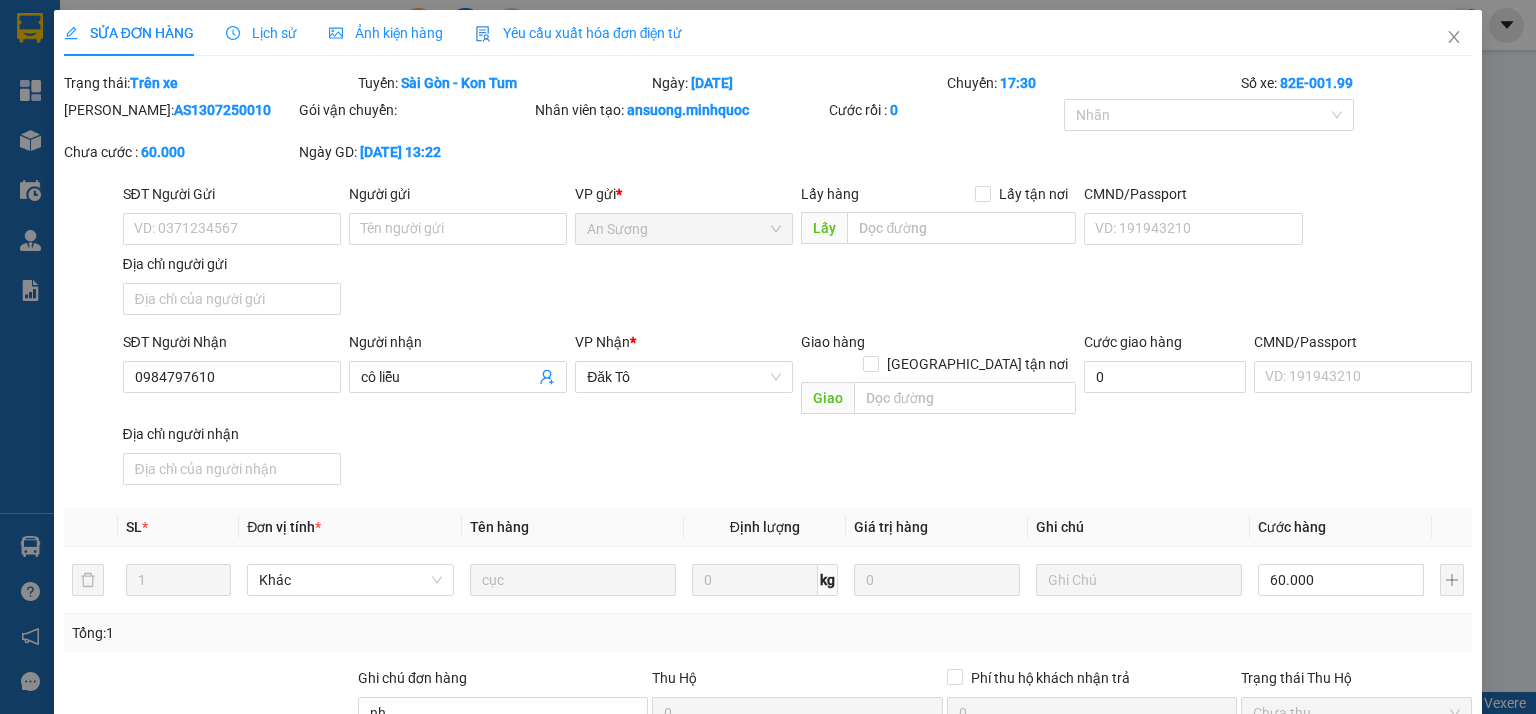 click on "Tại văn phòng" at bounding box center (1344, 799) 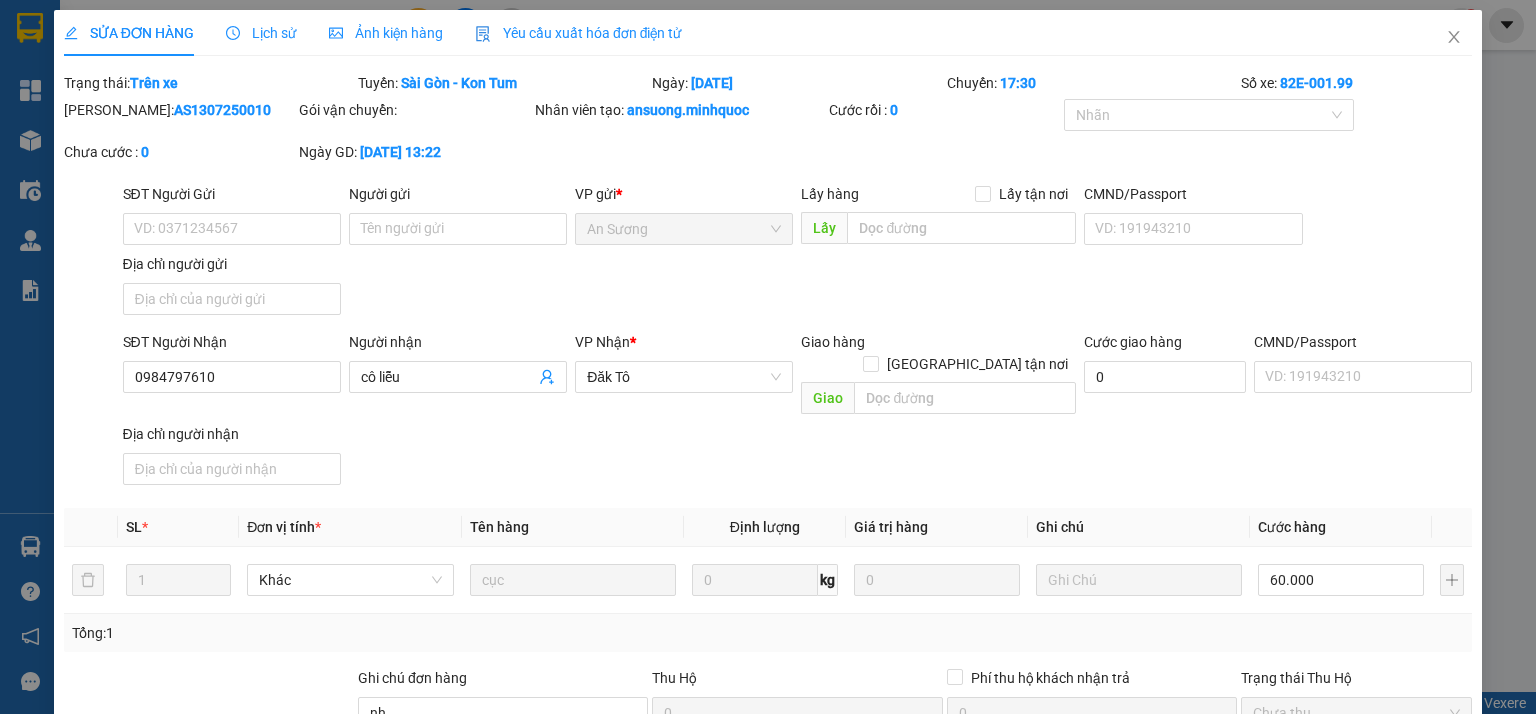 click on "[PERSON_NAME] thay đổi" at bounding box center (1241, 878) 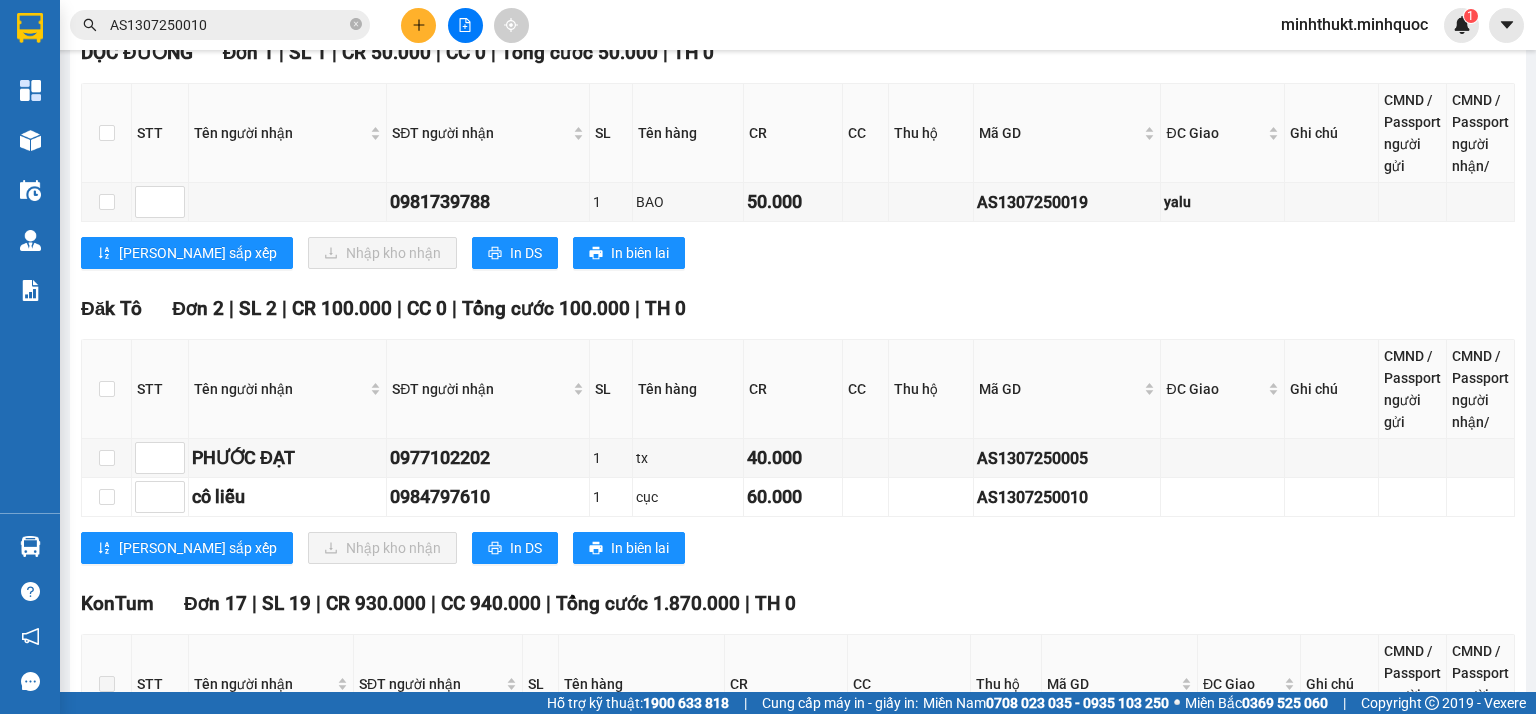 click on "AS1307250017" at bounding box center (1072, 1632) 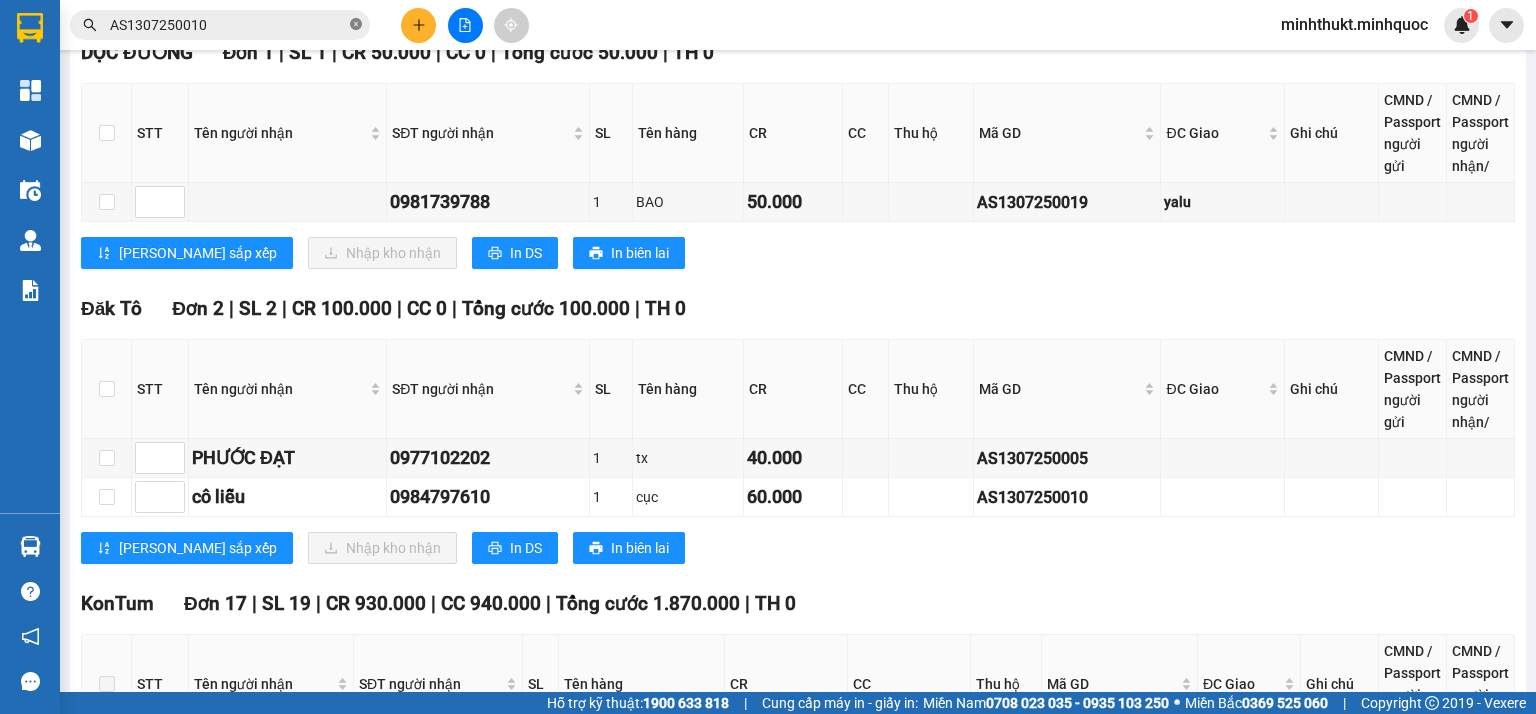 click 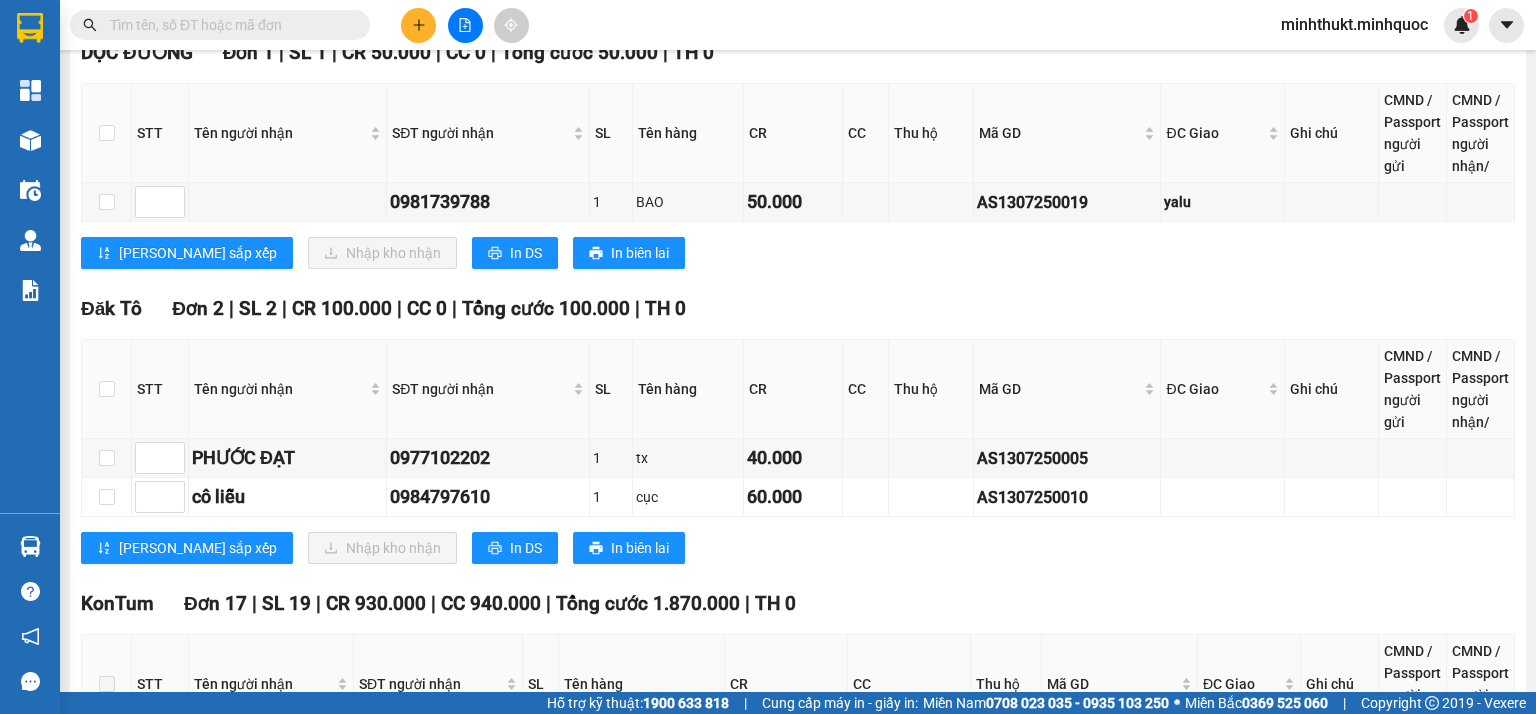 paste on "AS1307250017" 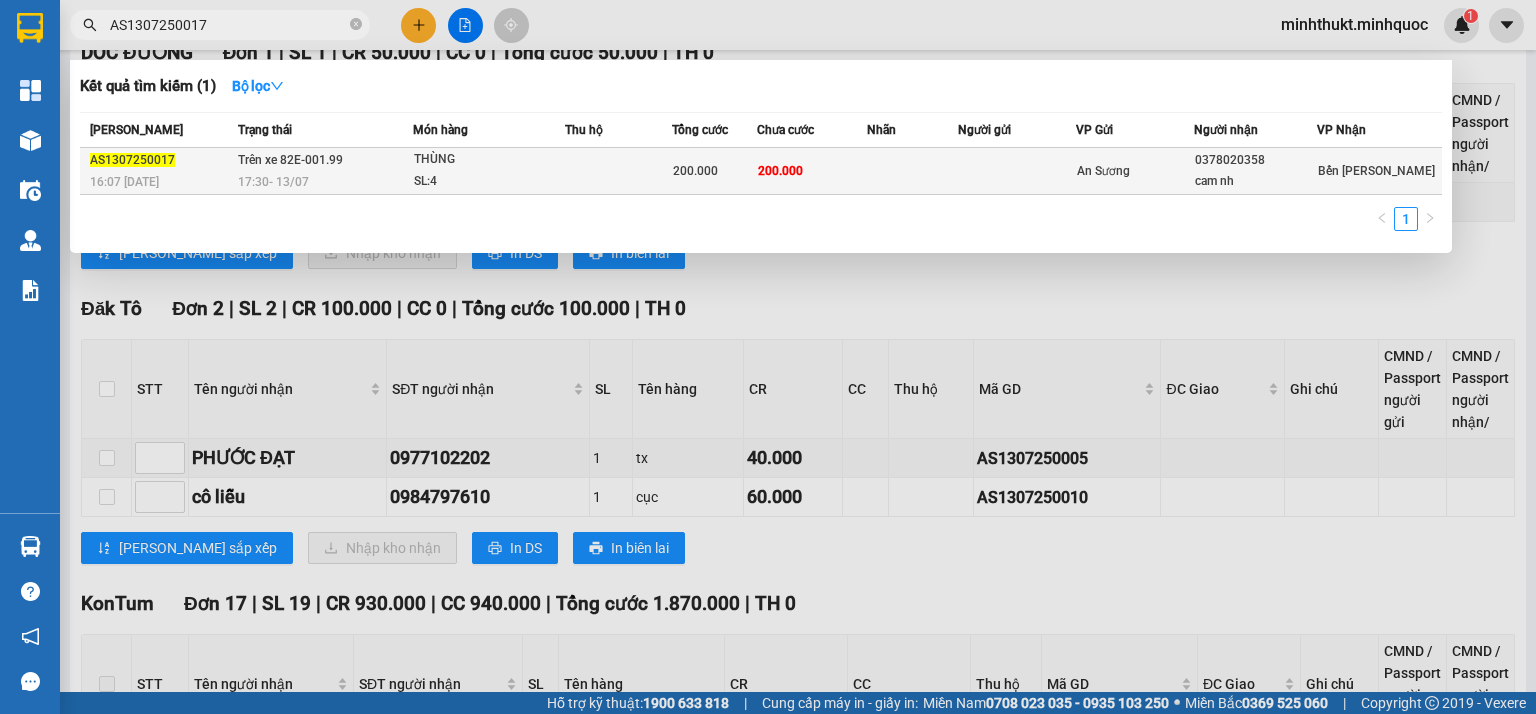 type on "AS1307250017" 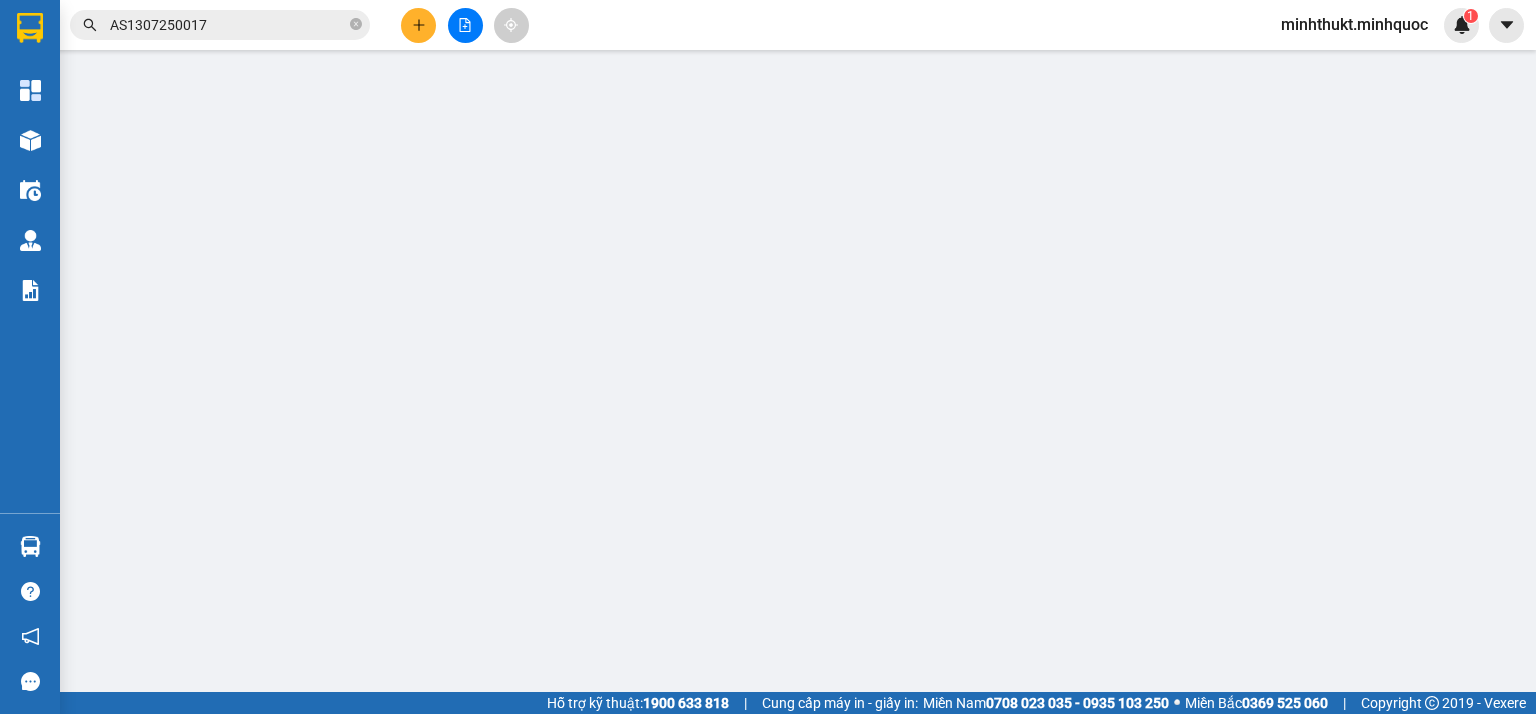 type on "0378020358" 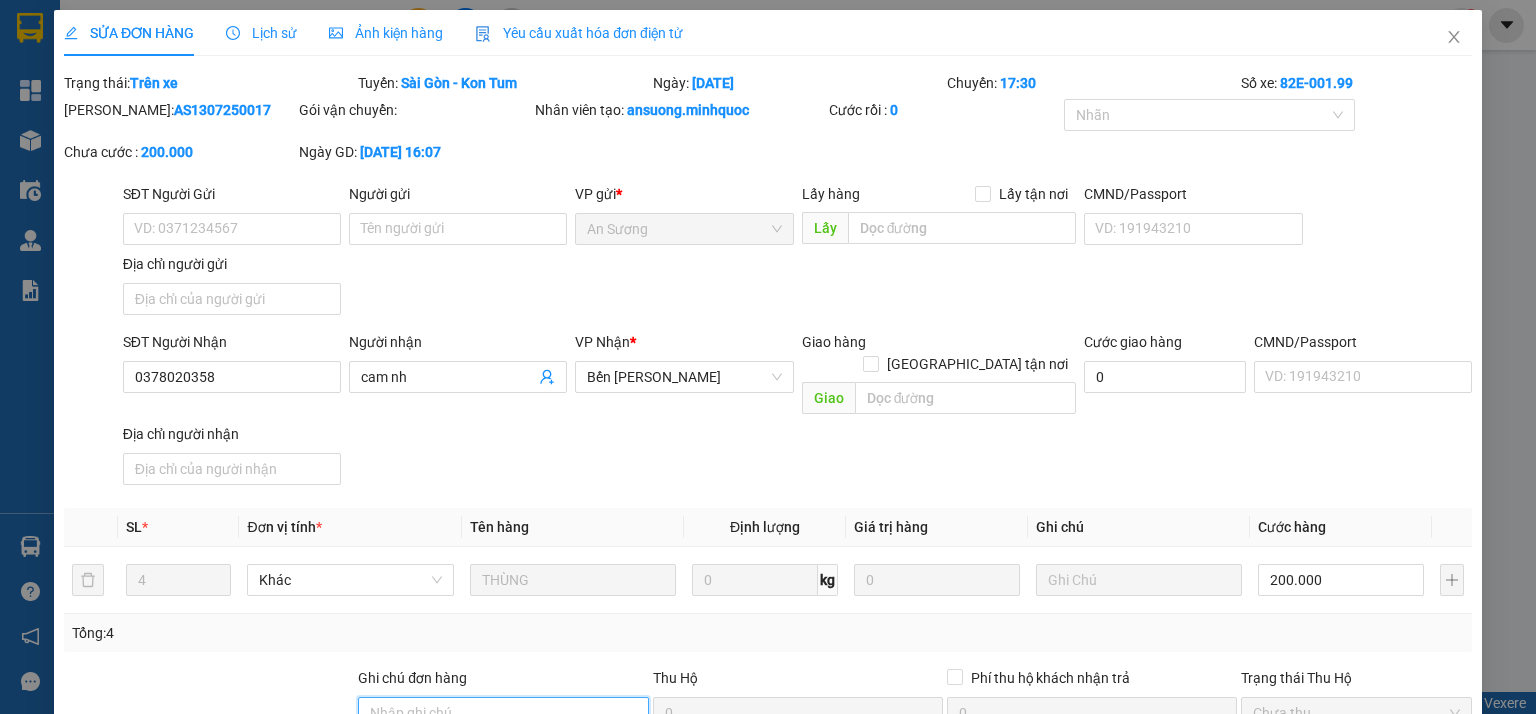 click on "Ghi chú đơn hàng" at bounding box center [503, 713] 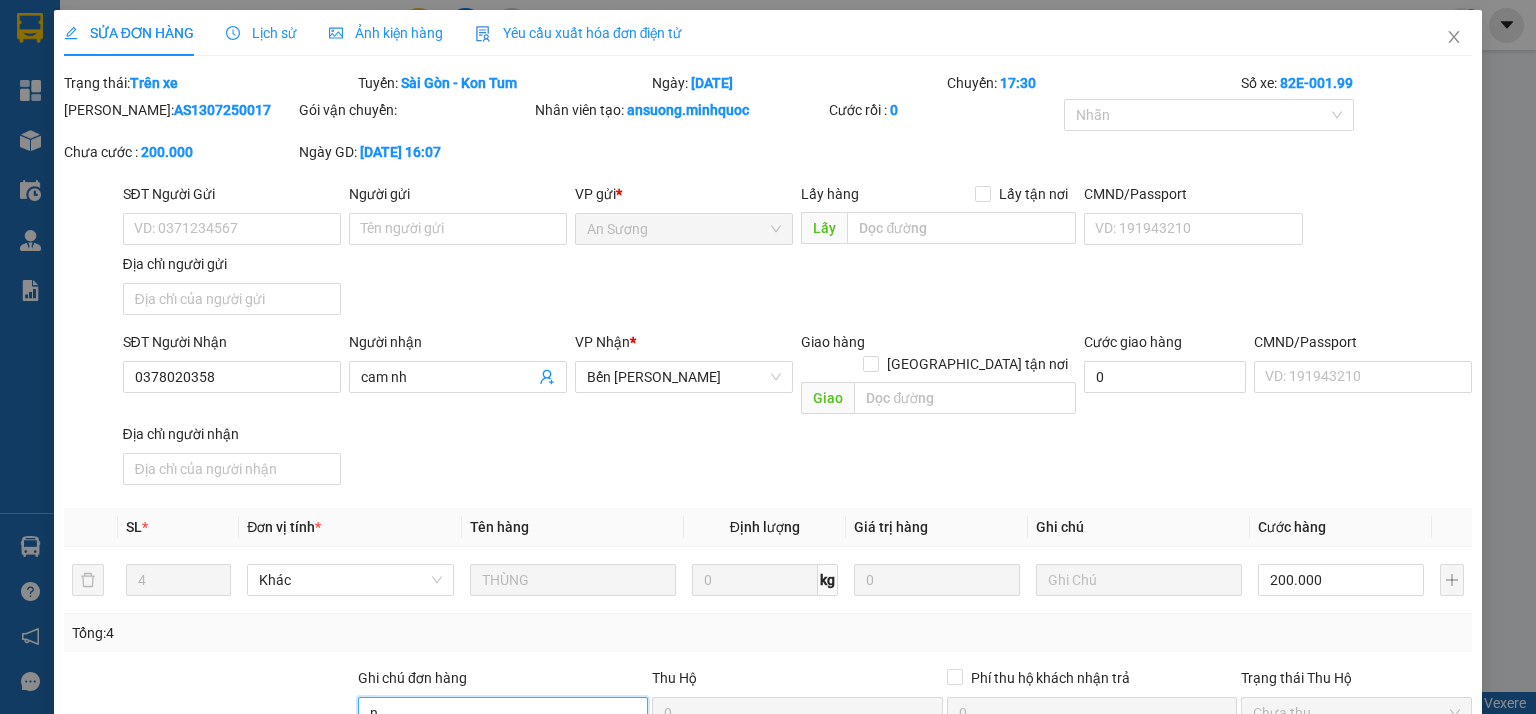 type on "nh" 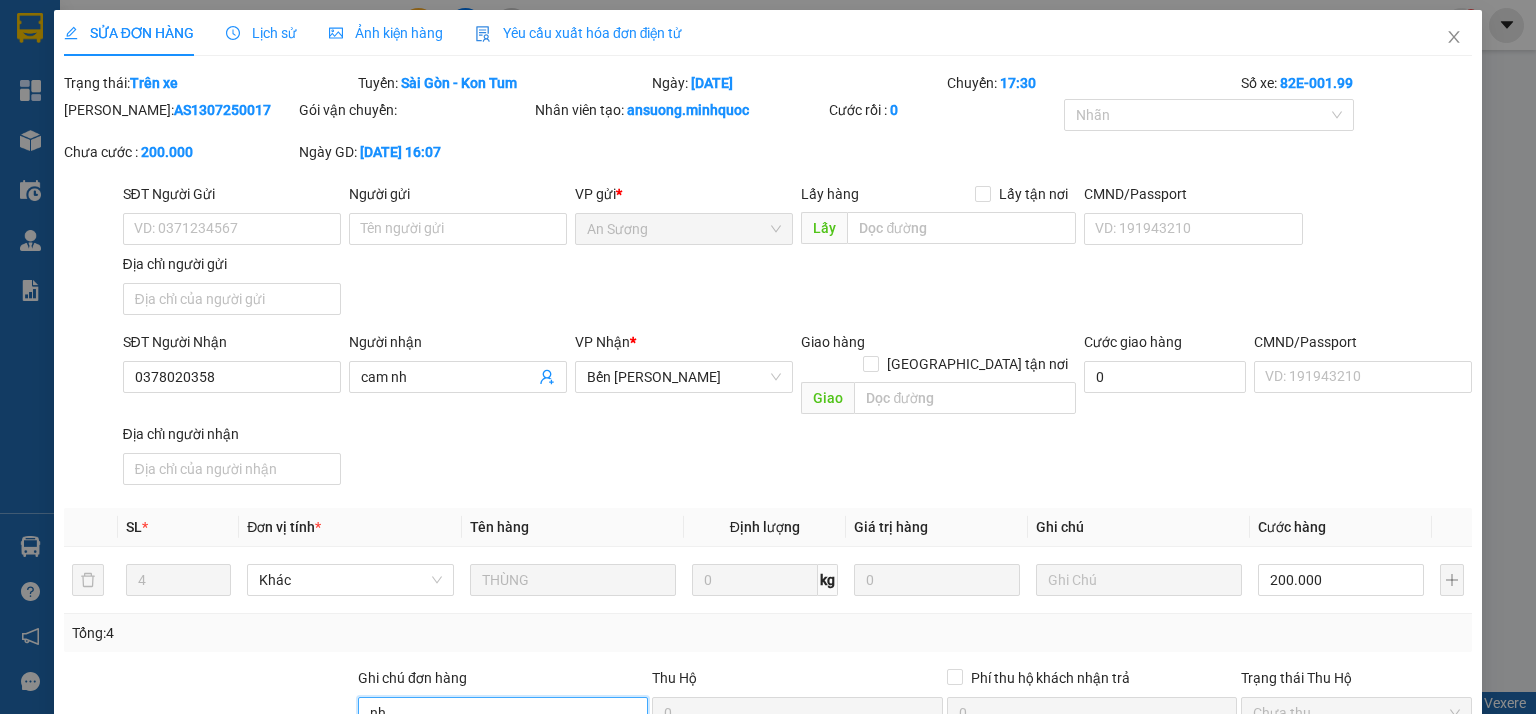 click on "Chọn HT Thanh Toán" at bounding box center [1356, 783] 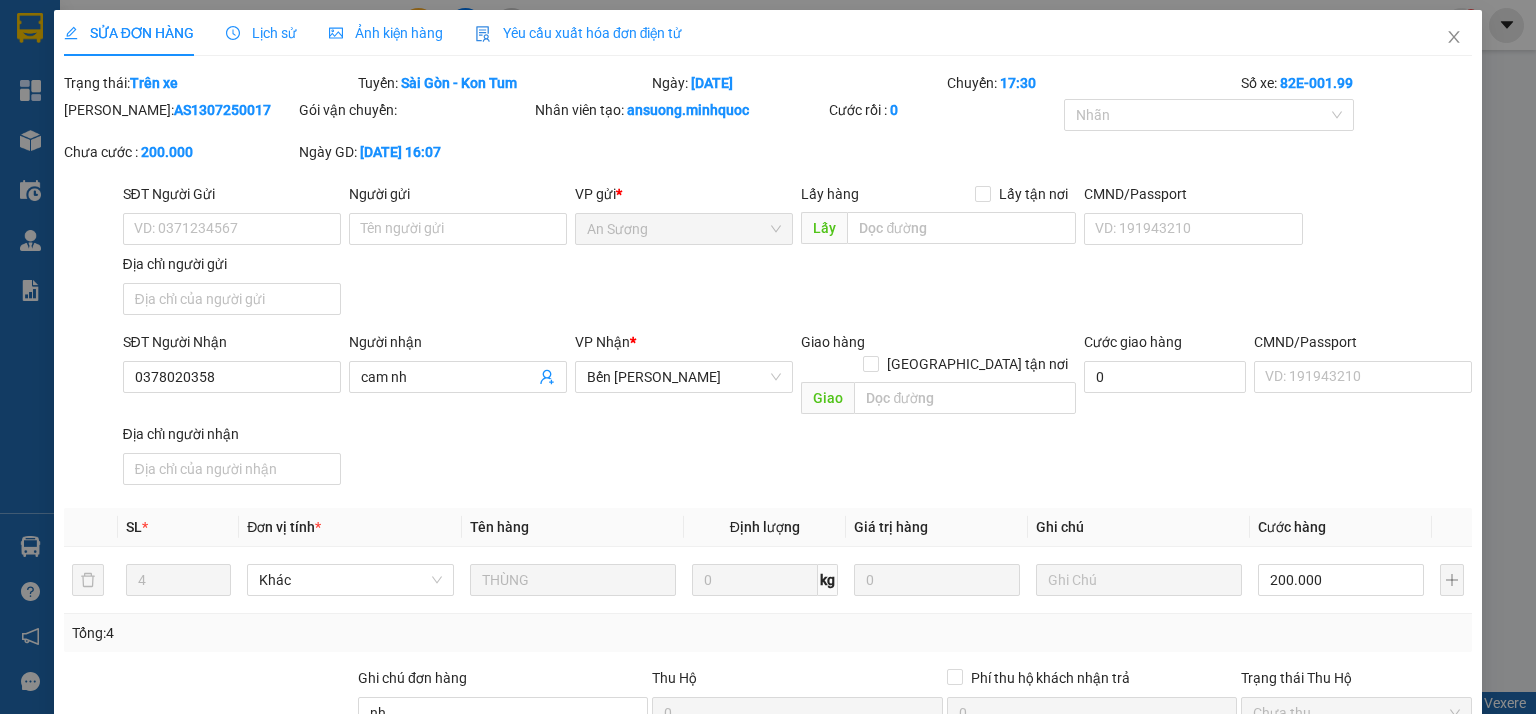 click on "Tại văn phòng" at bounding box center (1344, 799) 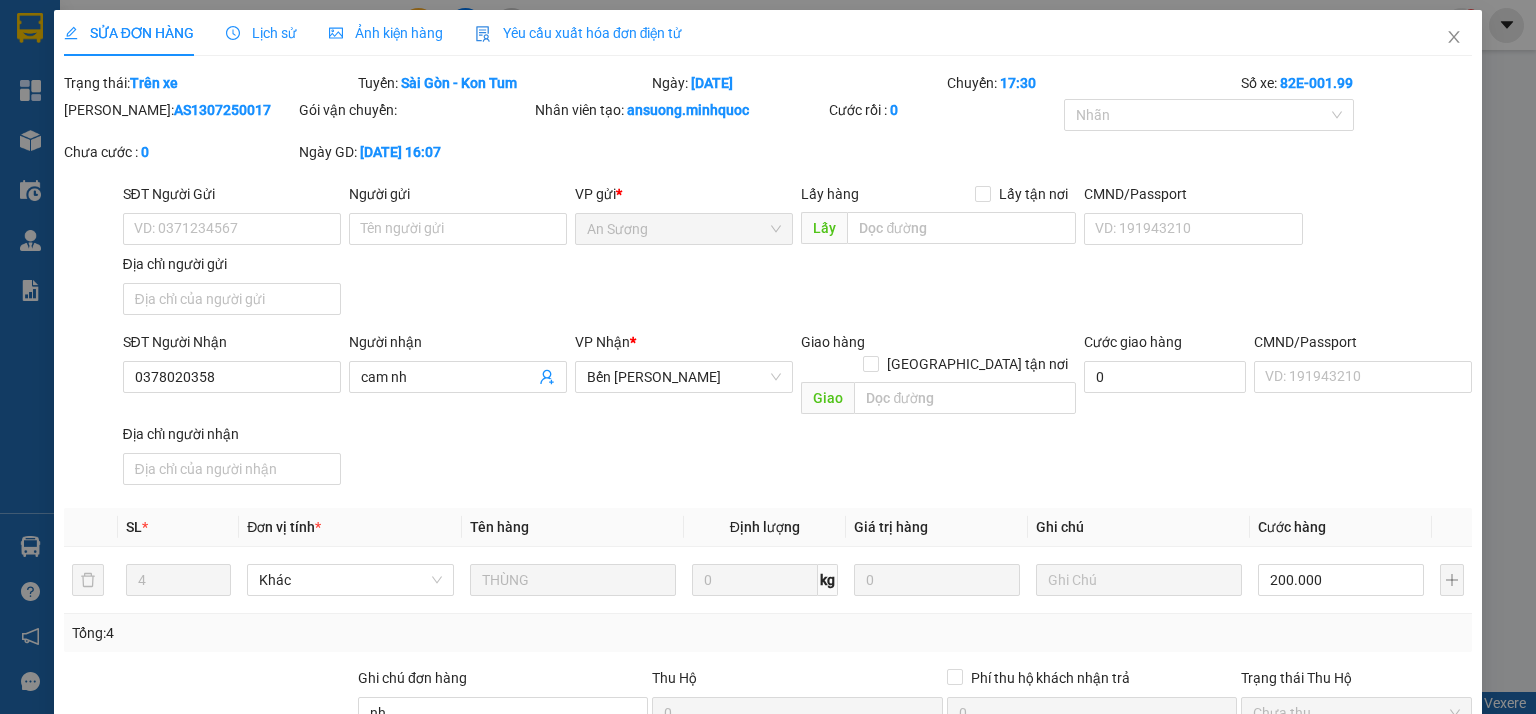 click on "[PERSON_NAME] thay đổi" at bounding box center [1241, 878] 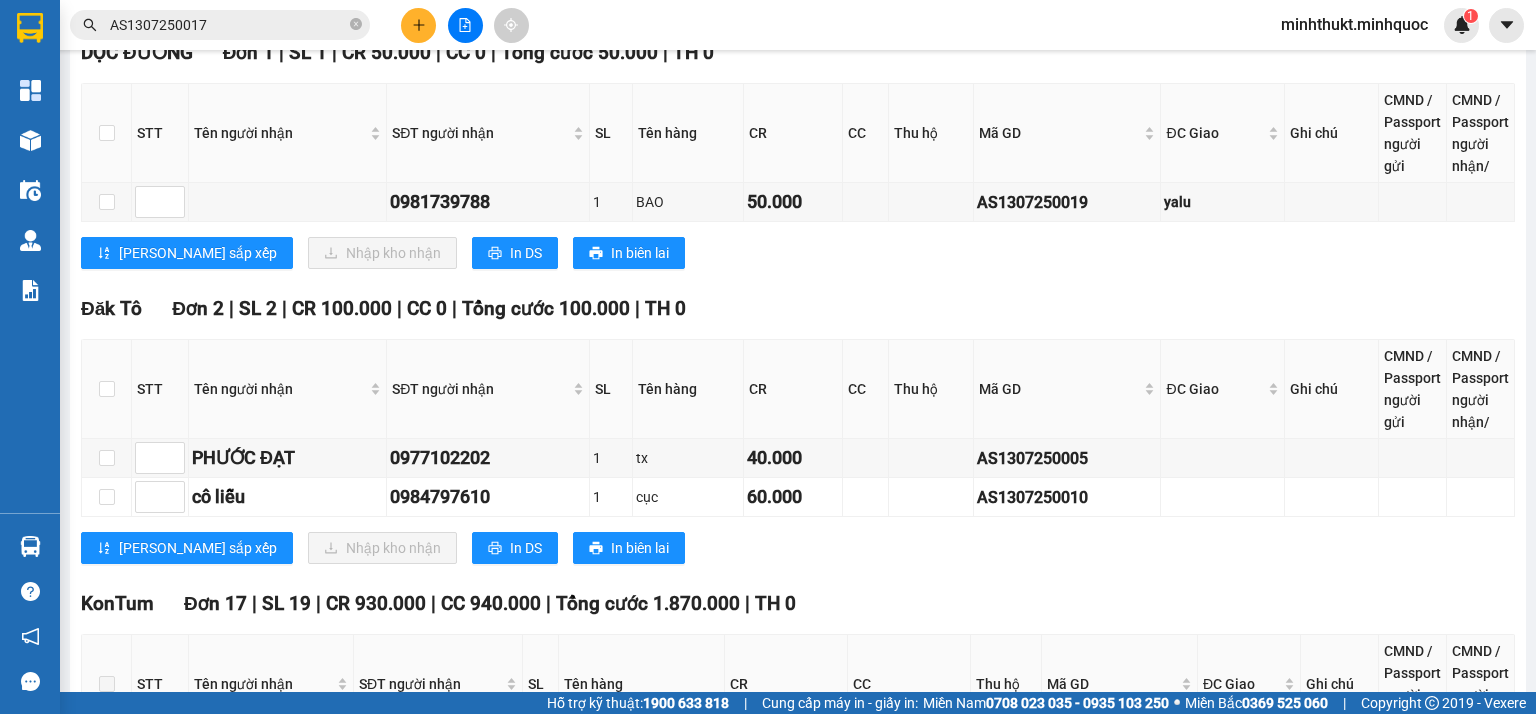 click on "AS1307250018" at bounding box center (1084, 1671) 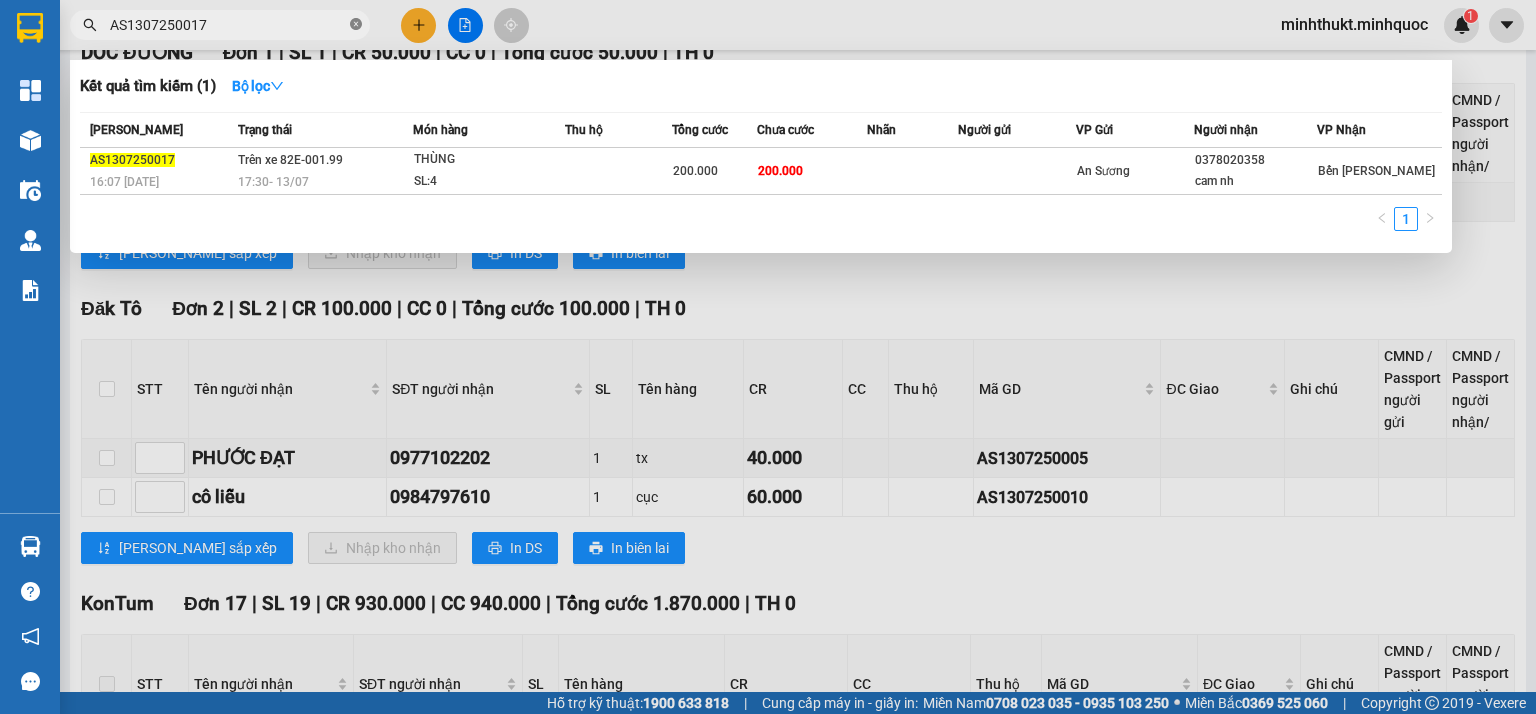 click 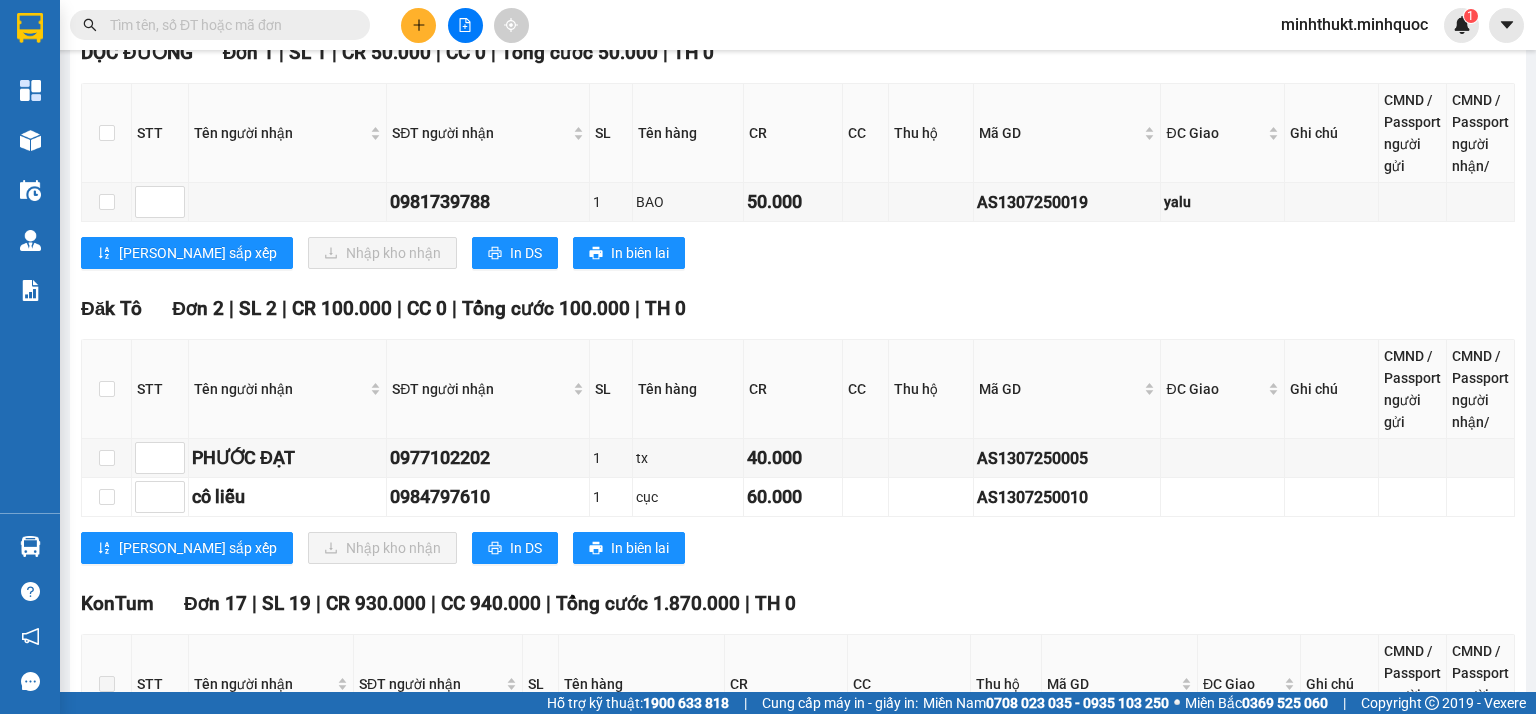 paste on "AS1307250018" 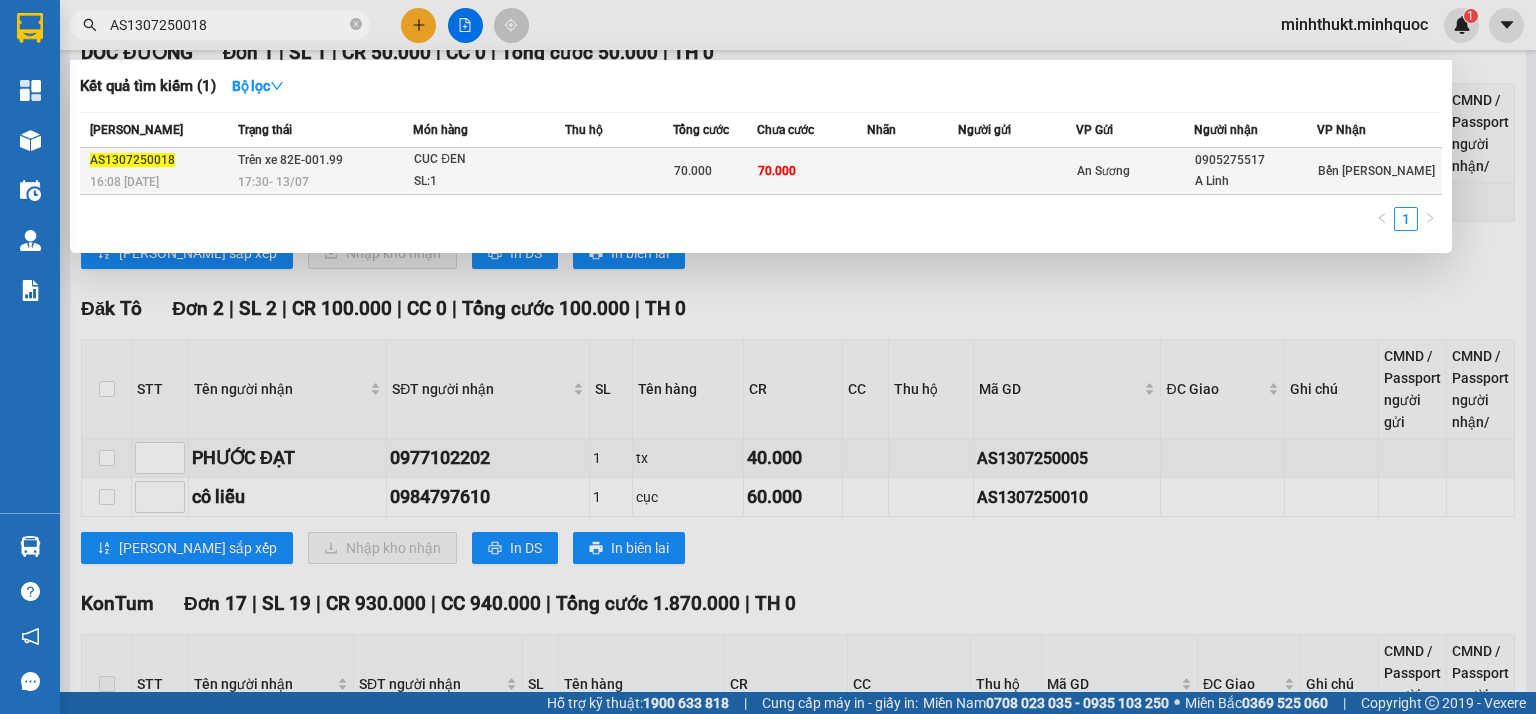 type on "AS1307250018" 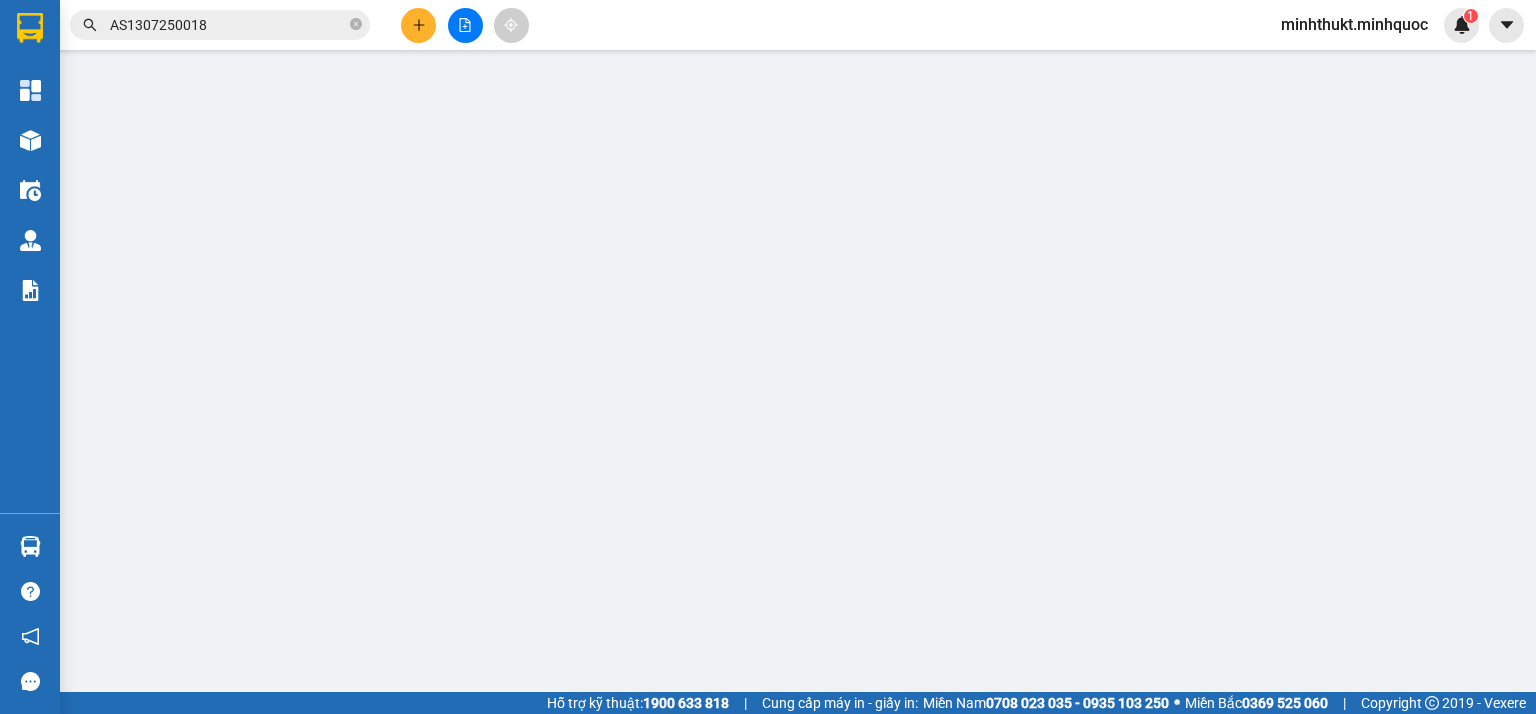 type on "0905275517" 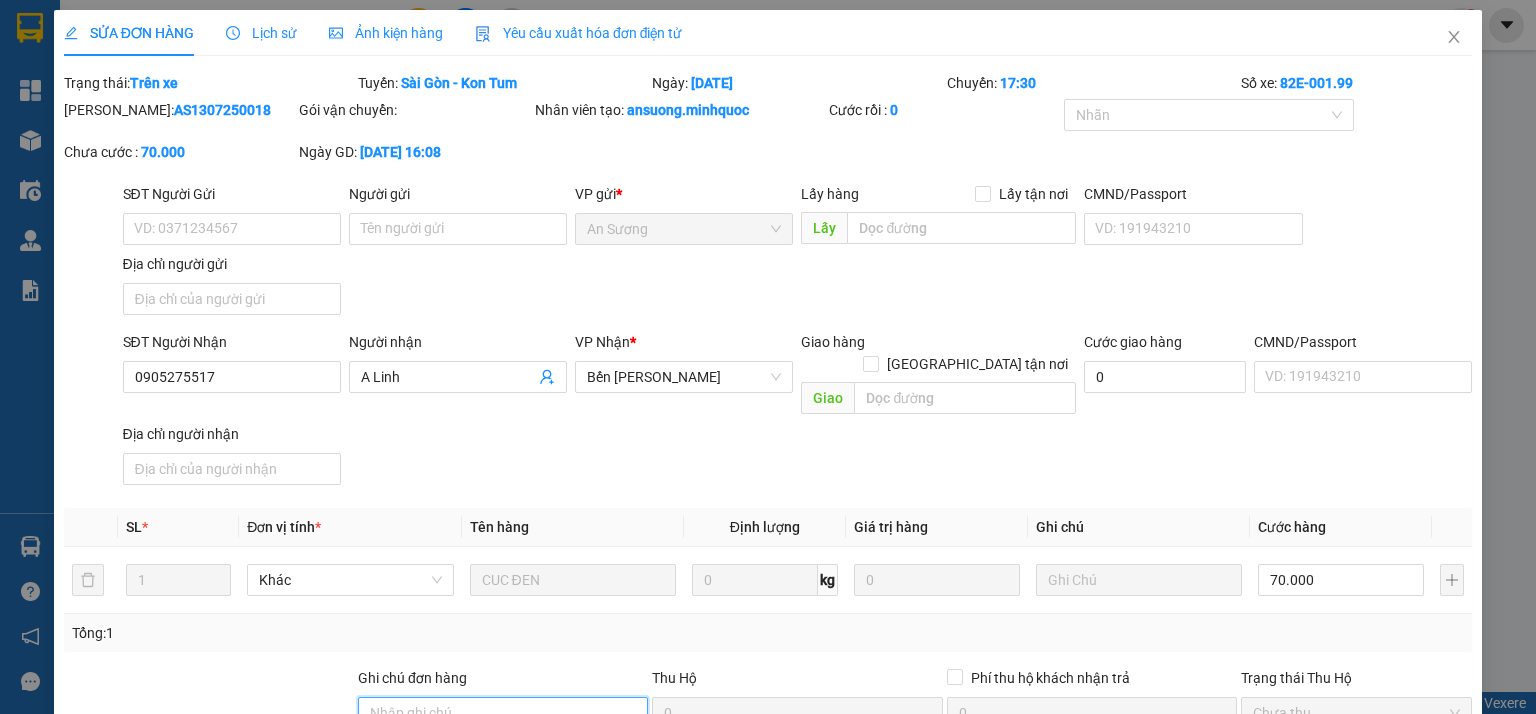 click on "Ghi chú đơn hàng" at bounding box center (503, 713) 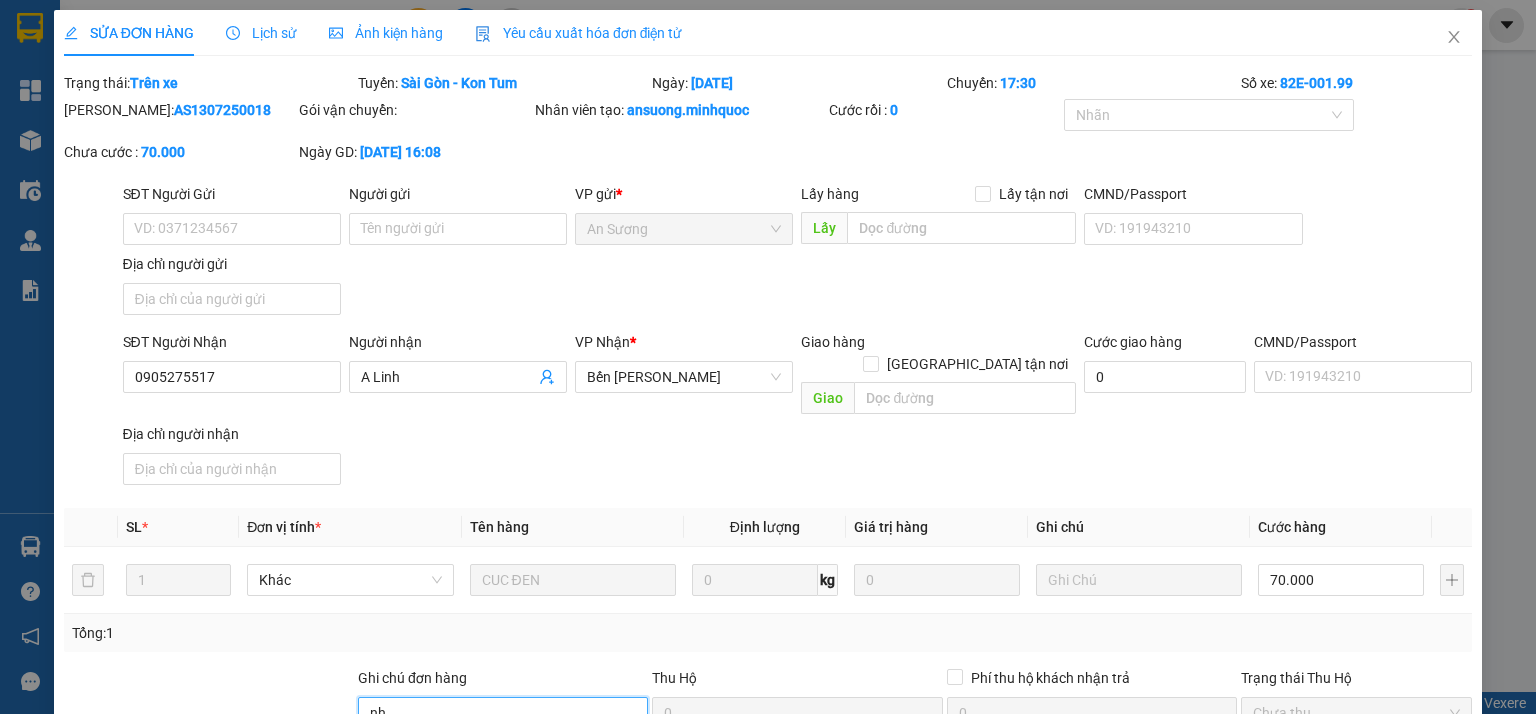 click on "Chọn HT Thanh Toán" at bounding box center [1356, 783] 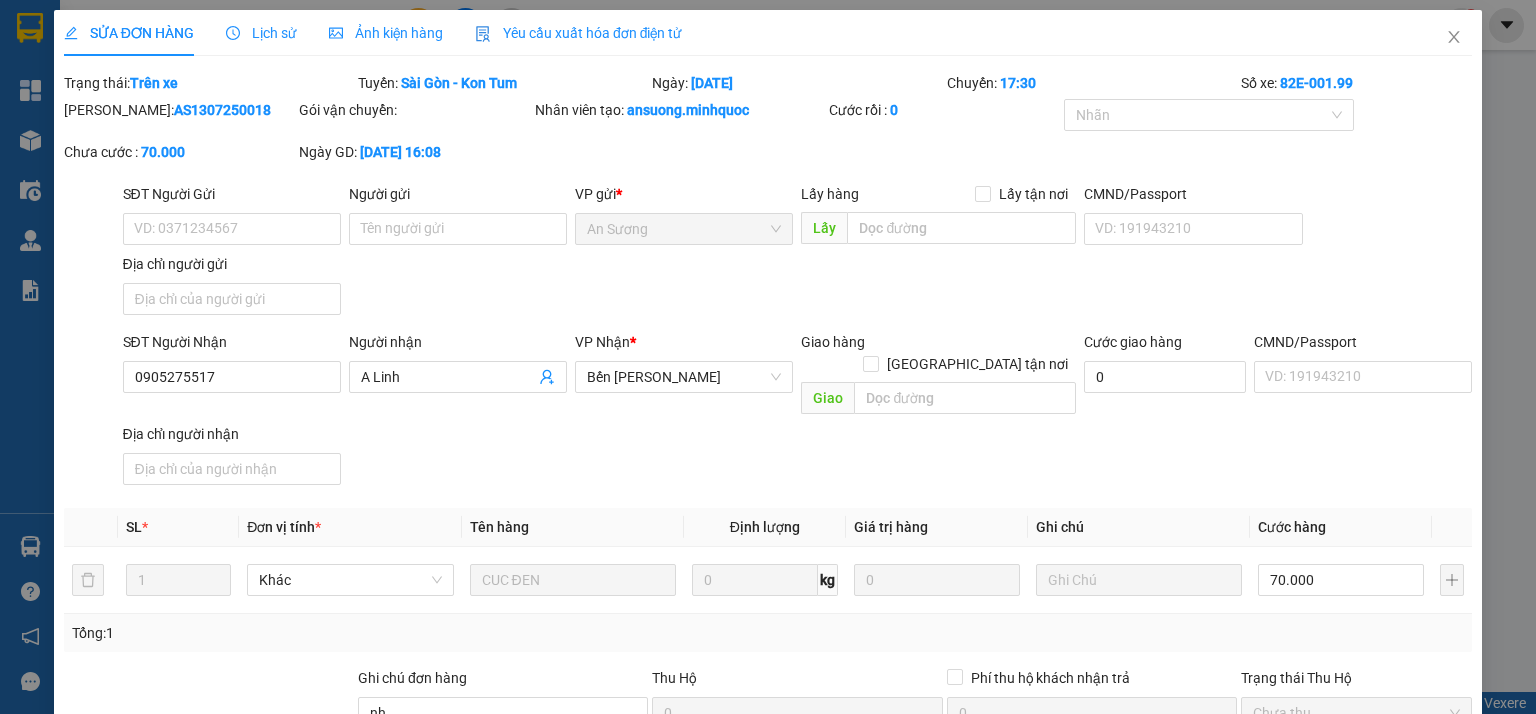click on "Tại văn phòng" at bounding box center [1344, 799] 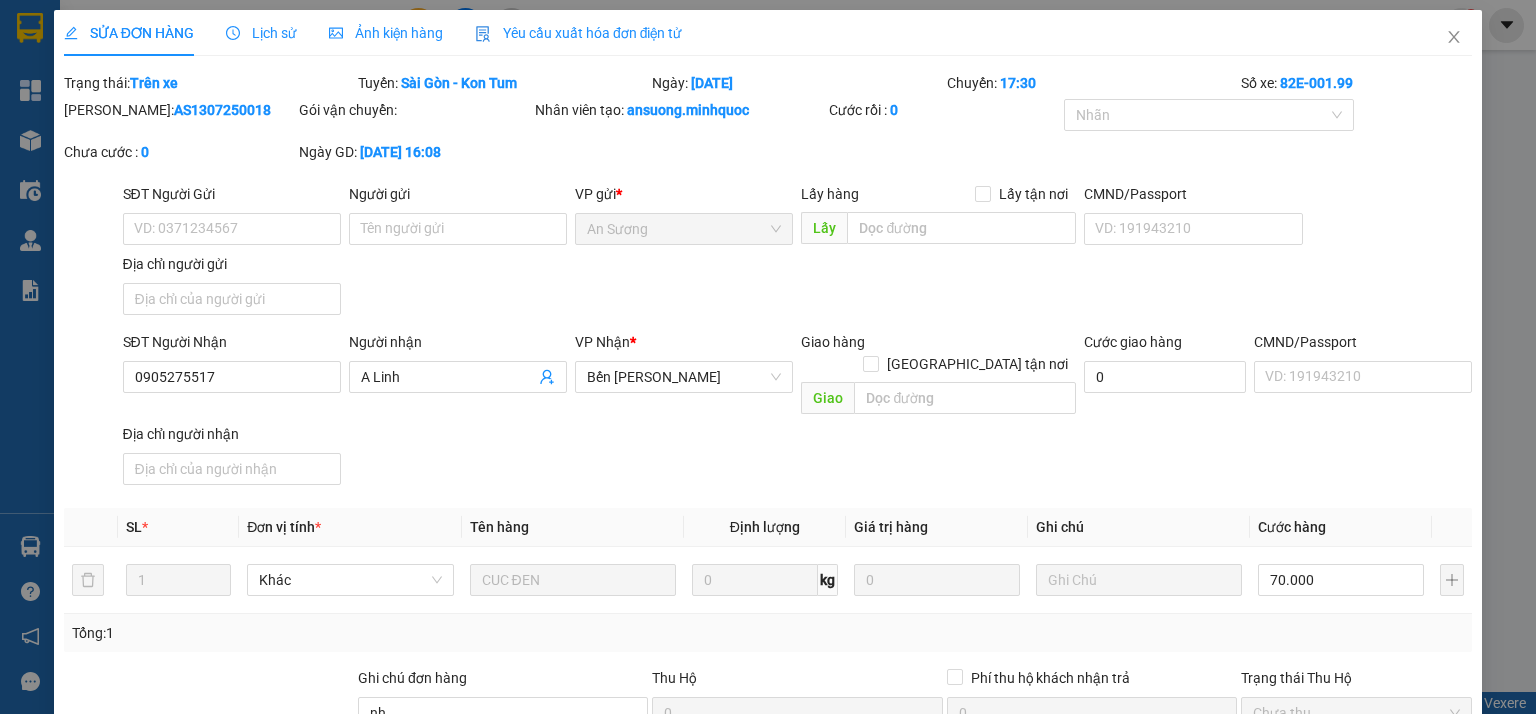 click on "[PERSON_NAME] thay đổi" at bounding box center (1241, 878) 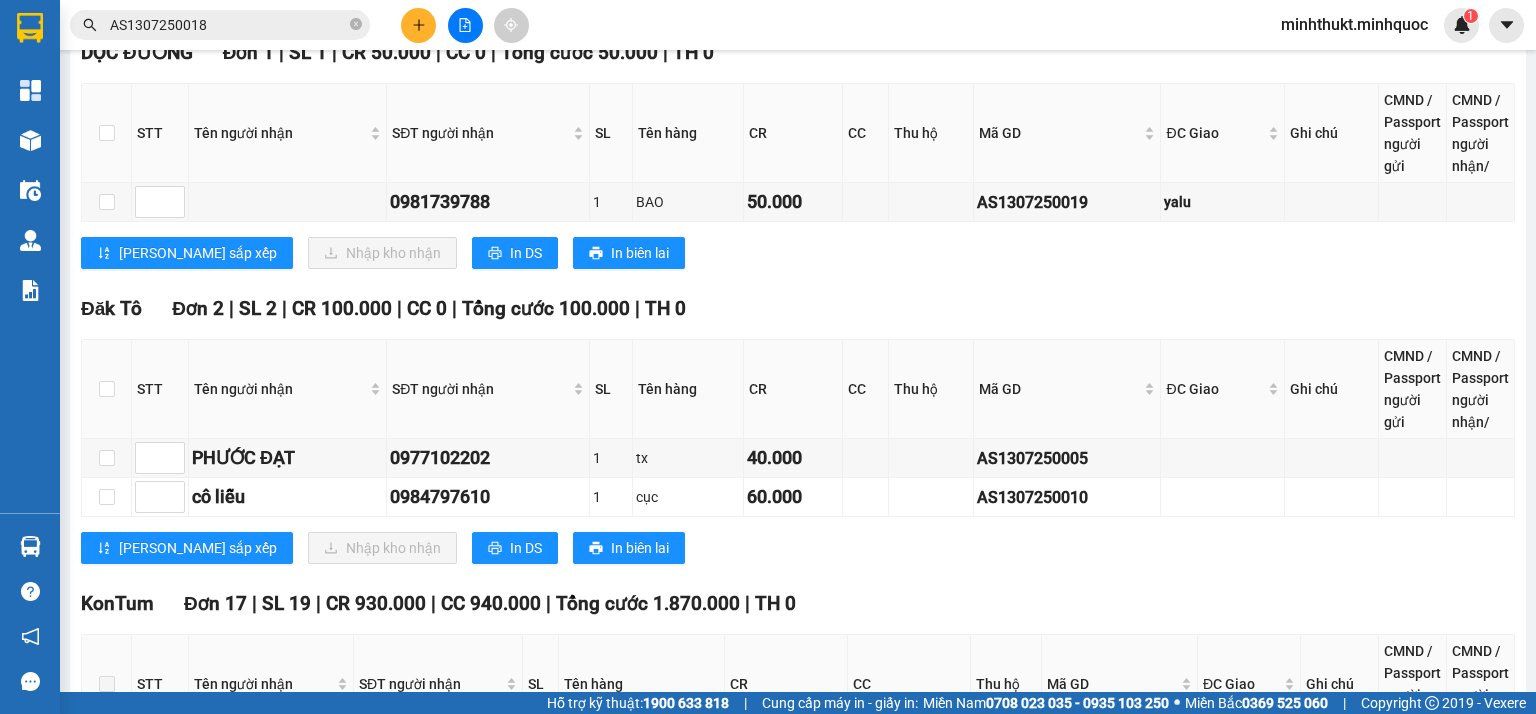 click on "17:30     - 82E-001.99" at bounding box center [648, -234] 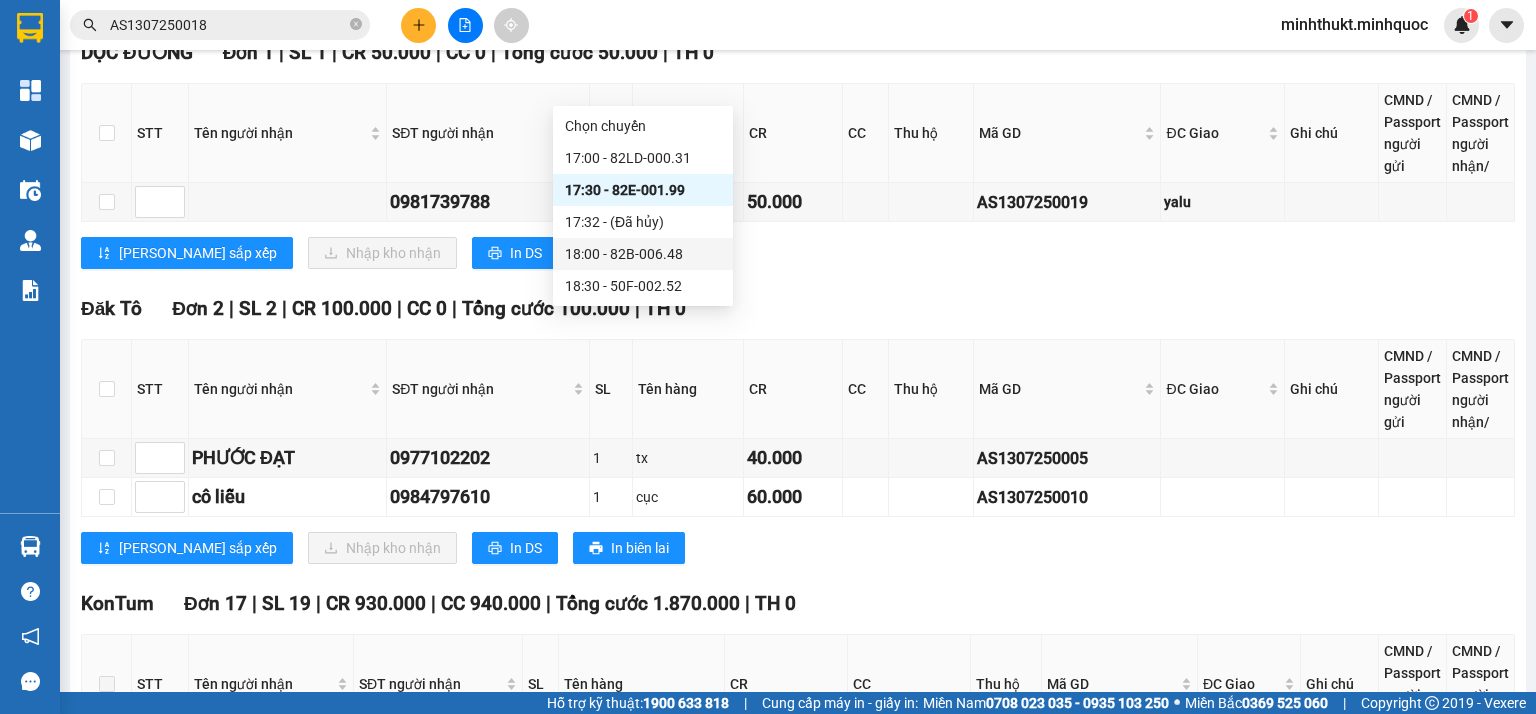 click on "18:00     - 82B-006.48" at bounding box center [643, 254] 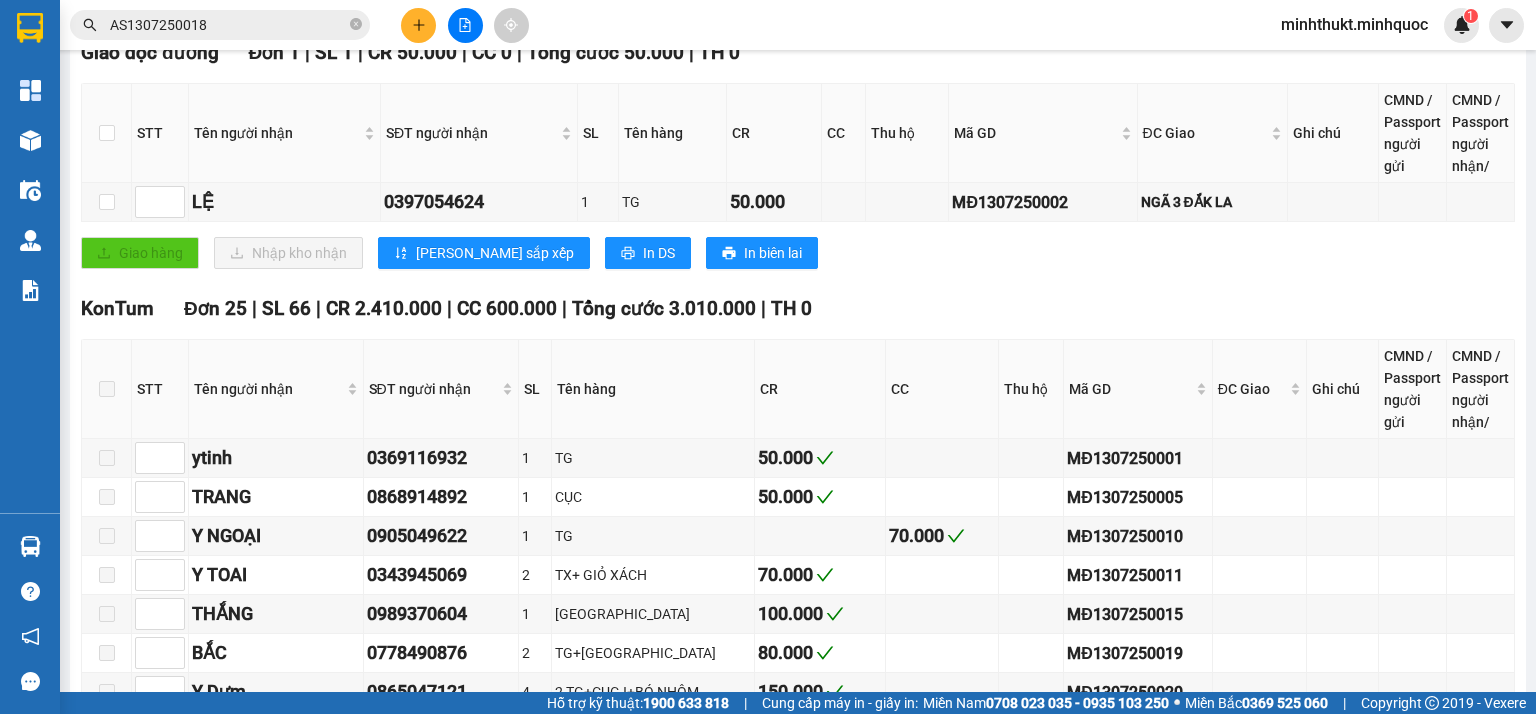 click on "18:00     - 82B-006.48" at bounding box center [648, -234] 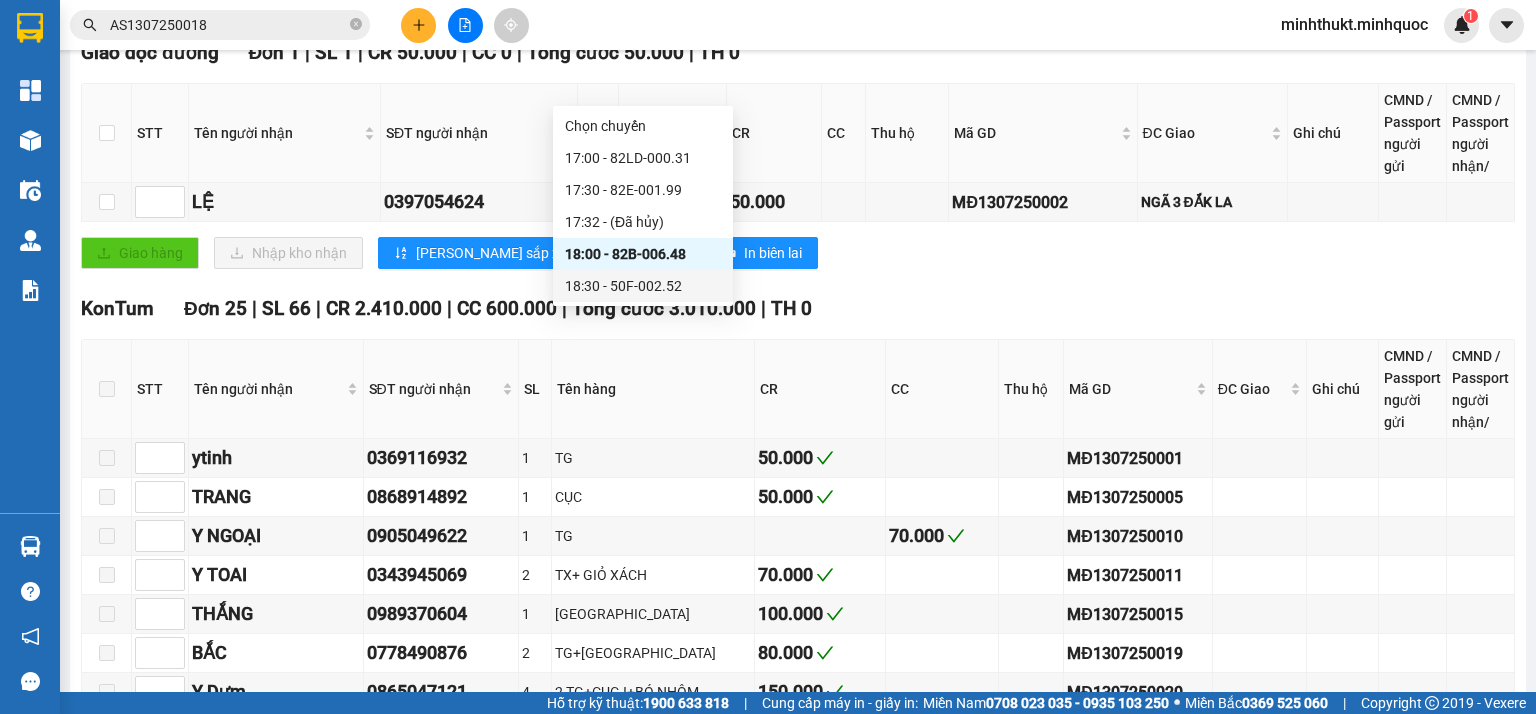 click on "18:30     - 50F-002.52" at bounding box center [643, 286] 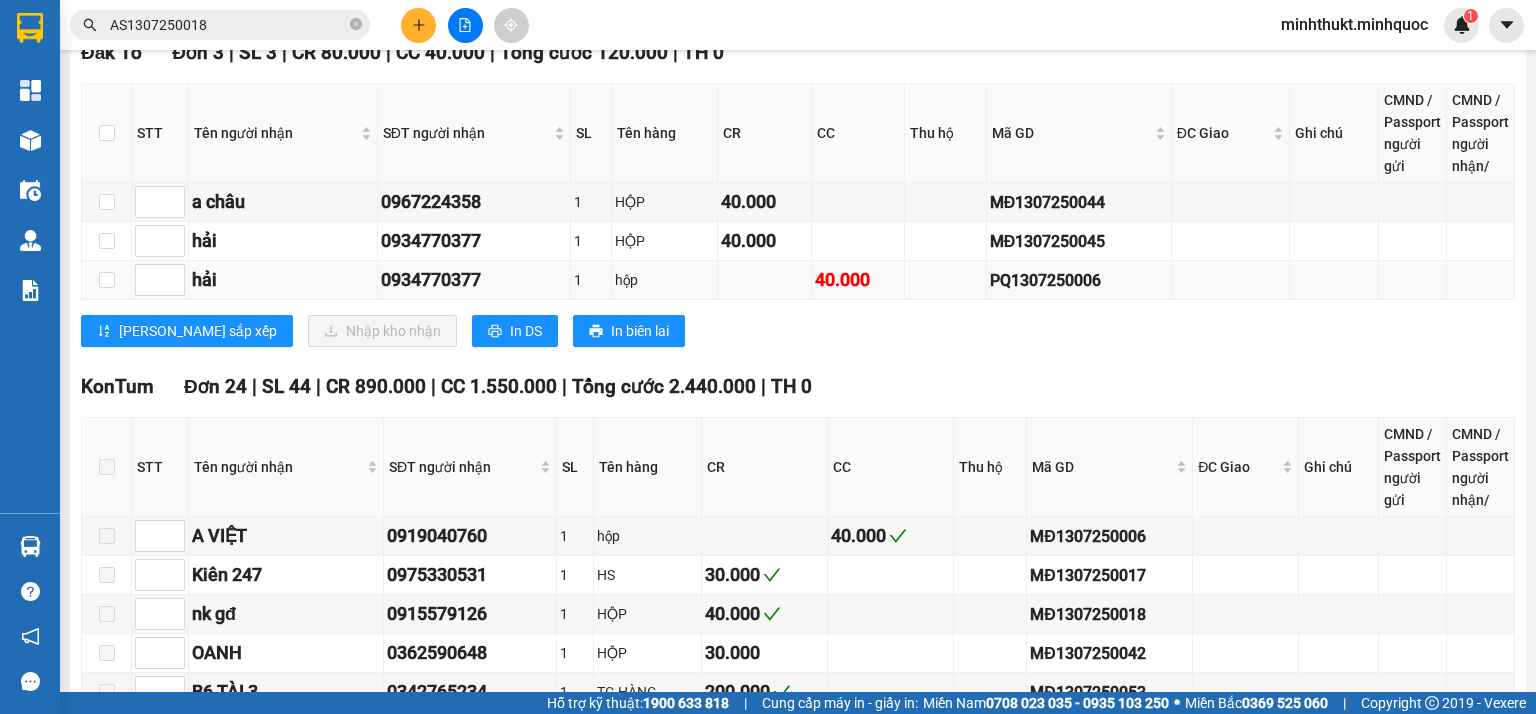 click on "PQ1307250006" at bounding box center [1079, 280] 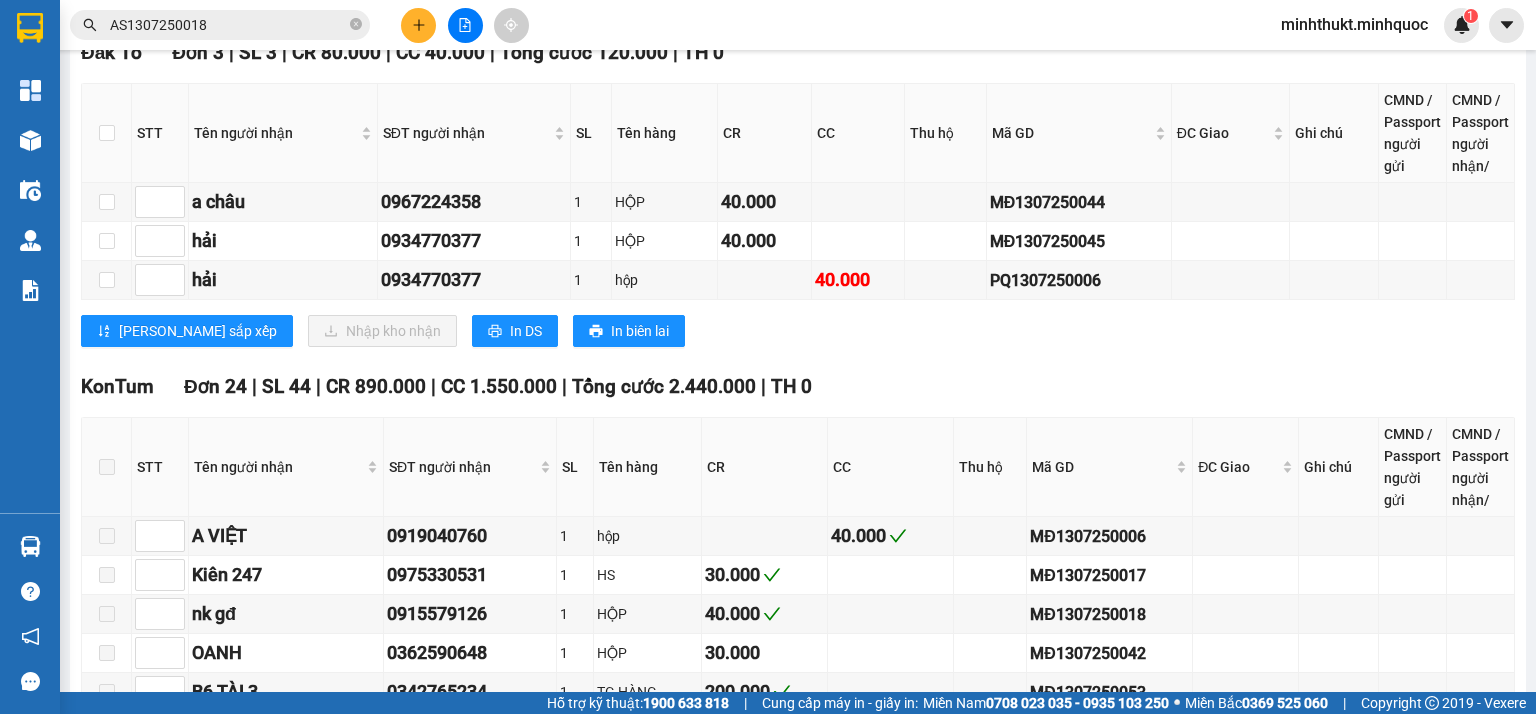 click on "AS1307250018" at bounding box center (220, 25) 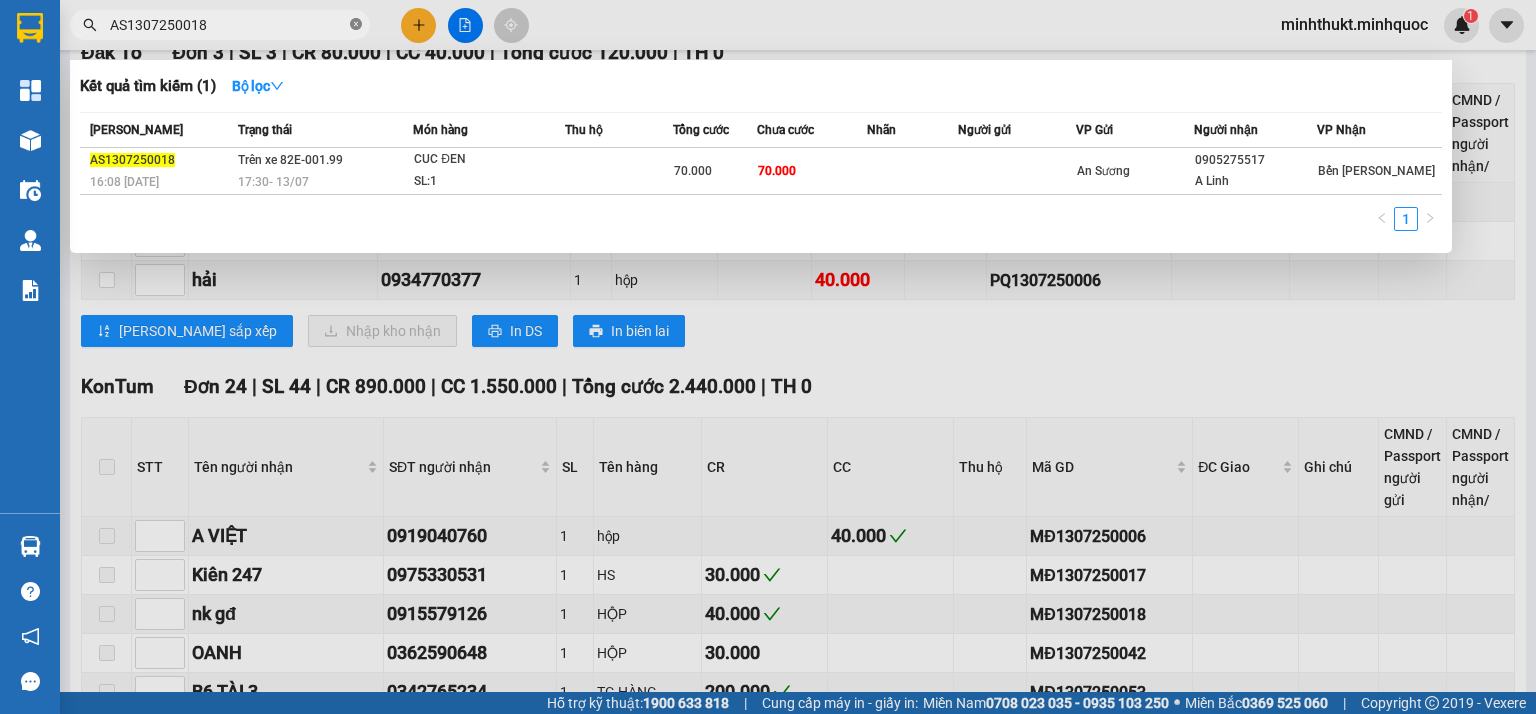 click 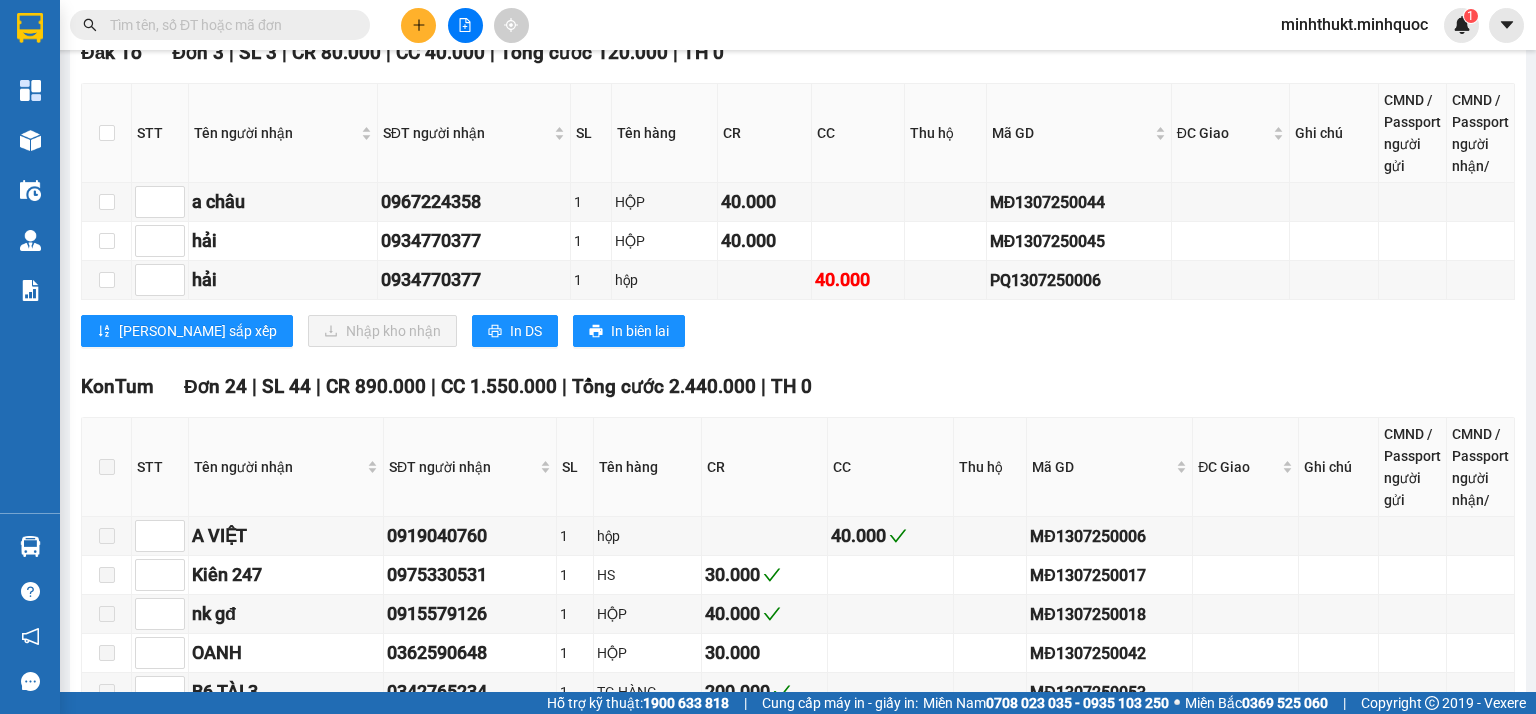 paste on "PQ1307250006" 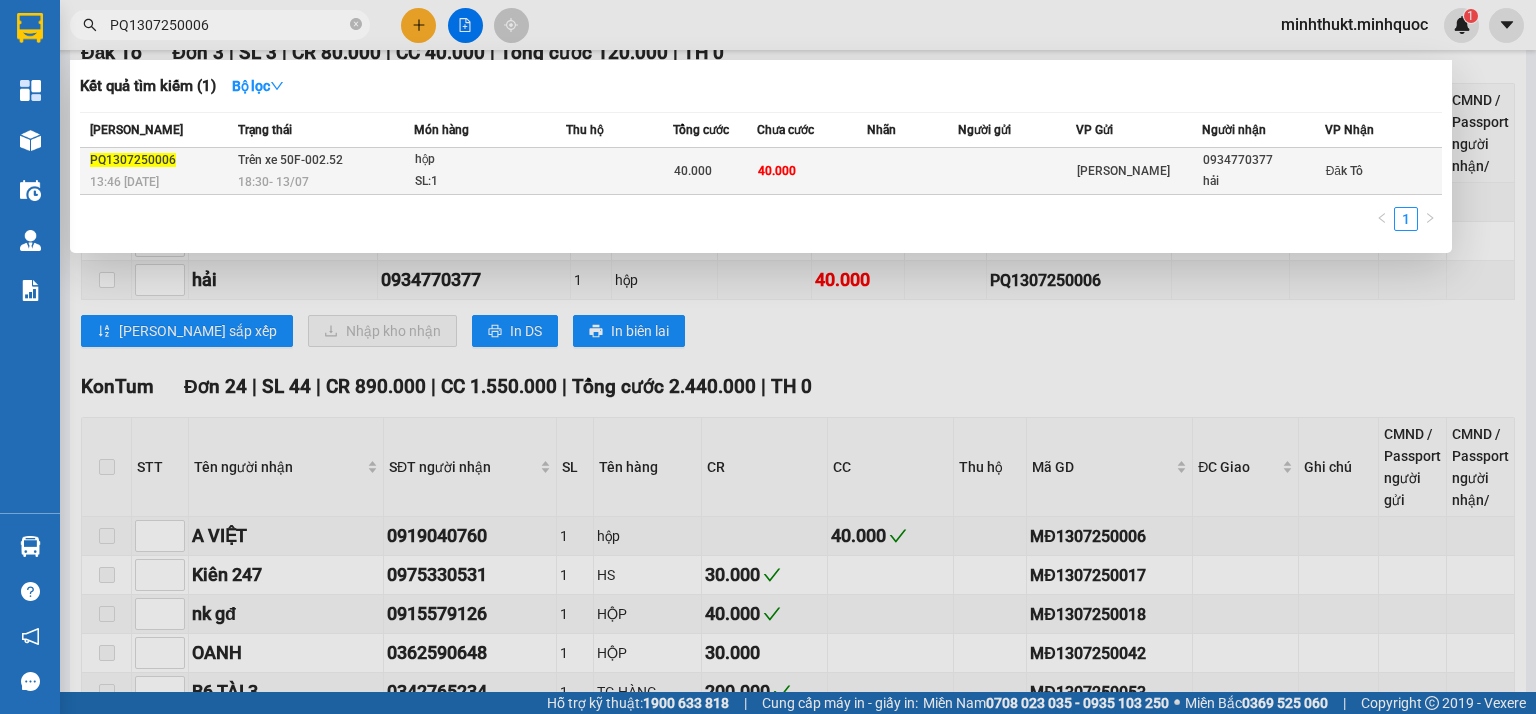 type on "PQ1307250006" 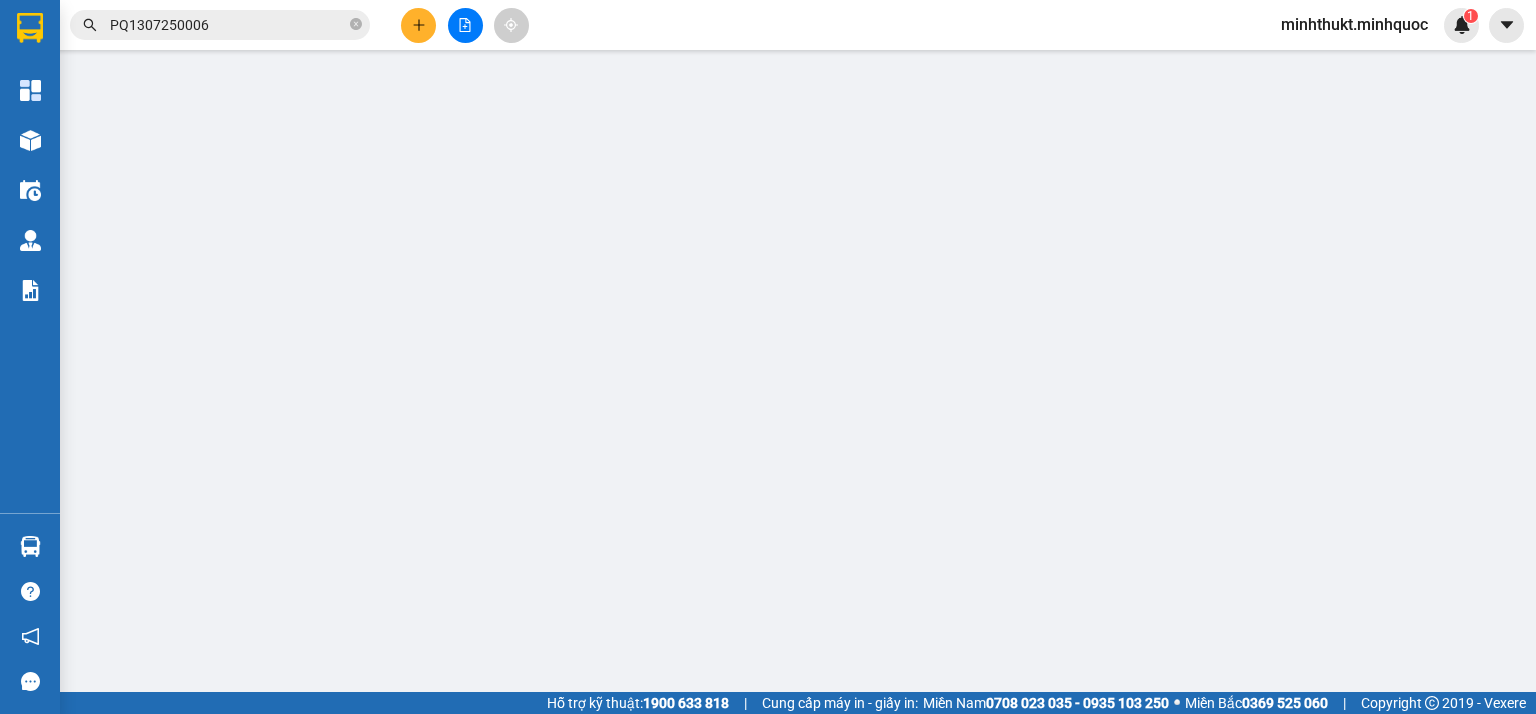 type on "0934770377" 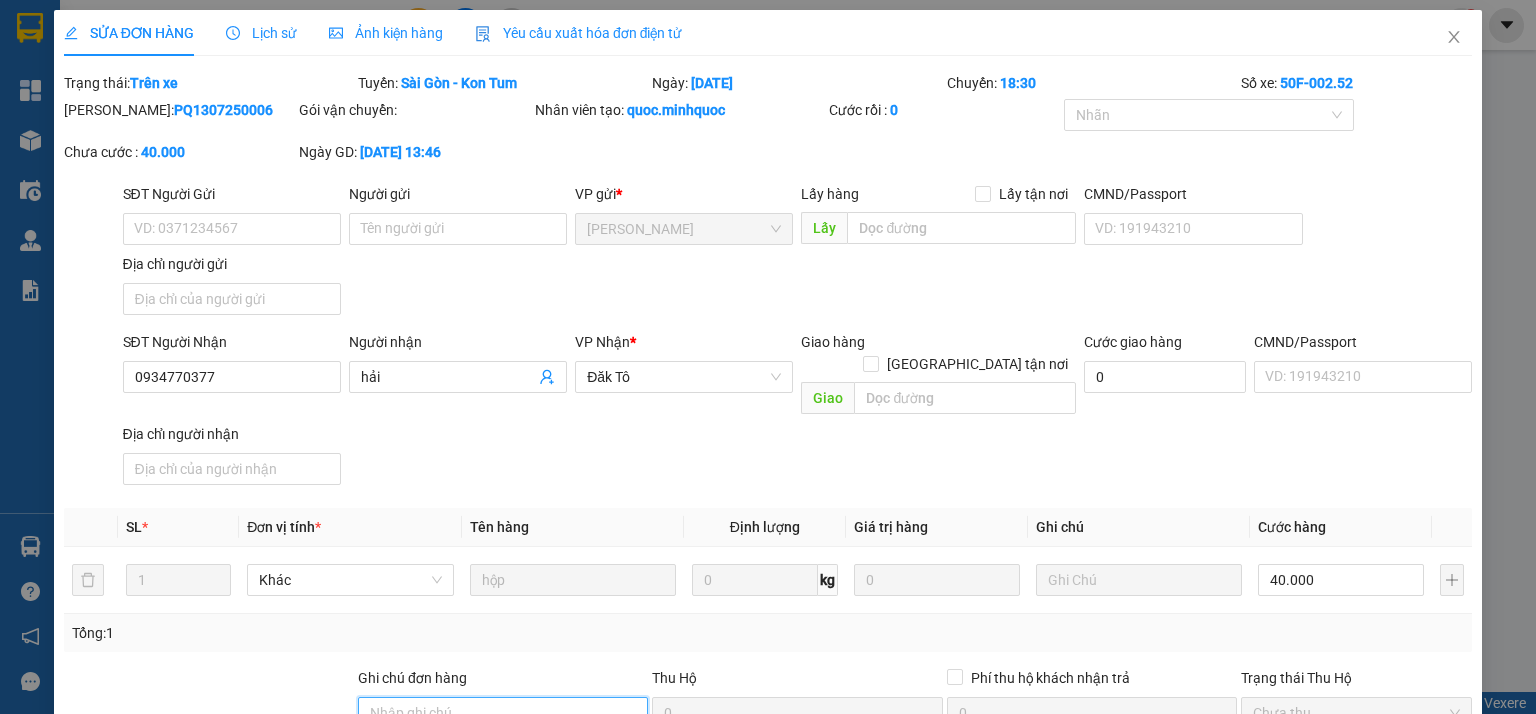 drag, startPoint x: 536, startPoint y: 688, endPoint x: 509, endPoint y: 688, distance: 27 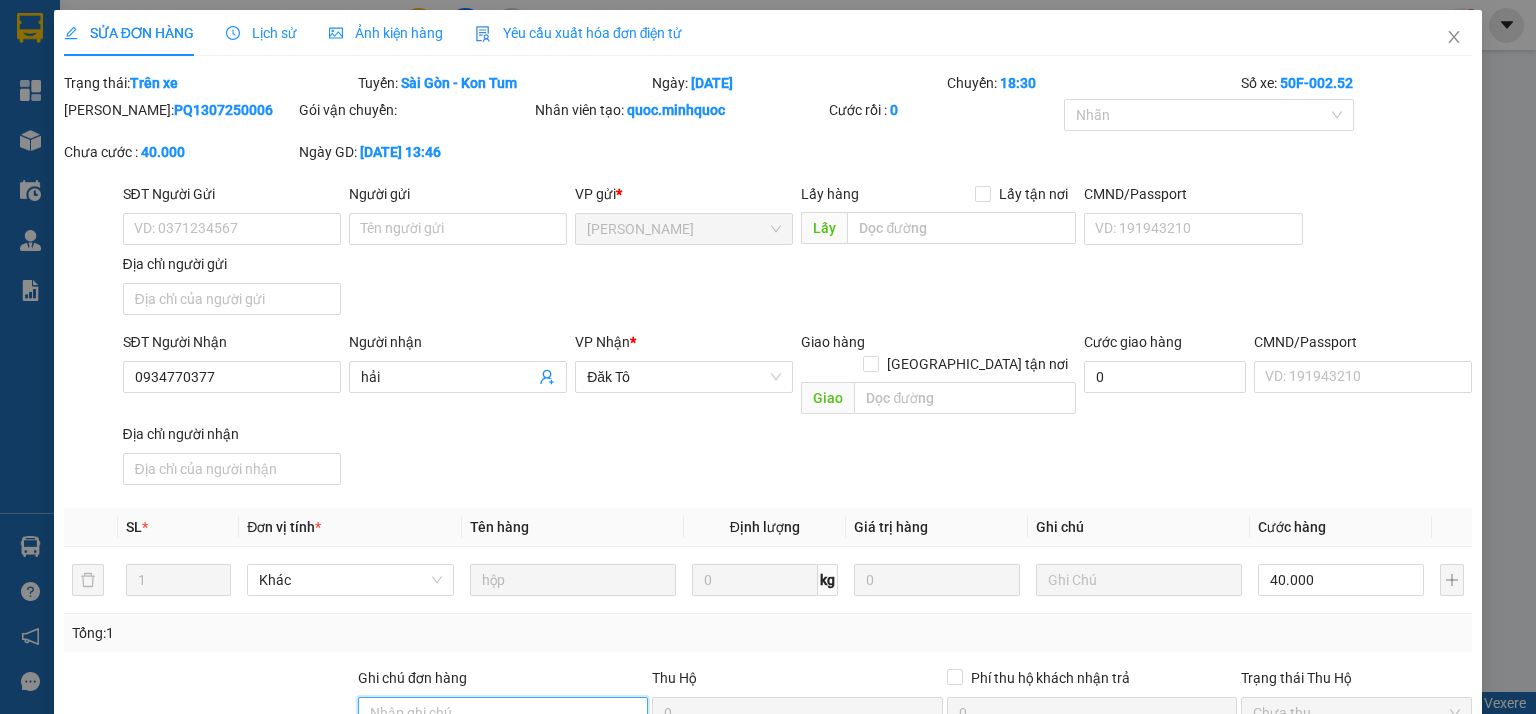 click on "Ghi chú đơn hàng" at bounding box center [503, 713] 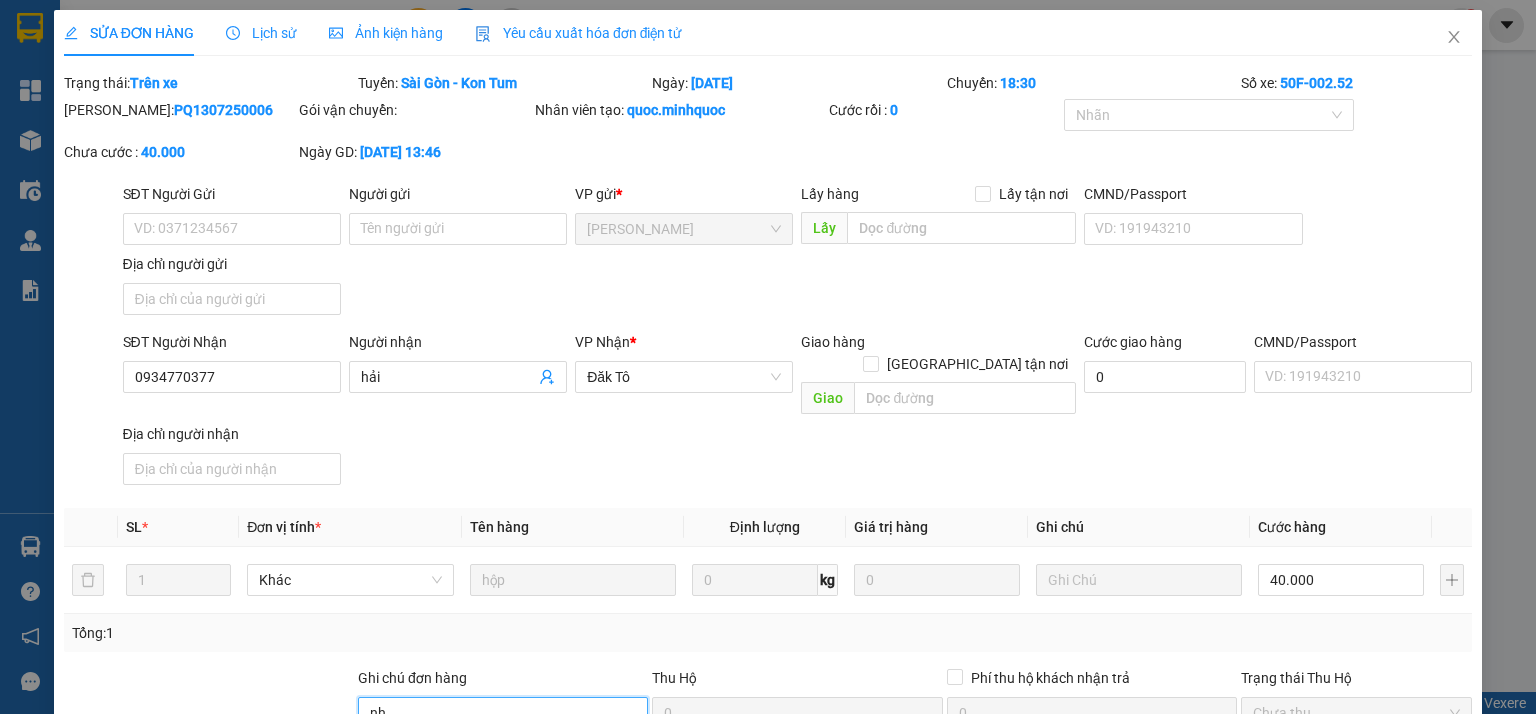 click on "Chọn HT Thanh Toán" at bounding box center (1356, 783) 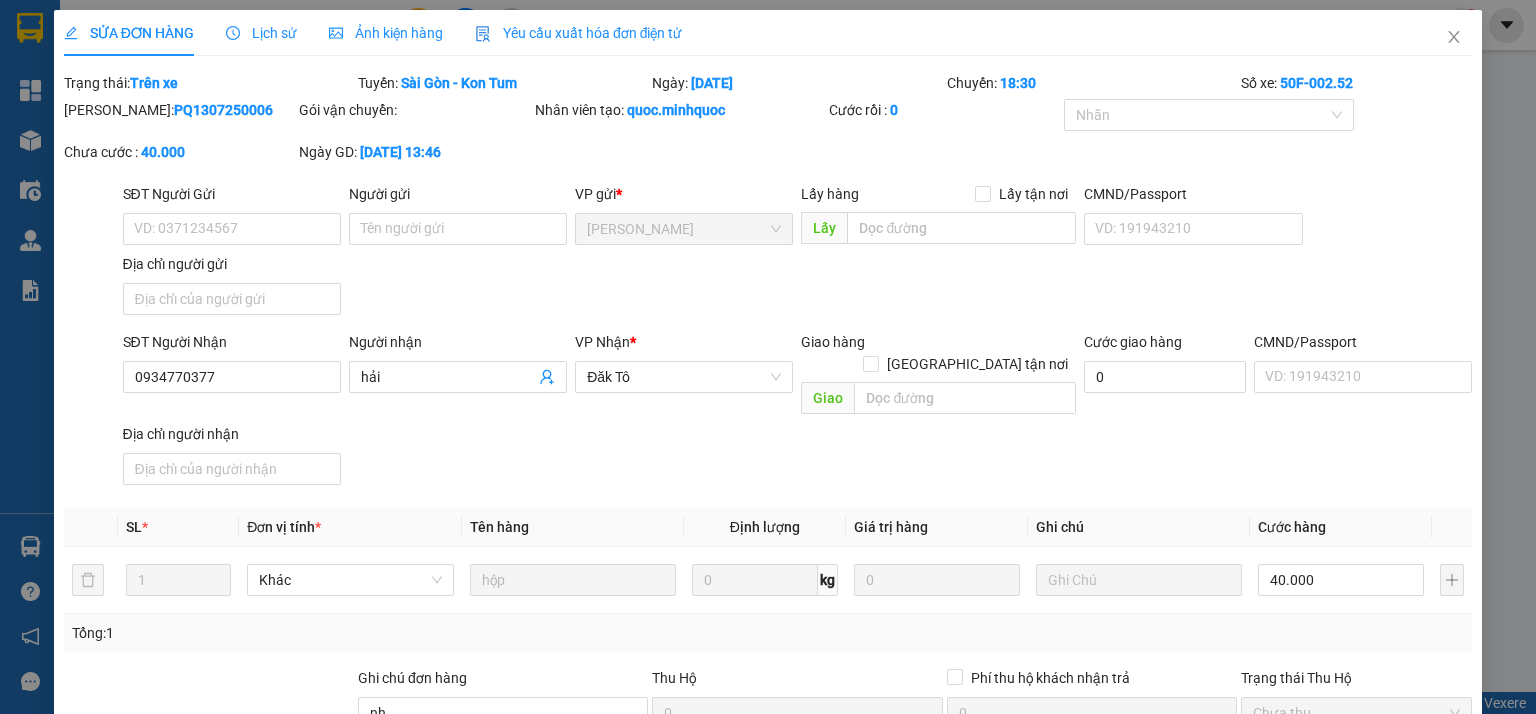 drag, startPoint x: 1286, startPoint y: 605, endPoint x: 1256, endPoint y: 634, distance: 41.725292 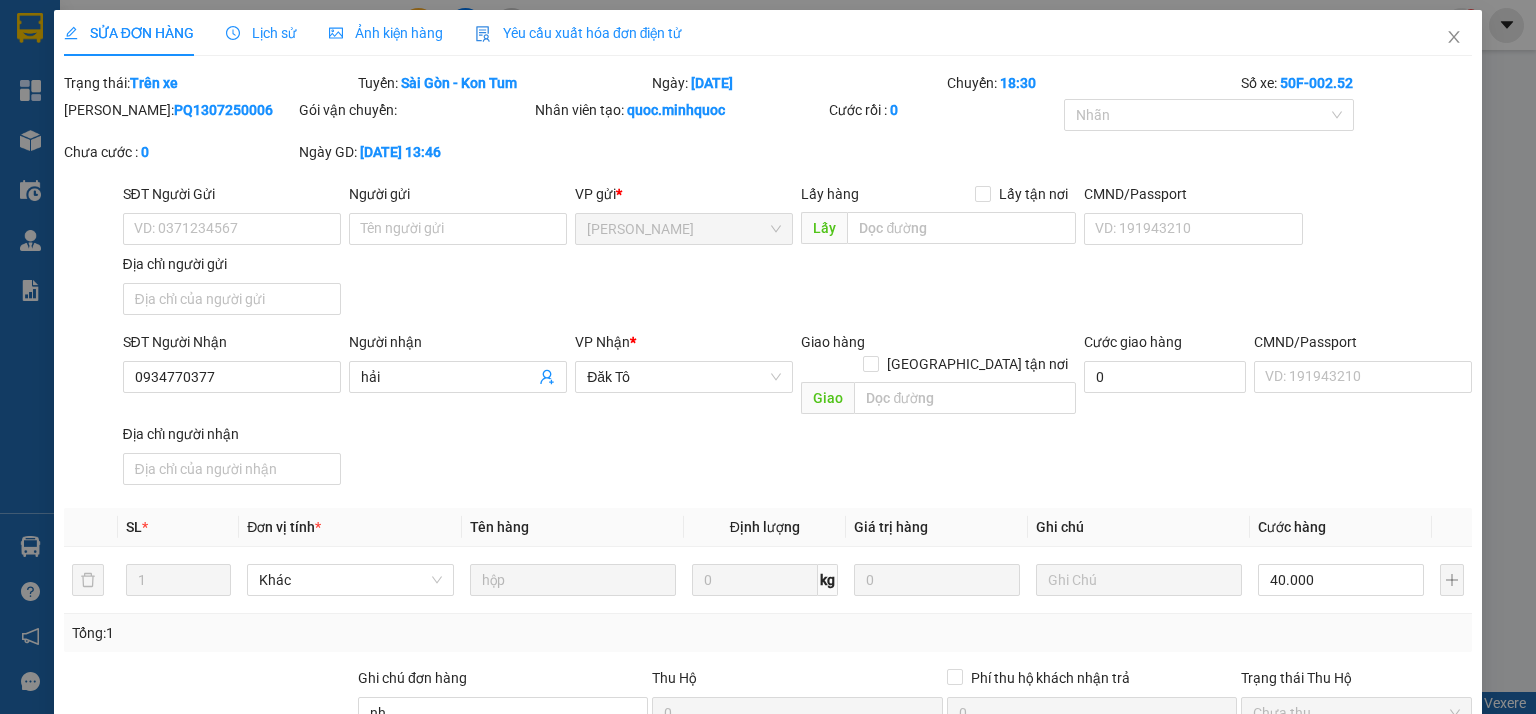 click on "[PERSON_NAME] thay đổi" at bounding box center (1241, 878) 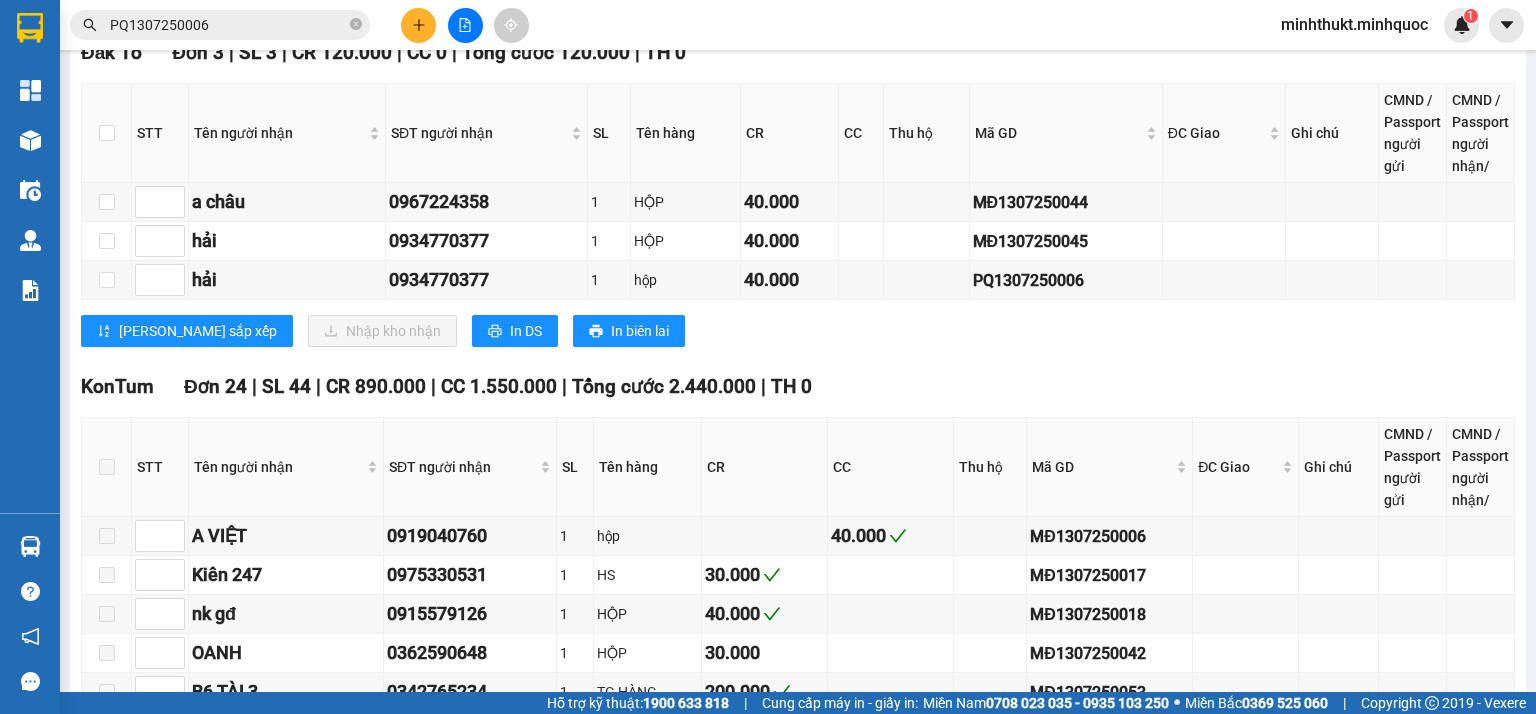 click on "Lọc VP Gửi" at bounding box center (191, -30) 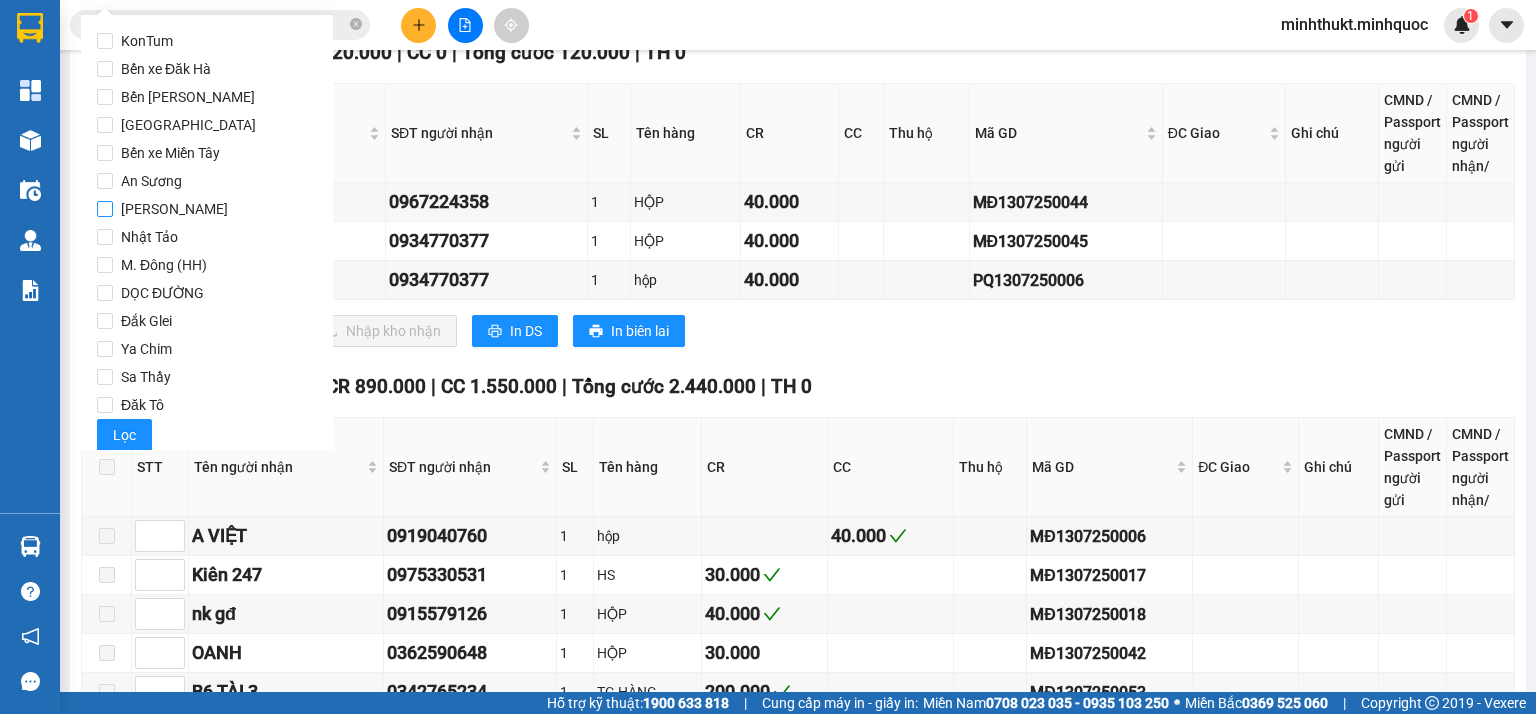 click on "Phổ Quang" at bounding box center (174, 209) 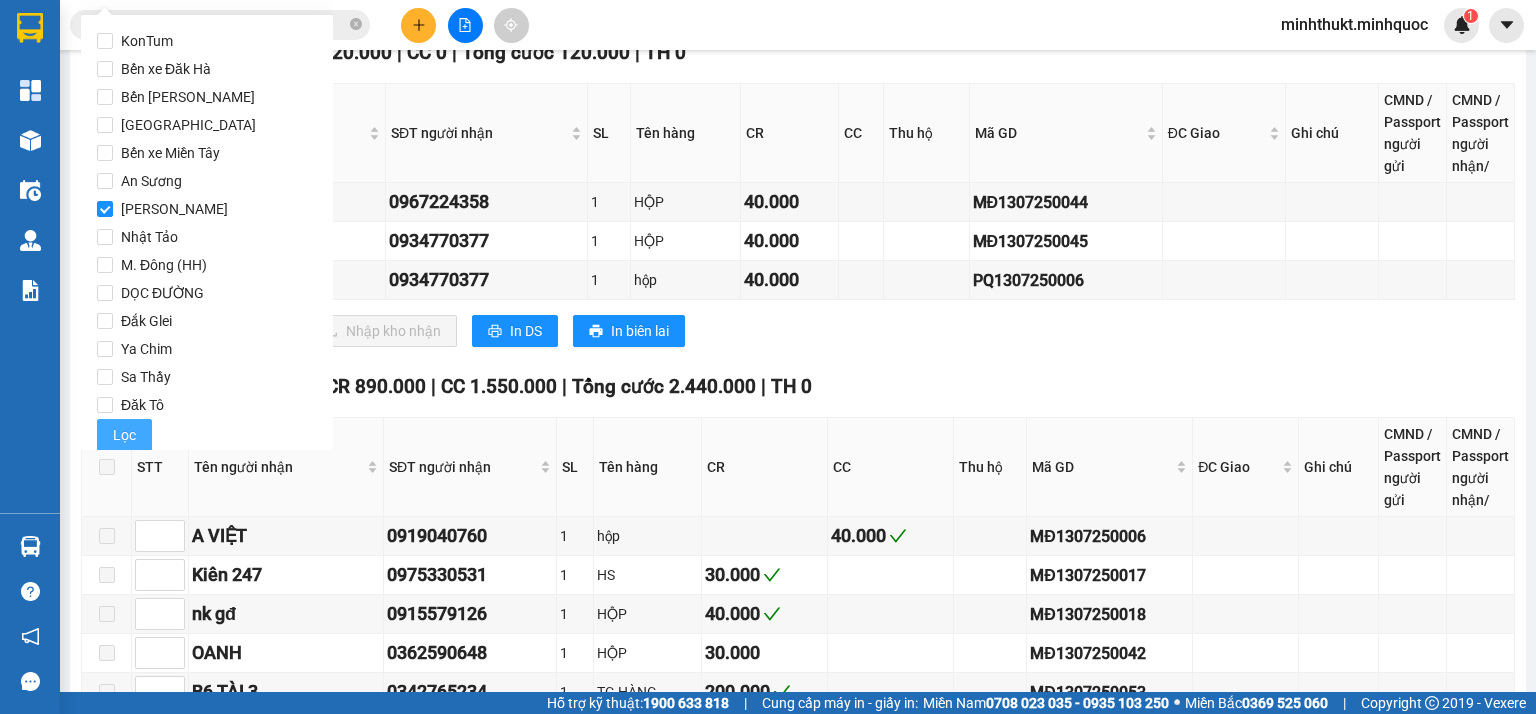 click on "Lọc" at bounding box center [124, 435] 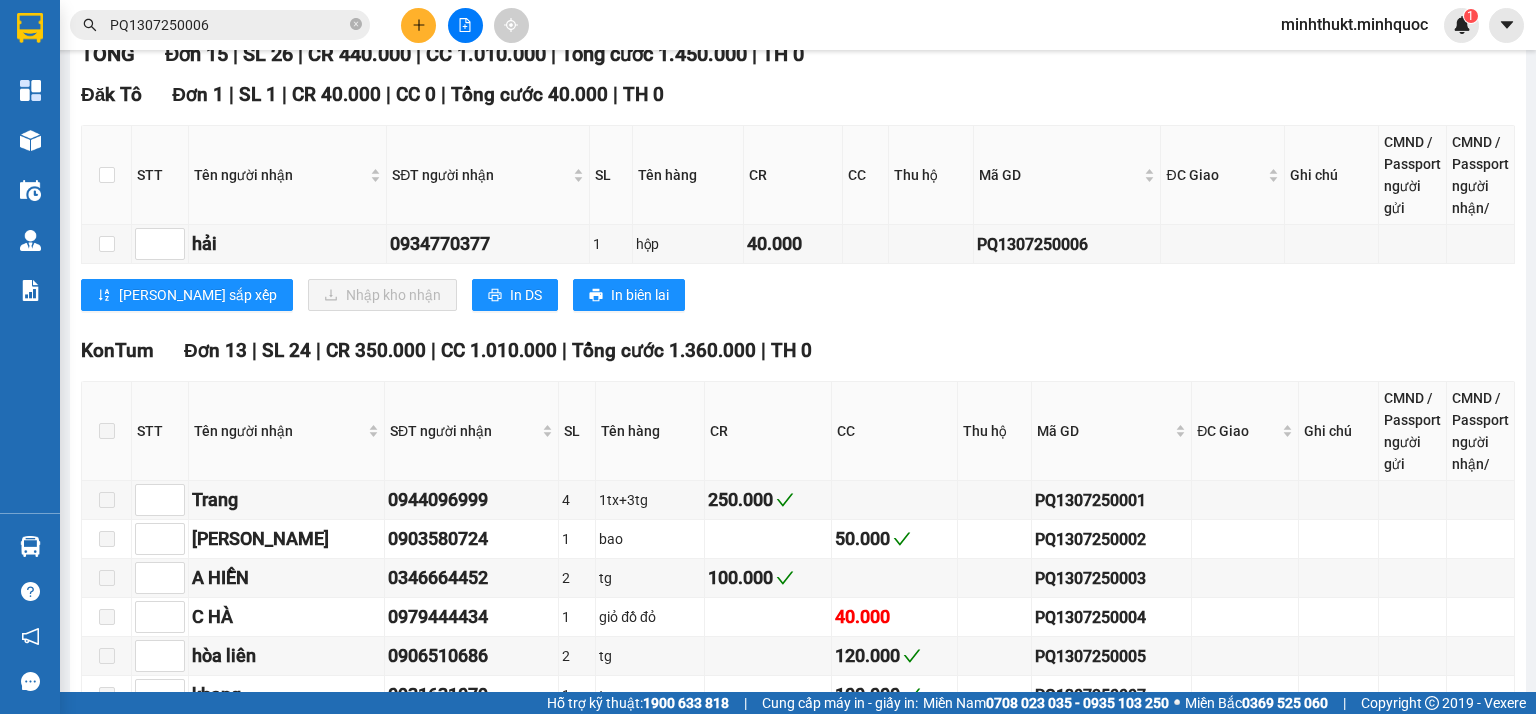 click 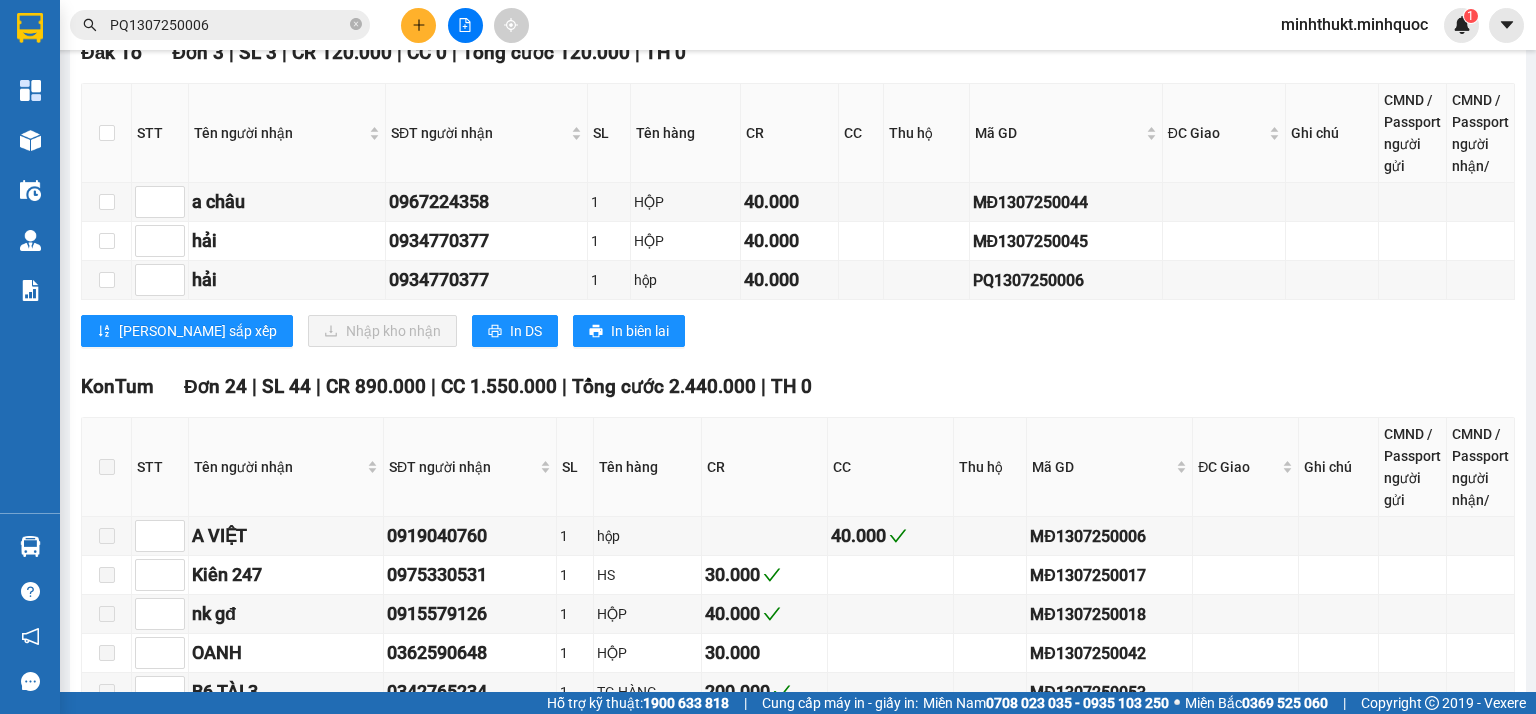 click on "18:30     - 50F-002.52" at bounding box center (648, -234) 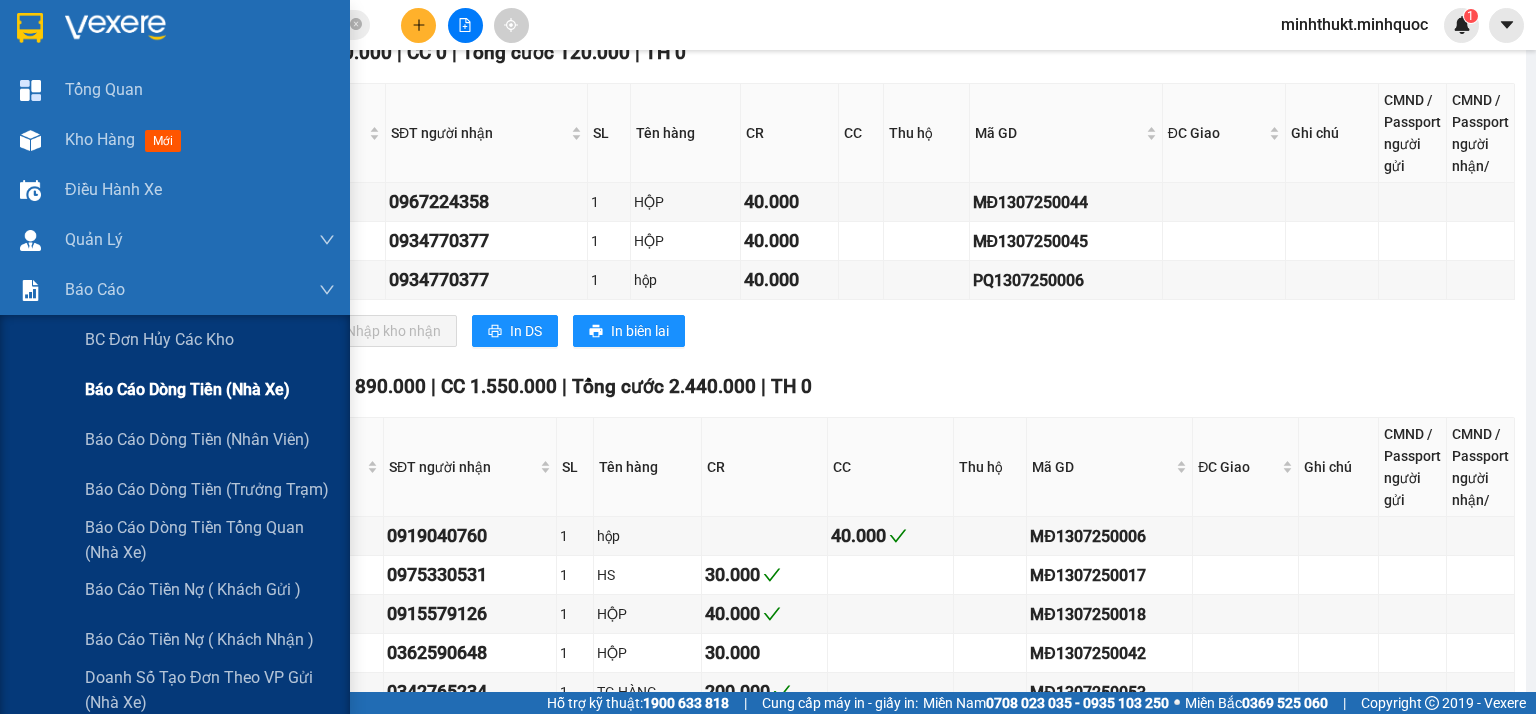 drag, startPoint x: 170, startPoint y: 408, endPoint x: 188, endPoint y: 379, distance: 34.132095 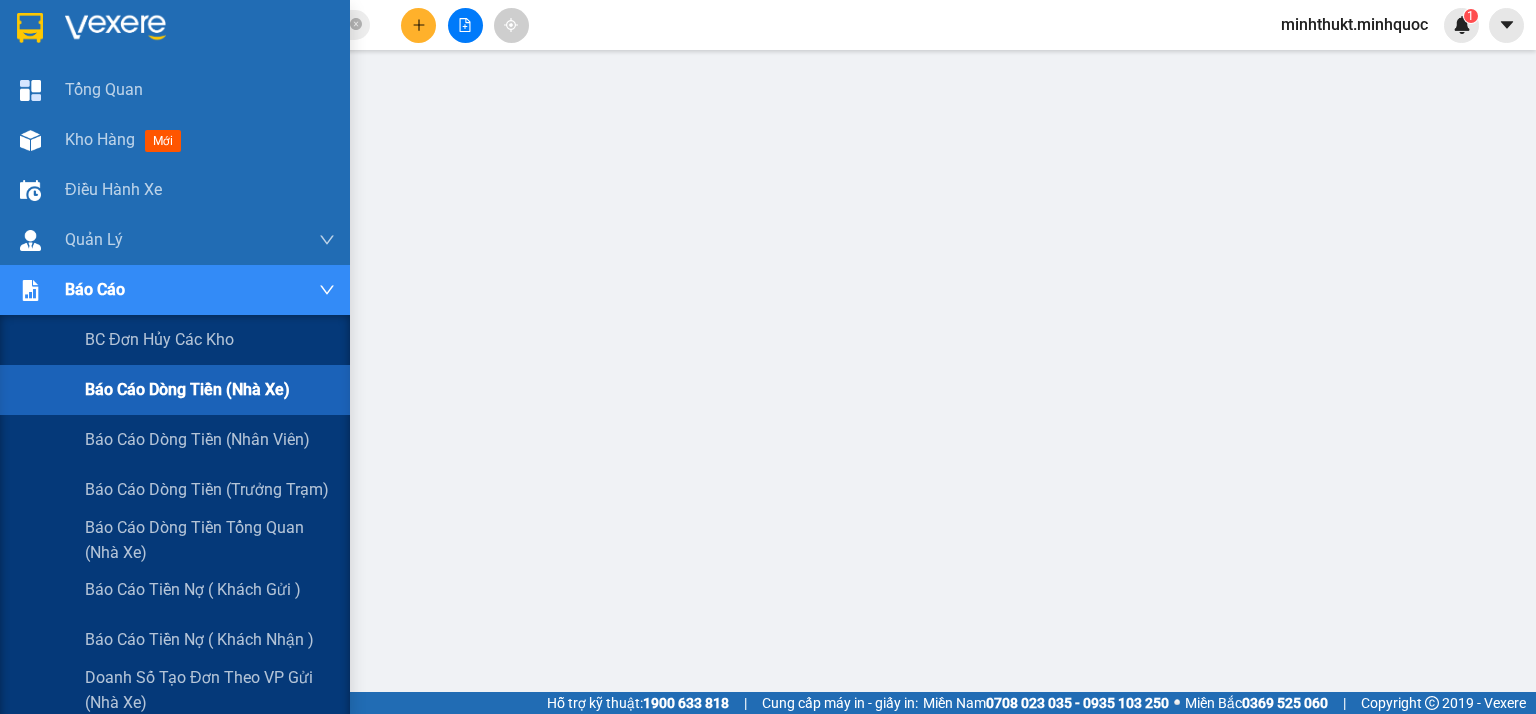 click on "Báo cáo dòng tiền (nhà xe)" at bounding box center (187, 389) 